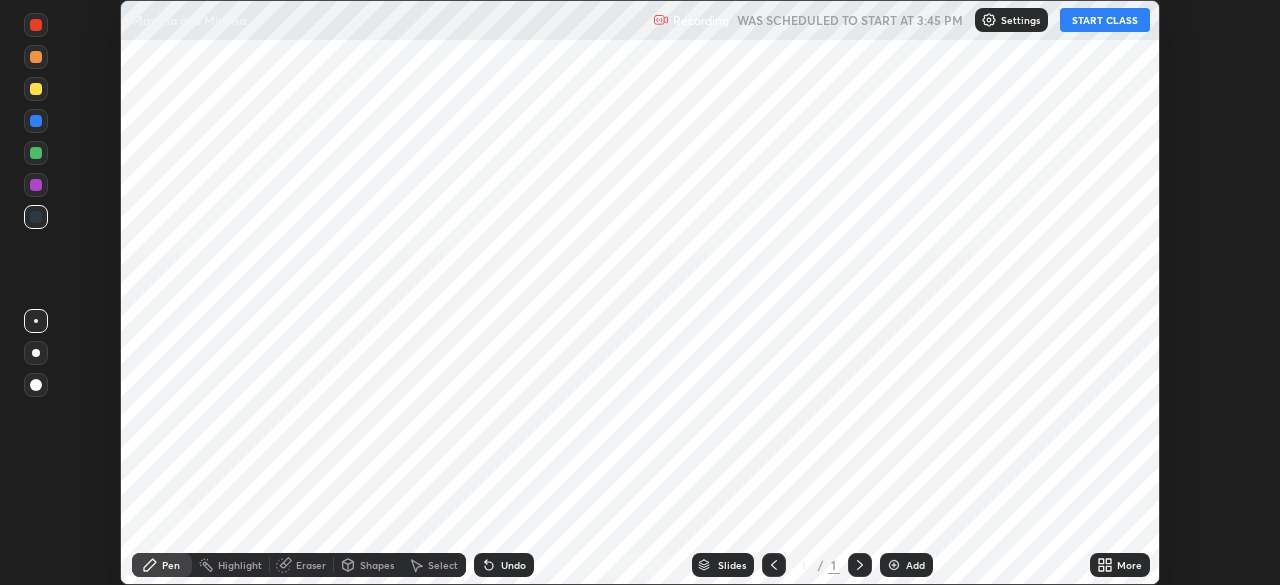 scroll, scrollTop: 0, scrollLeft: 0, axis: both 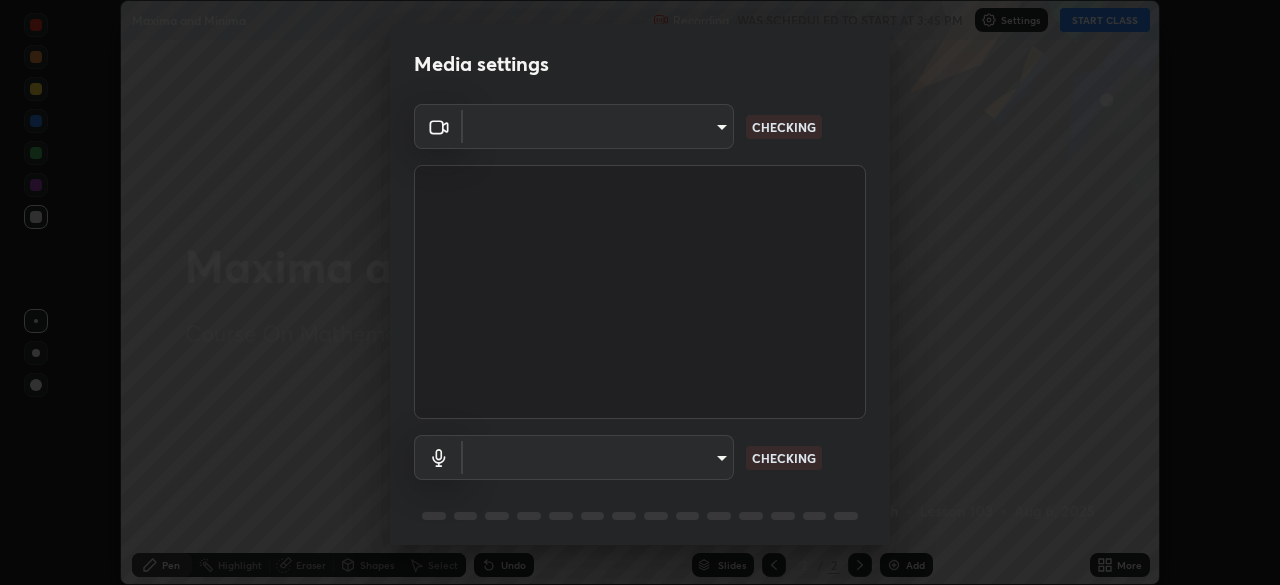 type on "b04d3f4aab0507a607fcb058103082b40897ea5b56942dd6fa8112f95d025699" 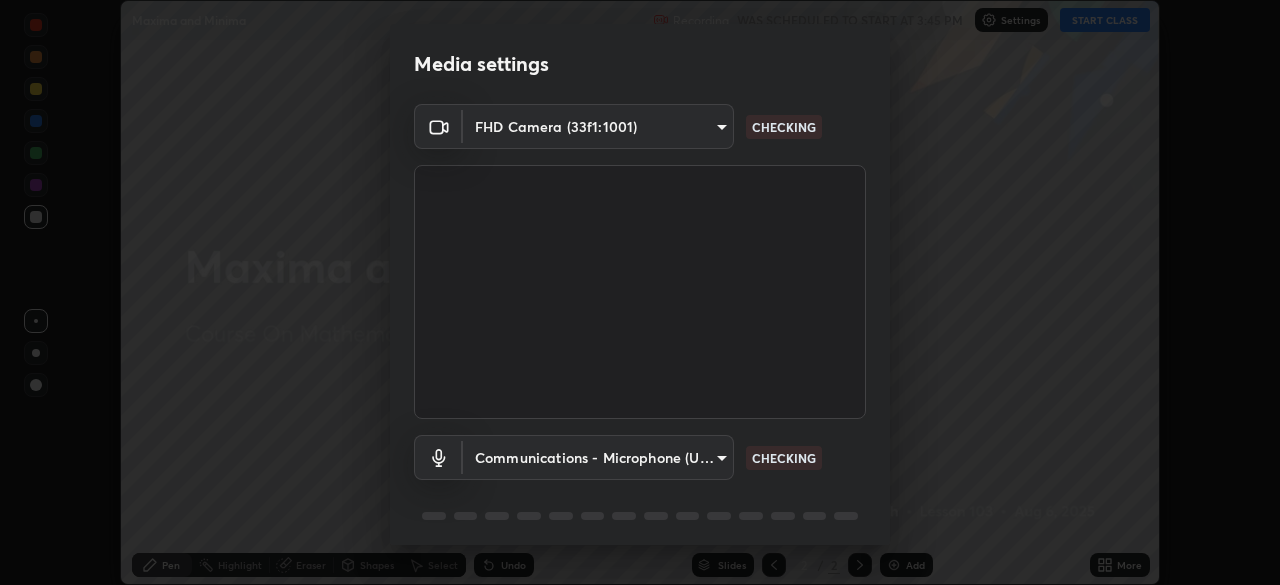 click on "Erase all Maxima and Minima Recording WAS SCHEDULED TO START AT  3:45 PM Settings START CLASS Setting up your live class Maxima and Minima • L103 of Course On Mathematics for JEE Excel 3 2026 [FIRST] [LAST] Pen Highlight Eraser Shapes Select Undo Slides 2 / 2 Add More No doubts shared Encourage your learners to ask a doubt for better clarity Report an issue Reason for reporting Buffering Chat not working Audio - Video sync issue Educator video quality low ​ Attach an image Report Media settings FHD Camera (33f1:1001) b04d3f4aab0507a607fcb058103082b40897ea5b56942dd6fa8112f95d025699 CHECKING Communications - Microphone (USB PnP Sound Device) communications CHECKING 1 / 5 Next" at bounding box center (640, 292) 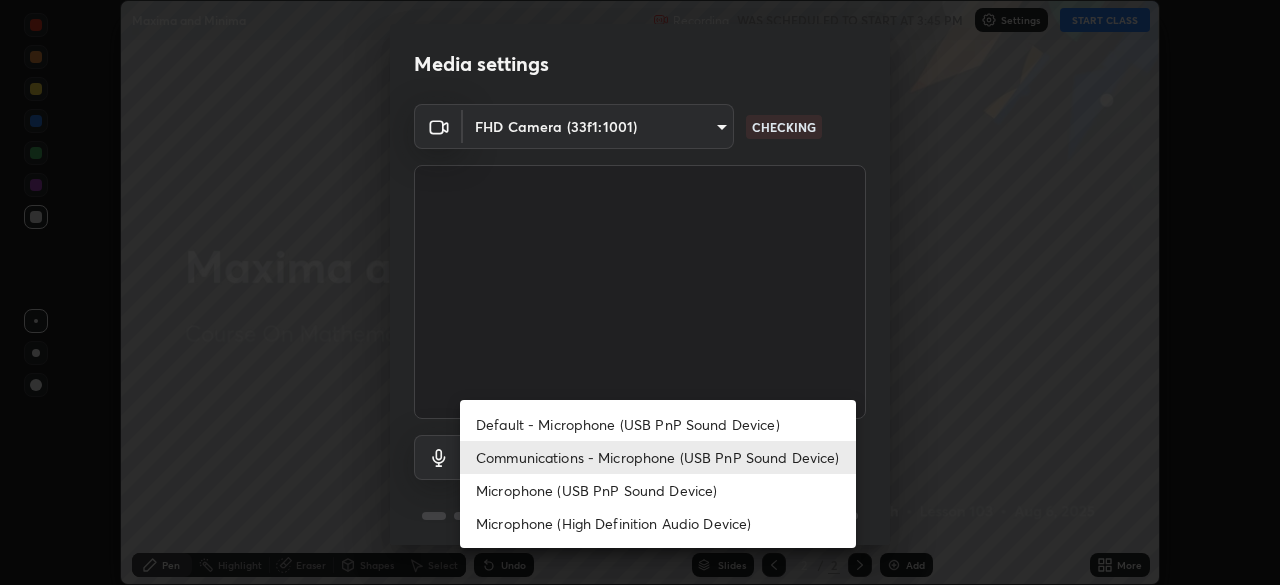 click on "Communications - Microphone (USB PnP Sound Device)" at bounding box center (658, 457) 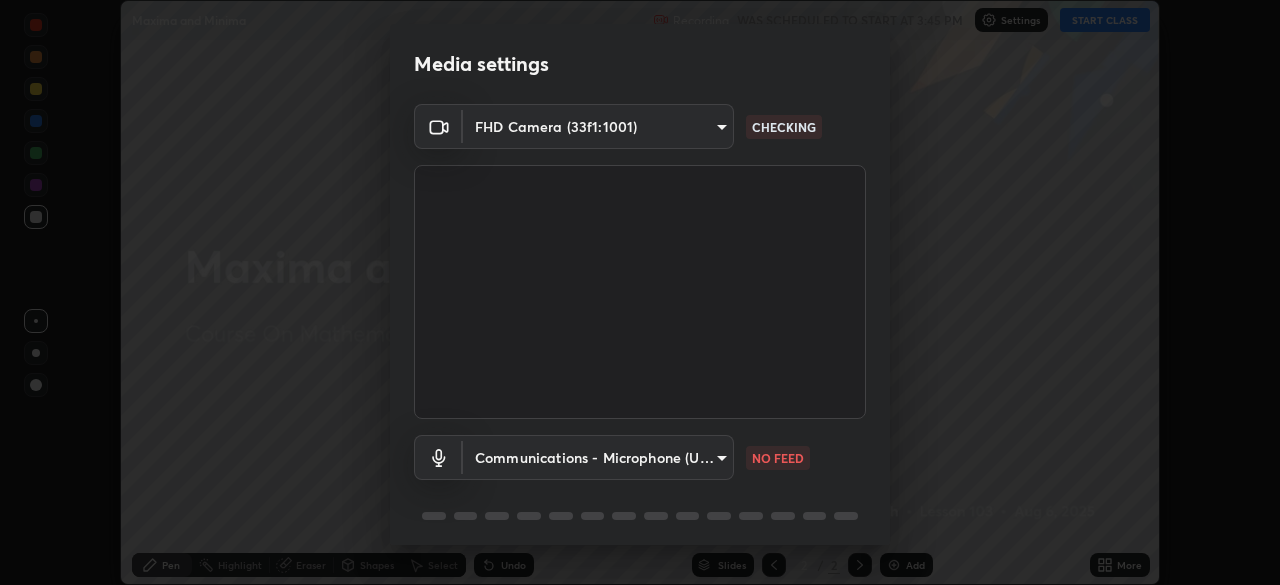 click on "Erase all Maxima and Minima Recording WAS SCHEDULED TO START AT  3:45 PM Settings START CLASS Setting up your live class Maxima and Minima • L103 of Course On Mathematics for JEE Excel 3 2026 [FIRST] [LAST] Pen Highlight Eraser Shapes Select Undo Slides 2 / 2 Add More No doubts shared Encourage your learners to ask a doubt for better clarity Report an issue Reason for reporting Buffering Chat not working Audio - Video sync issue Educator video quality low ​ Attach an image Report Media settings FHD Camera (33f1:1001) b04d3f4aab0507a607fcb058103082b40897ea5b56942dd6fa8112f95d025699 CHECKING Communications - Microphone (USB PnP Sound Device) communications NO FEED 1 / 5 Next" at bounding box center (640, 292) 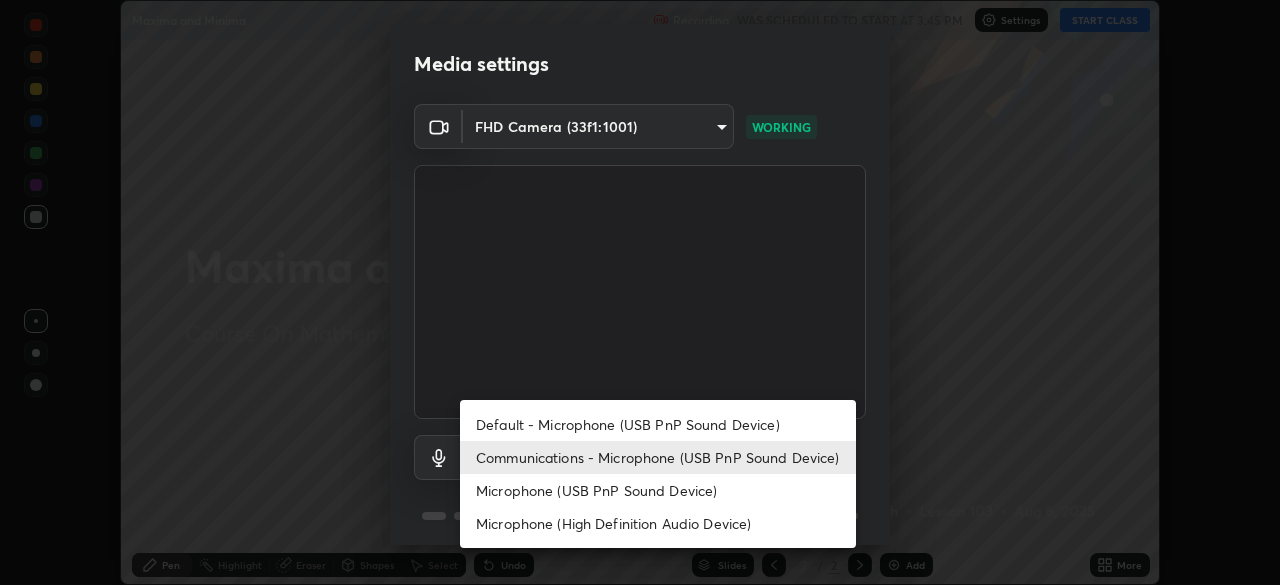 click on "Communications - Microphone (USB PnP Sound Device)" at bounding box center (658, 457) 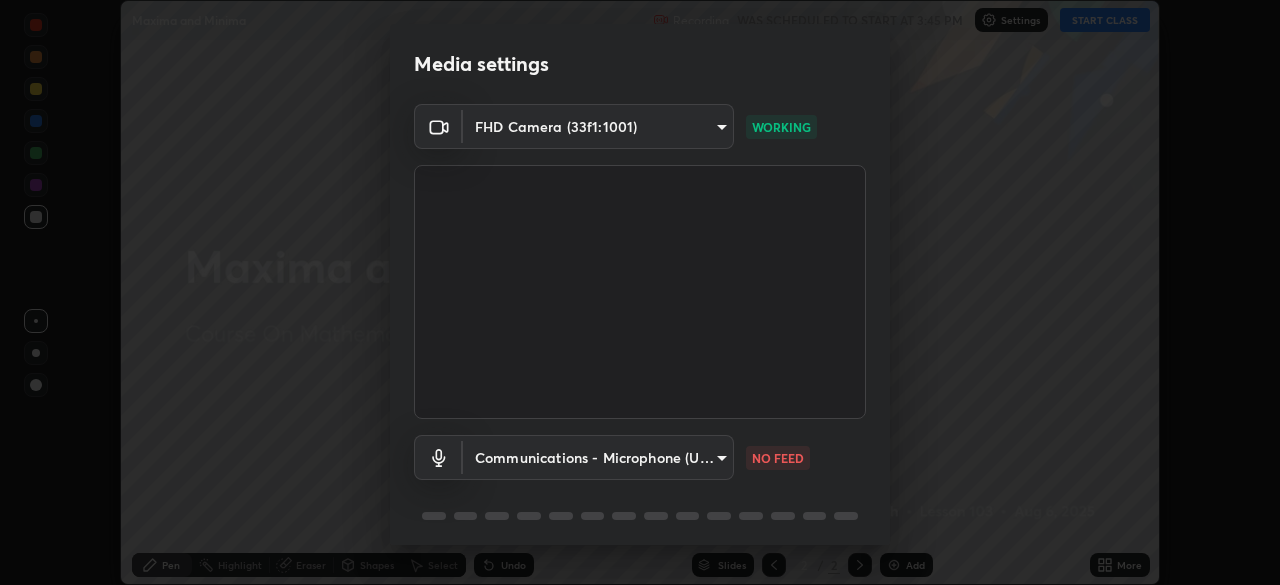 click on "Erase all Maxima and Minima Recording WAS SCHEDULED TO START AT  3:45 PM Settings START CLASS Setting up your live class Maxima and Minima • L103 of Course On Mathematics for JEE Excel 3 2026 [FIRST] [LAST] Pen Highlight Eraser Shapes Select Undo Slides 2 / 2 Add More No doubts shared Encourage your learners to ask a doubt for better clarity Report an issue Reason for reporting Buffering Chat not working Audio - Video sync issue Educator video quality low ​ Attach an image Report Media settings FHD Camera (33f1:1001) b04d3f4aab0507a607fcb058103082b40897ea5b56942dd6fa8112f95d025699 WORKING Communications - Microphone (USB PnP Sound Device) communications NO FEED 1 / 5 Next" at bounding box center [640, 292] 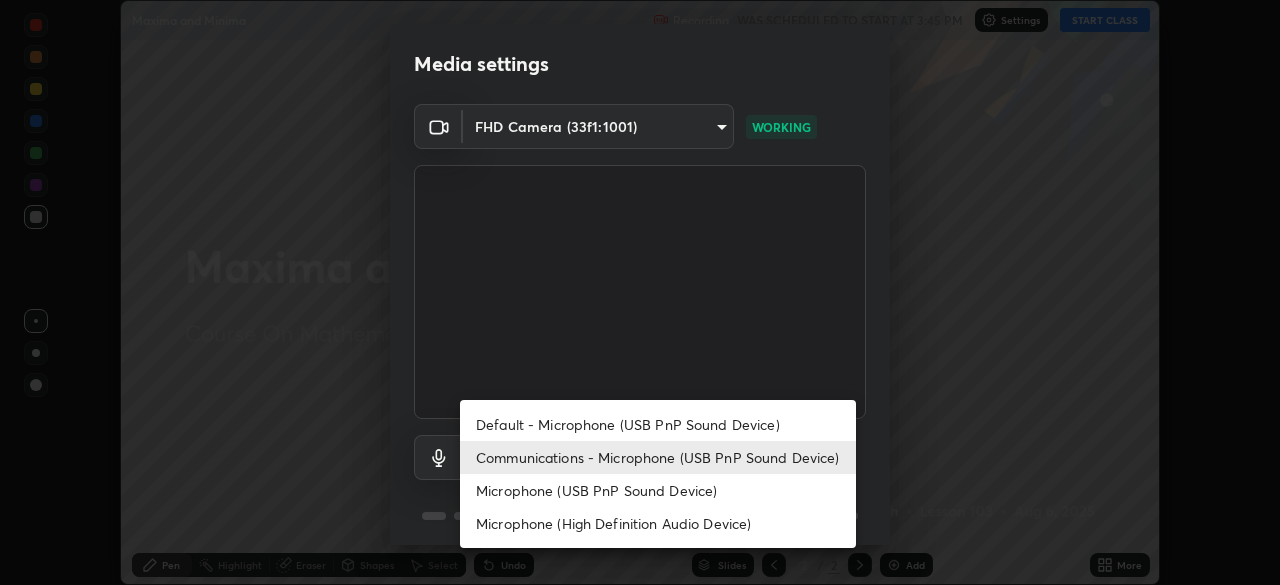 click on "Communications - Microphone (USB PnP Sound Device)" at bounding box center (658, 457) 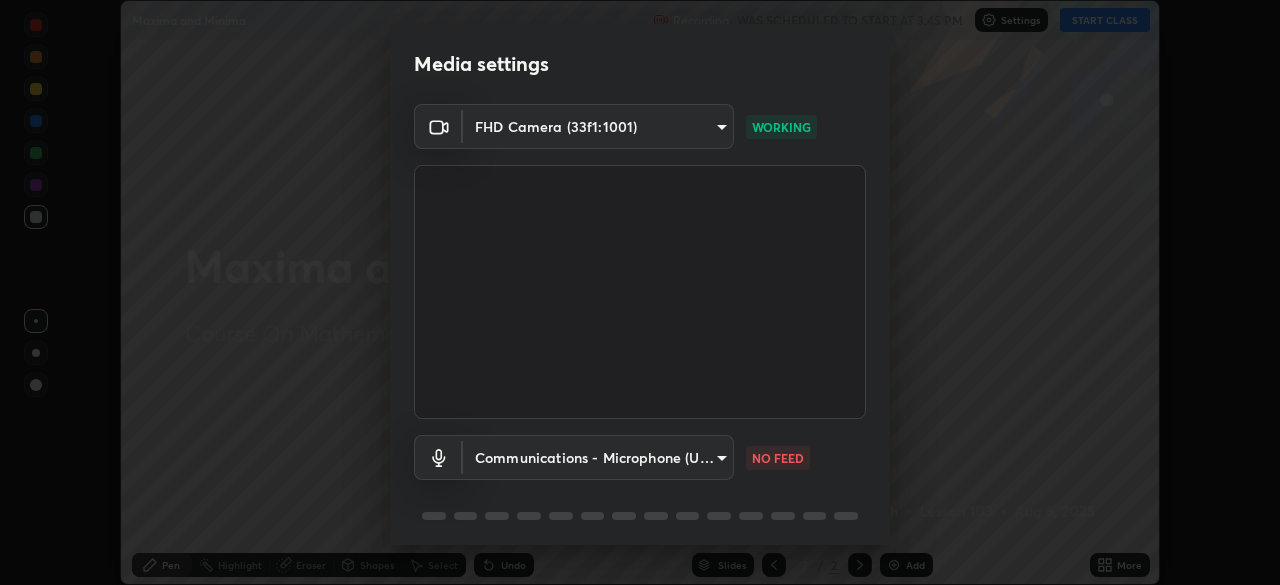 click on "Erase all Maxima and Minima Recording WAS SCHEDULED TO START AT  3:45 PM Settings START CLASS Setting up your live class Maxima and Minima • L103 of Course On Mathematics for JEE Excel 3 2026 [FIRST] [LAST] Pen Highlight Eraser Shapes Select Undo Slides 2 / 2 Add More No doubts shared Encourage your learners to ask a doubt for better clarity Report an issue Reason for reporting Buffering Chat not working Audio - Video sync issue Educator video quality low ​ Attach an image Report Media settings FHD Camera (33f1:1001) b04d3f4aab0507a607fcb058103082b40897ea5b56942dd6fa8112f95d025699 WORKING Communications - Microphone (USB PnP Sound Device) communications NO FEED 1 / 5 Next" at bounding box center [640, 292] 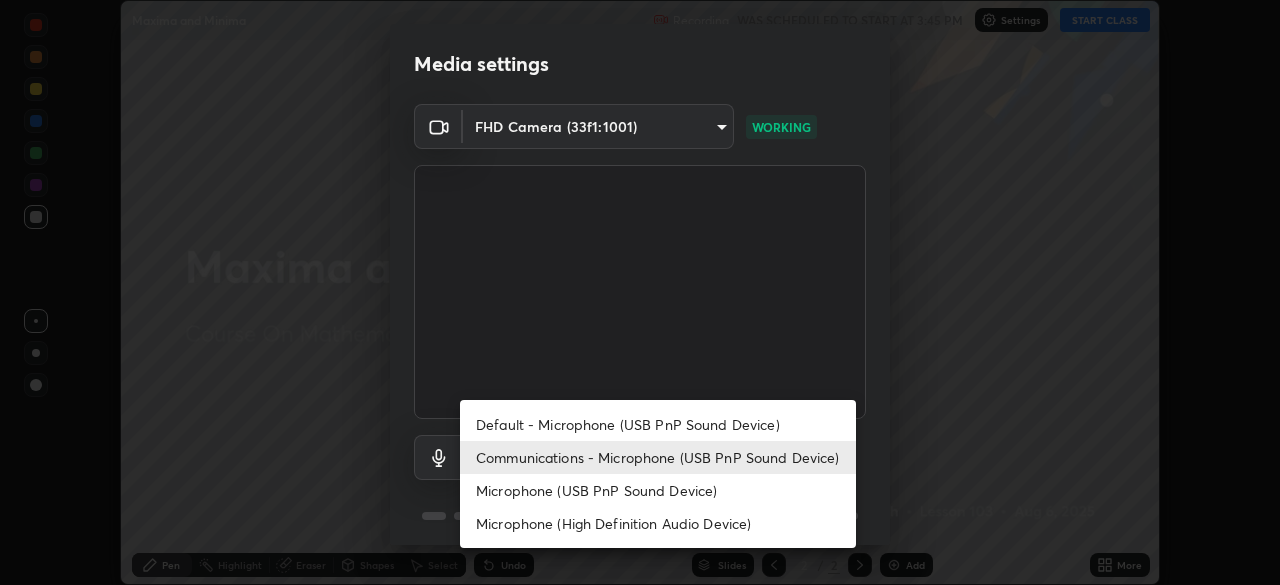 click on "Default - Microphone (USB PnP Sound Device)" at bounding box center [658, 424] 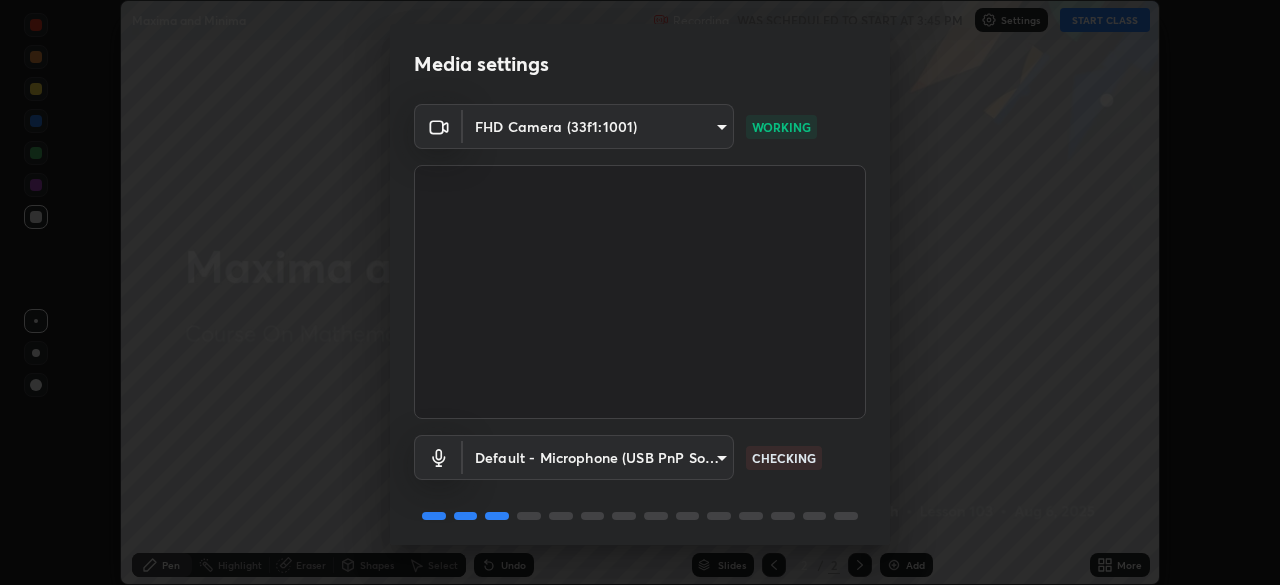 click on "Erase all Maxima and Minima Recording WAS SCHEDULED TO START AT  3:45 PM Settings START CLASS Setting up your live class Maxima and Minima • L103 of Course On Mathematics for JEE Excel 3 2026 [FIRST] [LAST] Pen Highlight Eraser Shapes Select Undo Slides 2 / 2 Add More No doubts shared Encourage your learners to ask a doubt for better clarity Report an issue Reason for reporting Buffering Chat not working Audio - Video sync issue Educator video quality low ​ Attach an image Report Media settings FHD Camera (33f1:1001) b04d3f4aab0507a607fcb058103082b40897ea5b56942dd6fa8112f95d025699 WORKING Default - Microphone (USB PnP Sound Device) default CHECKING 1 / 5 Next" at bounding box center (640, 292) 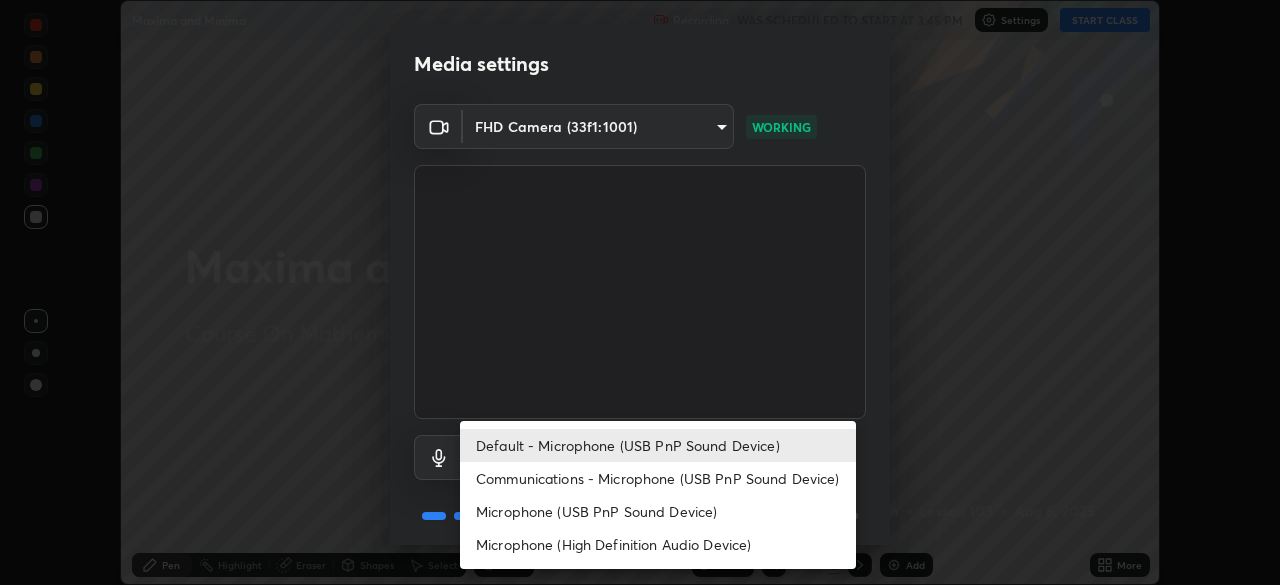 click on "Communications - Microphone (USB PnP Sound Device)" at bounding box center (658, 478) 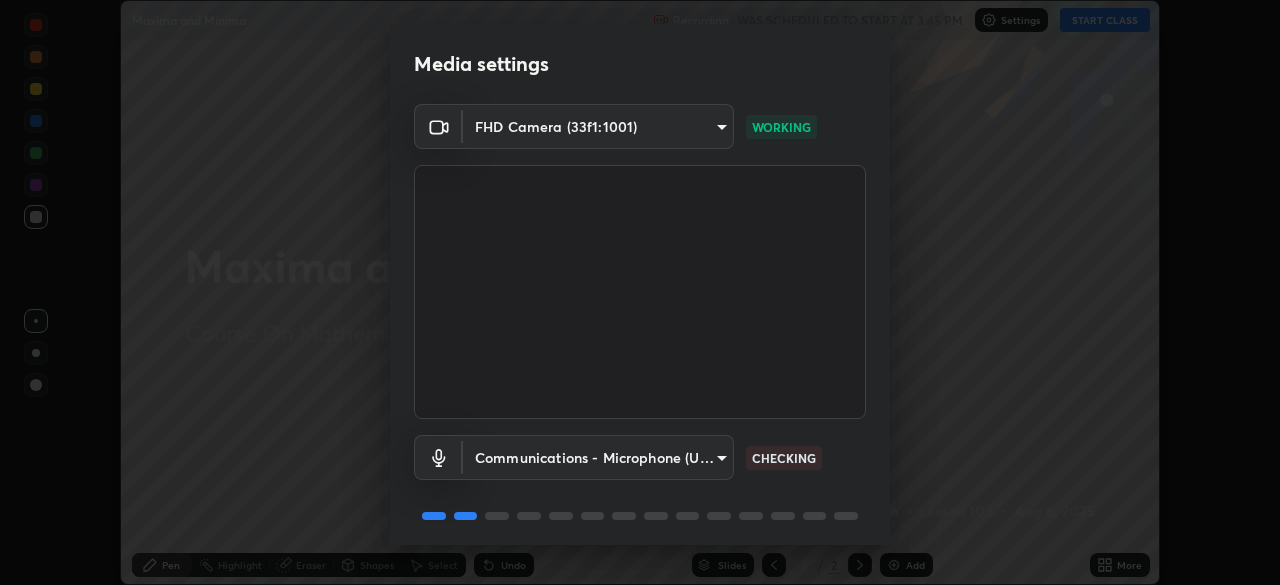 type on "communications" 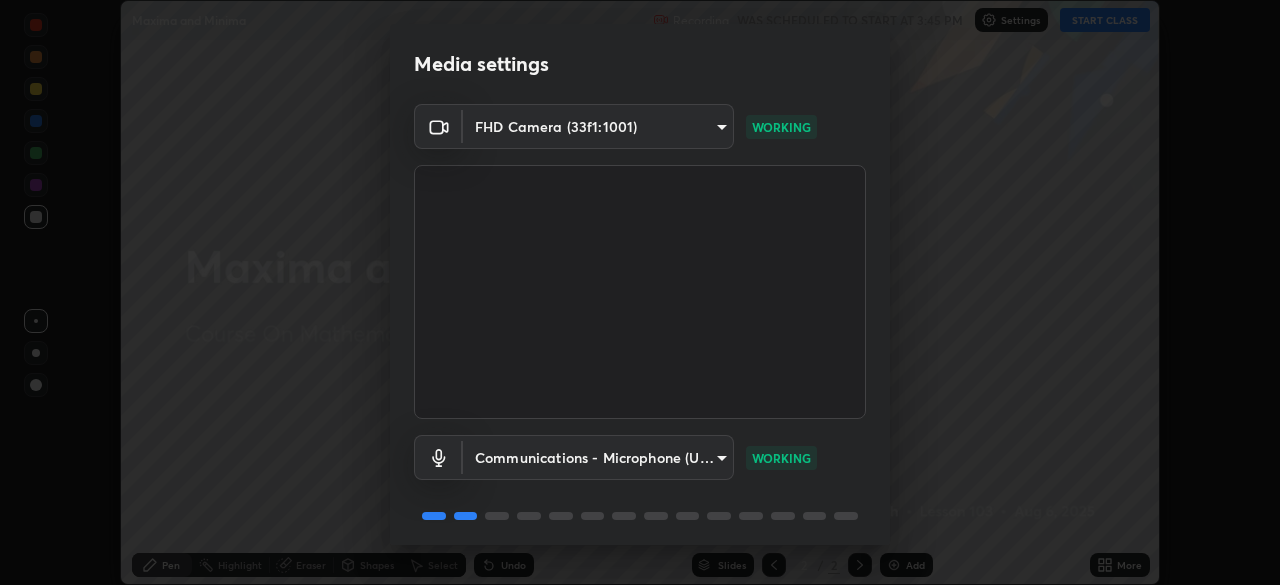 scroll, scrollTop: 71, scrollLeft: 0, axis: vertical 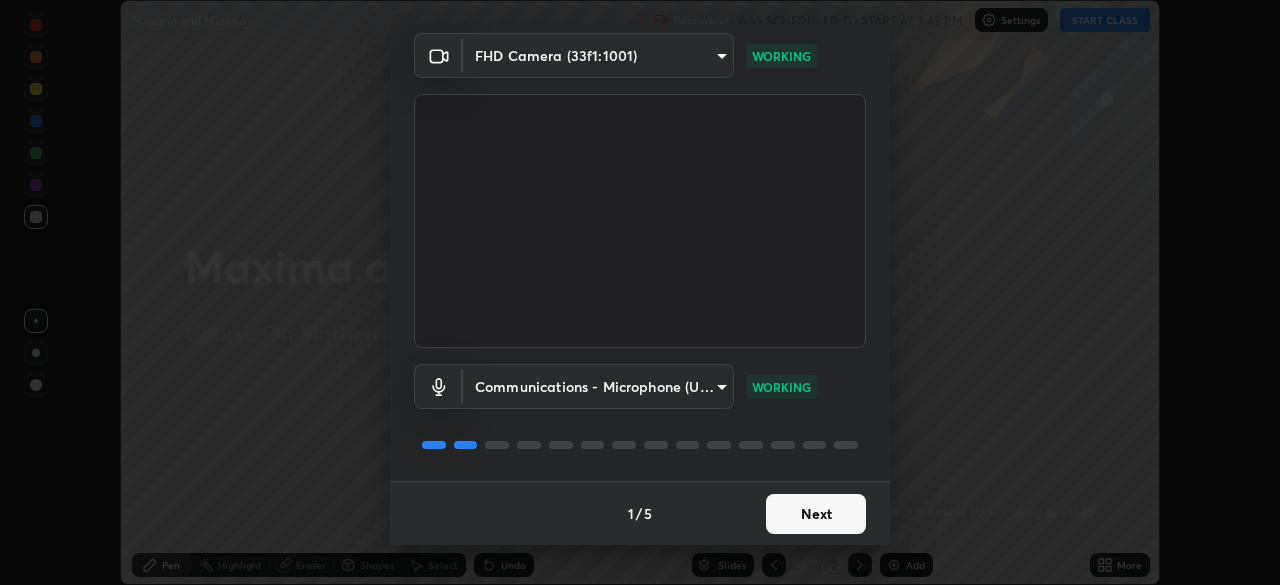 click on "Next" at bounding box center [816, 514] 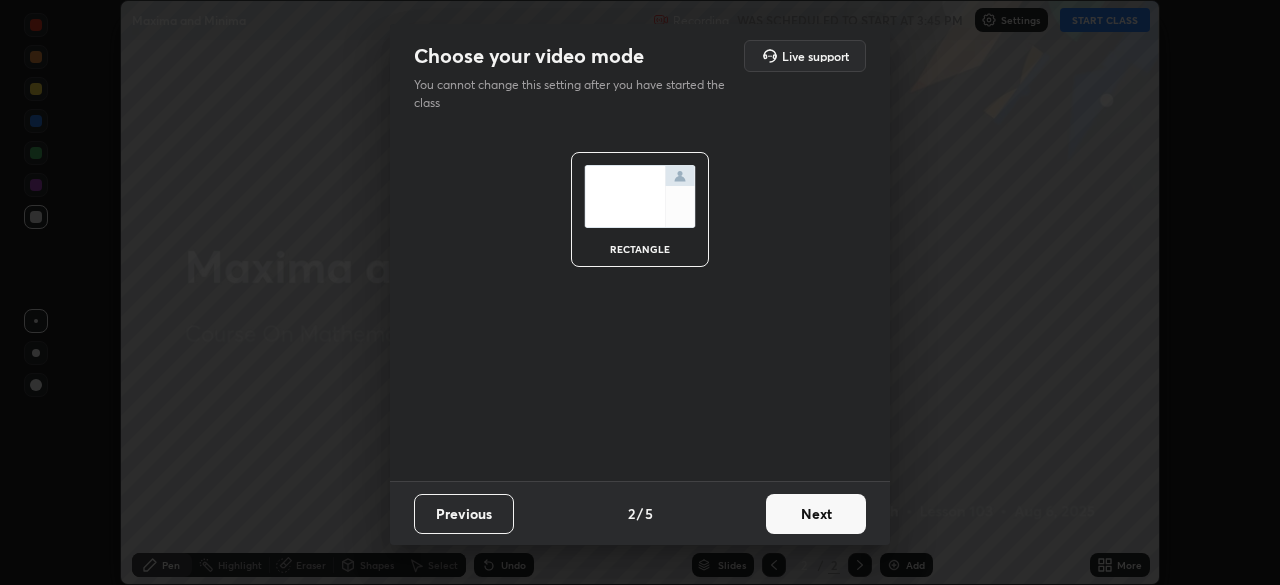 scroll, scrollTop: 0, scrollLeft: 0, axis: both 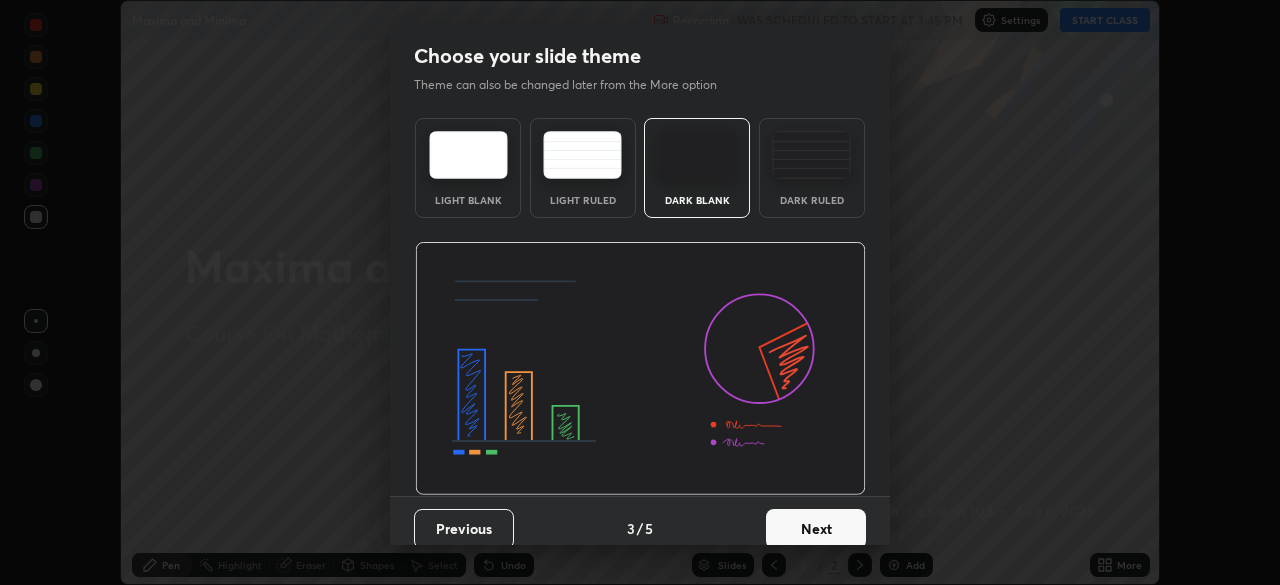 click on "Next" at bounding box center (816, 529) 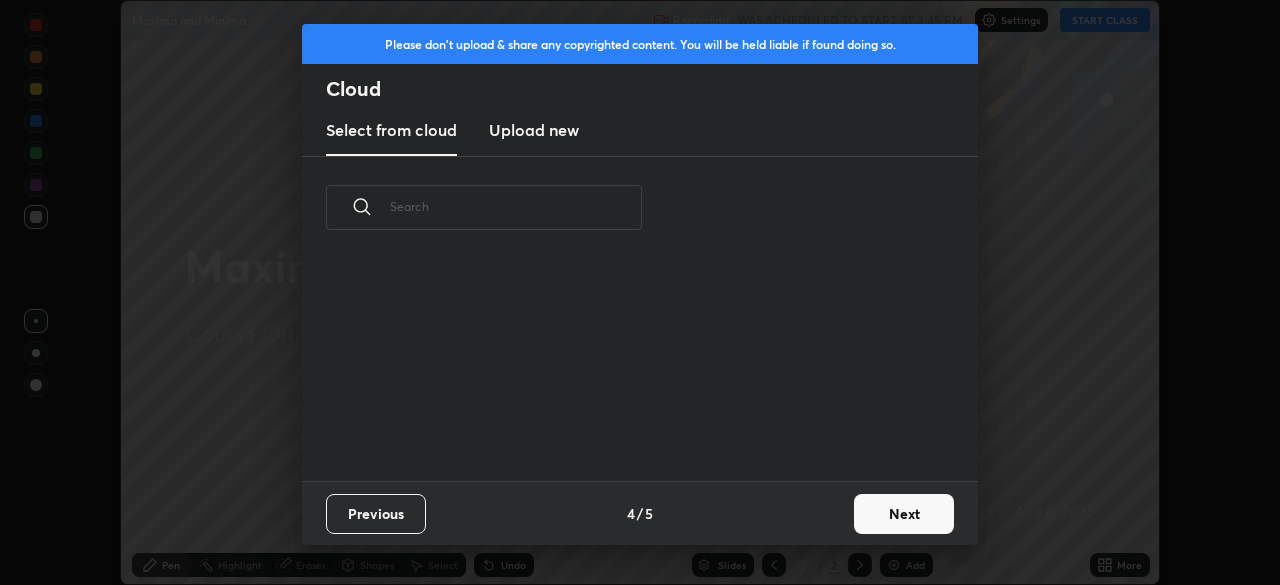 click on "Previous 4 / 5 Next" at bounding box center [640, 513] 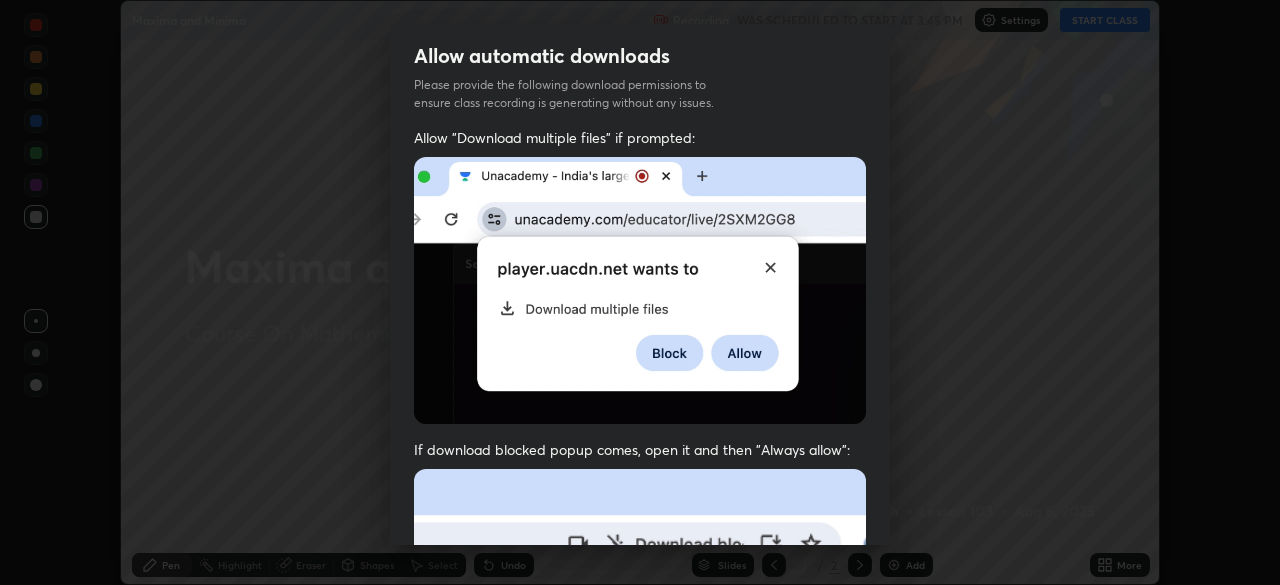 scroll, scrollTop: 47, scrollLeft: 0, axis: vertical 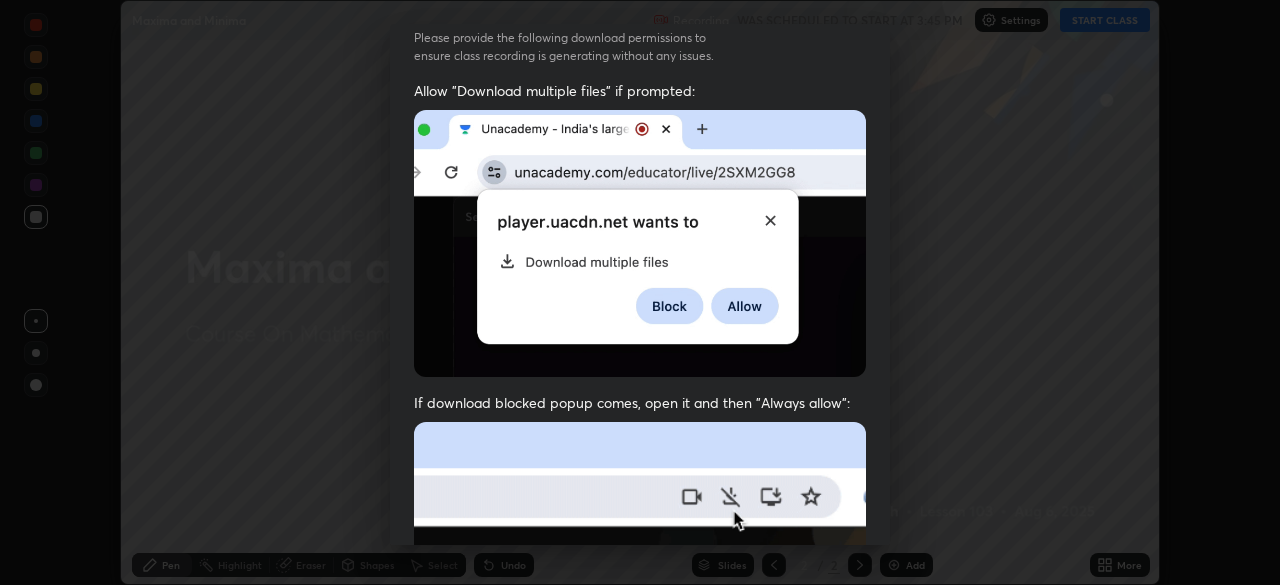 click at bounding box center (640, 640) 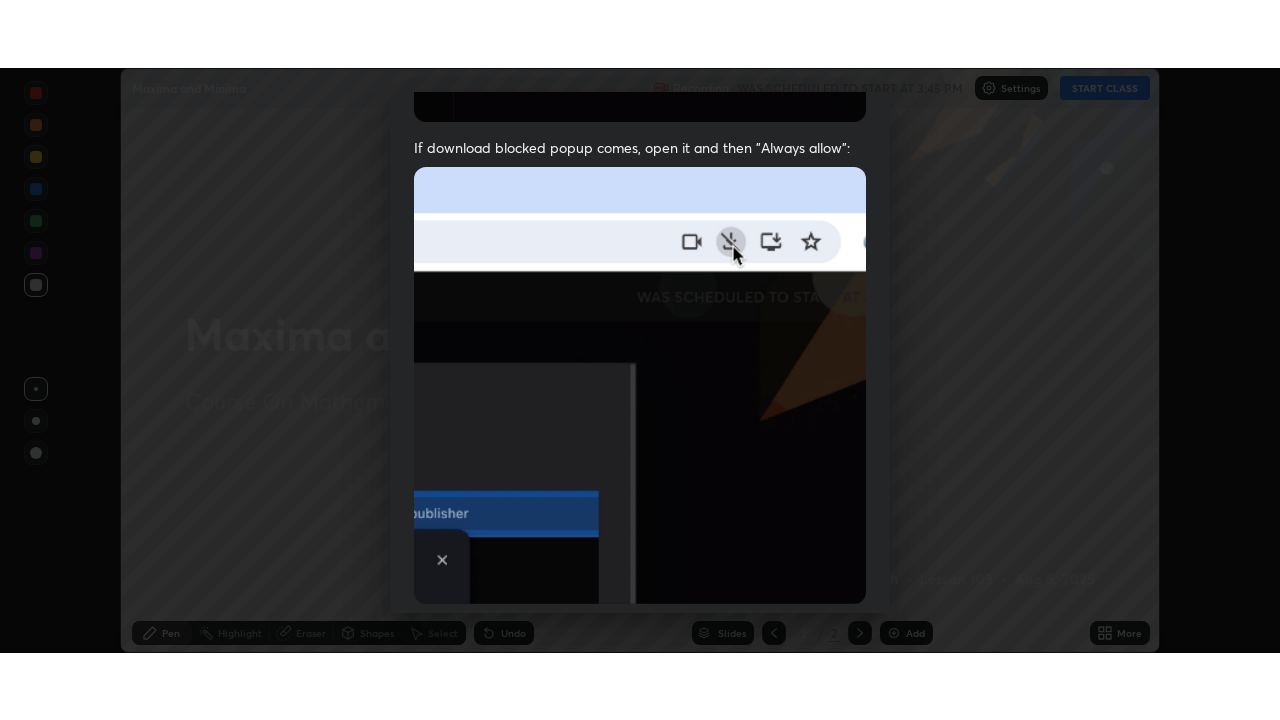 scroll, scrollTop: 479, scrollLeft: 0, axis: vertical 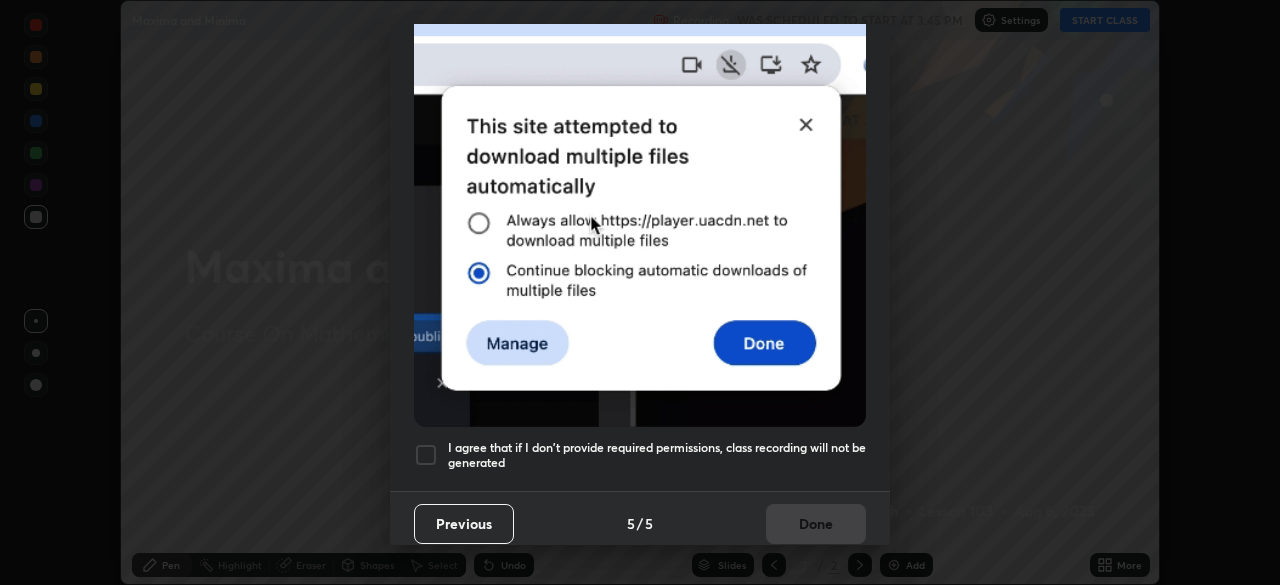 click at bounding box center (426, 455) 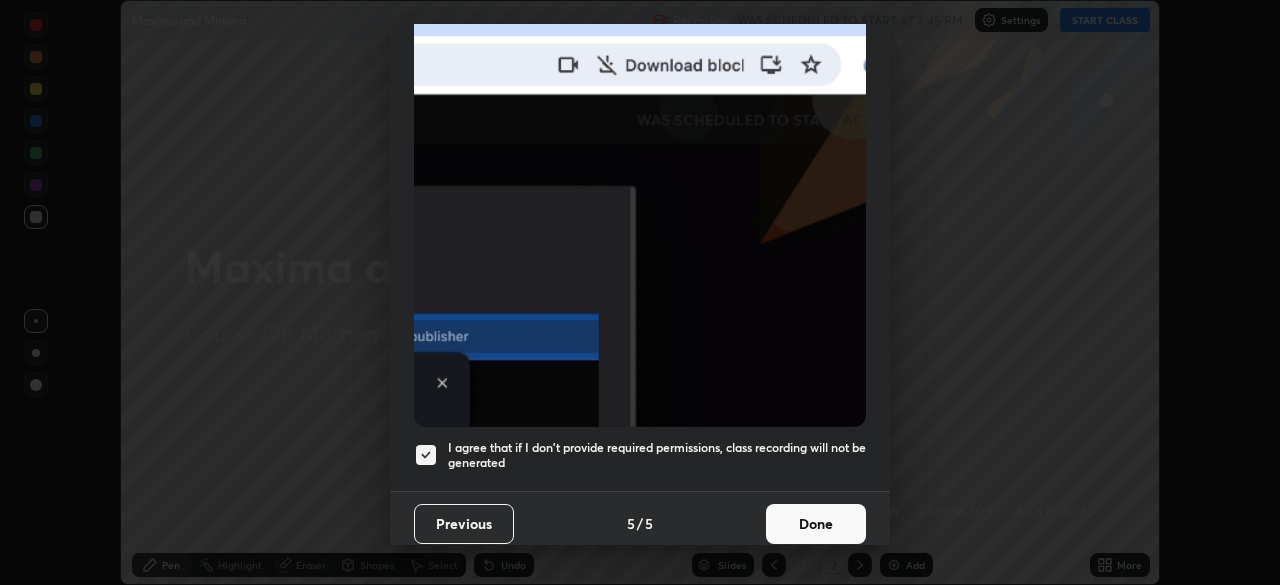 click on "Done" at bounding box center (816, 524) 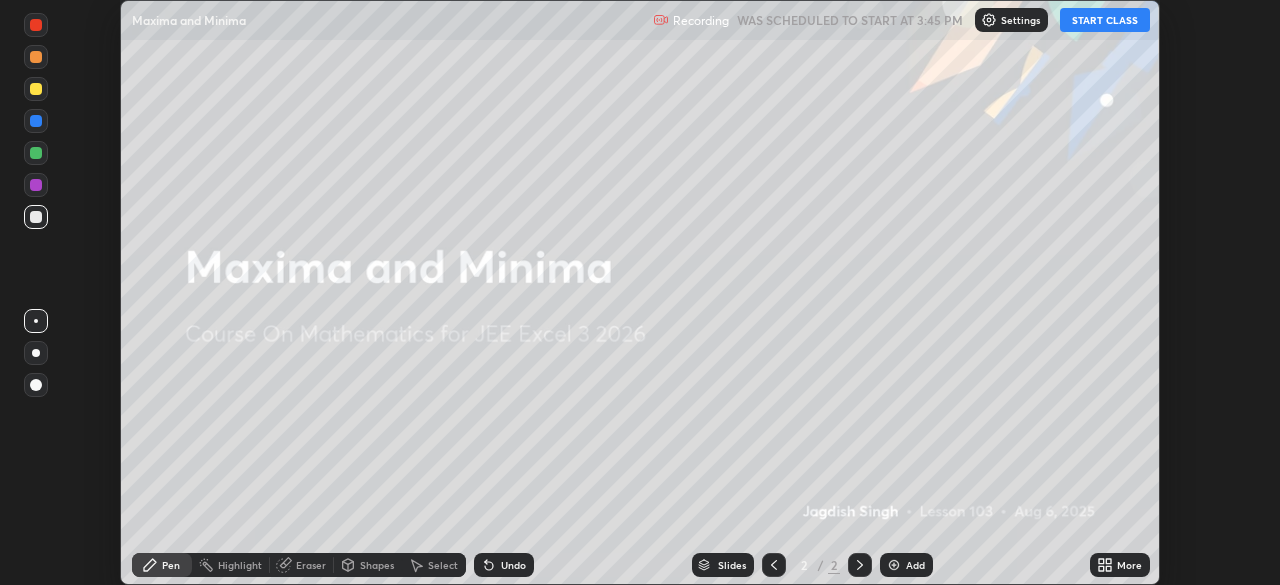 click on "START CLASS" at bounding box center (1105, 20) 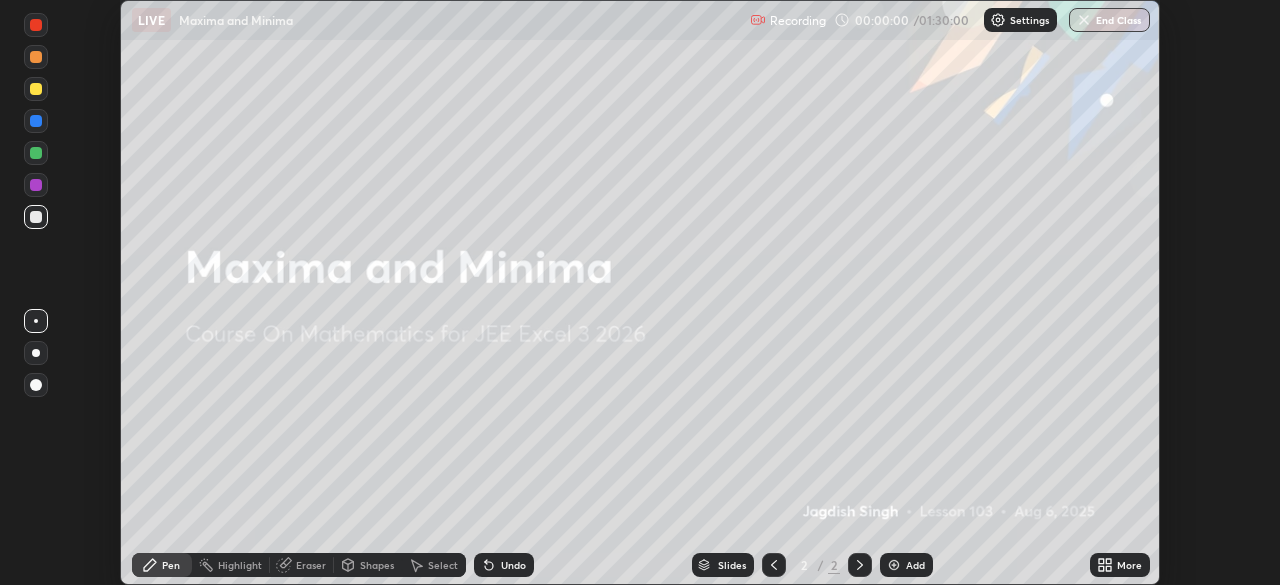 click 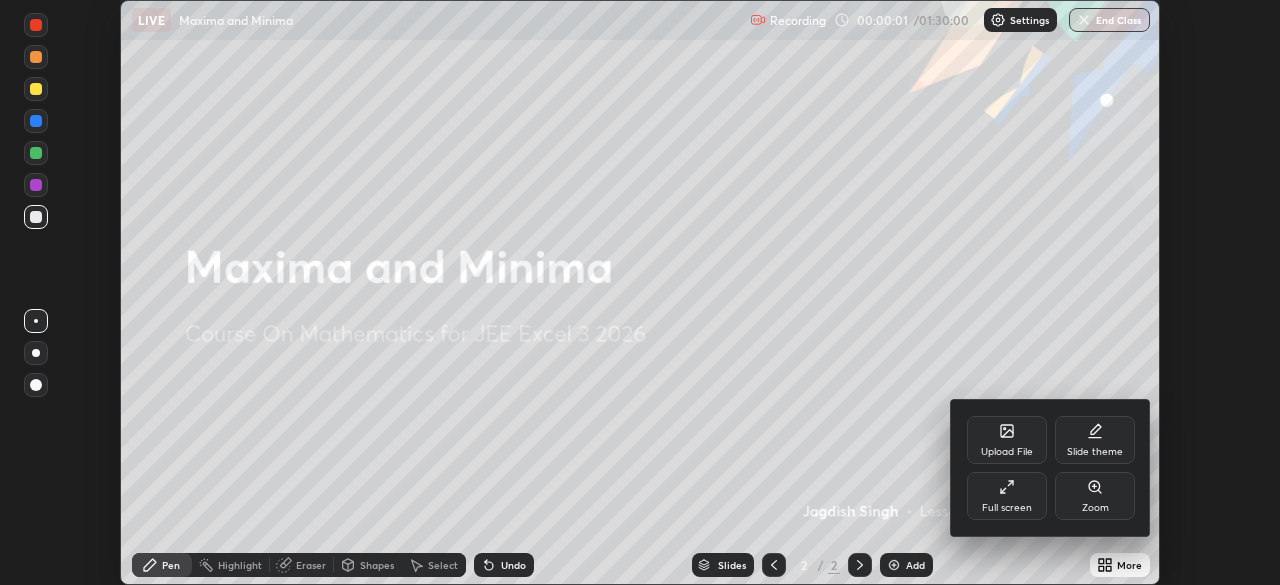 click on "Full screen" at bounding box center [1007, 508] 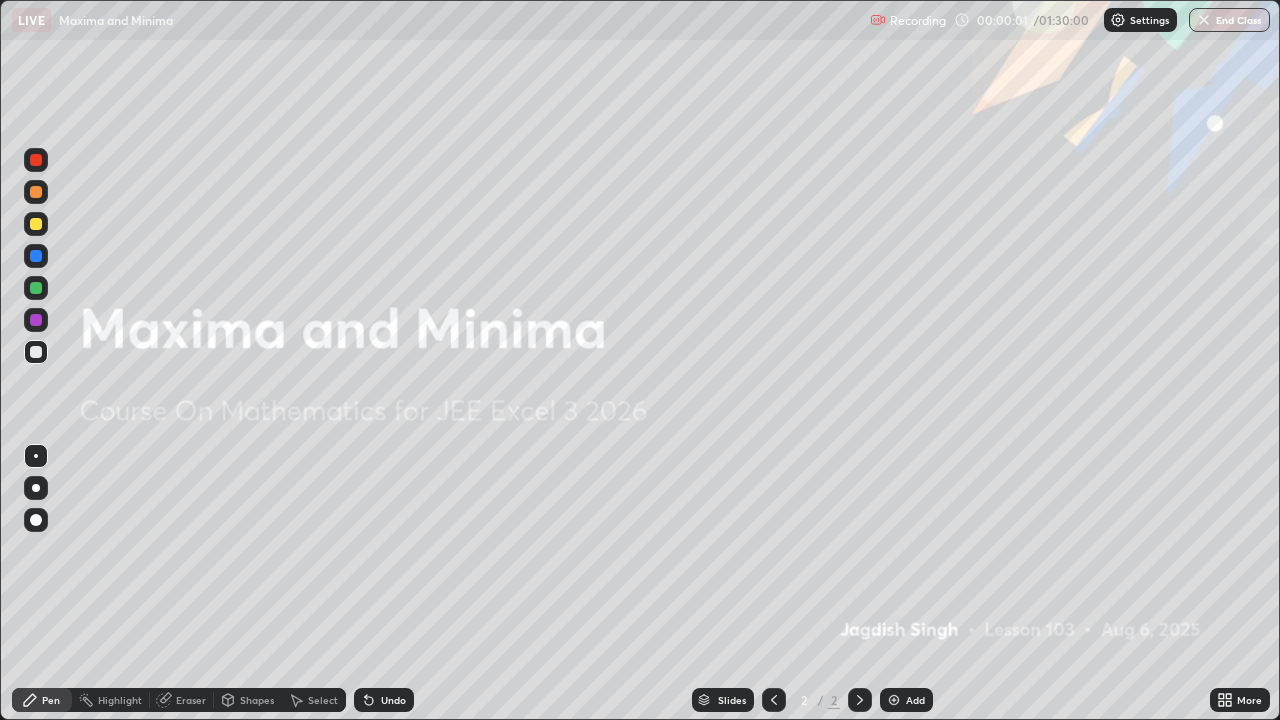 scroll, scrollTop: 99280, scrollLeft: 98720, axis: both 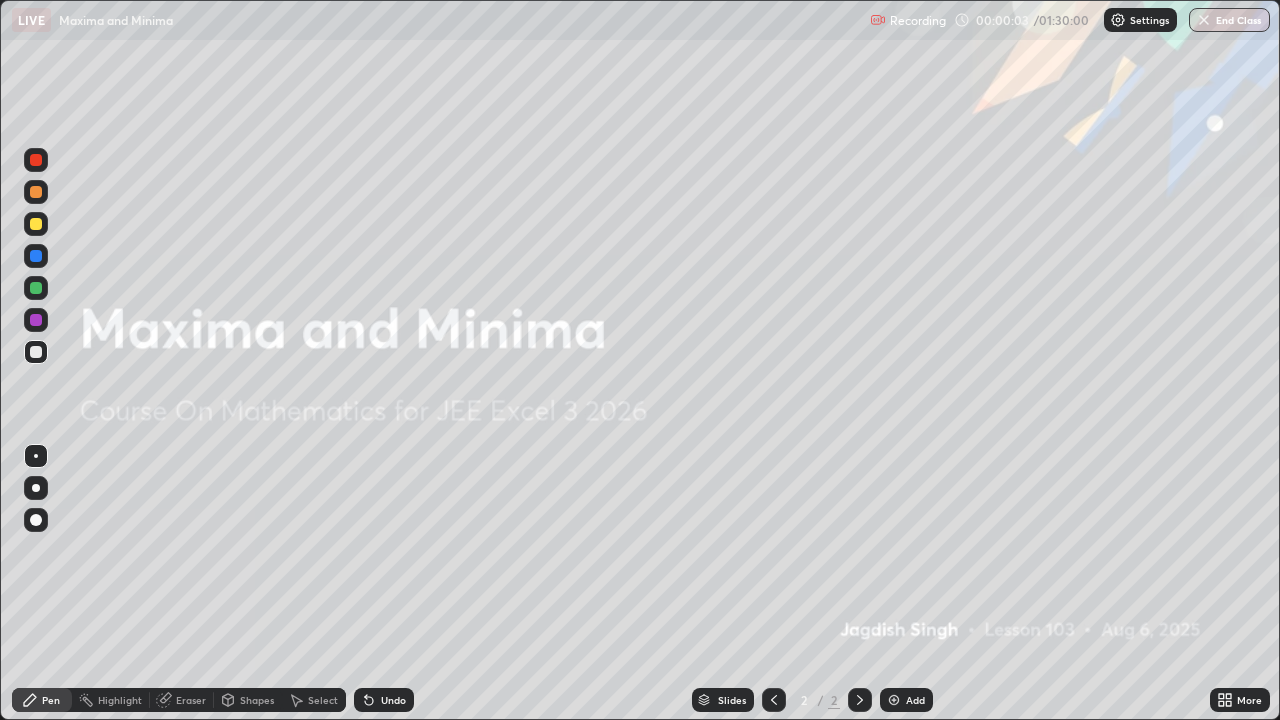 click on "Add" at bounding box center (906, 700) 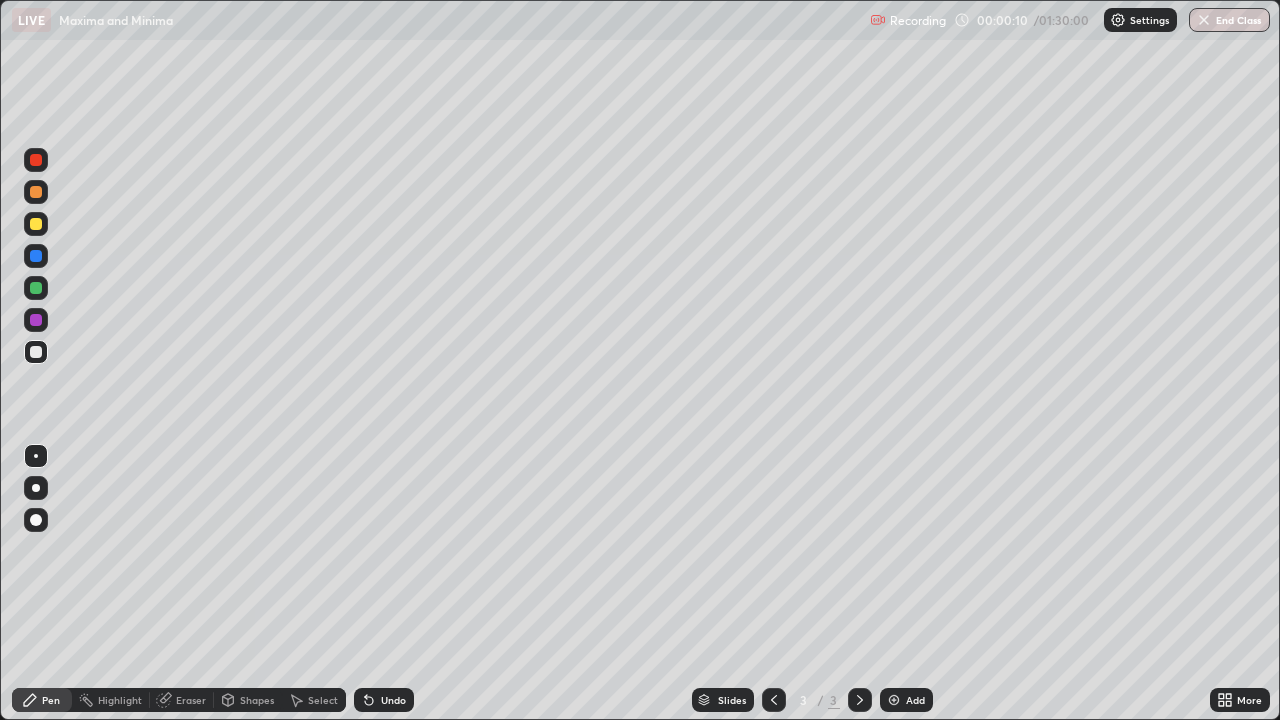 click at bounding box center [36, 224] 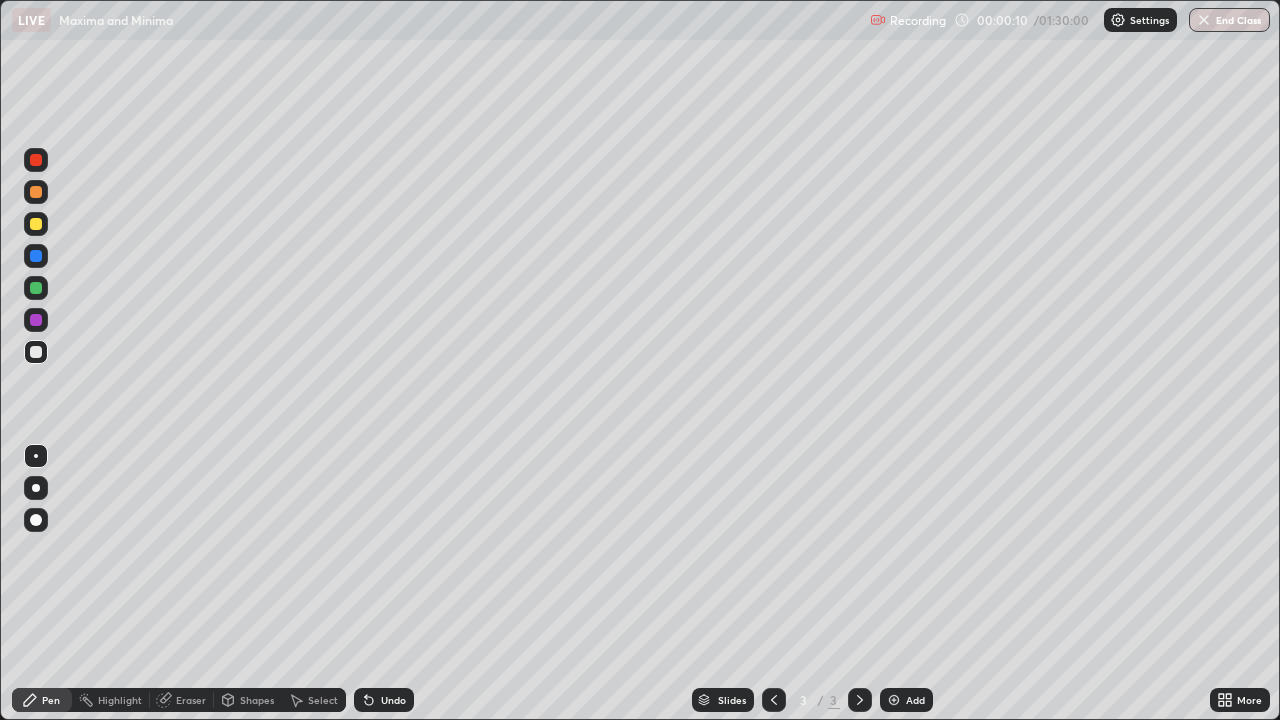 click at bounding box center (36, 224) 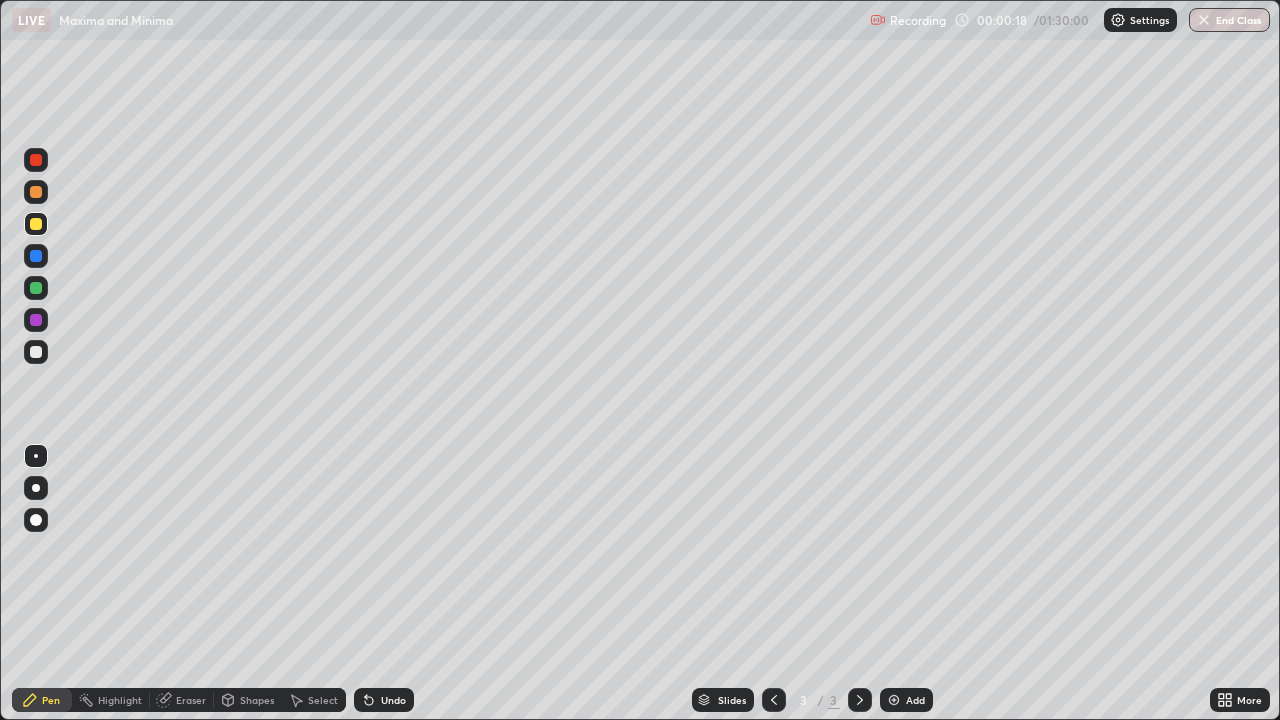 click at bounding box center (36, 224) 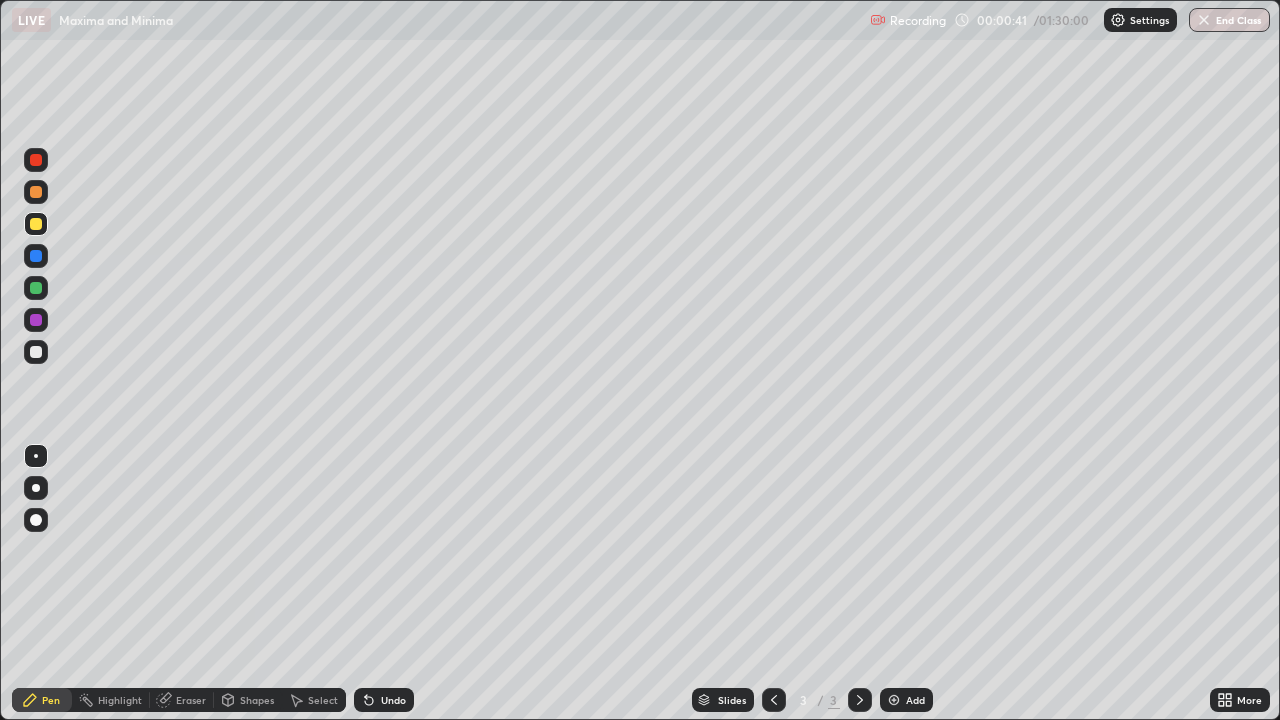 click at bounding box center [36, 320] 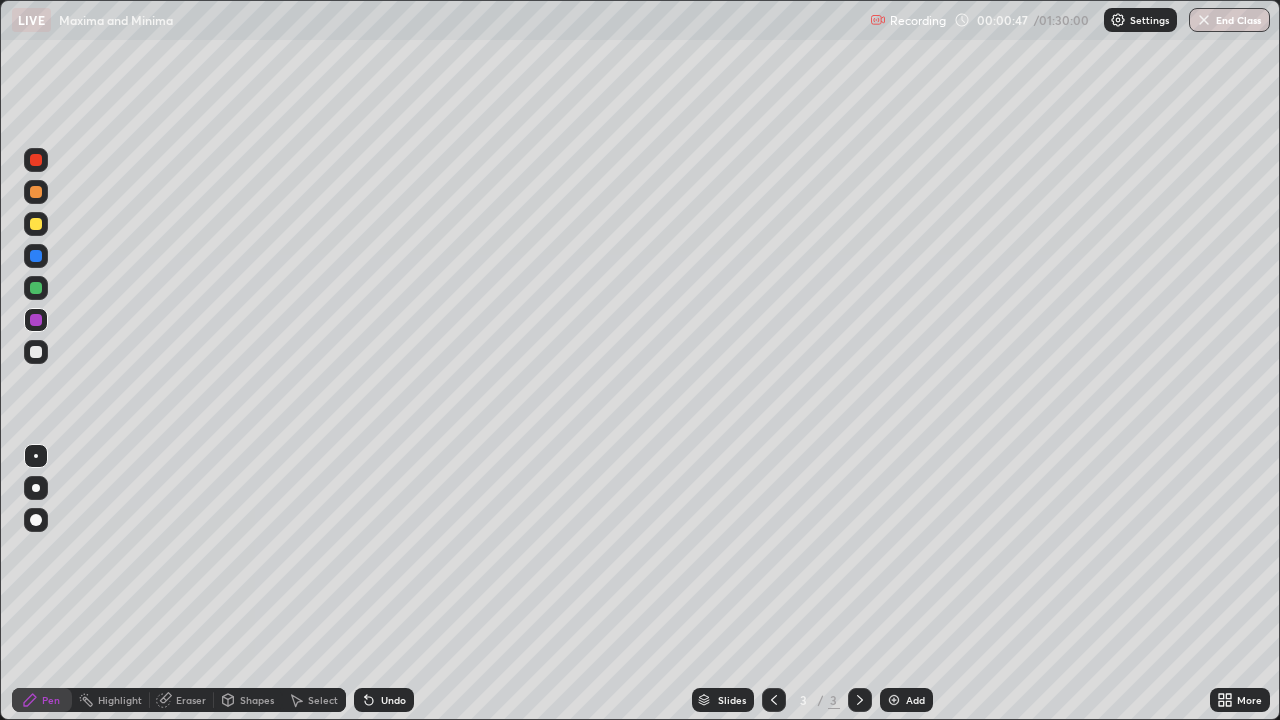 click at bounding box center (36, 352) 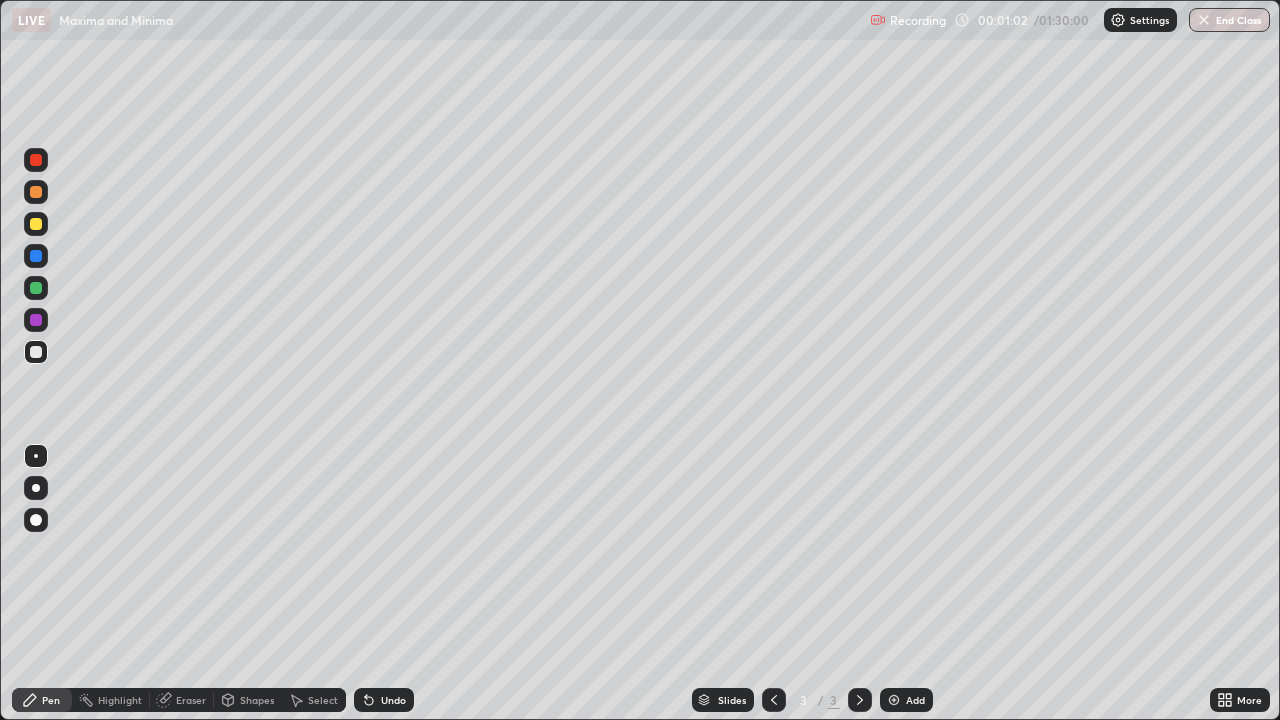 click at bounding box center [36, 352] 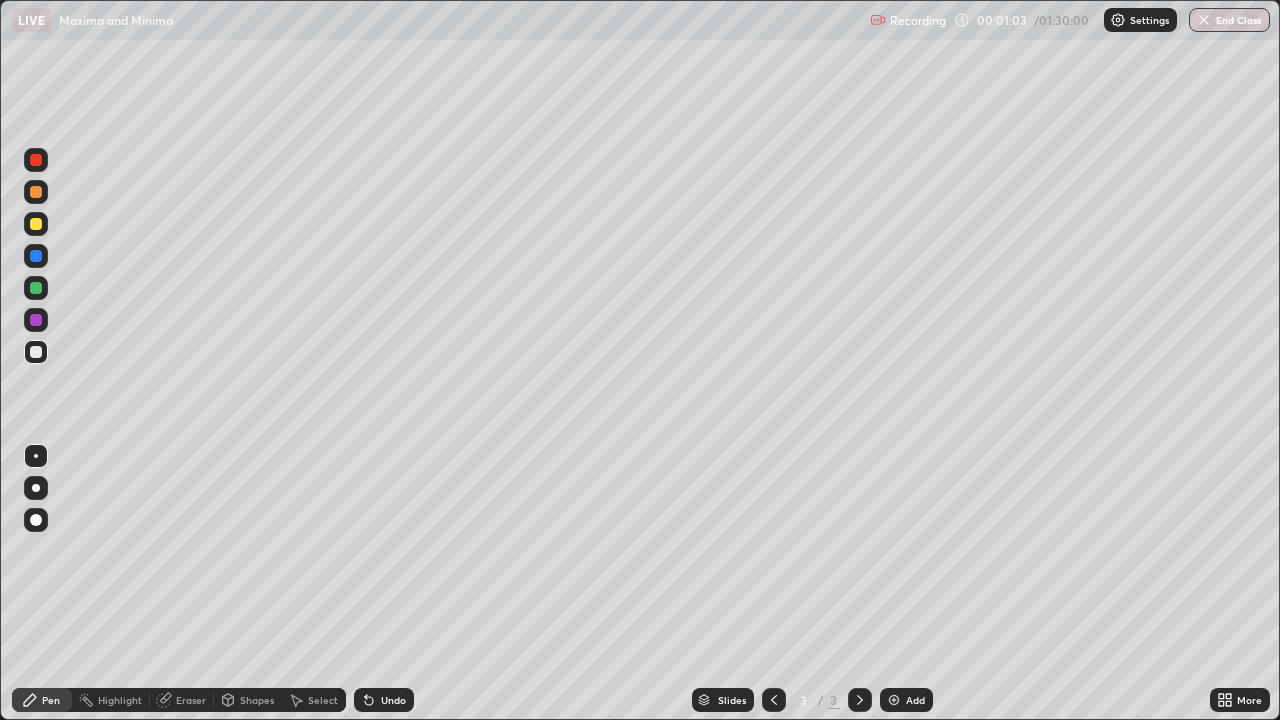click at bounding box center (36, 352) 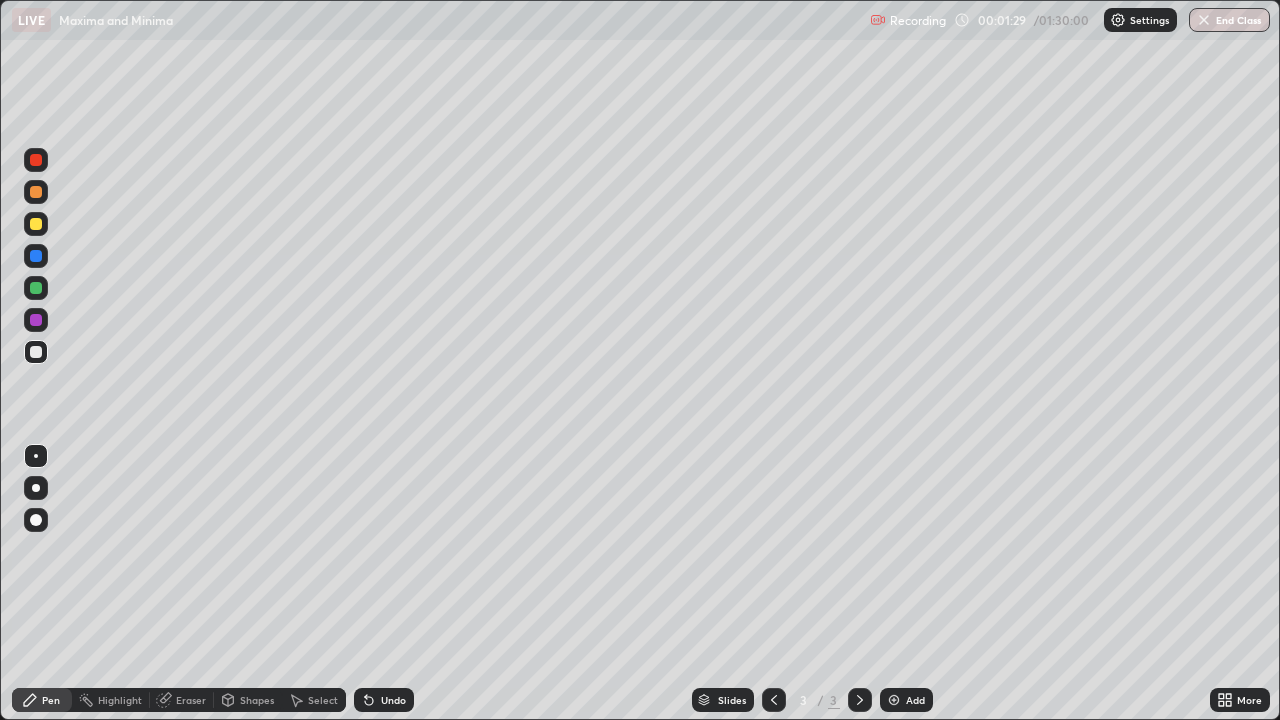 click at bounding box center [36, 352] 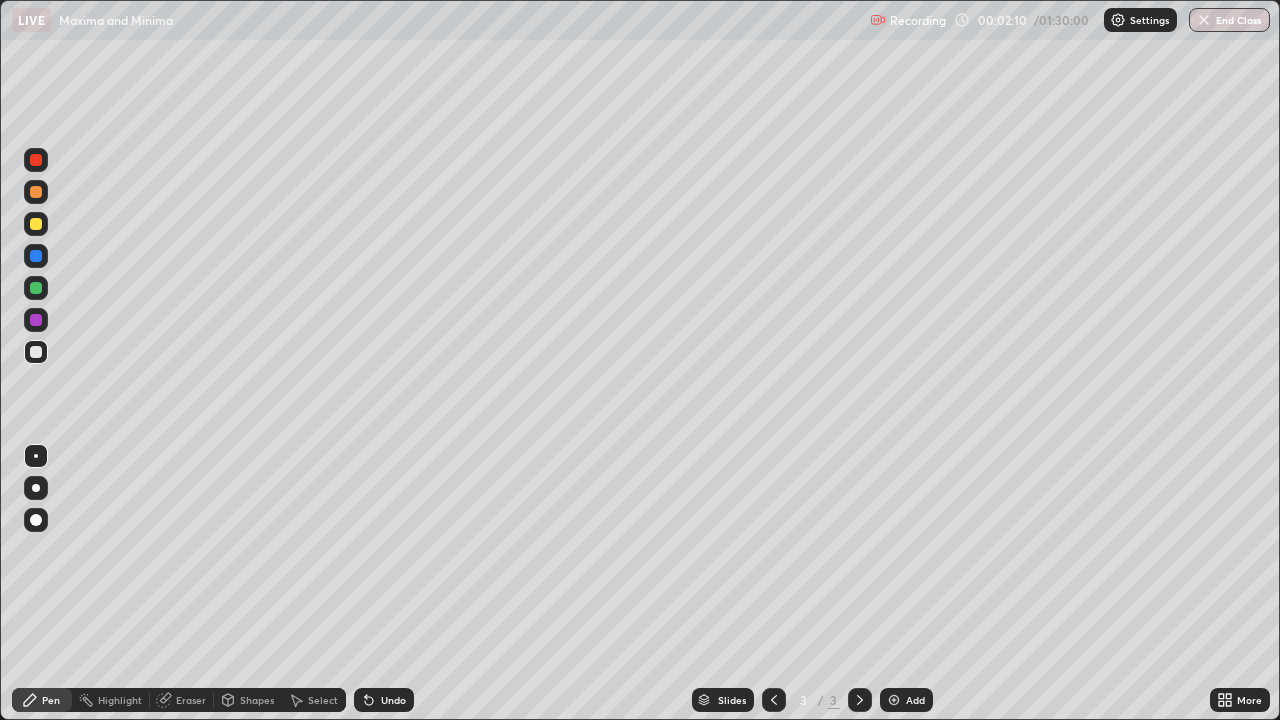 click on "Highlight" at bounding box center (120, 700) 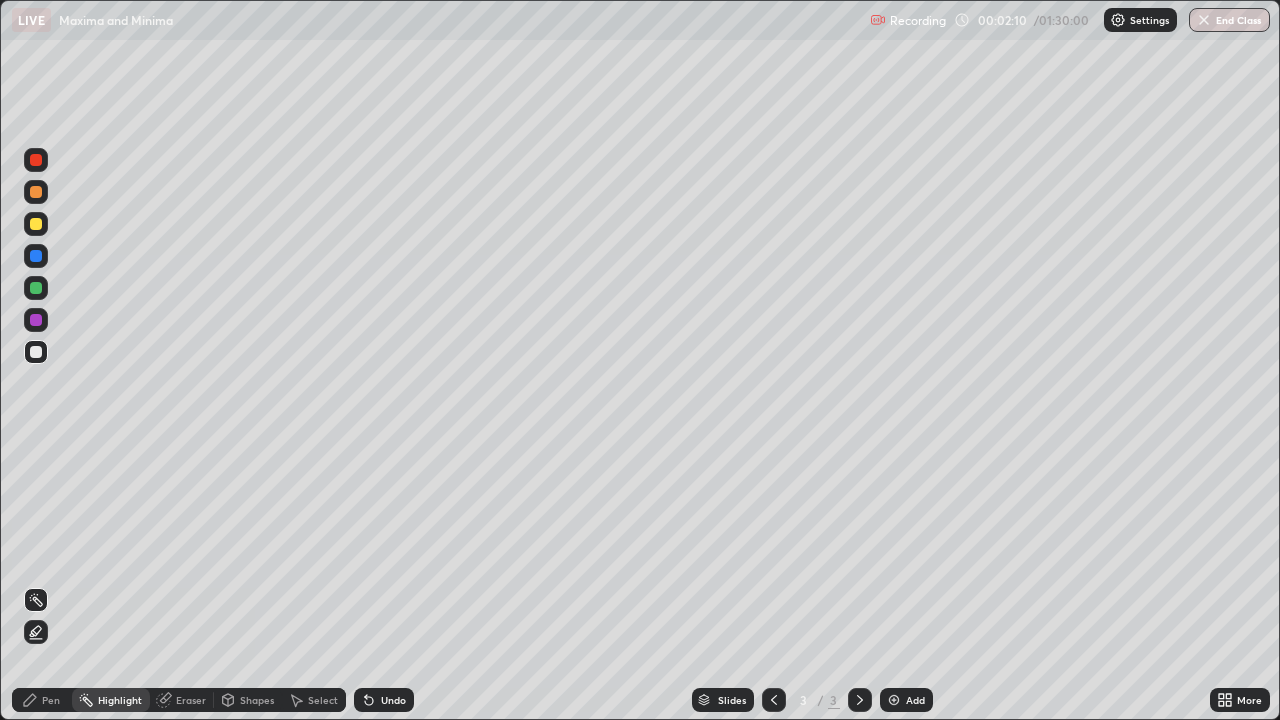 click on "Eraser" at bounding box center [191, 700] 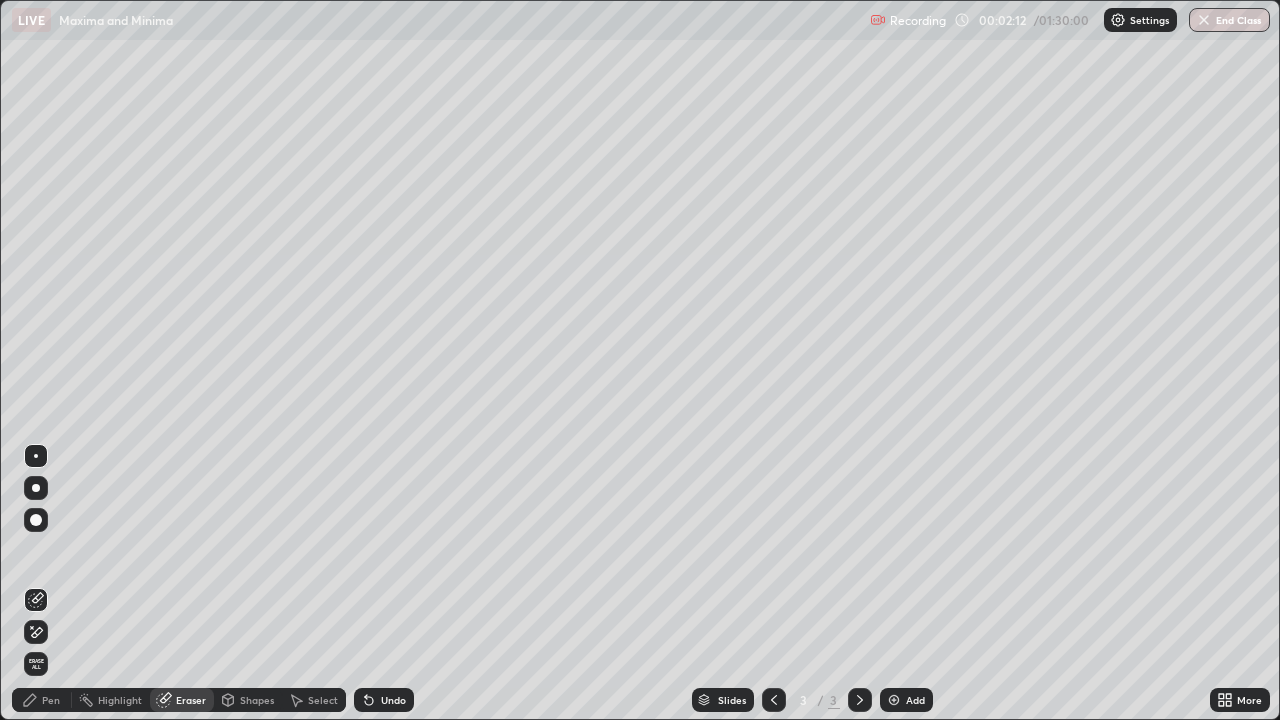 click on "Pen" at bounding box center (42, 700) 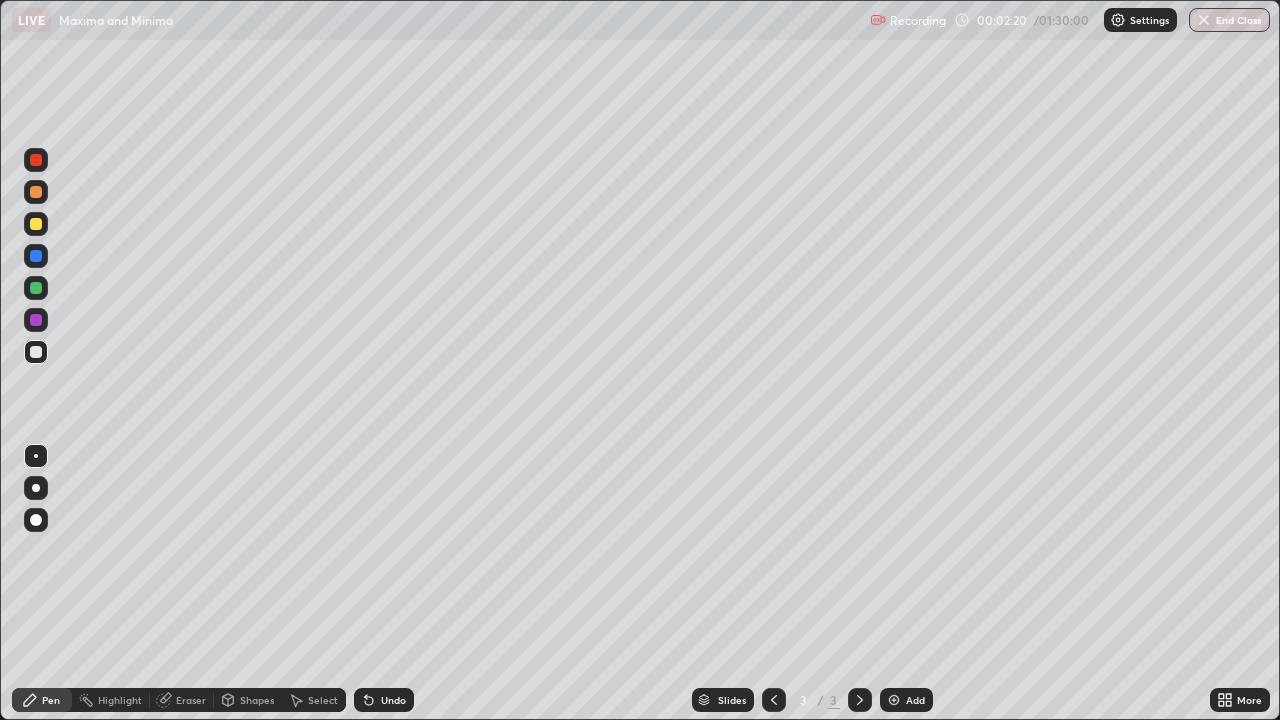 click at bounding box center [36, 352] 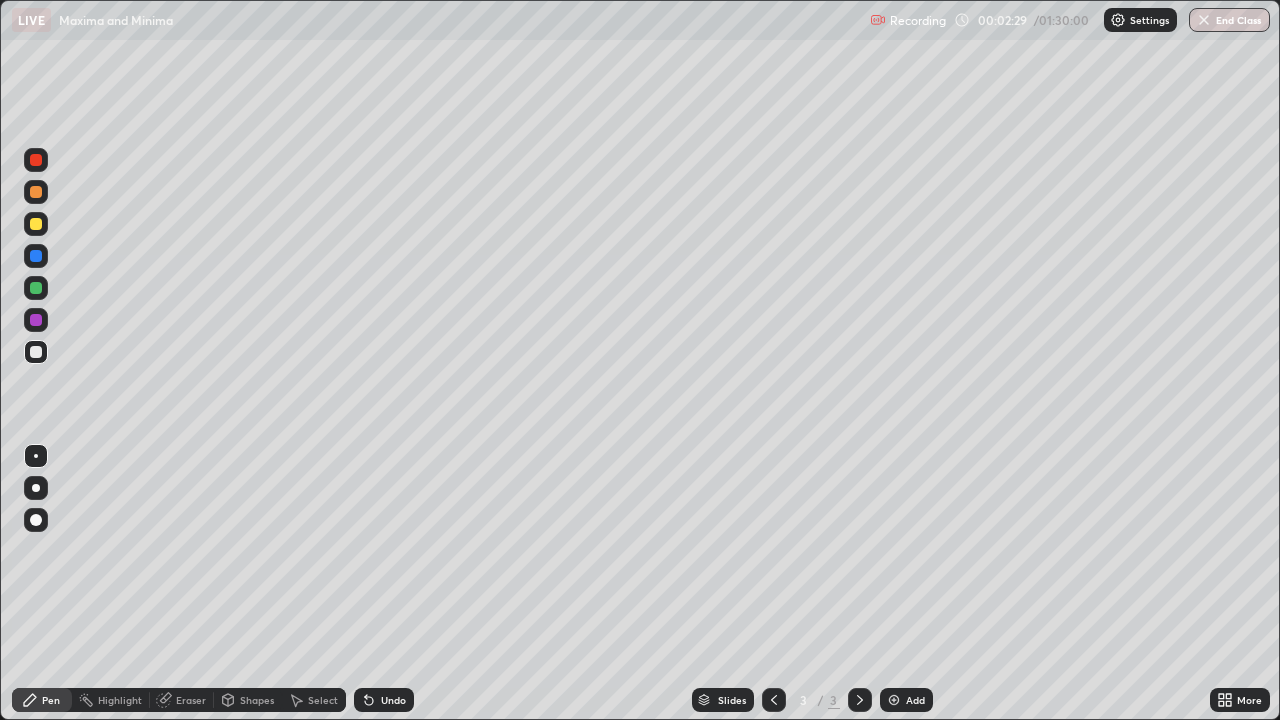 click at bounding box center [36, 352] 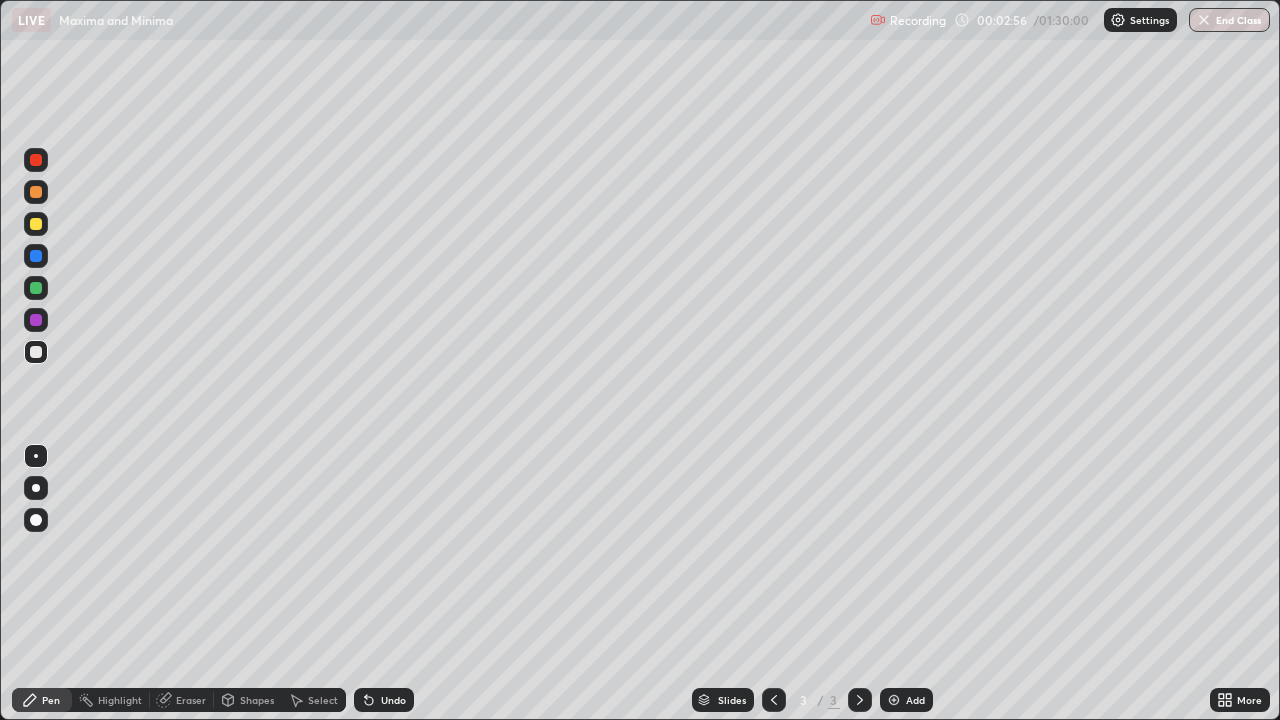 click at bounding box center (36, 320) 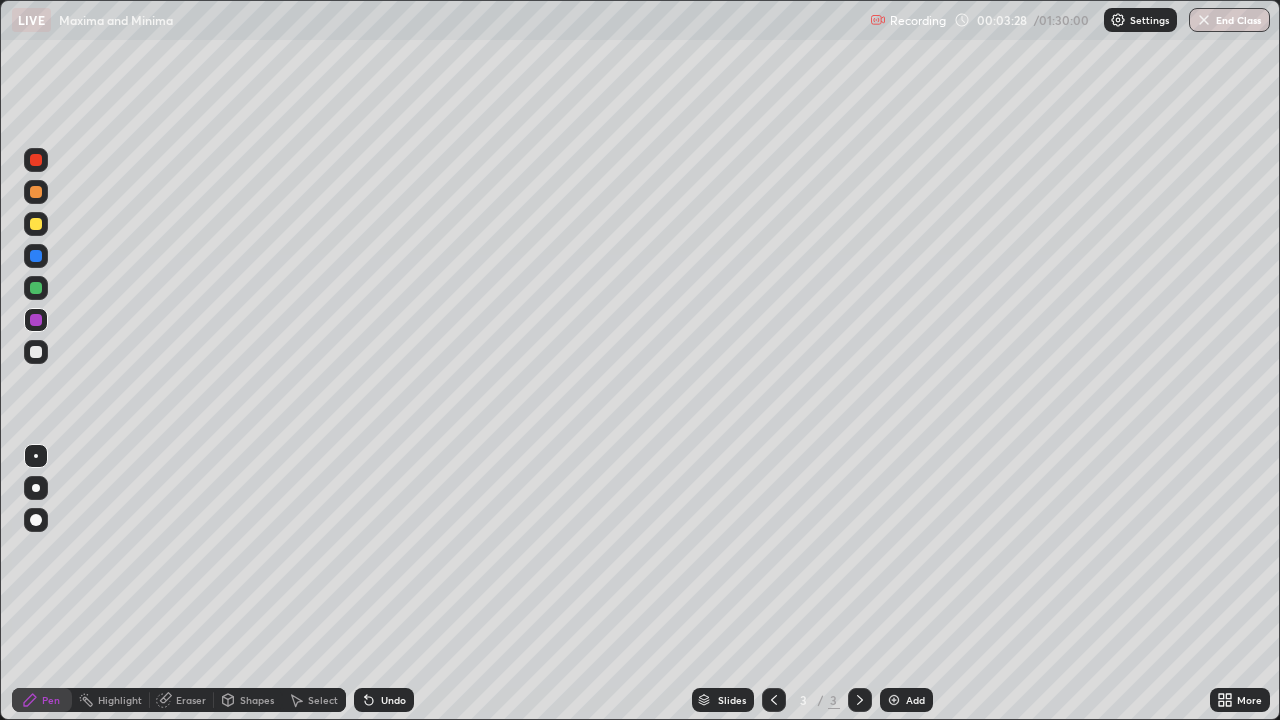 click at bounding box center [36, 224] 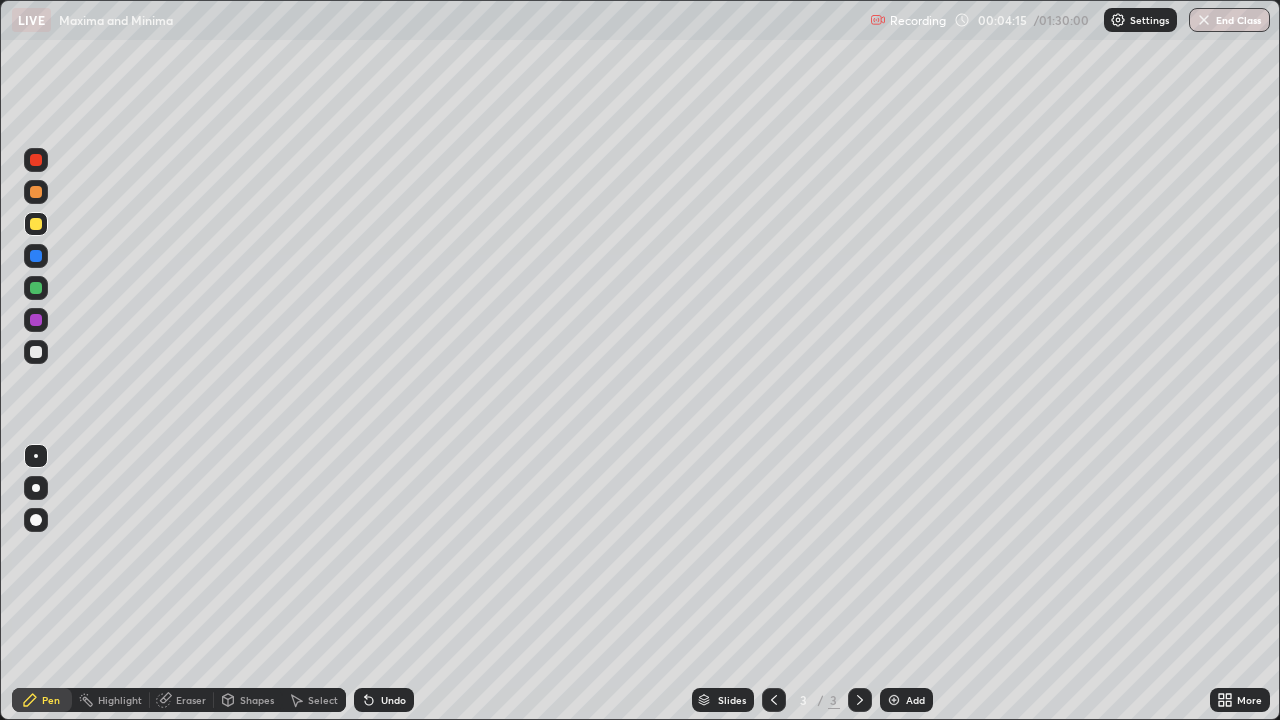 click on "Eraser" at bounding box center (191, 700) 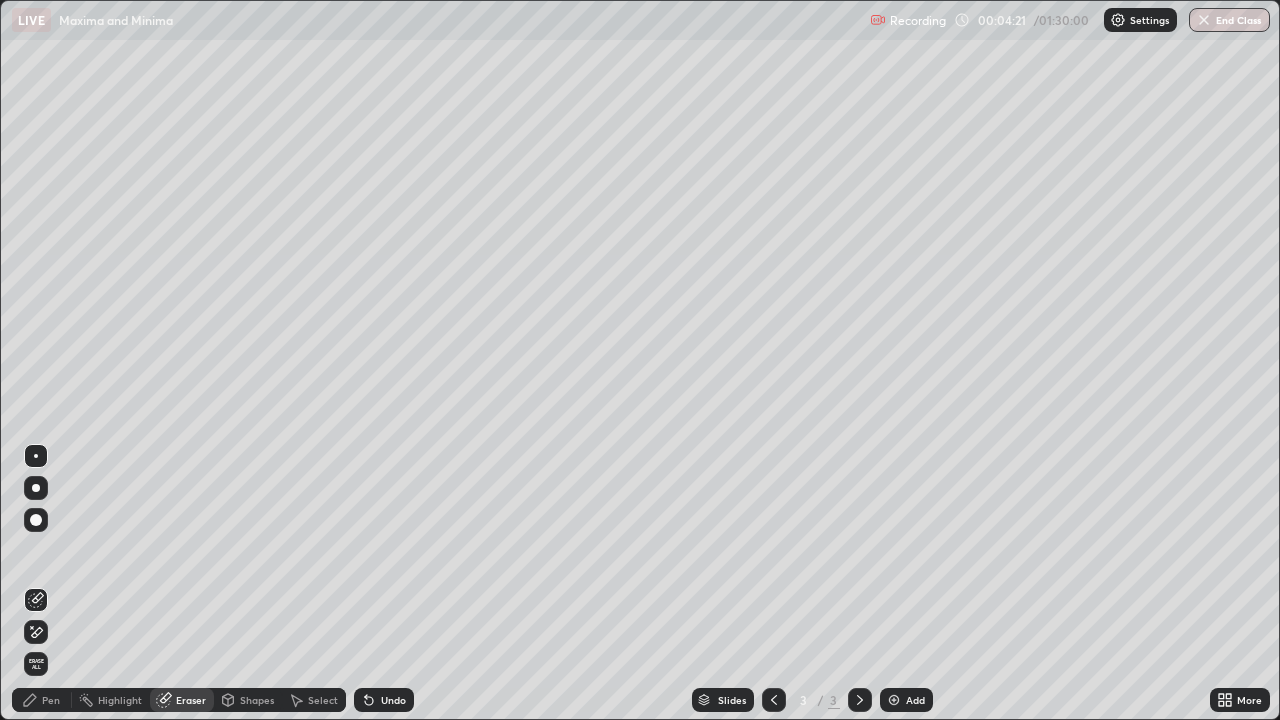 click on "Pen" at bounding box center [42, 700] 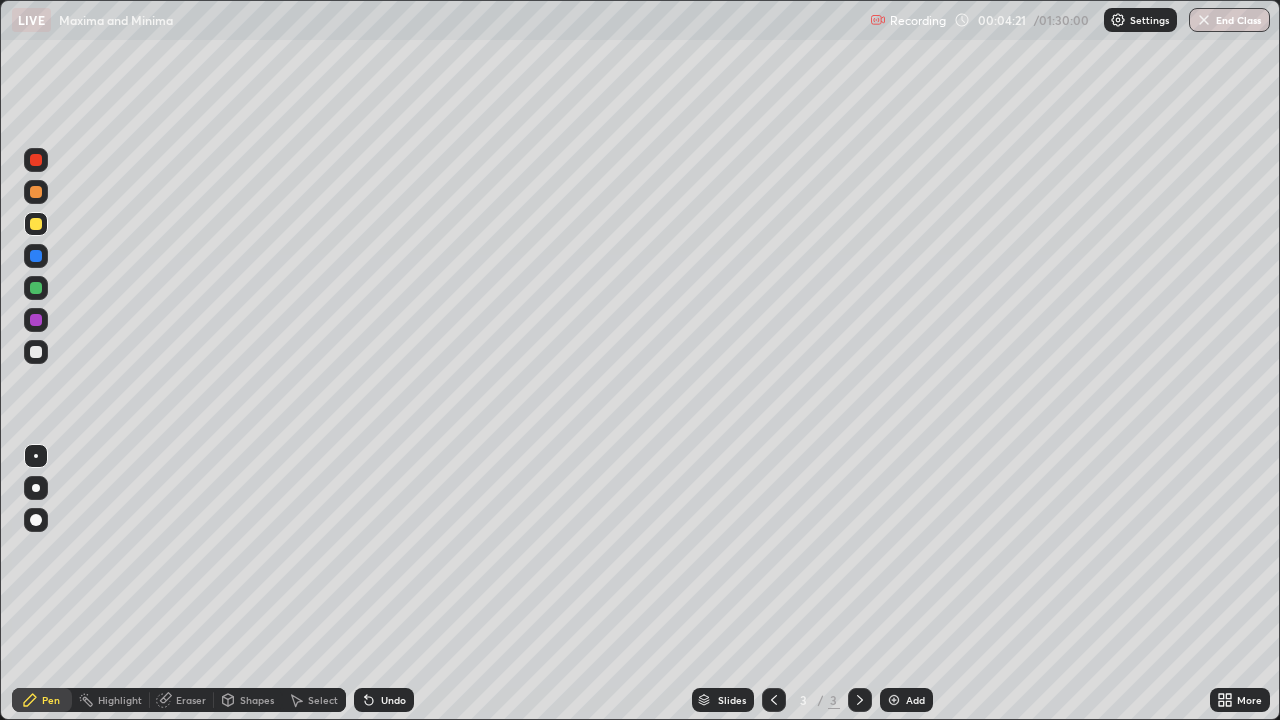 click at bounding box center [36, 352] 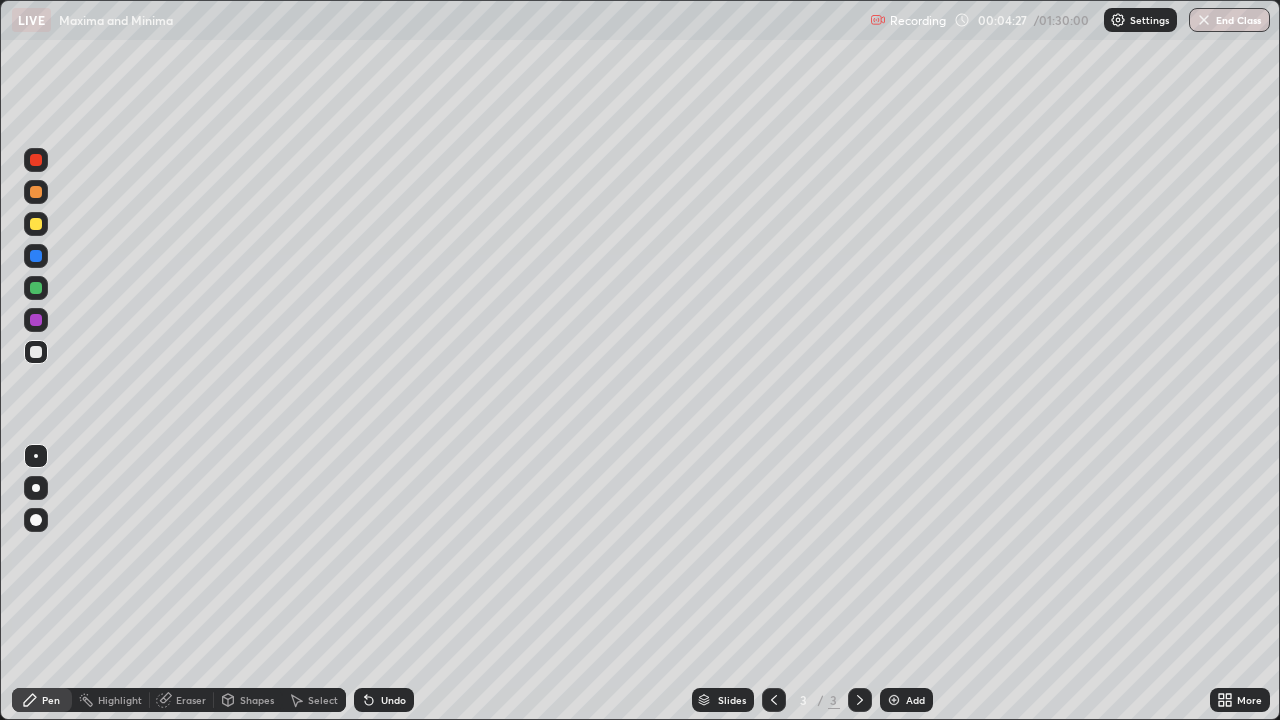 click on "Eraser" at bounding box center (191, 700) 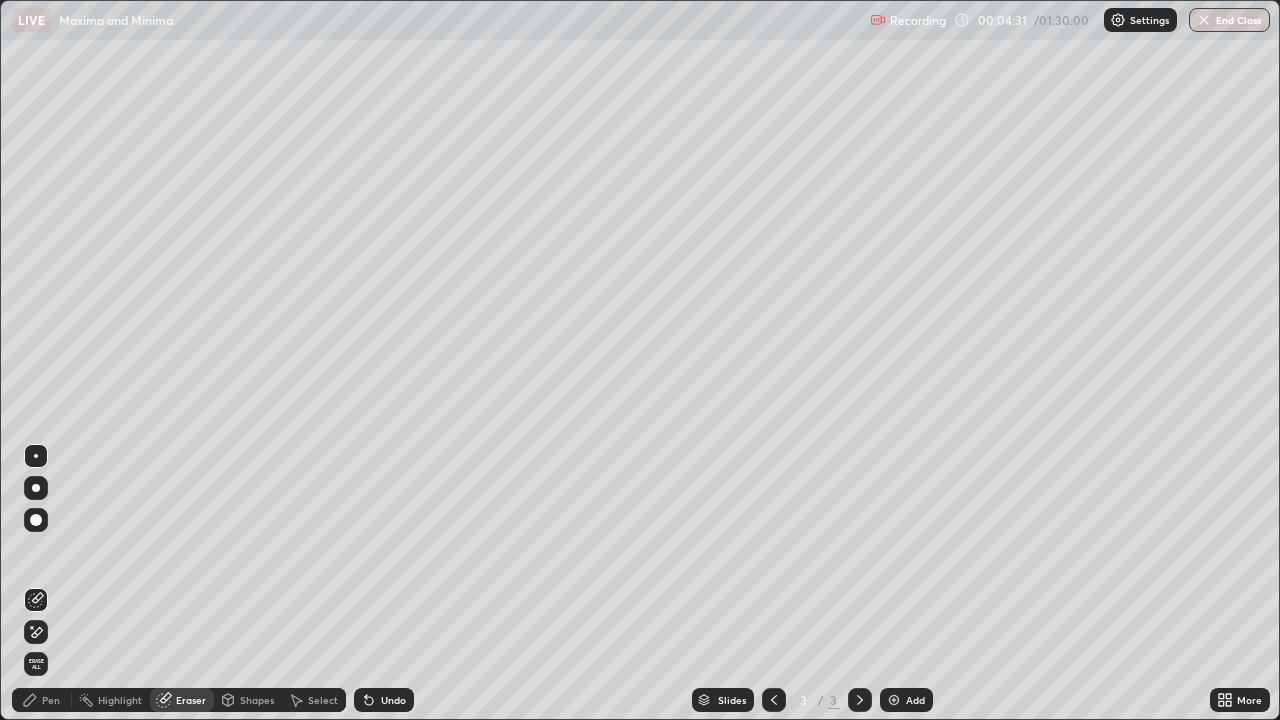 click on "Pen" at bounding box center [42, 700] 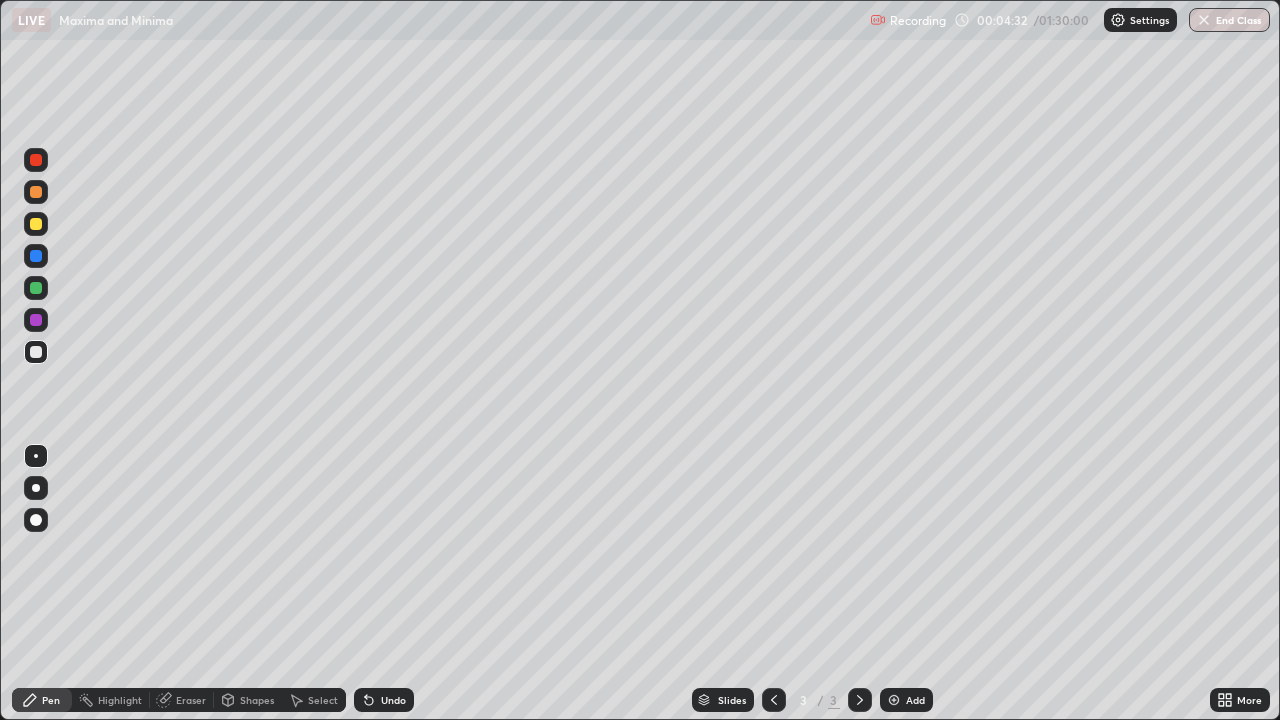 click at bounding box center [36, 352] 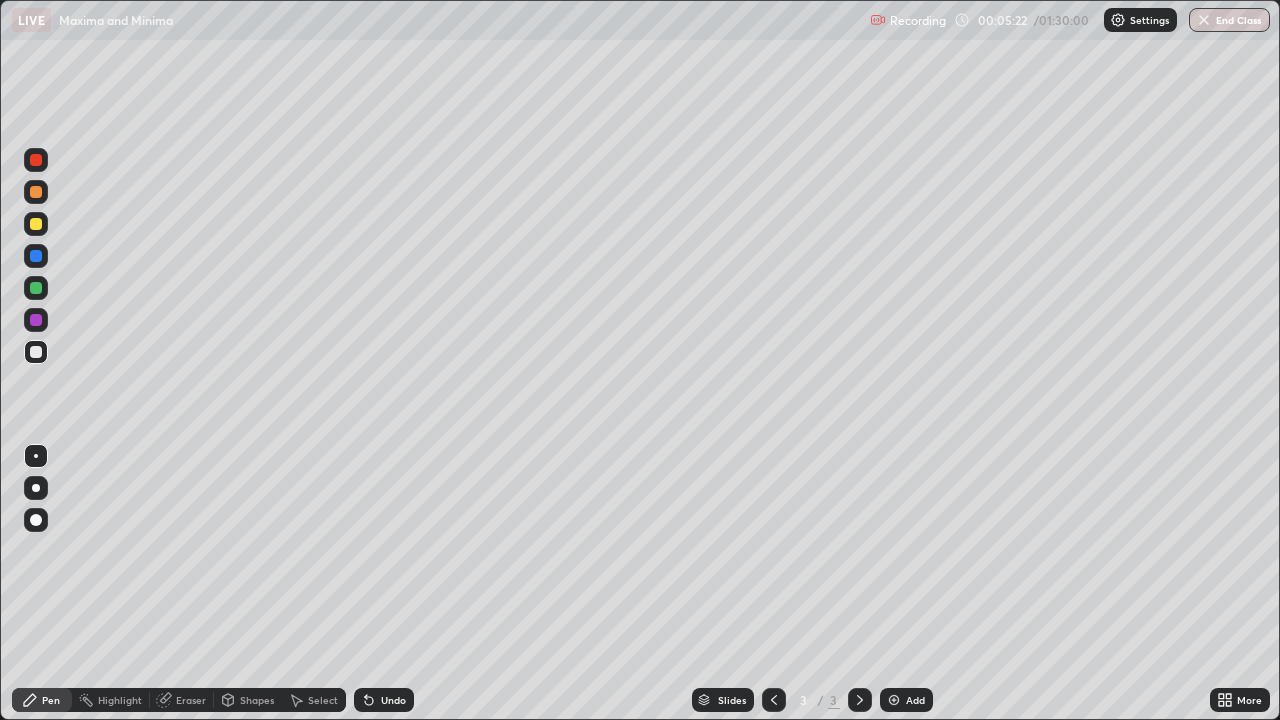 click on "Add" at bounding box center [906, 700] 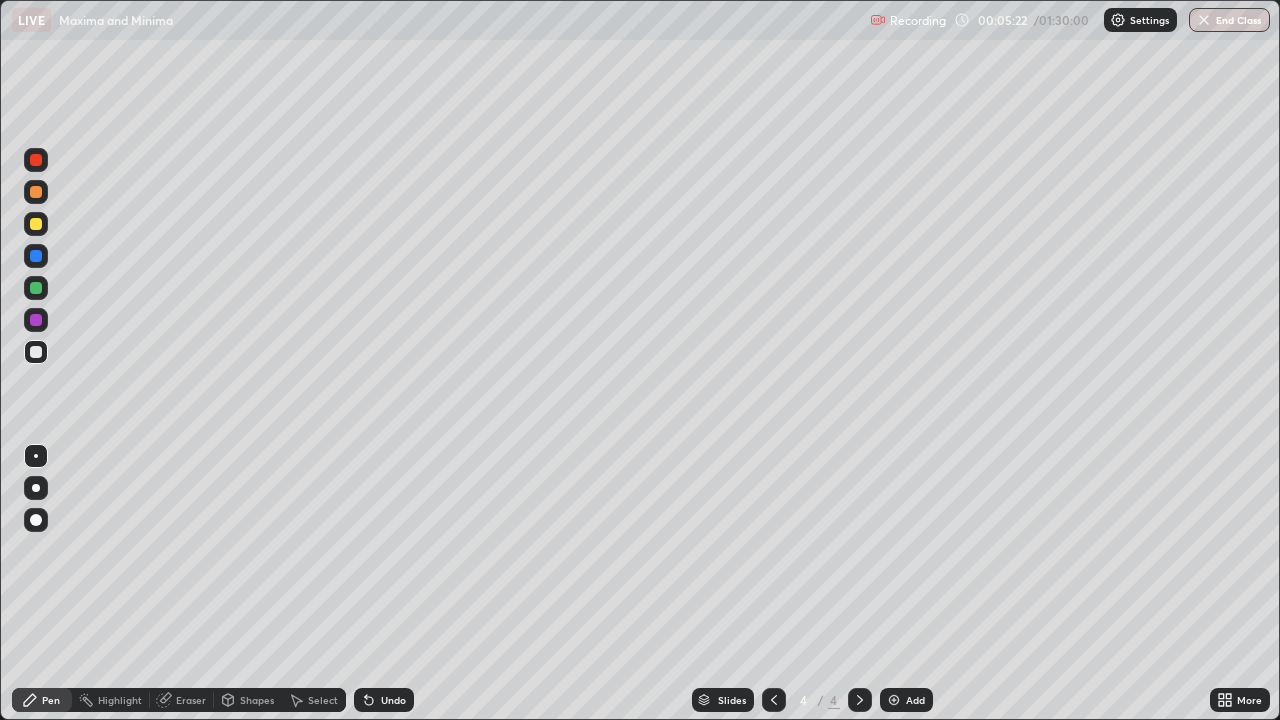 click on "Add" at bounding box center (906, 700) 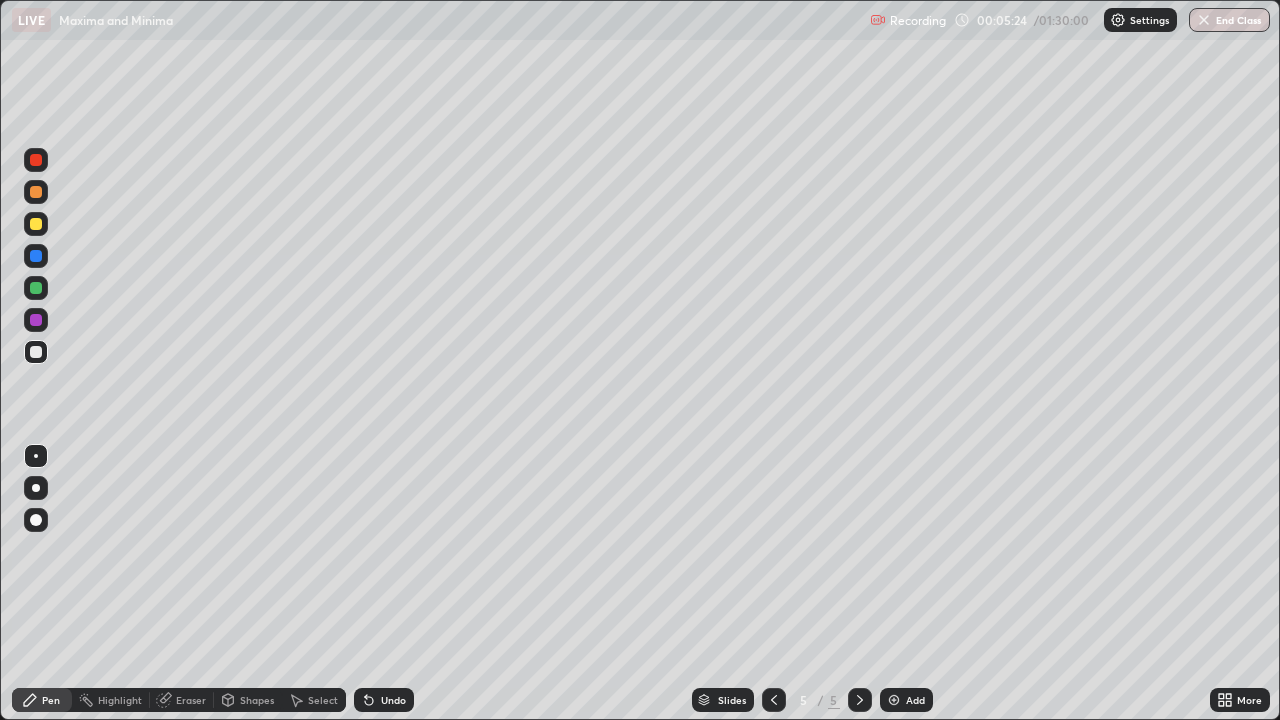 click 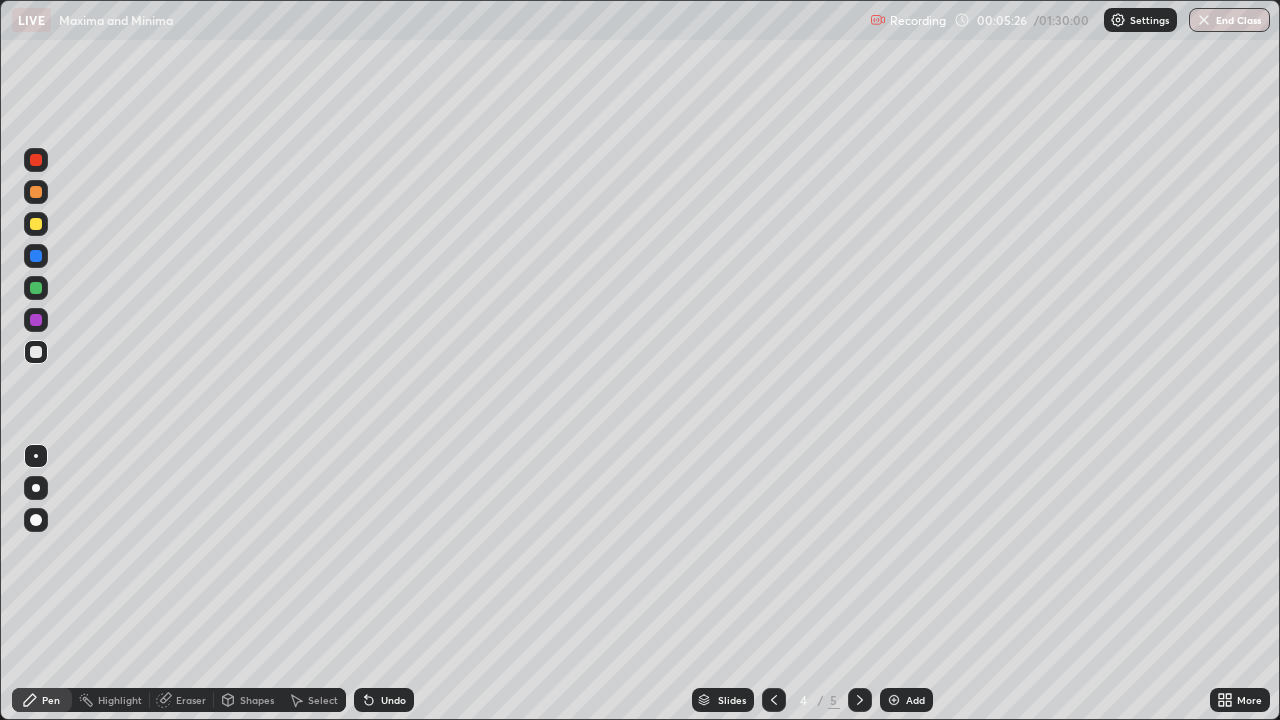 click 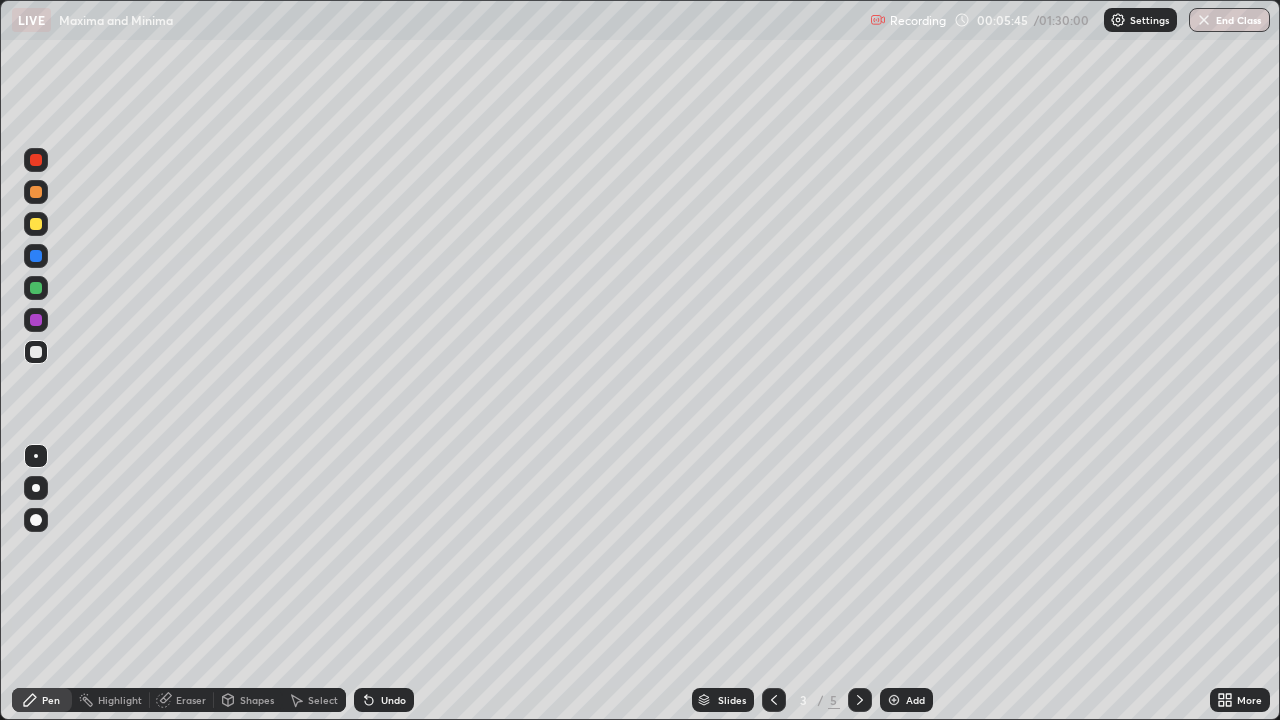 click at bounding box center (36, 288) 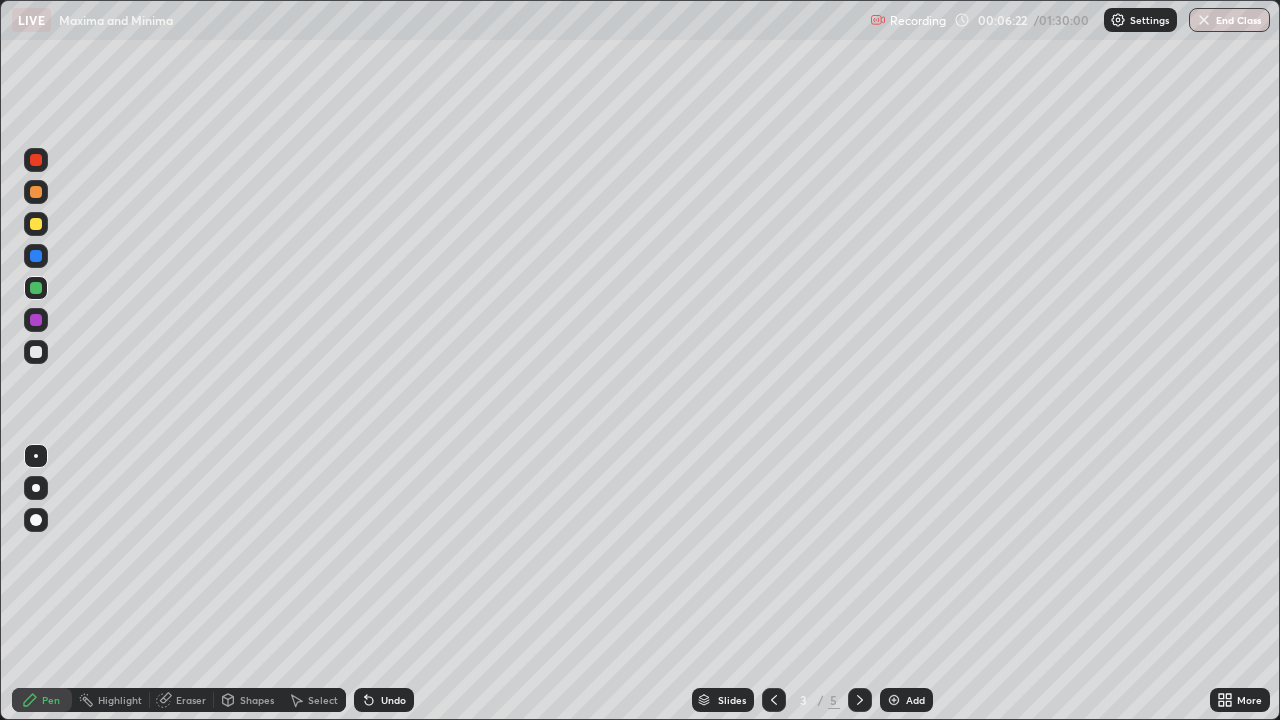 click 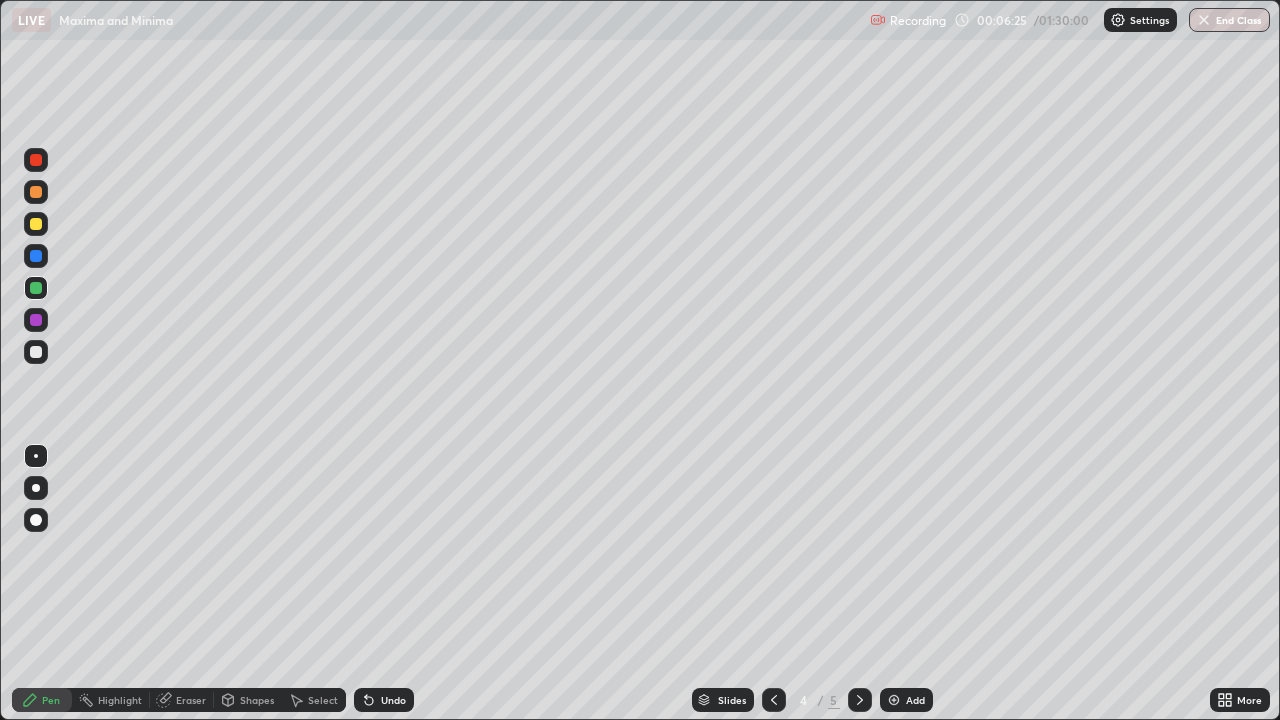 click at bounding box center [36, 224] 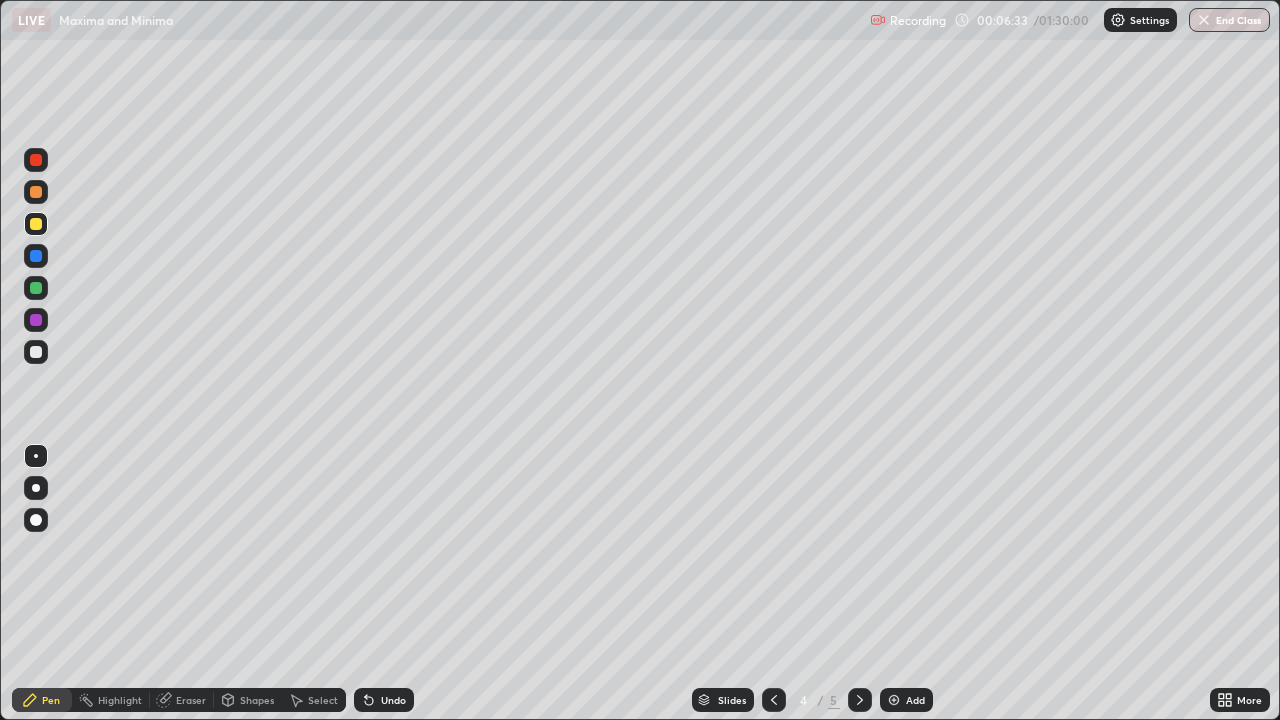 click at bounding box center (36, 224) 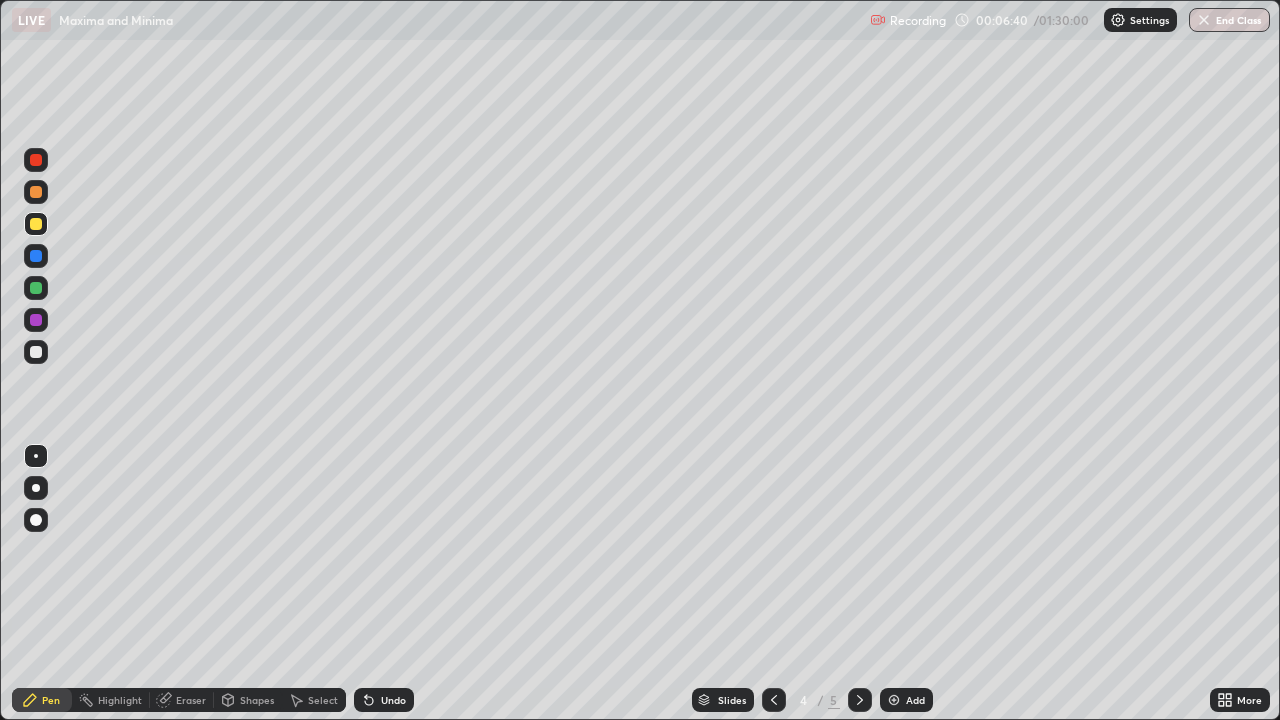 click on "Eraser" at bounding box center [182, 700] 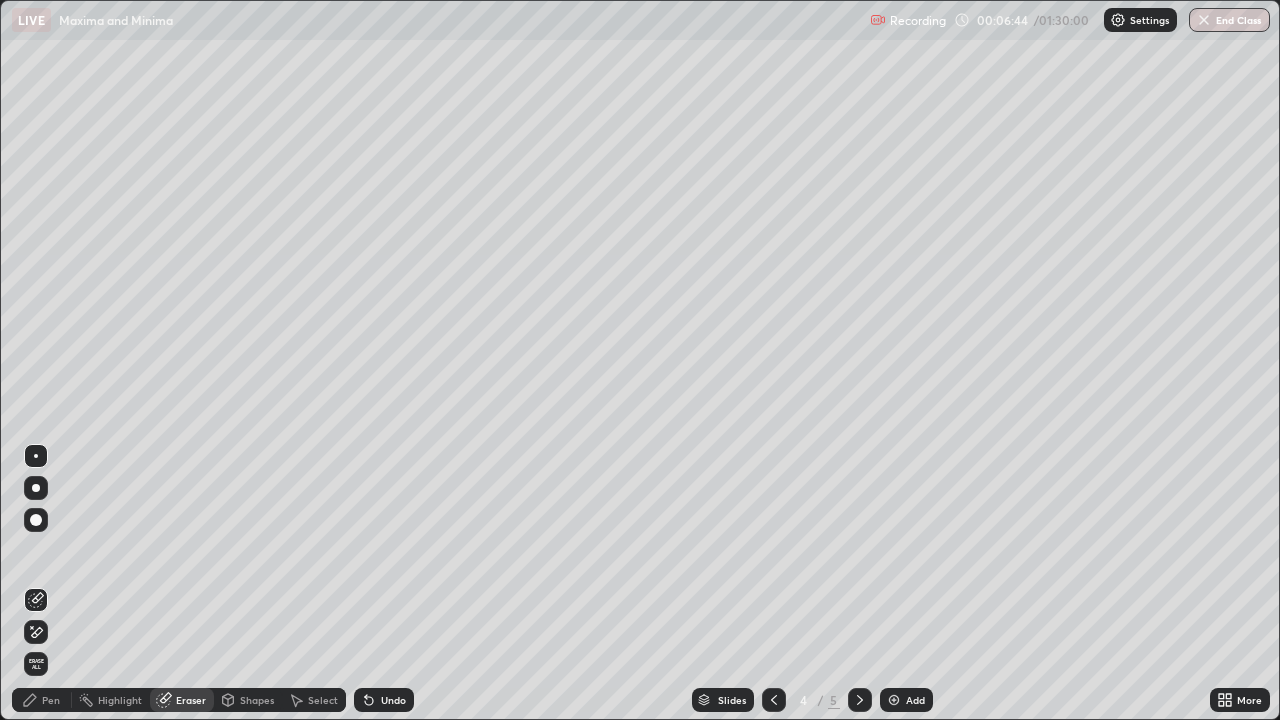 click on "Pen" at bounding box center (42, 700) 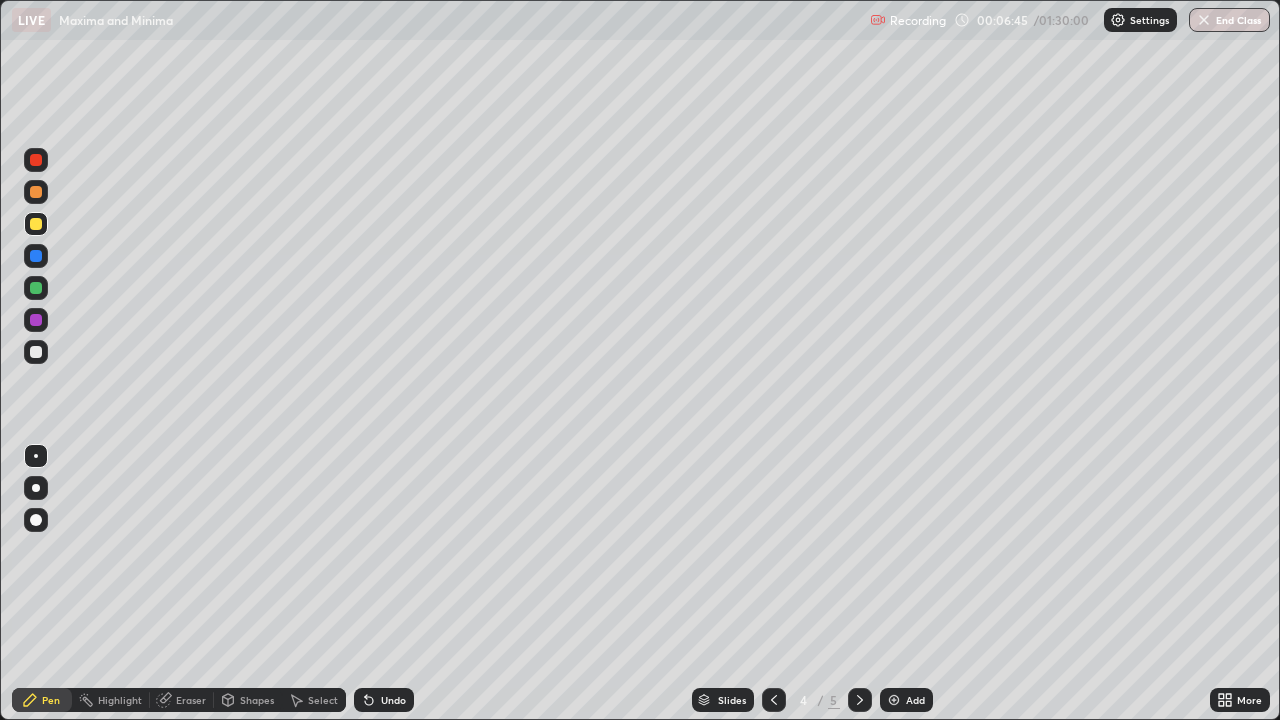 click at bounding box center [36, 352] 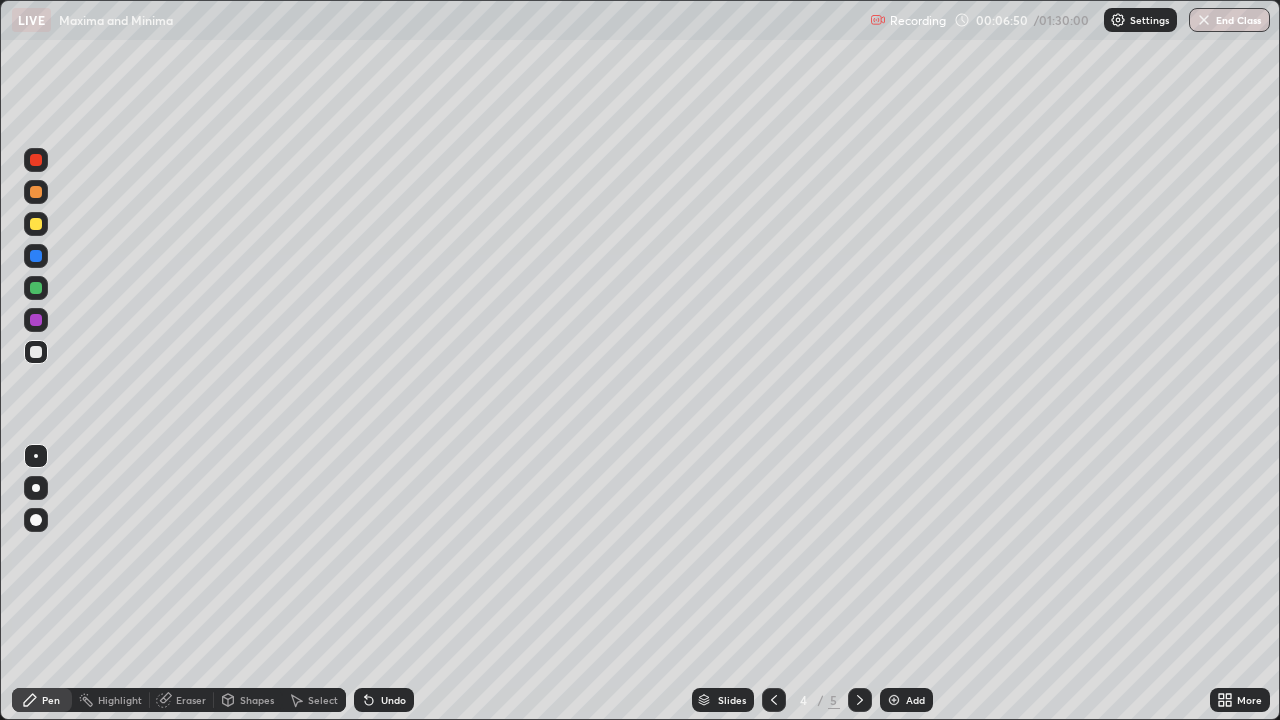 click at bounding box center (36, 192) 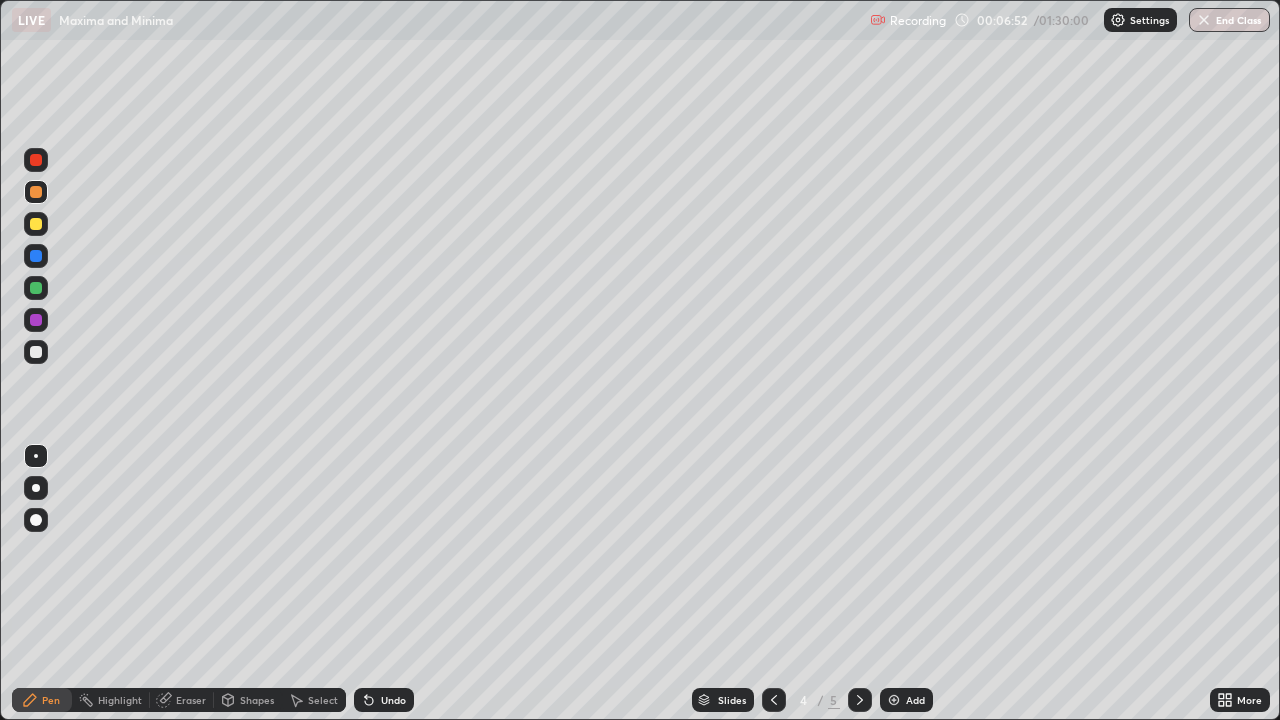 click at bounding box center (36, 352) 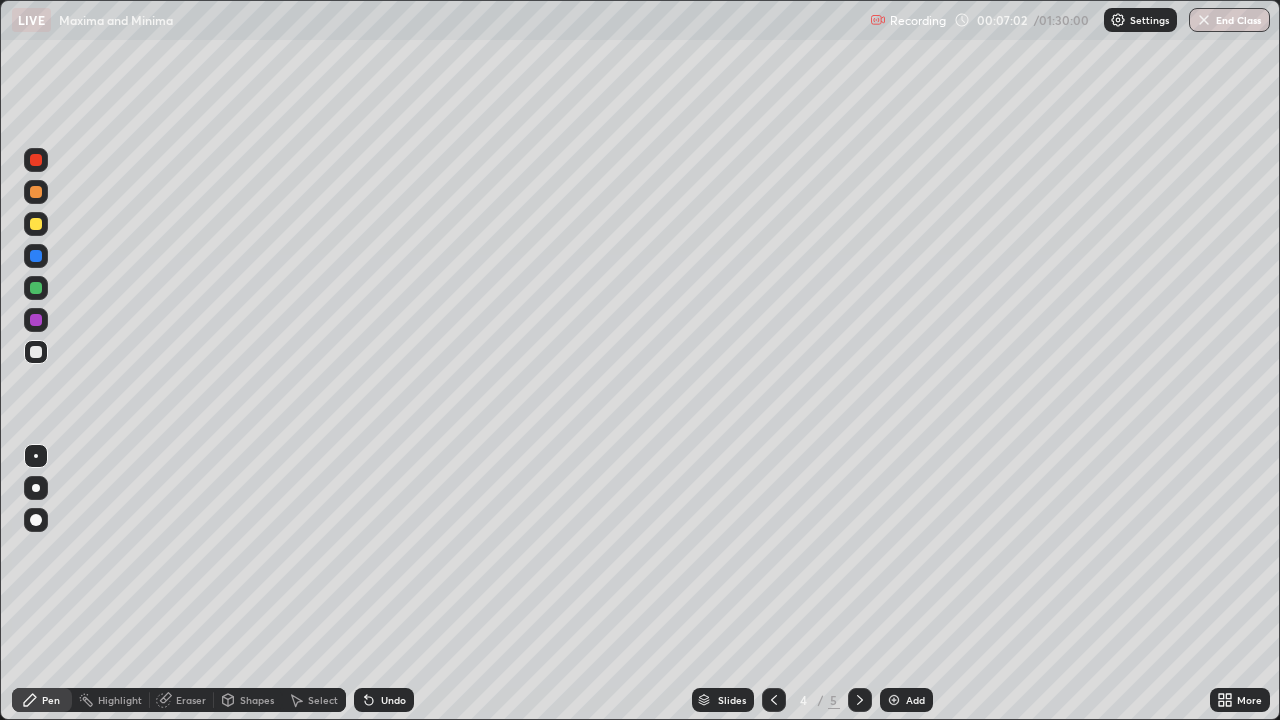 click at bounding box center [36, 288] 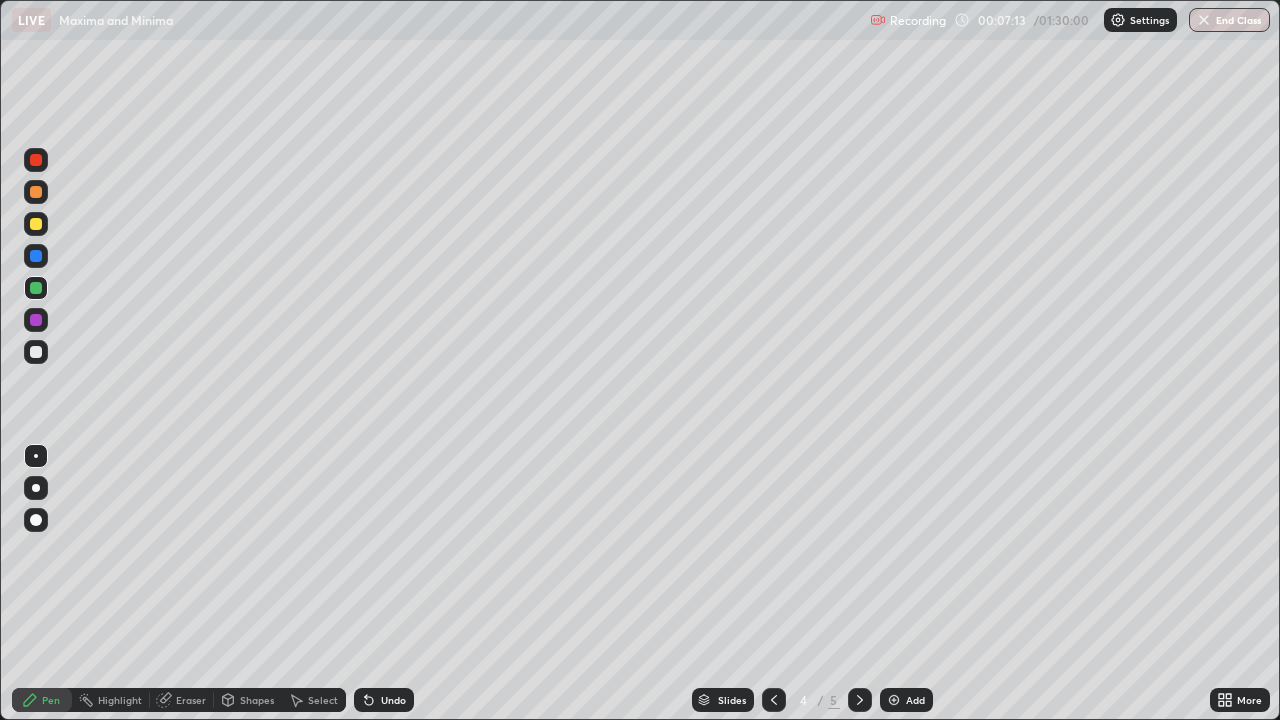 click at bounding box center (36, 352) 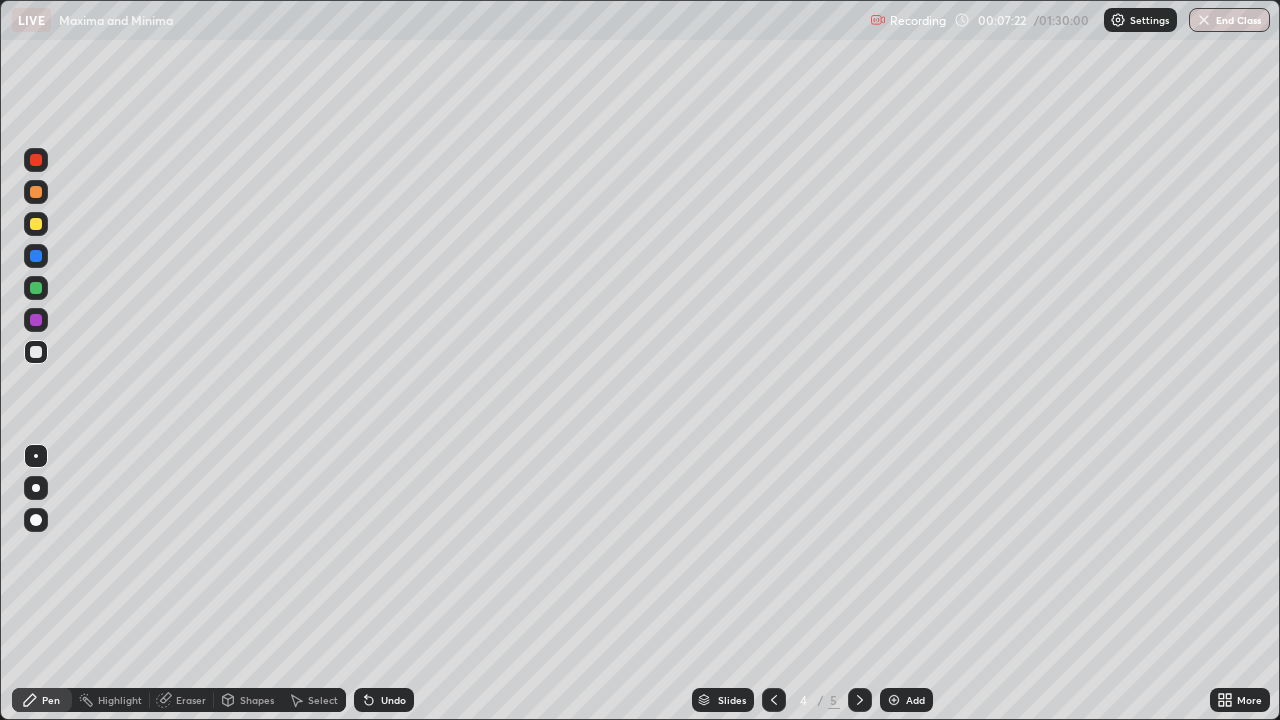 click at bounding box center (36, 320) 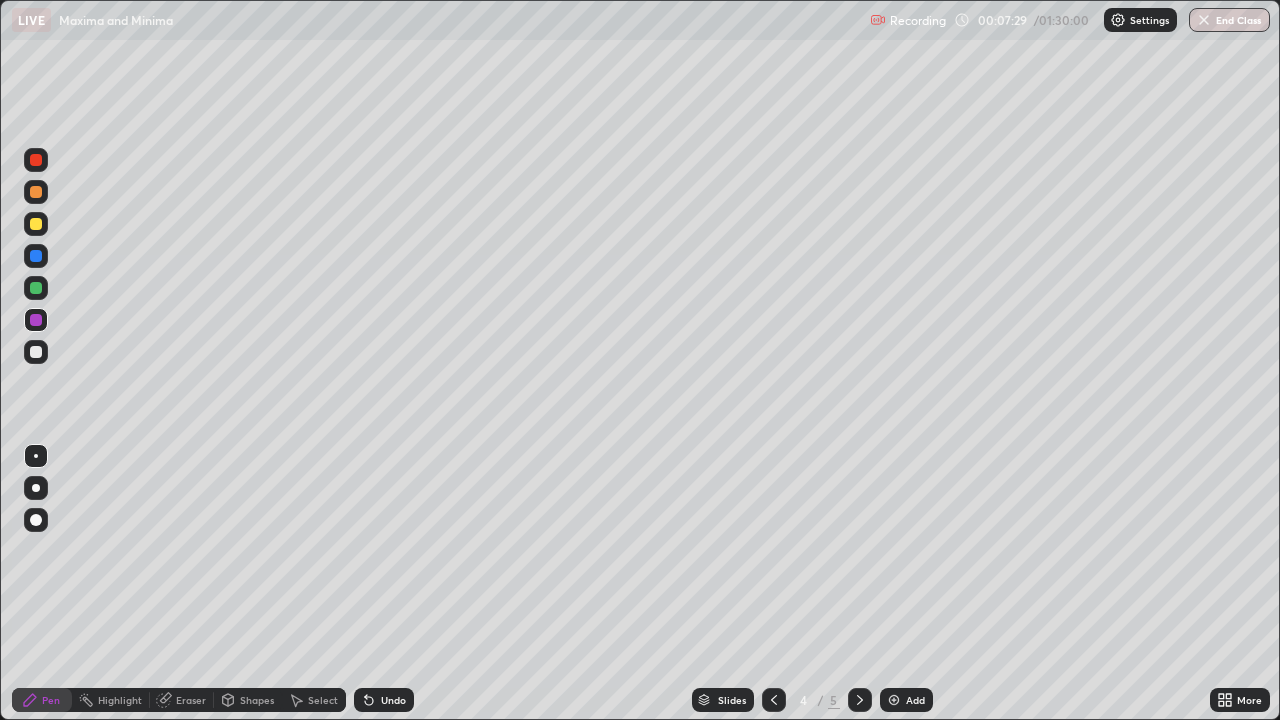 click at bounding box center (36, 352) 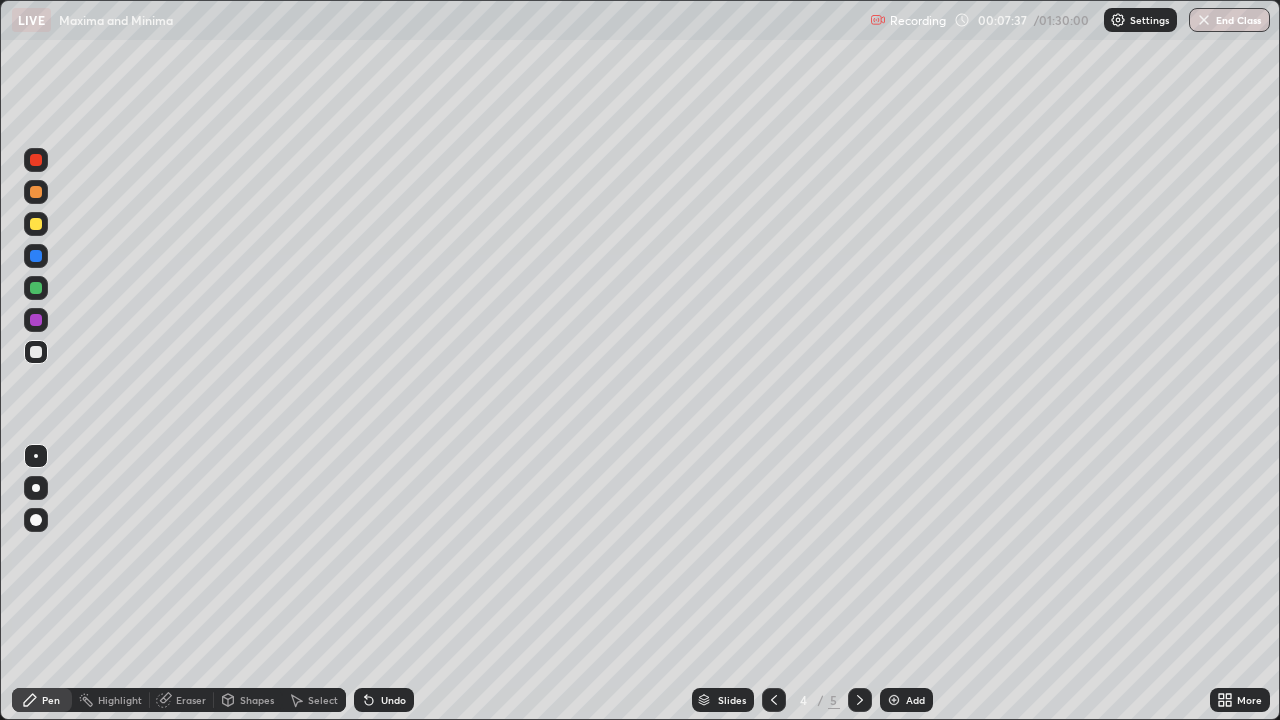 click at bounding box center (36, 192) 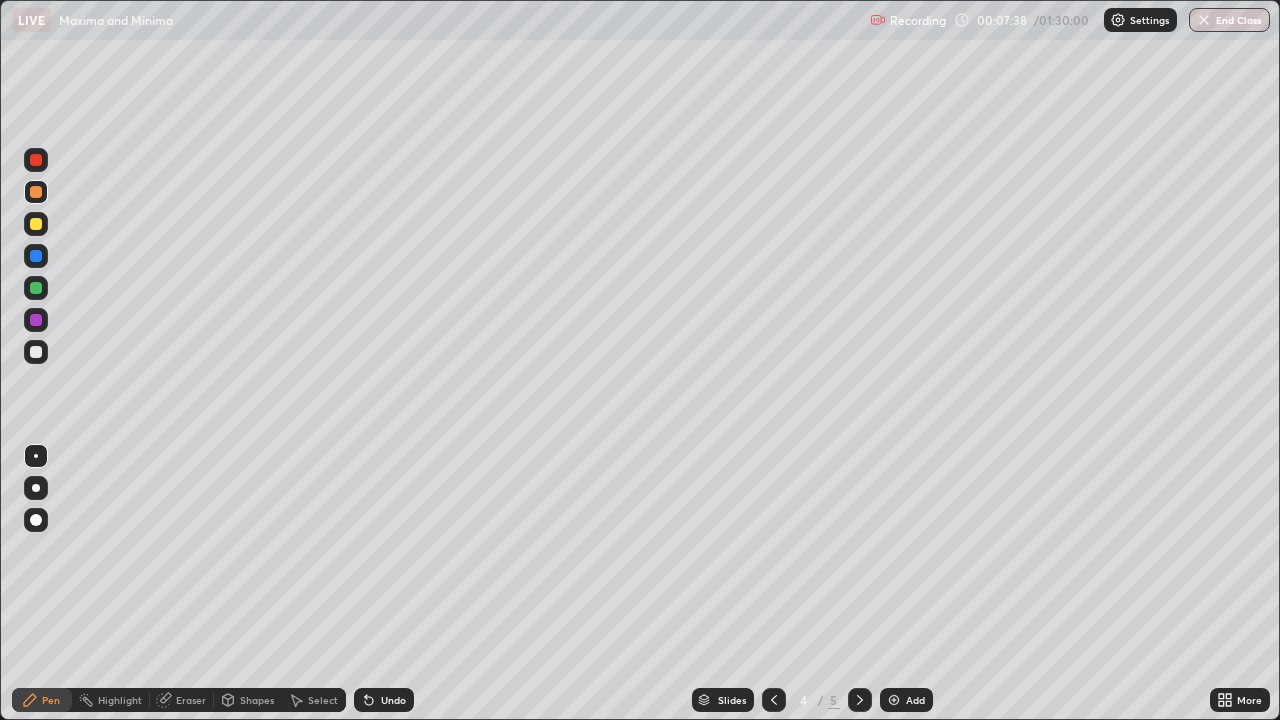 click at bounding box center (36, 320) 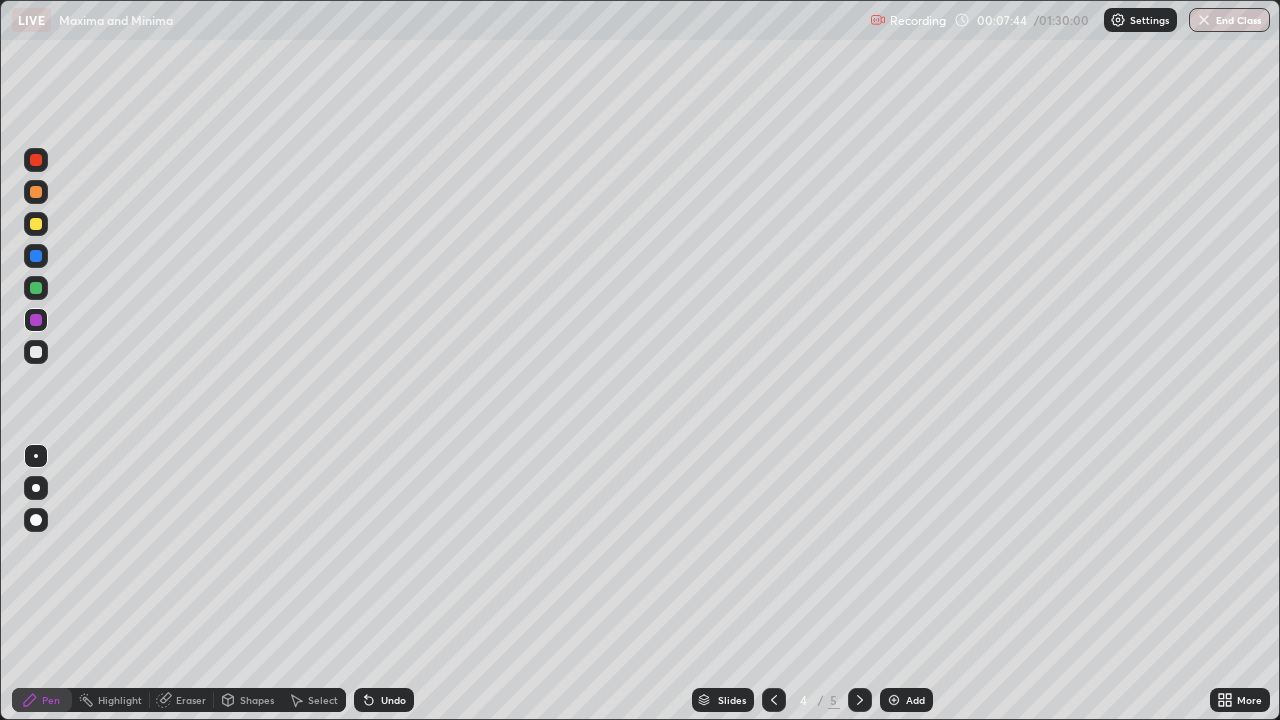 click on "Eraser" at bounding box center [182, 700] 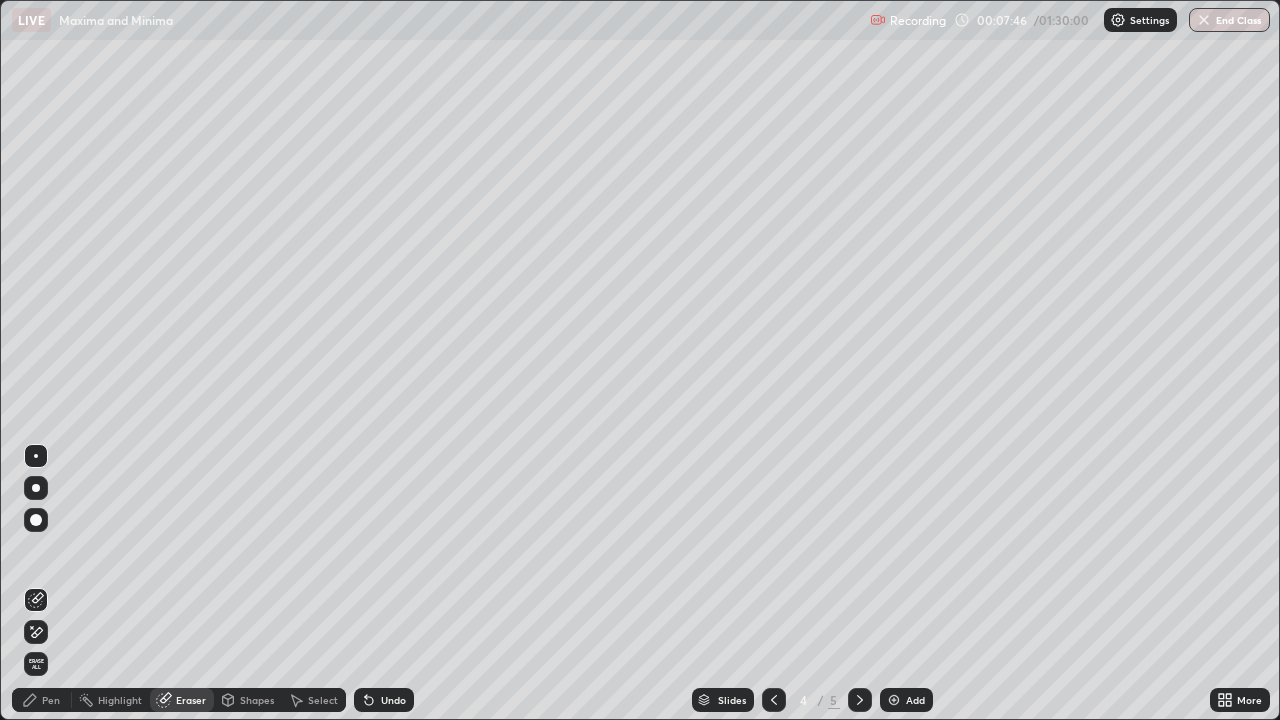 click on "Pen" at bounding box center (42, 700) 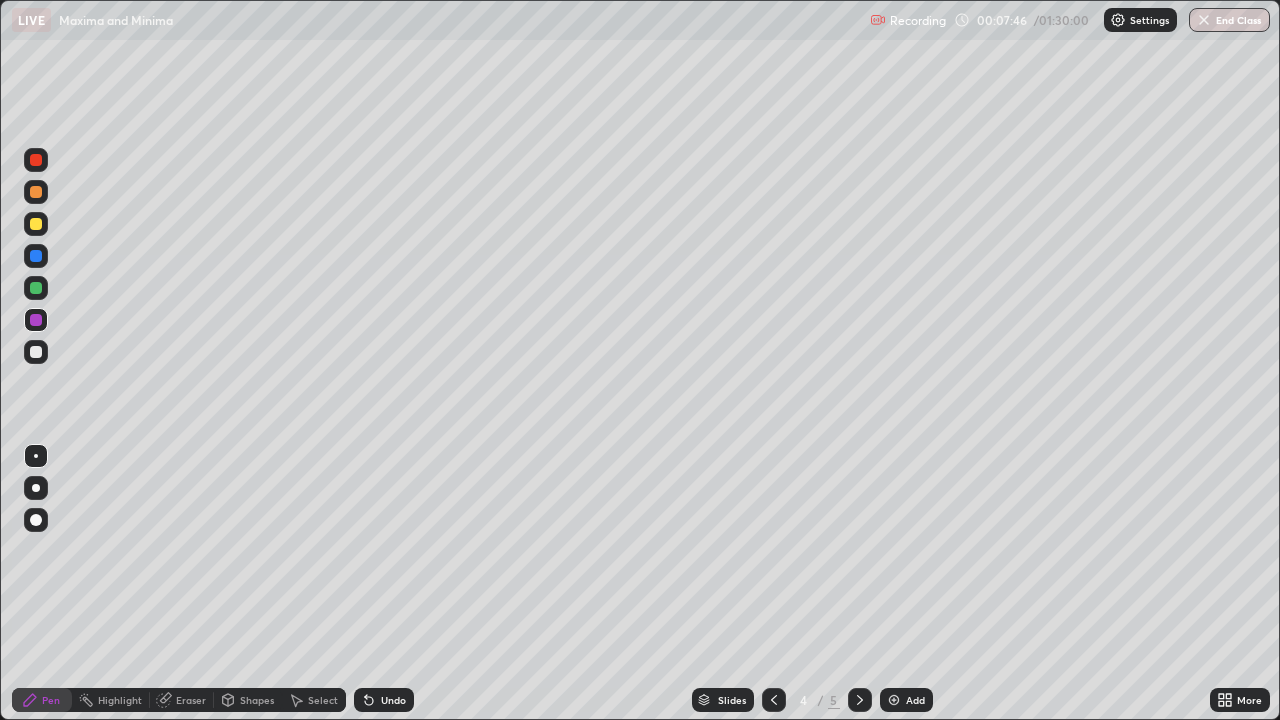 click at bounding box center [36, 320] 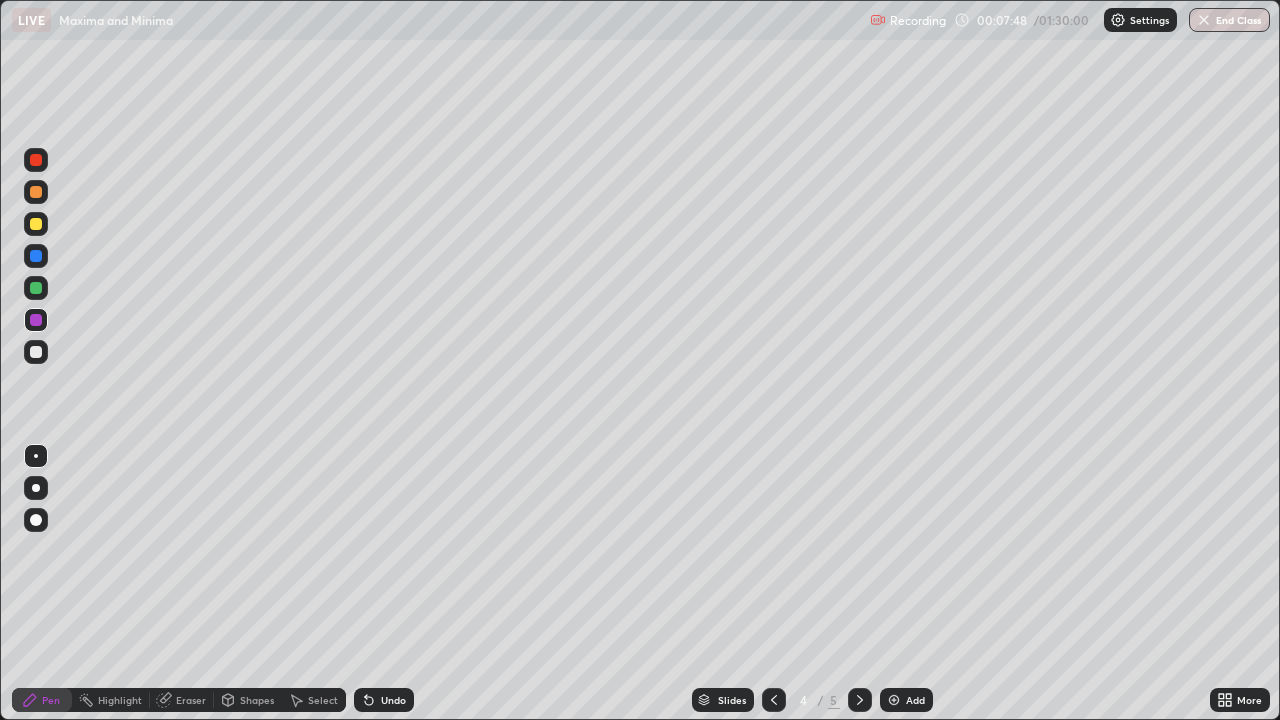 click at bounding box center [36, 352] 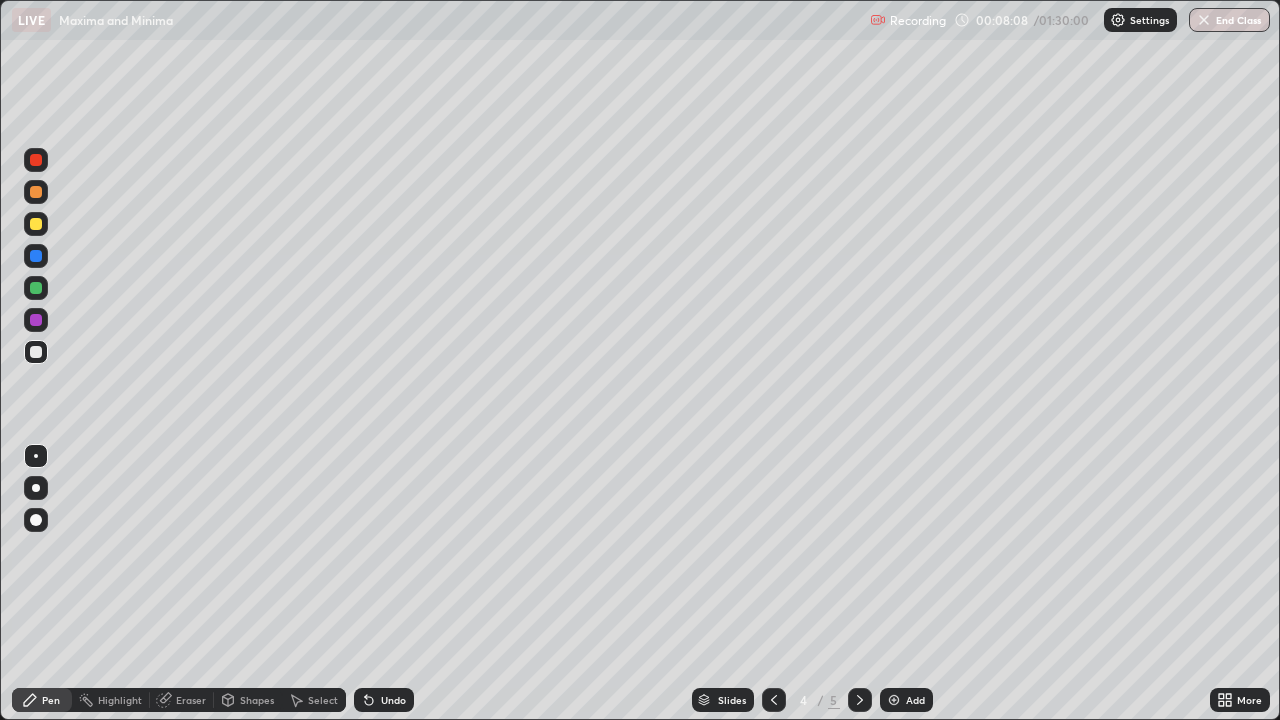click at bounding box center (36, 224) 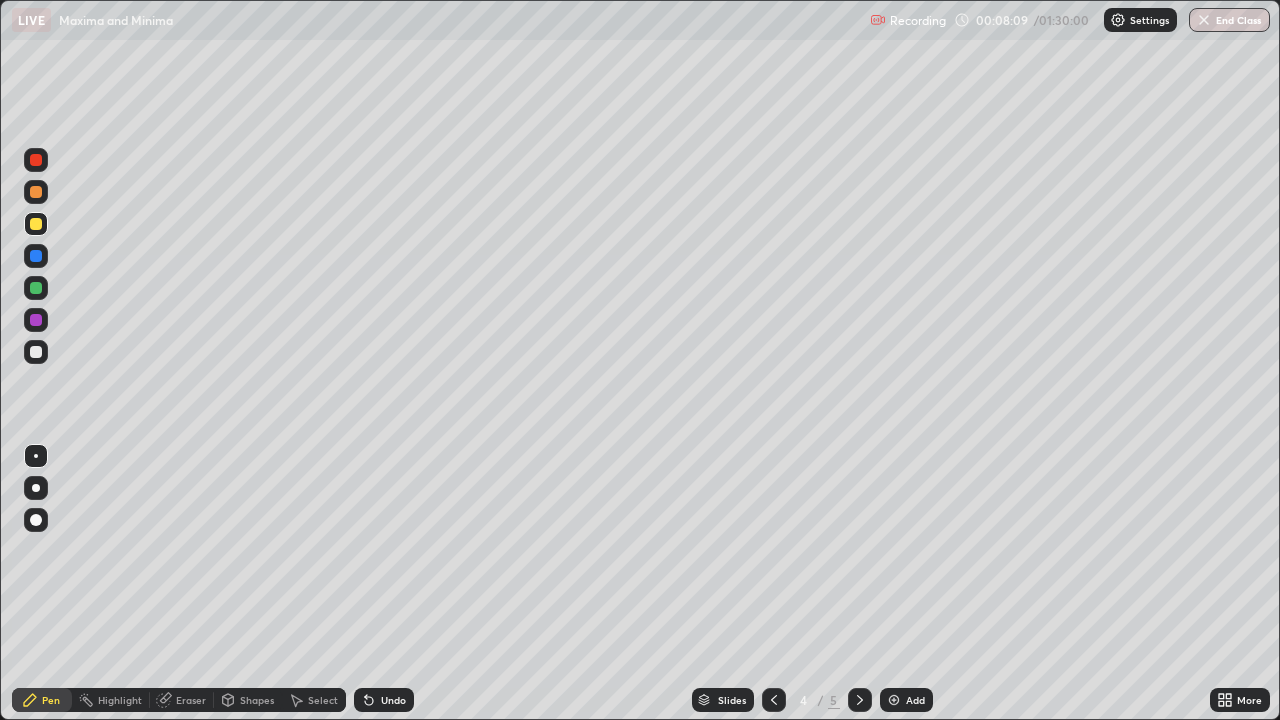click at bounding box center (36, 288) 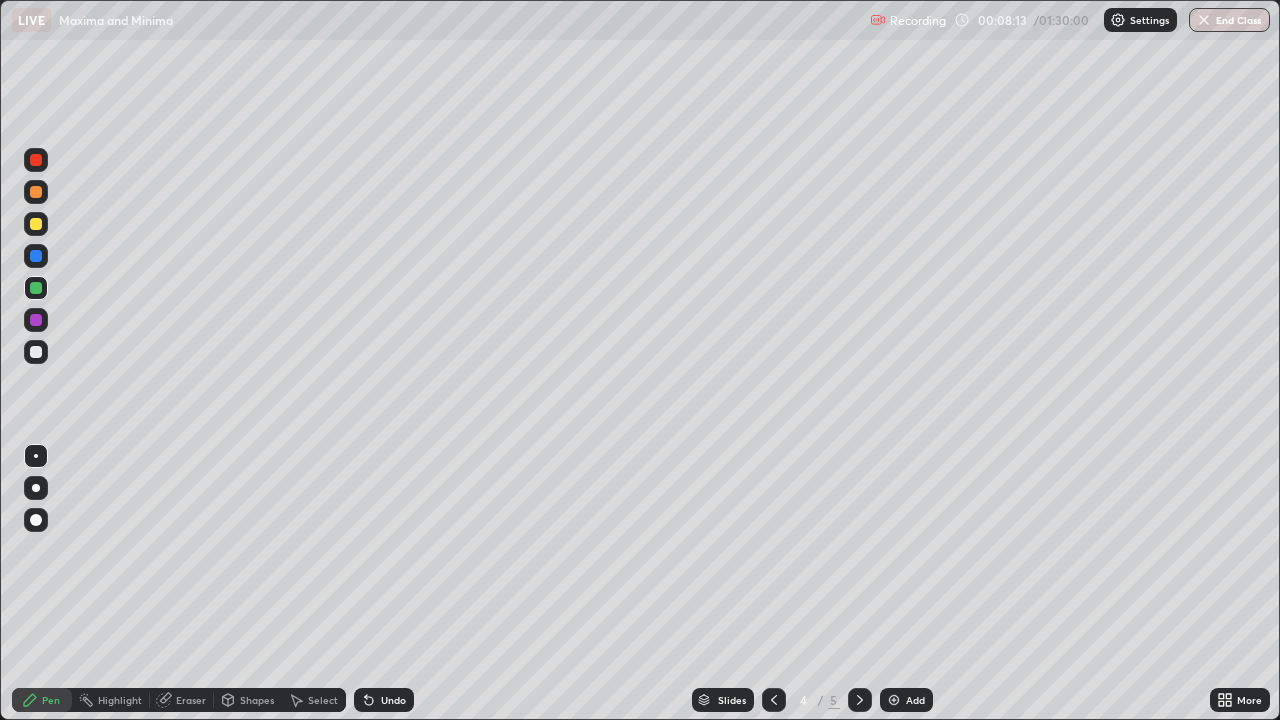 click at bounding box center (36, 320) 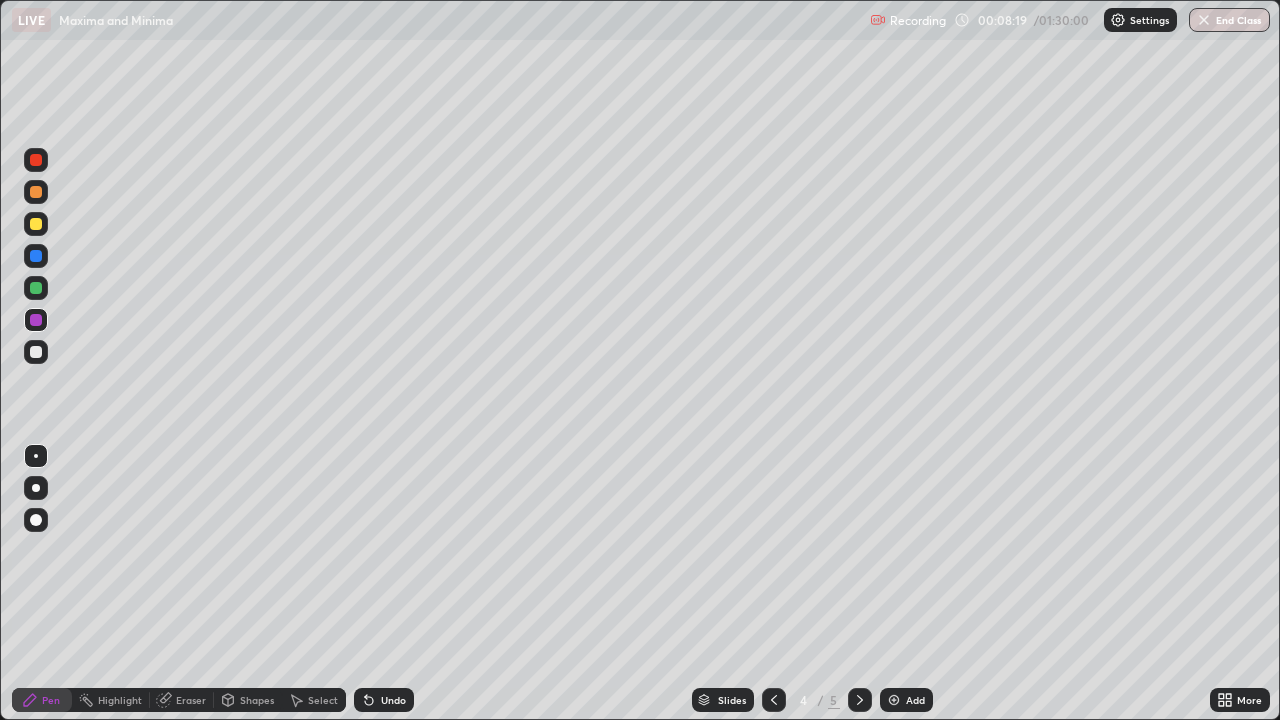 click at bounding box center (36, 352) 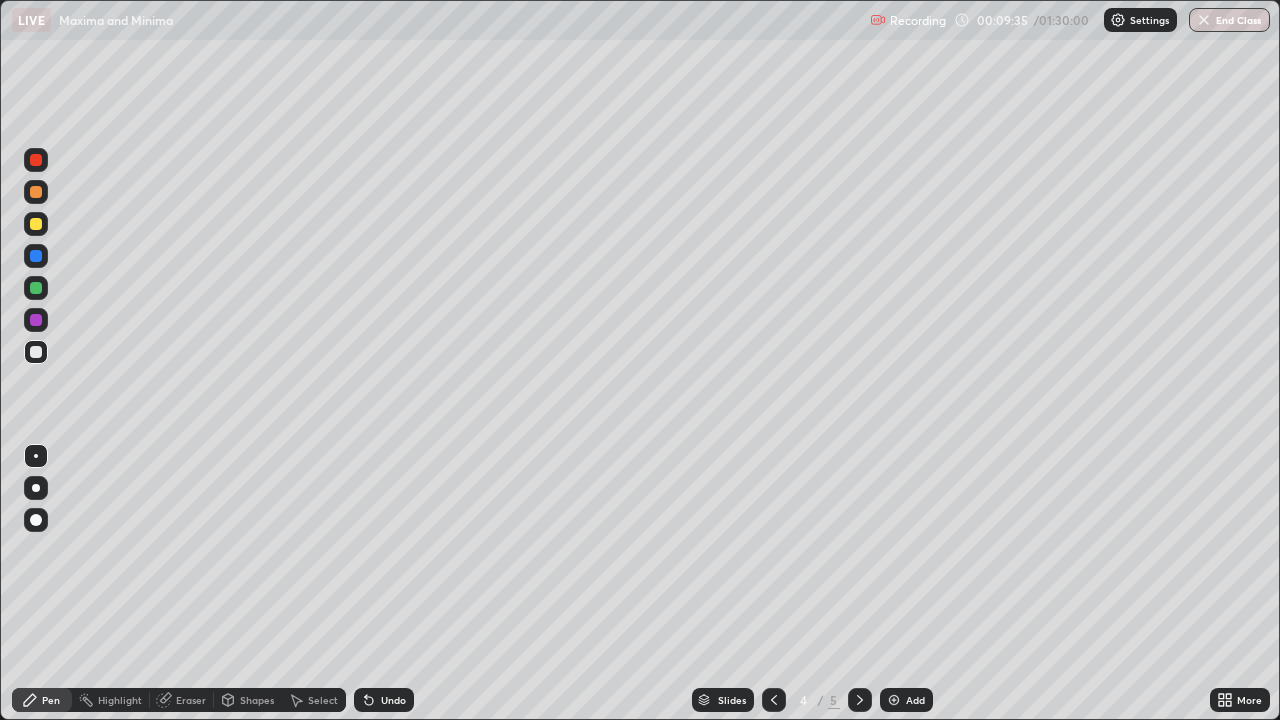 click at bounding box center [36, 288] 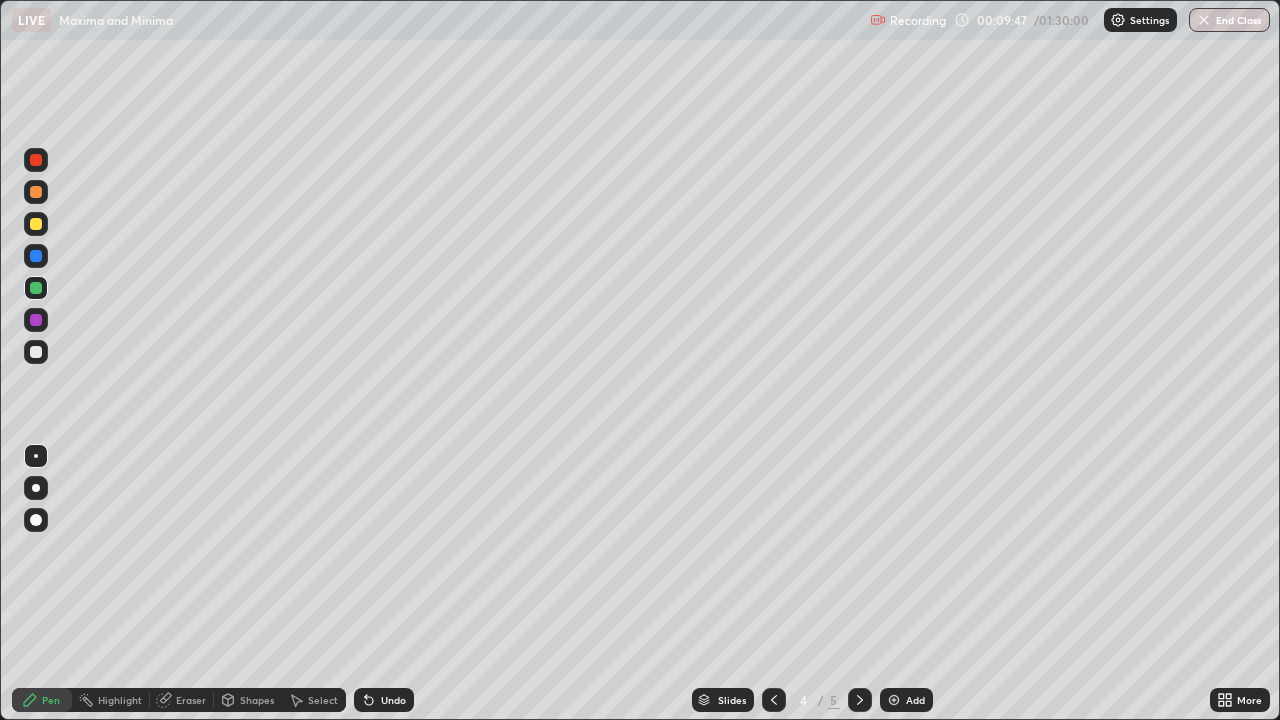 click at bounding box center (36, 320) 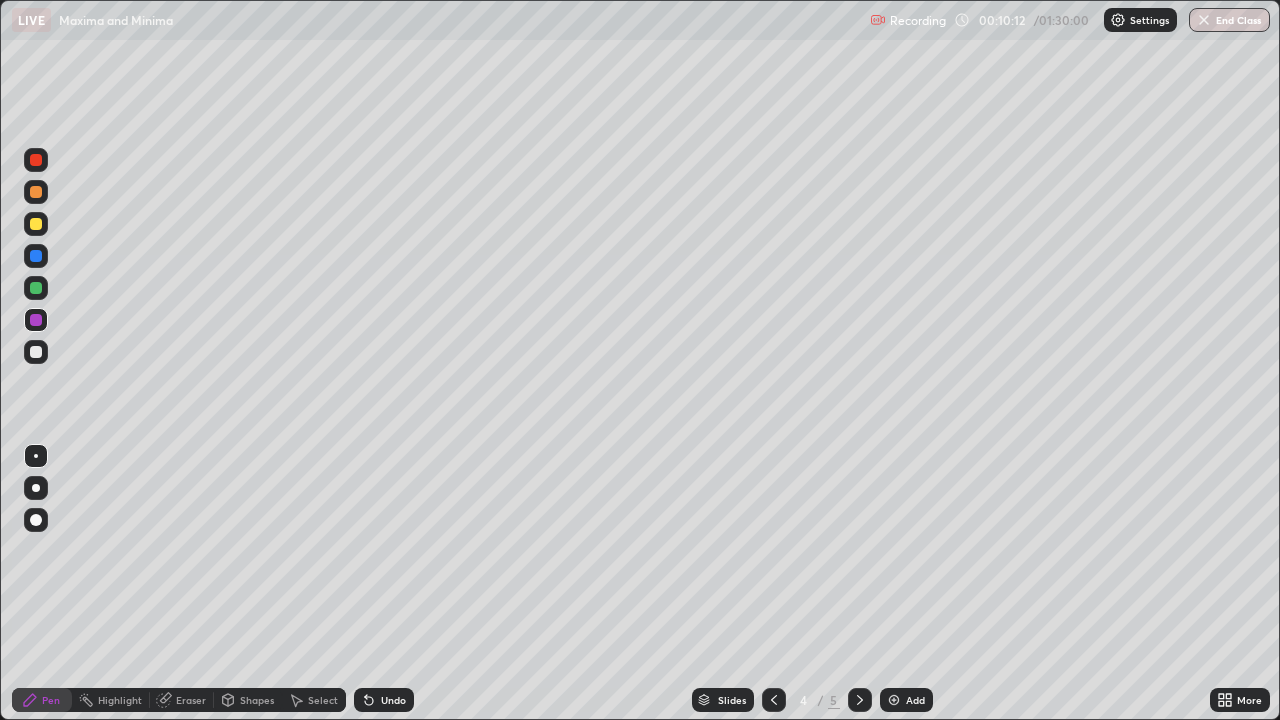 click on "Eraser" at bounding box center (182, 700) 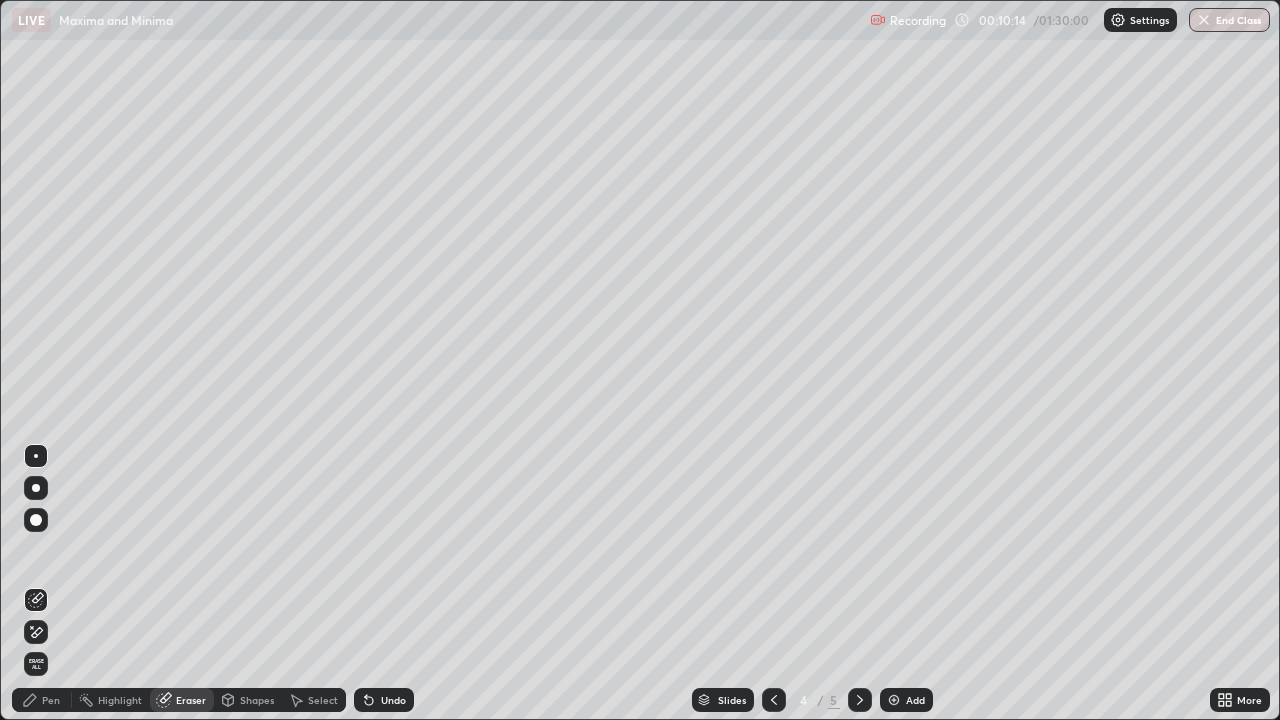 click on "Pen" at bounding box center [42, 700] 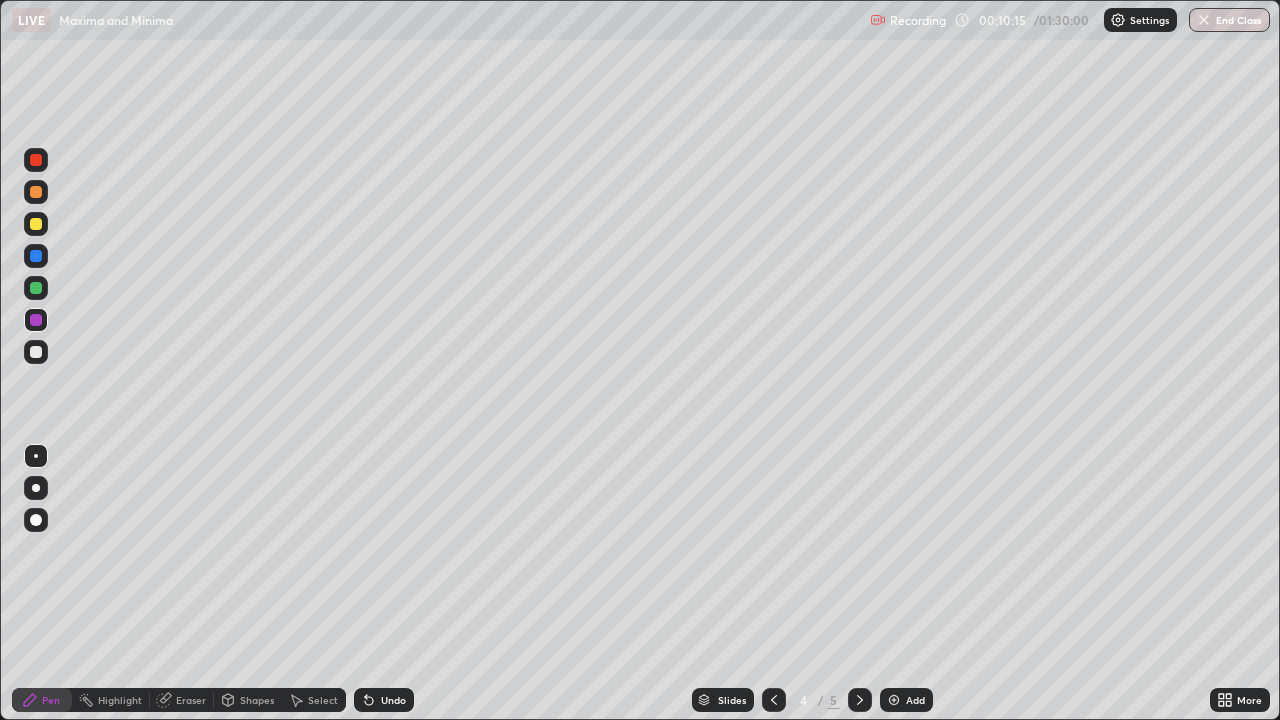 click at bounding box center (36, 320) 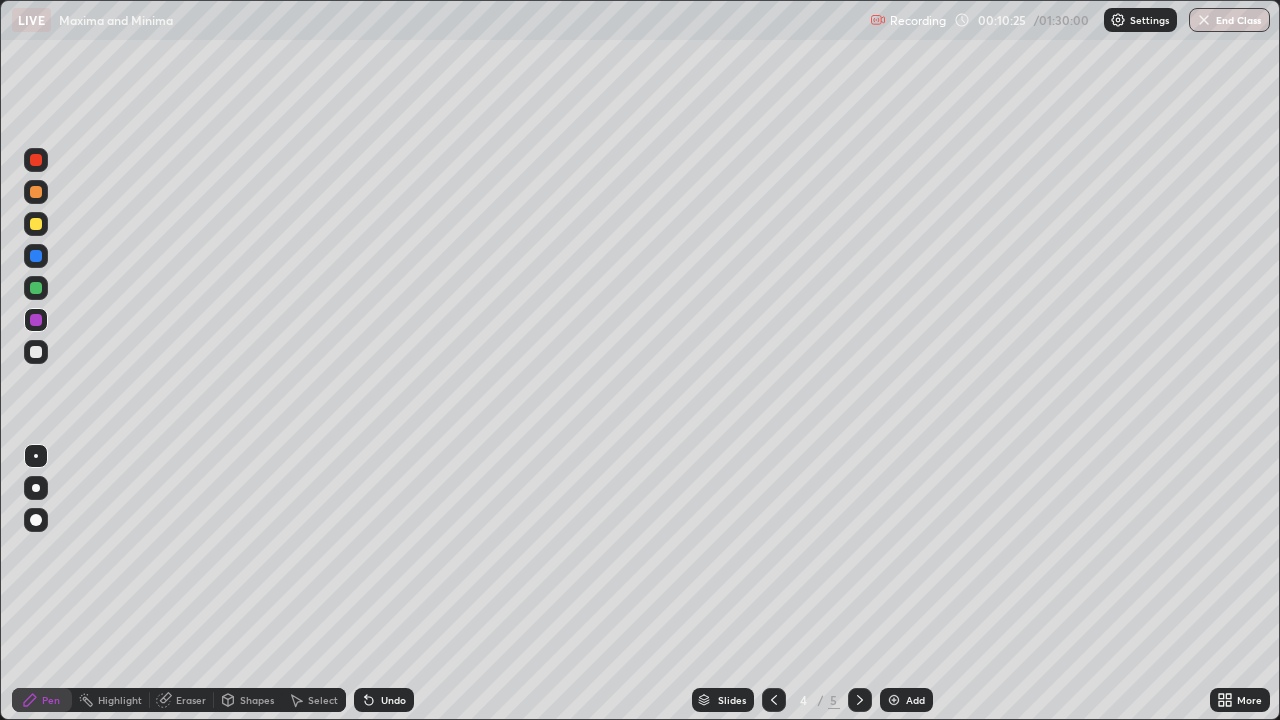 click at bounding box center [36, 352] 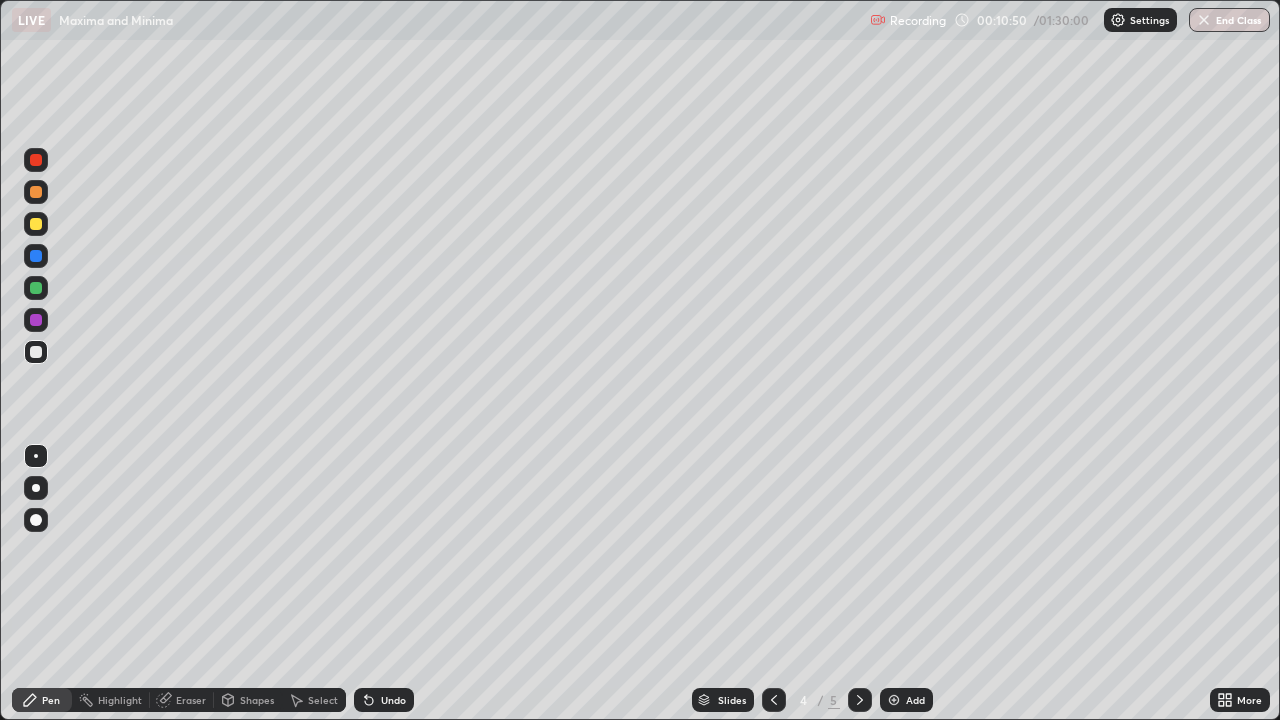 click at bounding box center (36, 352) 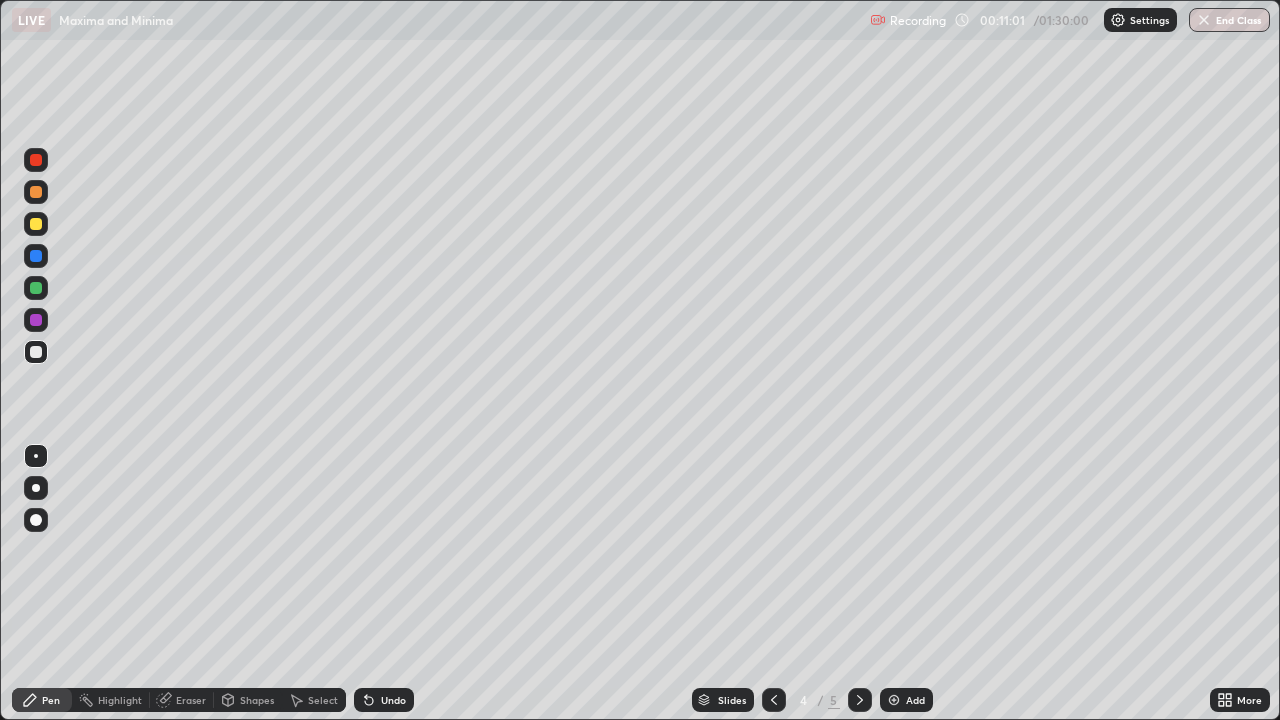 click at bounding box center [36, 352] 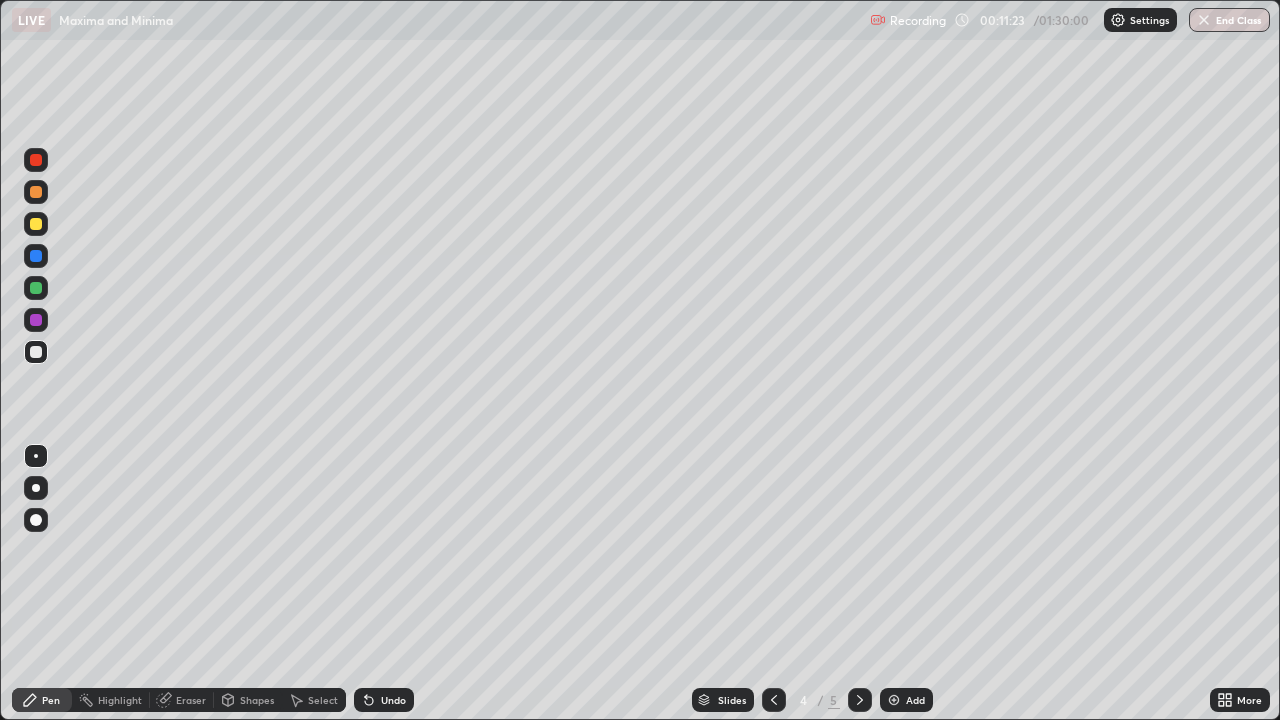 click at bounding box center (36, 320) 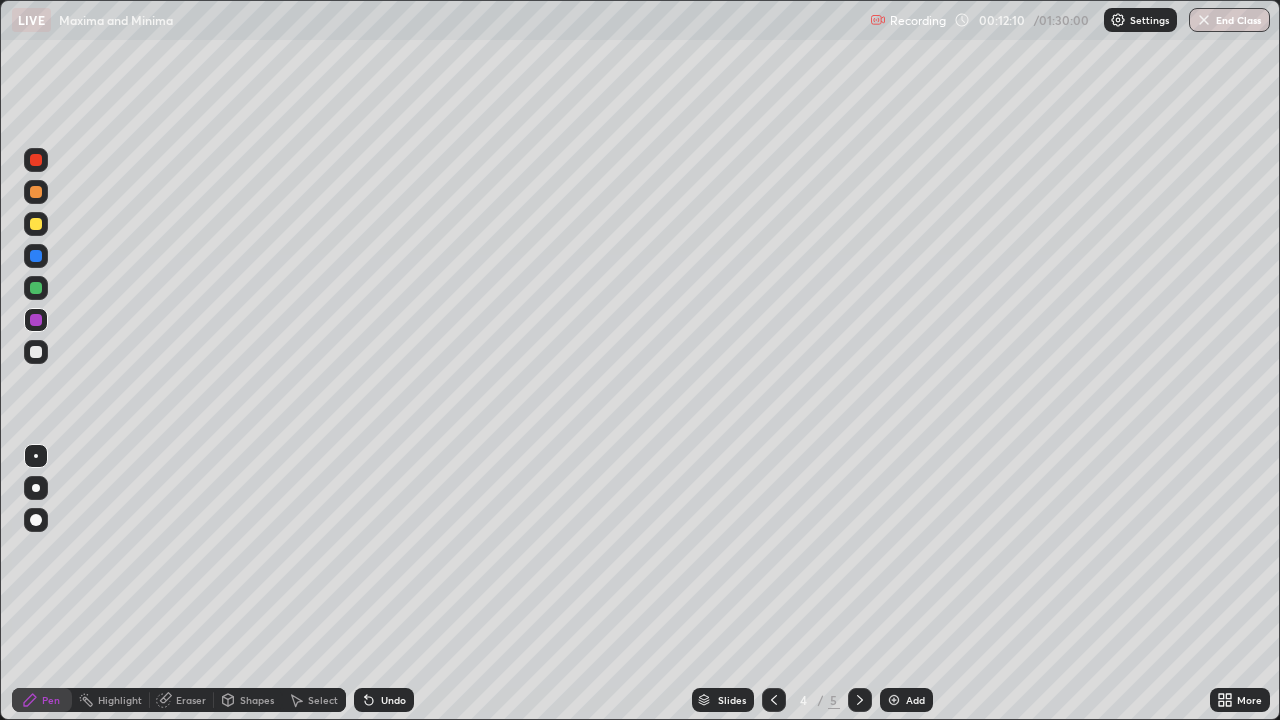 click on "Eraser" at bounding box center (191, 700) 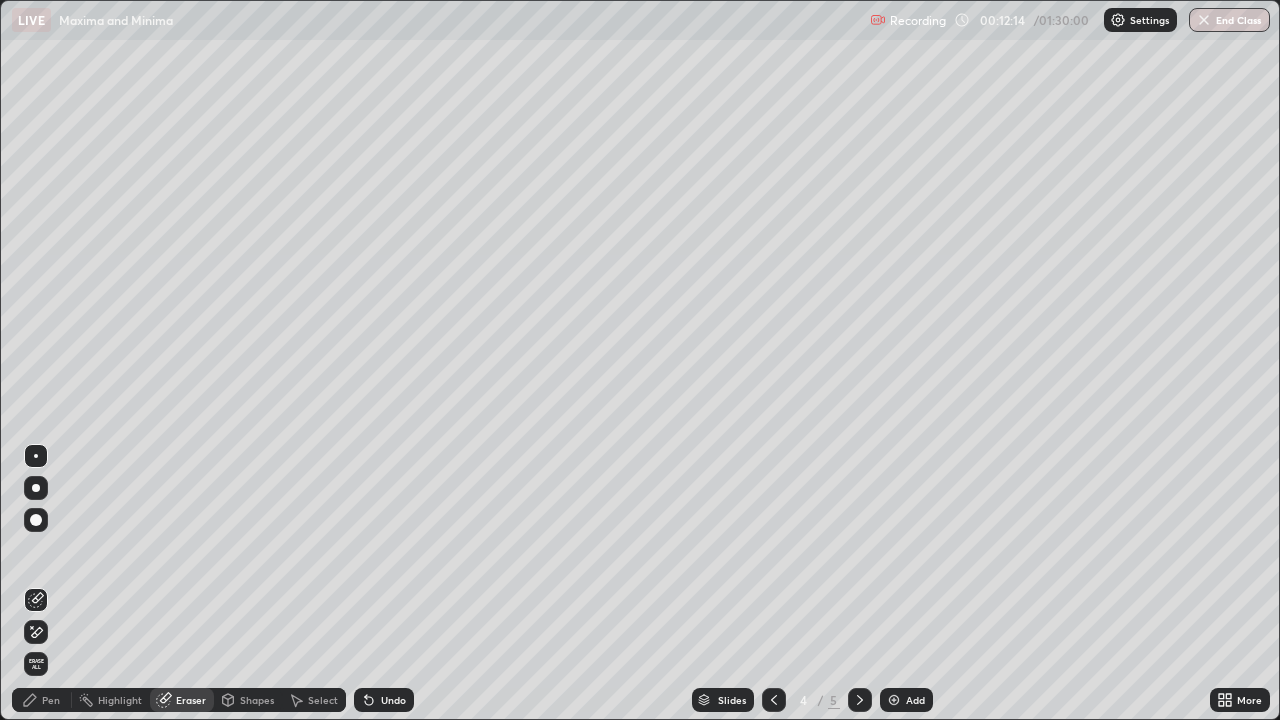 click on "Pen" at bounding box center [42, 700] 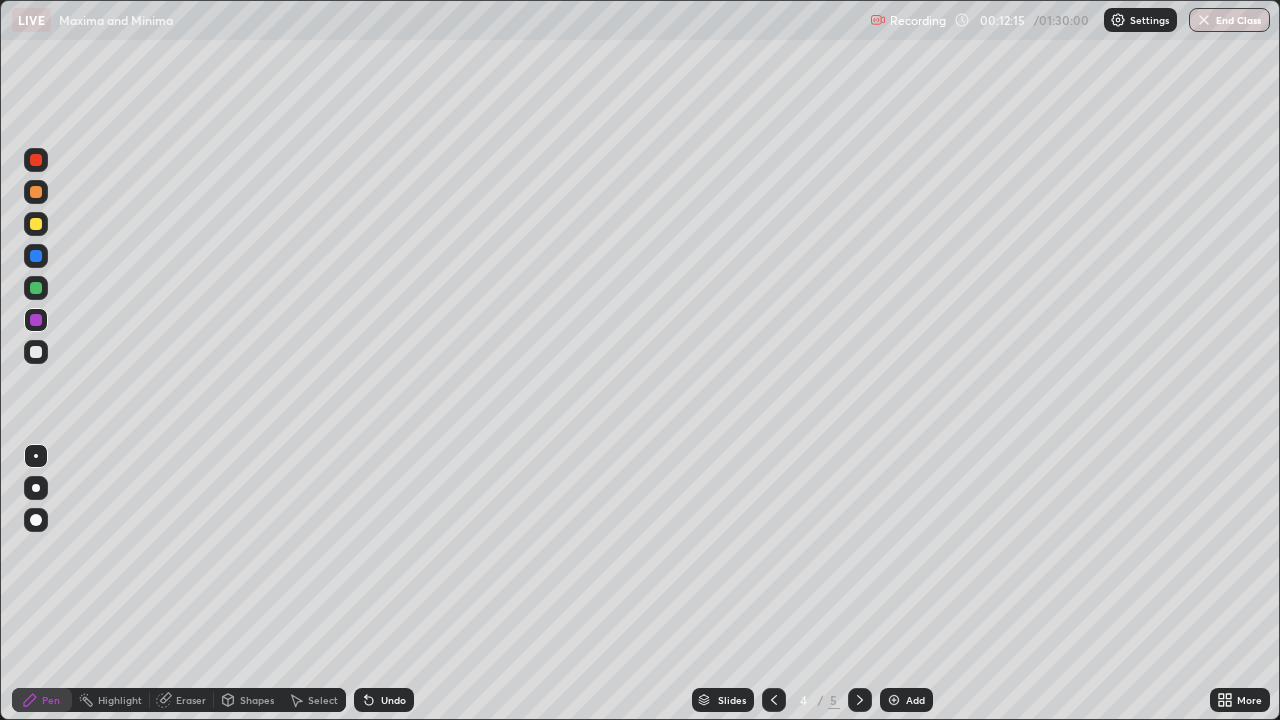 click at bounding box center [36, 320] 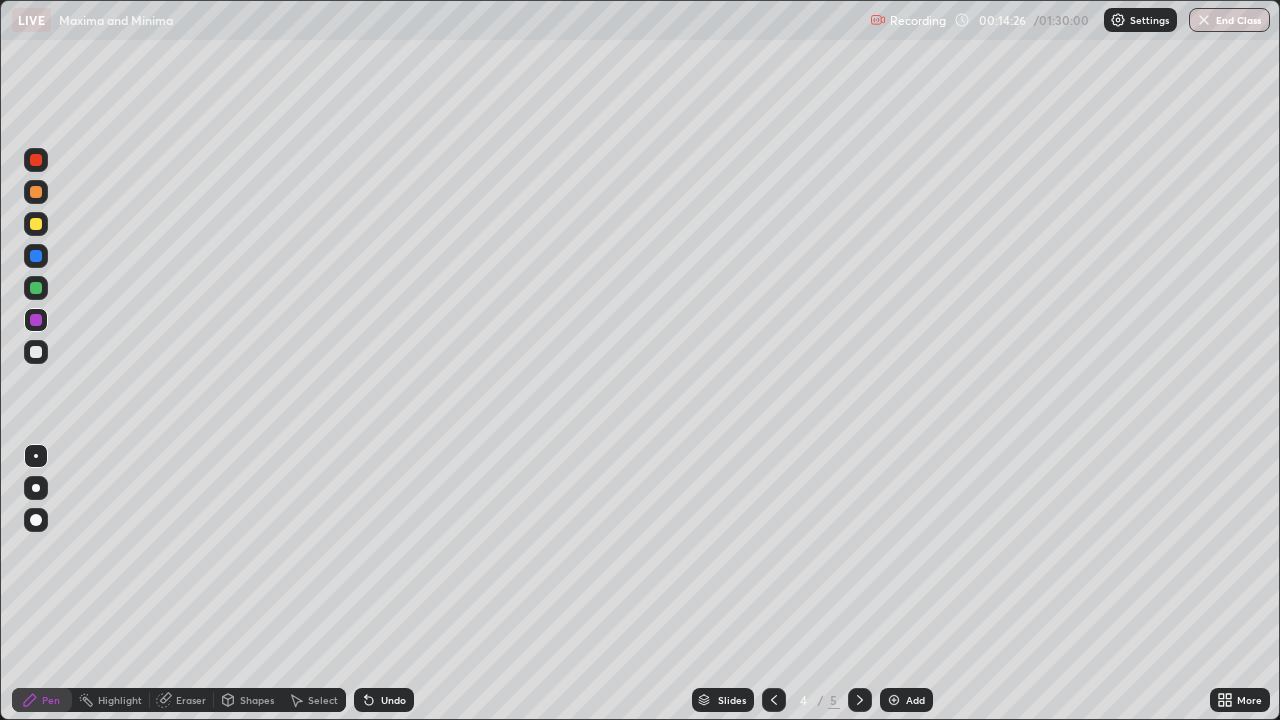 click at bounding box center (36, 352) 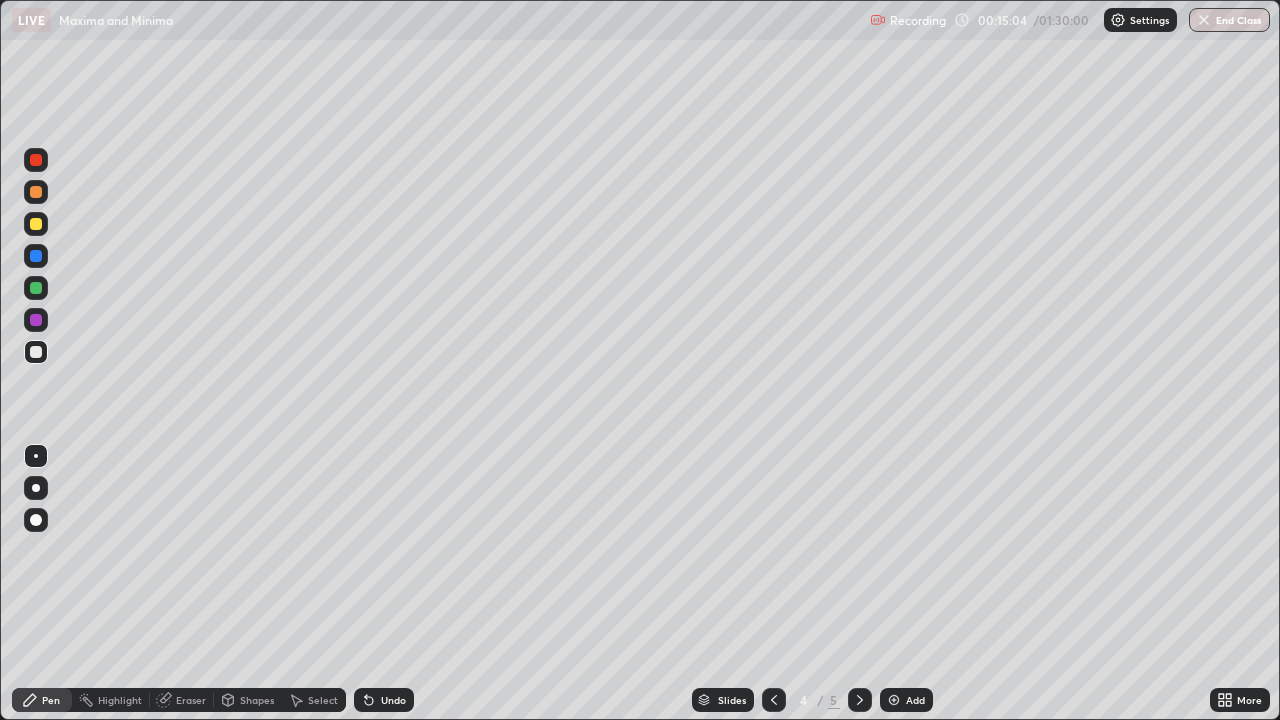 click at bounding box center [36, 352] 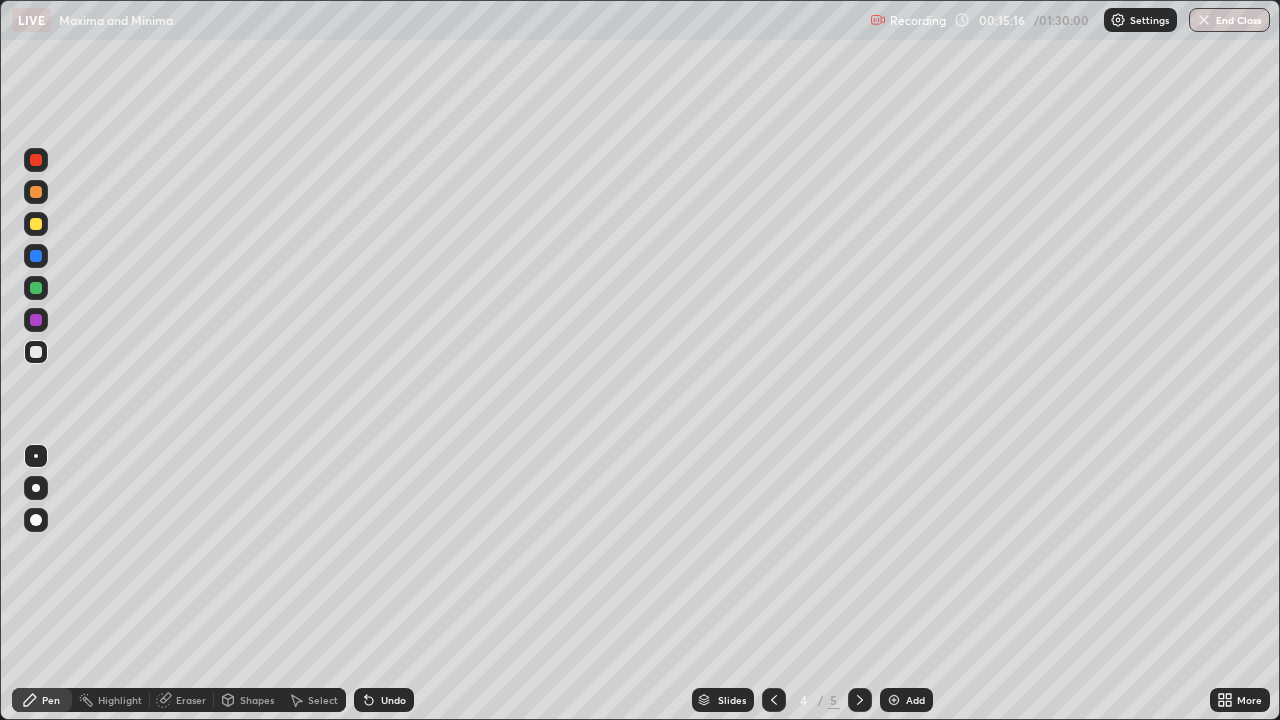 click 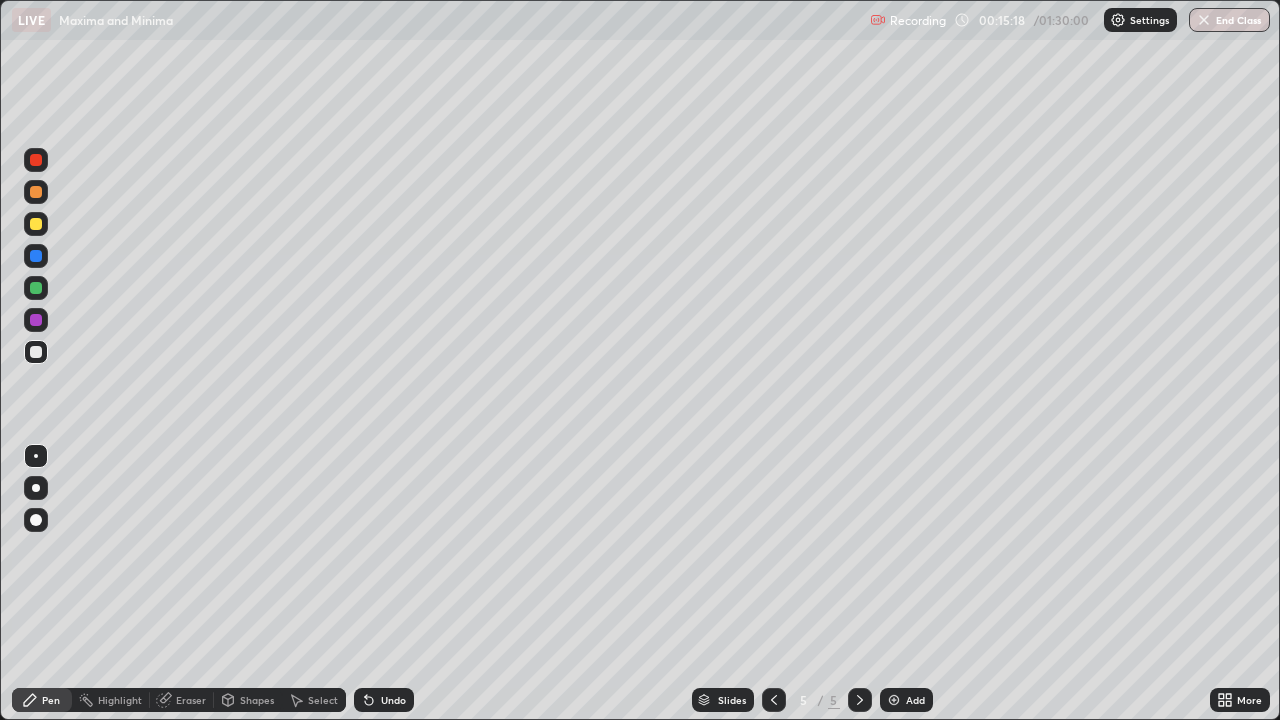 click at bounding box center [36, 352] 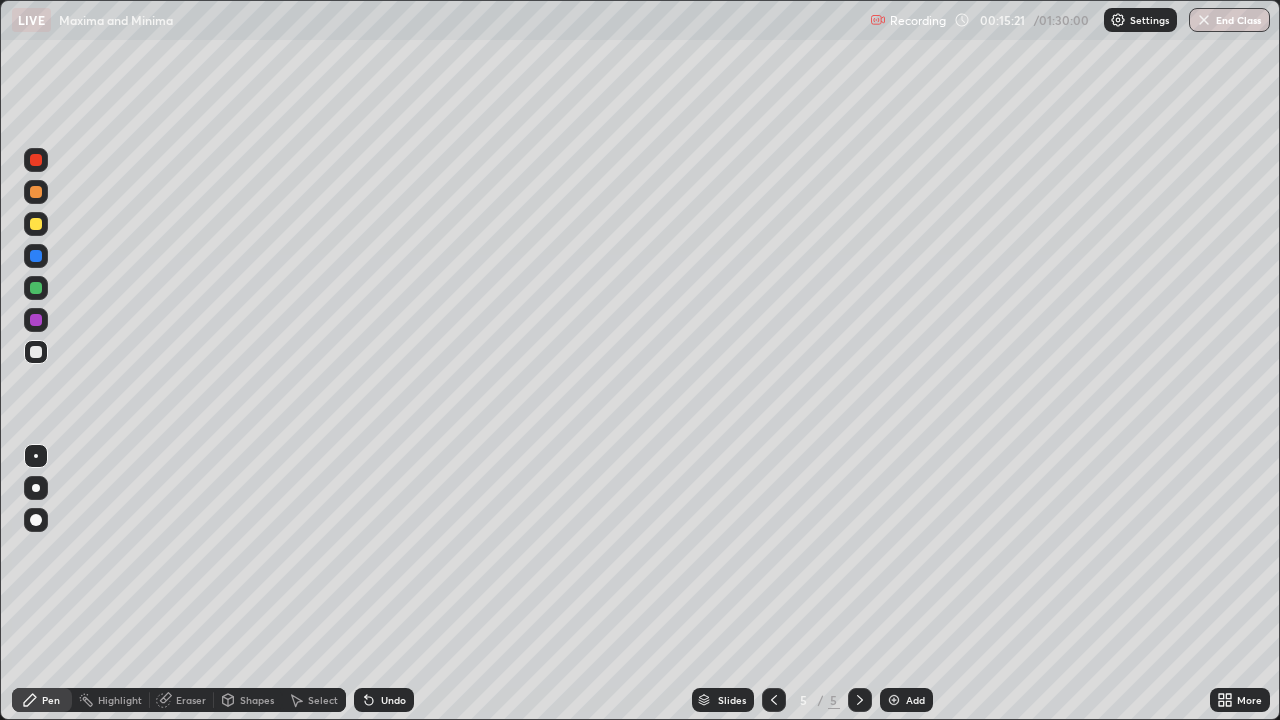 click at bounding box center [36, 352] 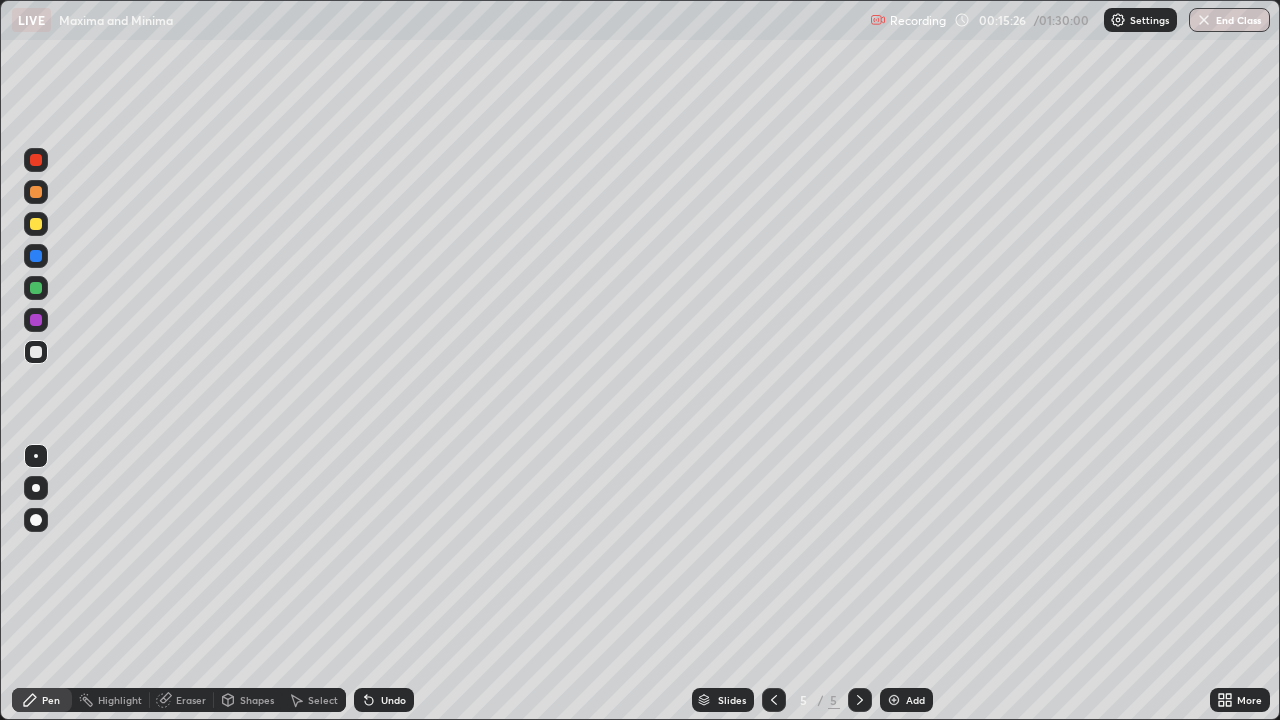 click at bounding box center (36, 224) 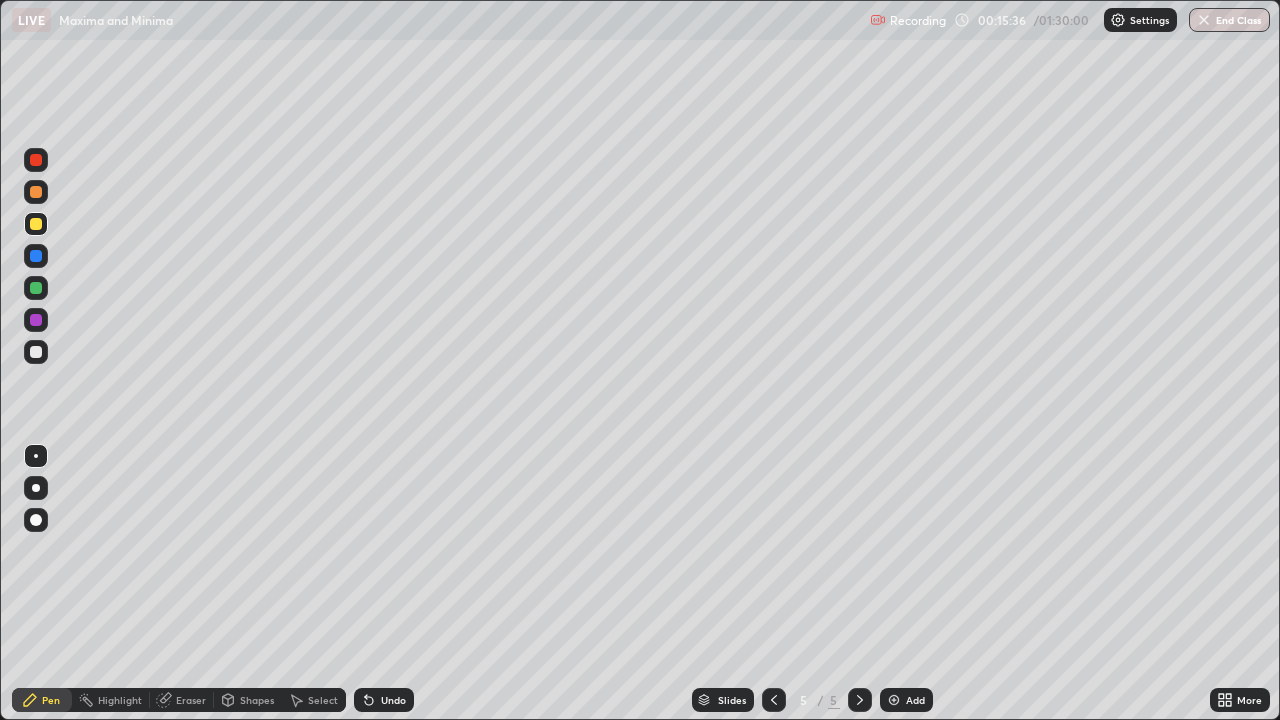 click at bounding box center [36, 288] 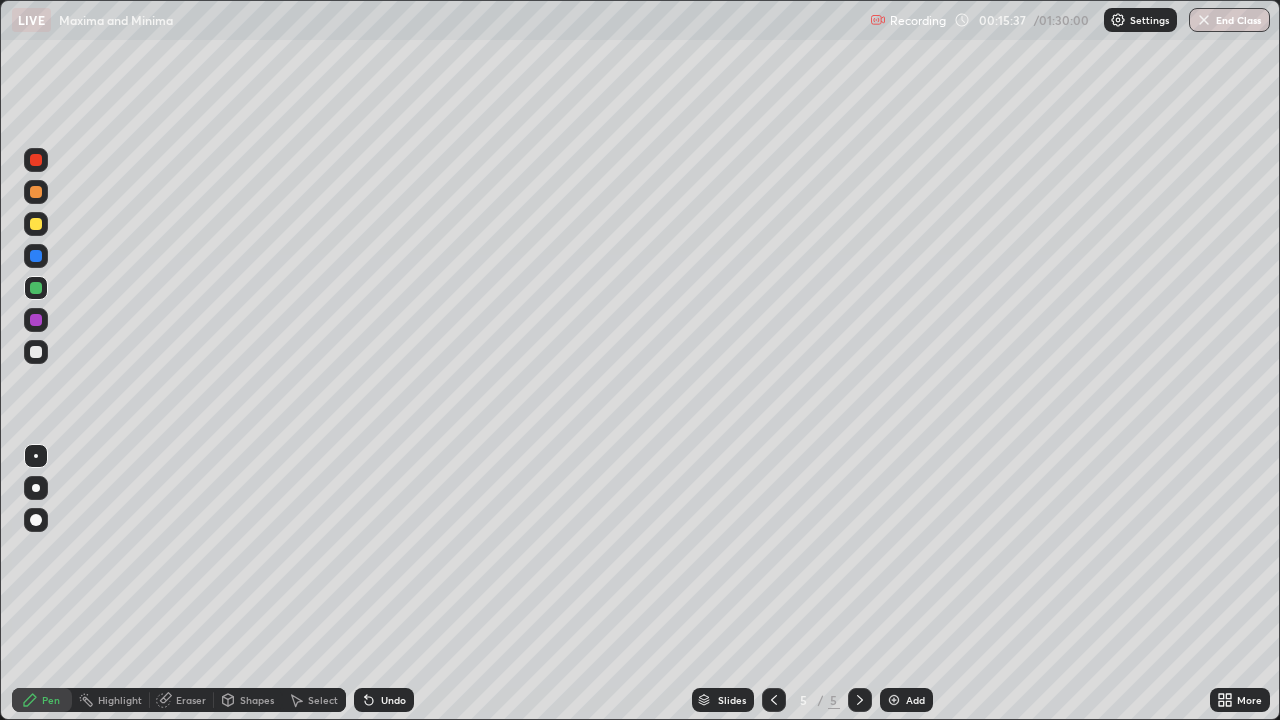 click at bounding box center (36, 320) 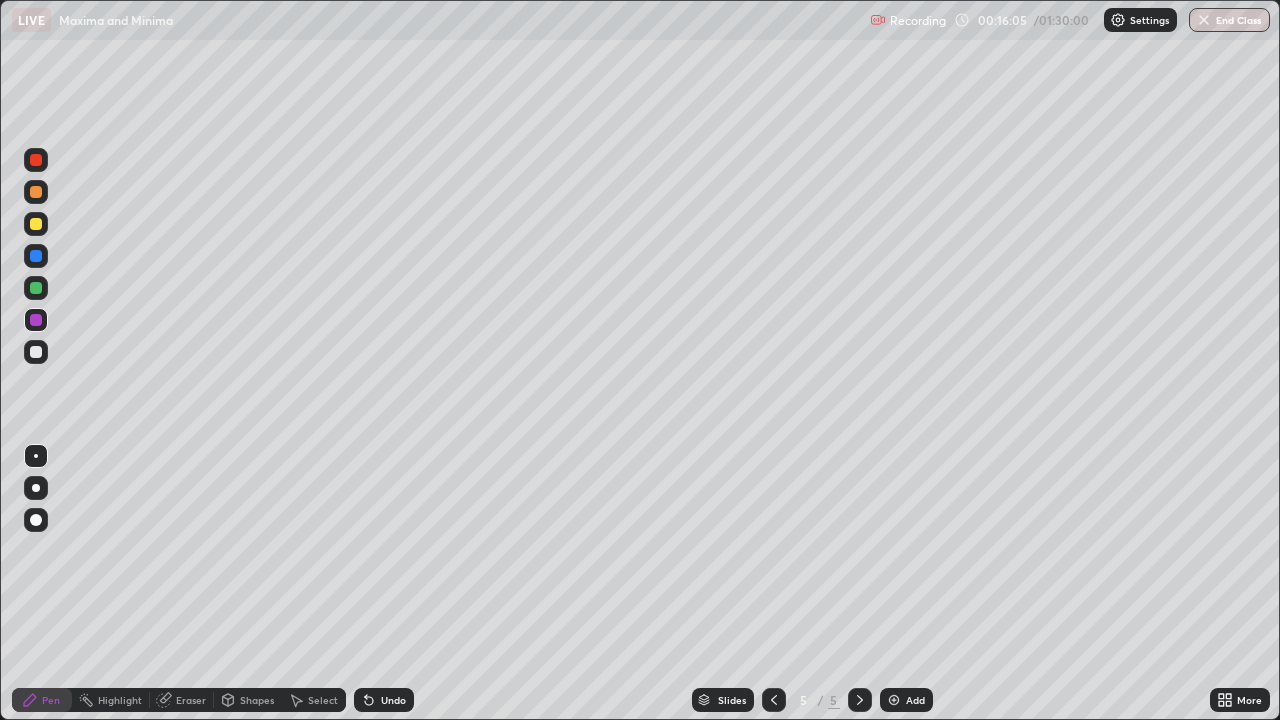 click at bounding box center [36, 352] 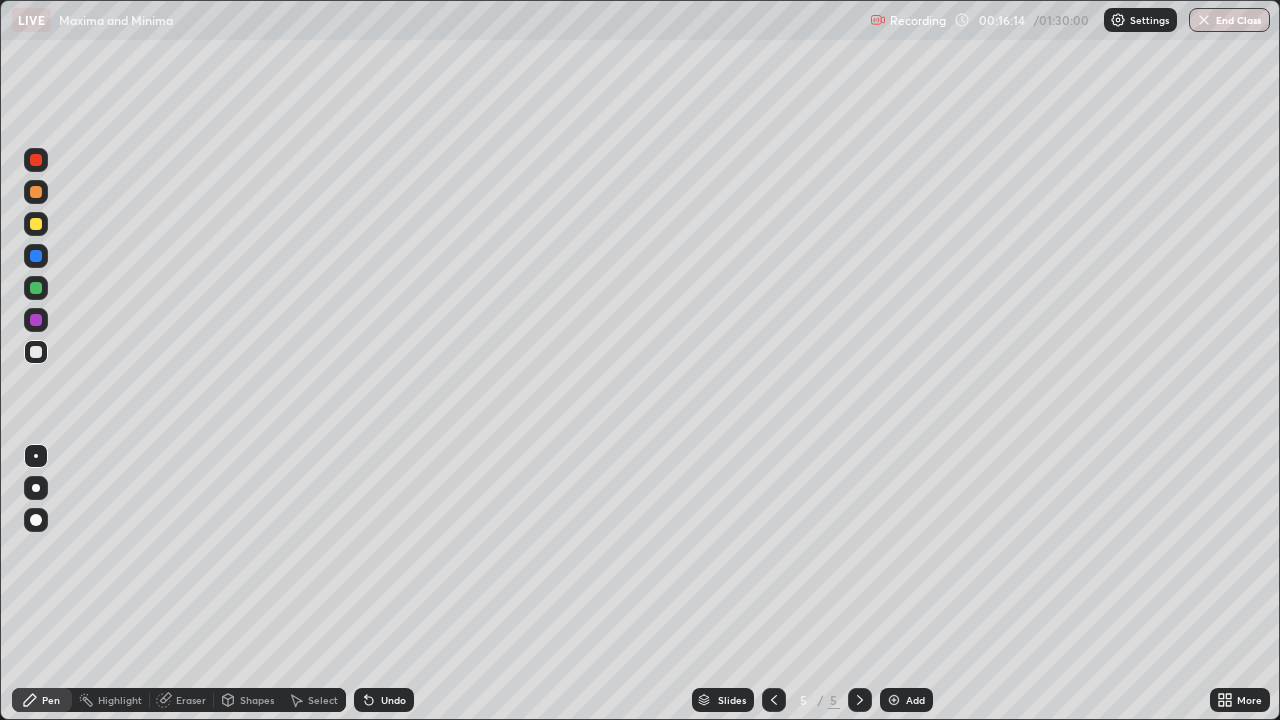 click at bounding box center [36, 352] 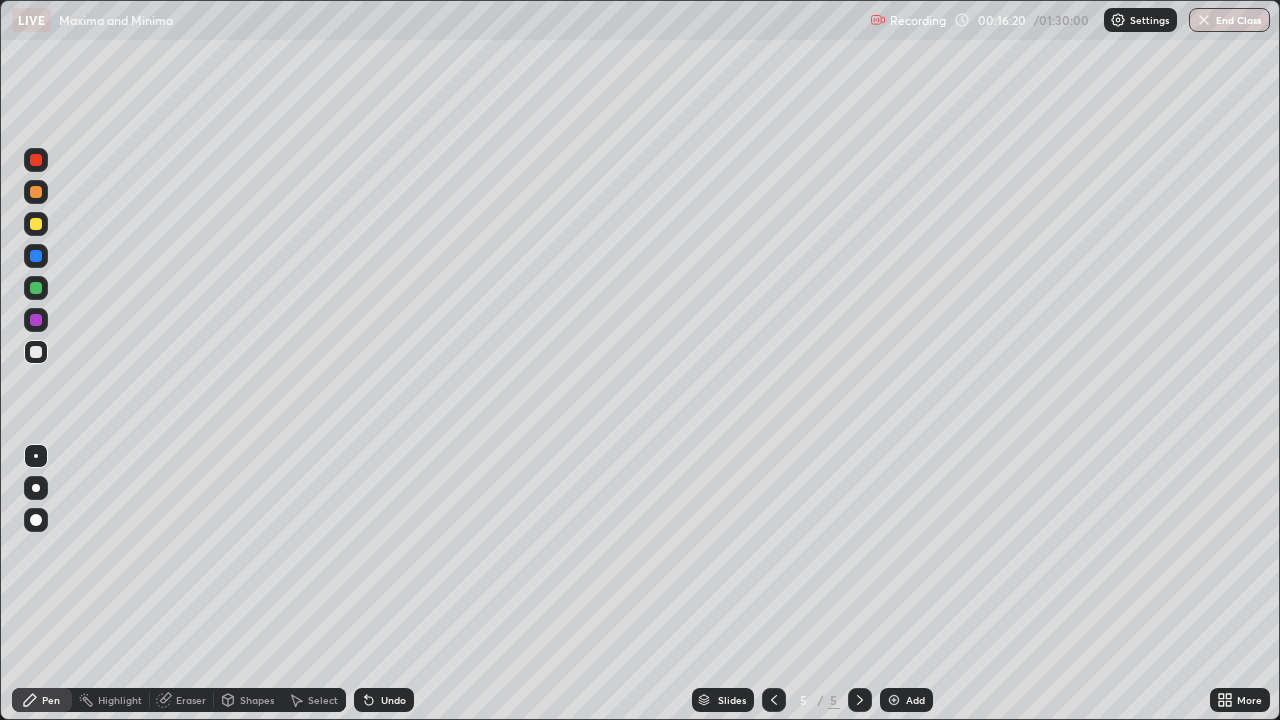 click at bounding box center (36, 160) 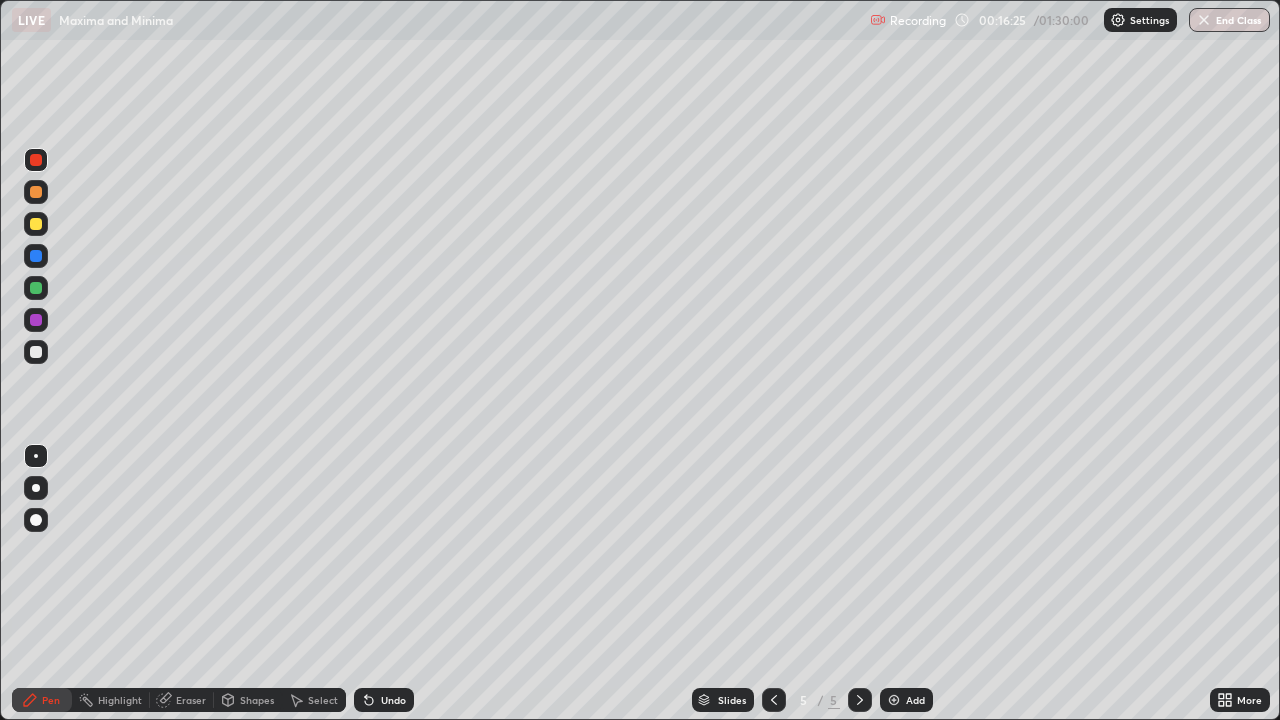 click on "Eraser" at bounding box center [182, 700] 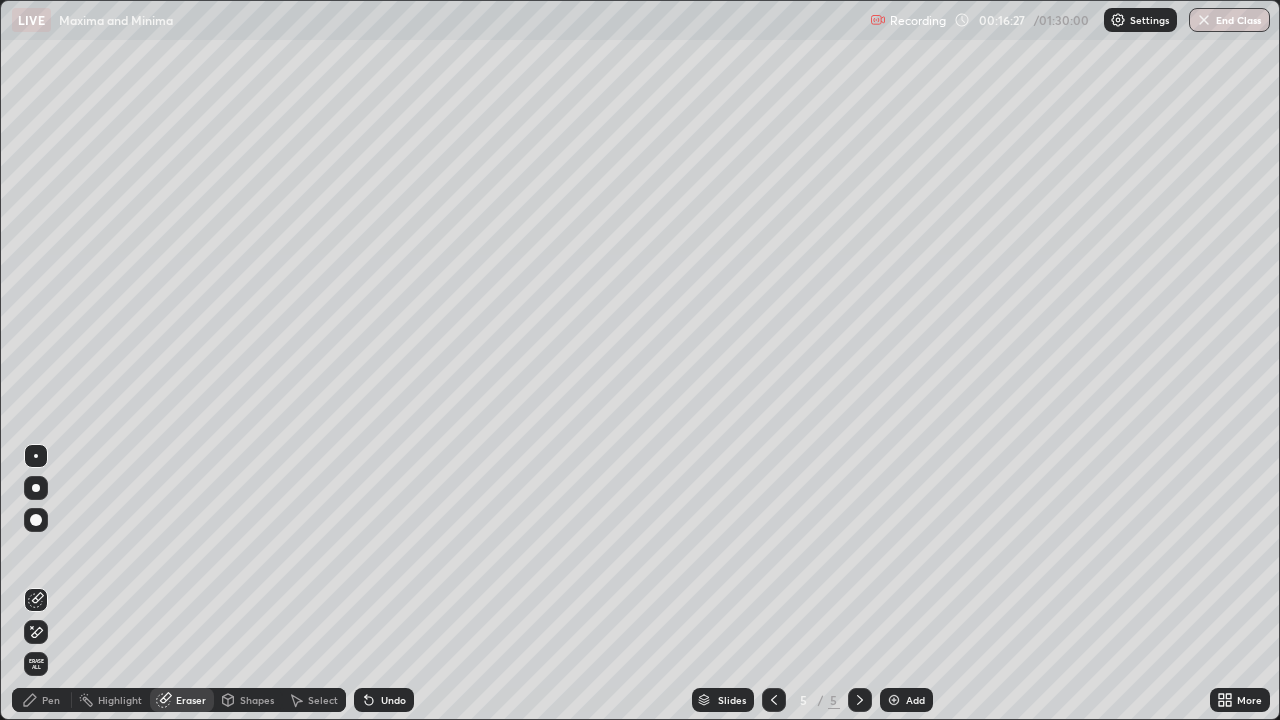click on "Pen" at bounding box center [42, 700] 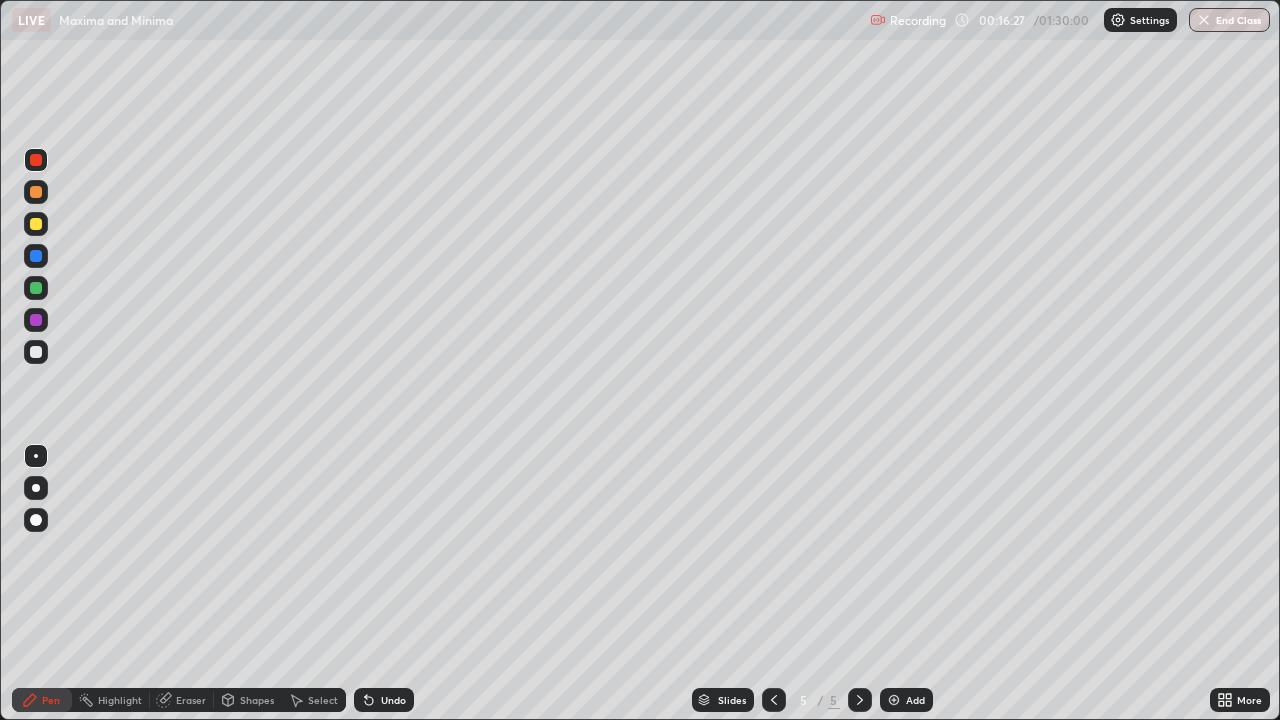 click at bounding box center (36, 352) 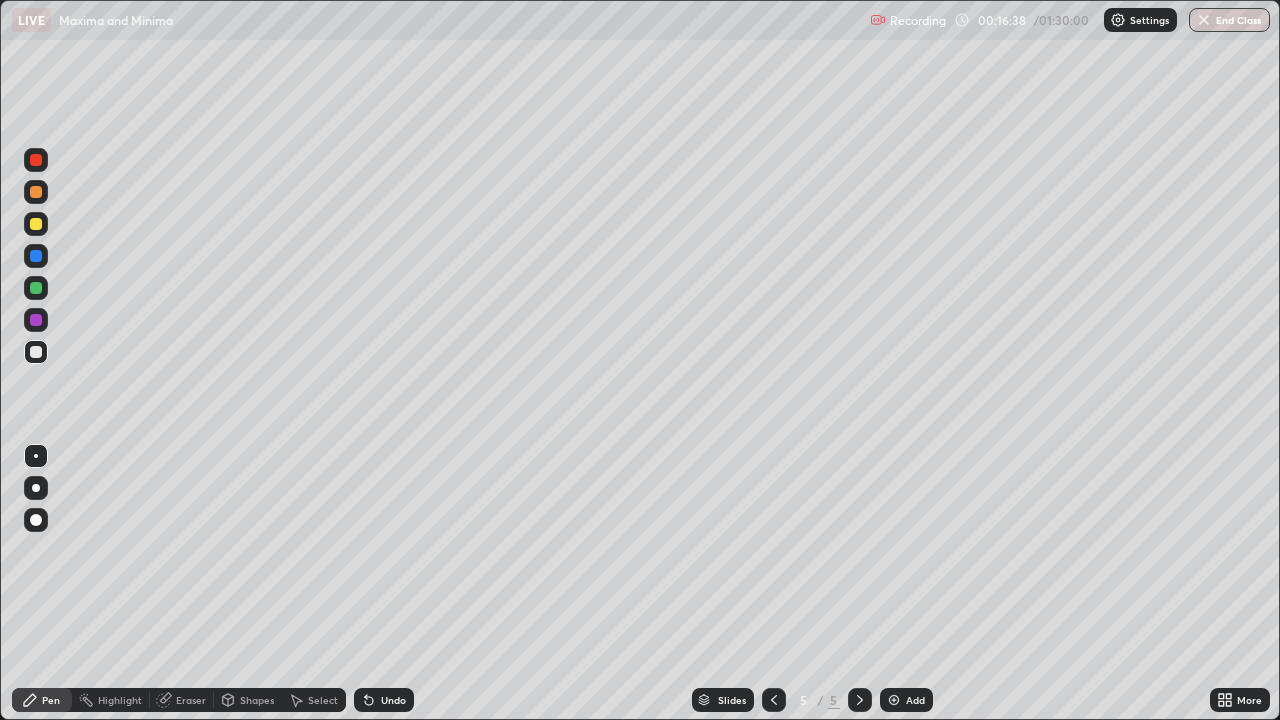 click at bounding box center (36, 352) 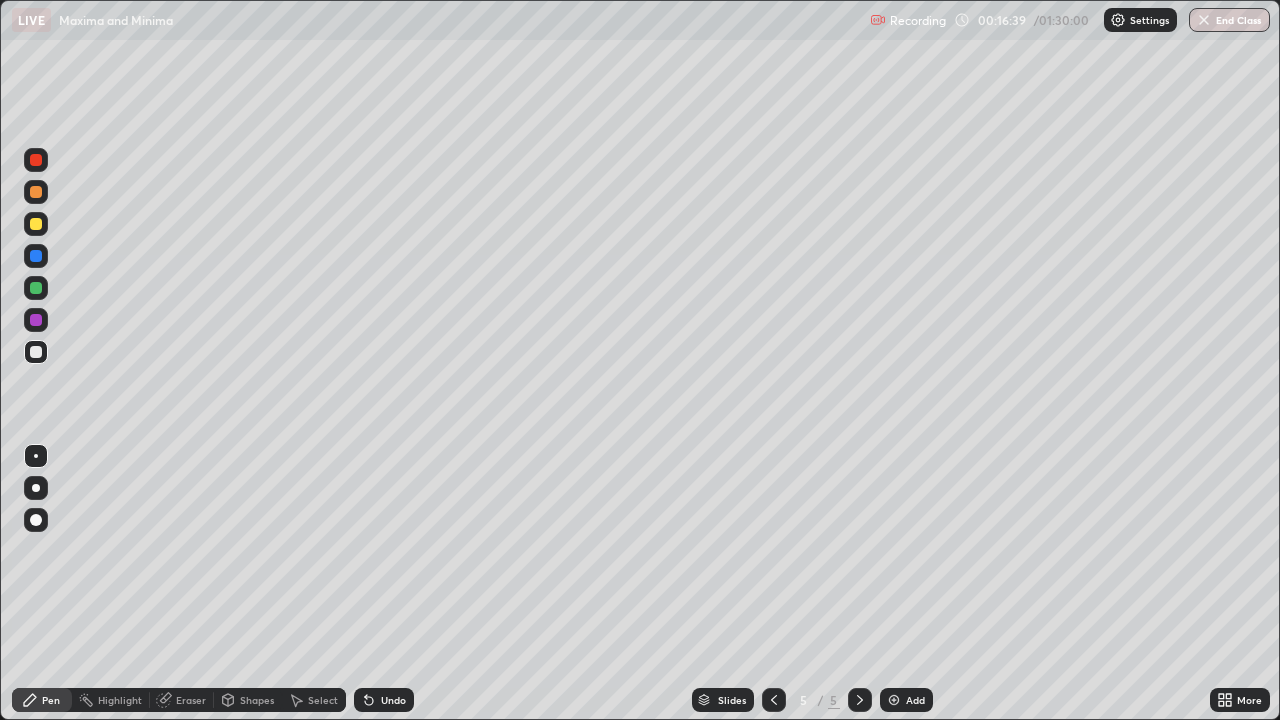 click at bounding box center [36, 352] 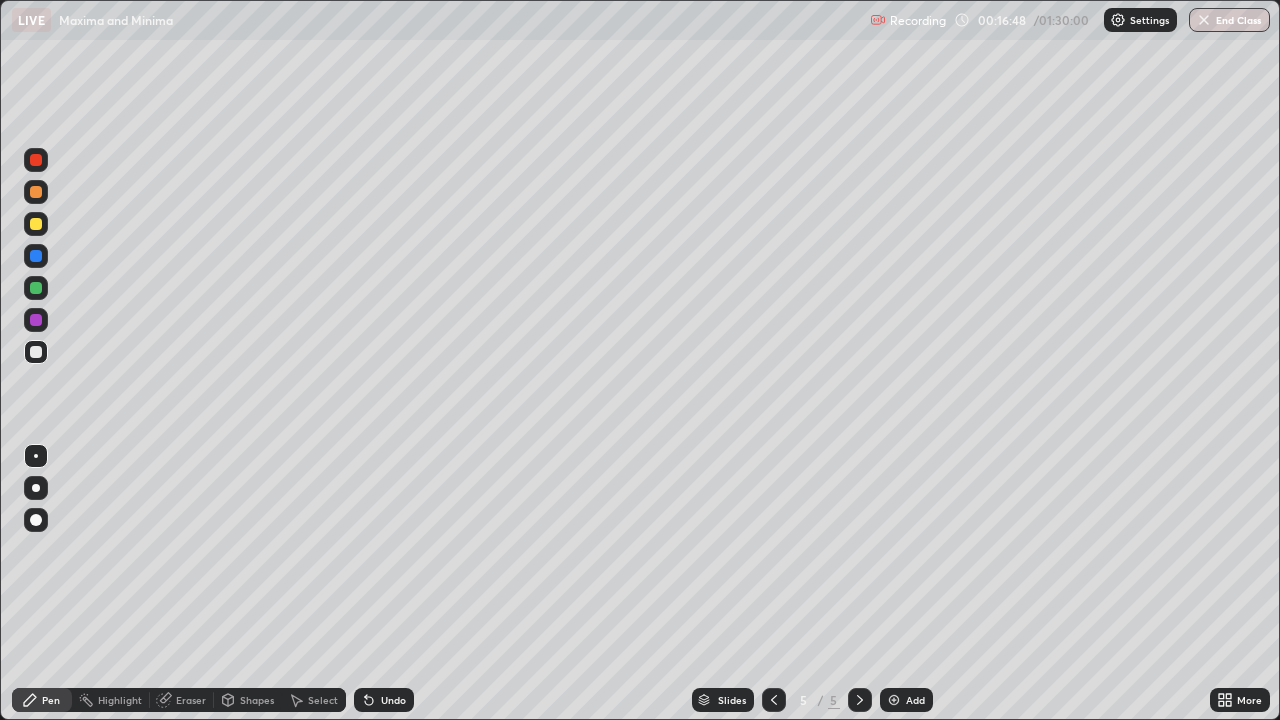 click at bounding box center (36, 288) 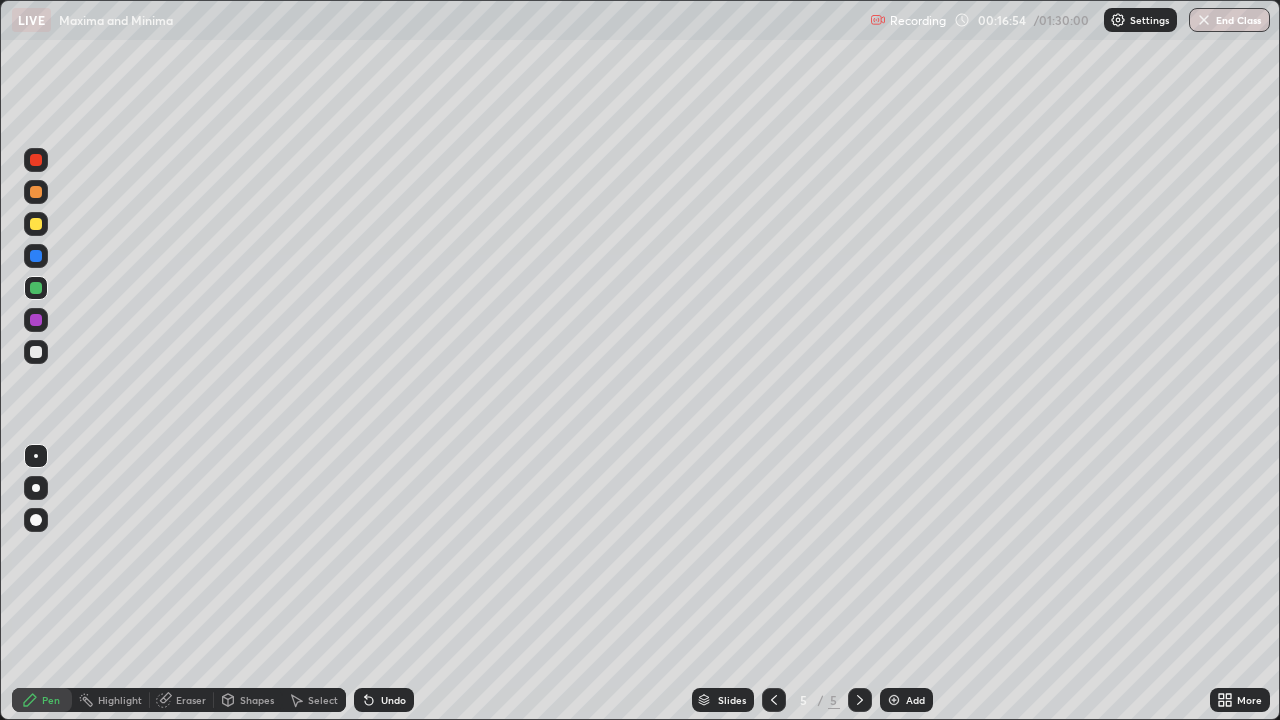 click at bounding box center (36, 320) 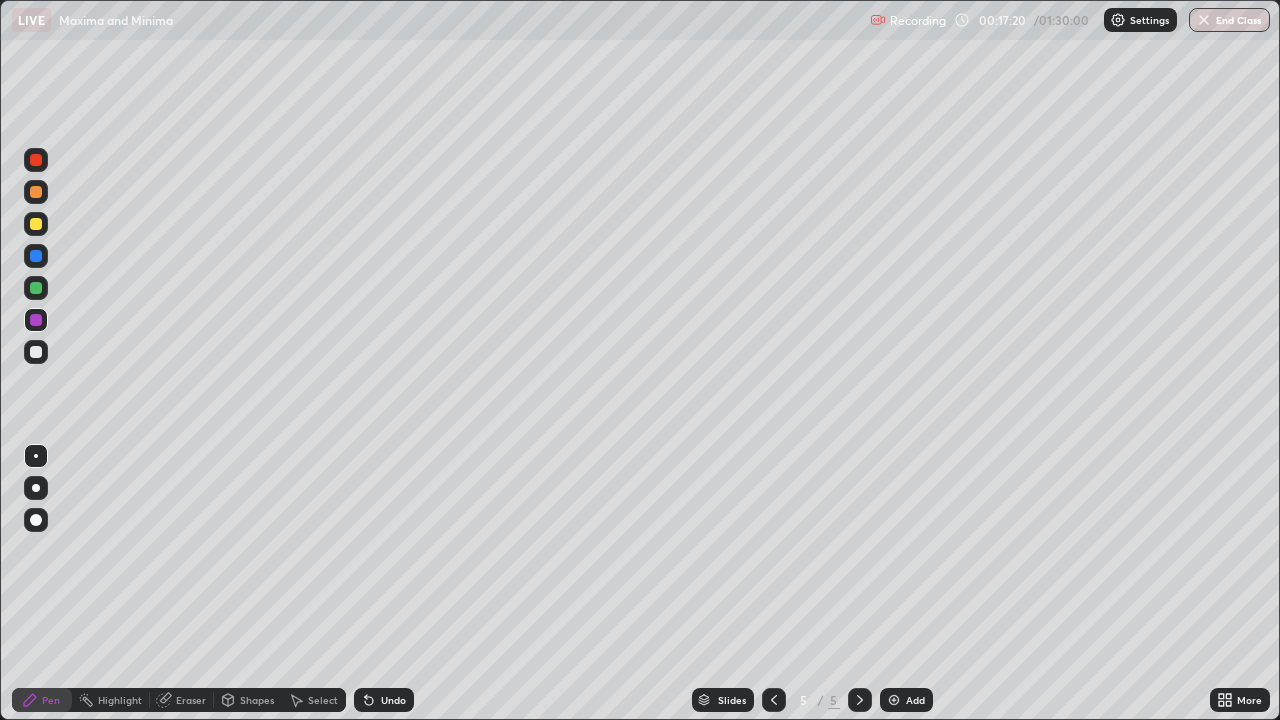 click at bounding box center (36, 352) 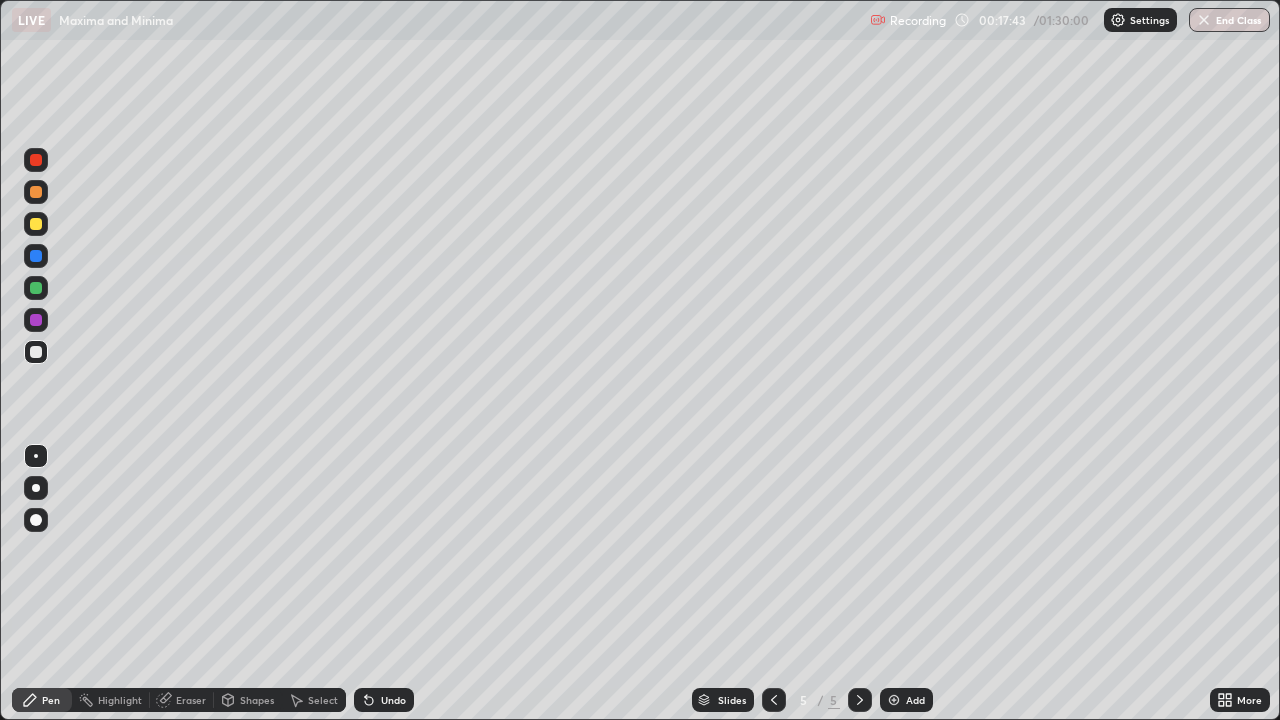 click at bounding box center (36, 288) 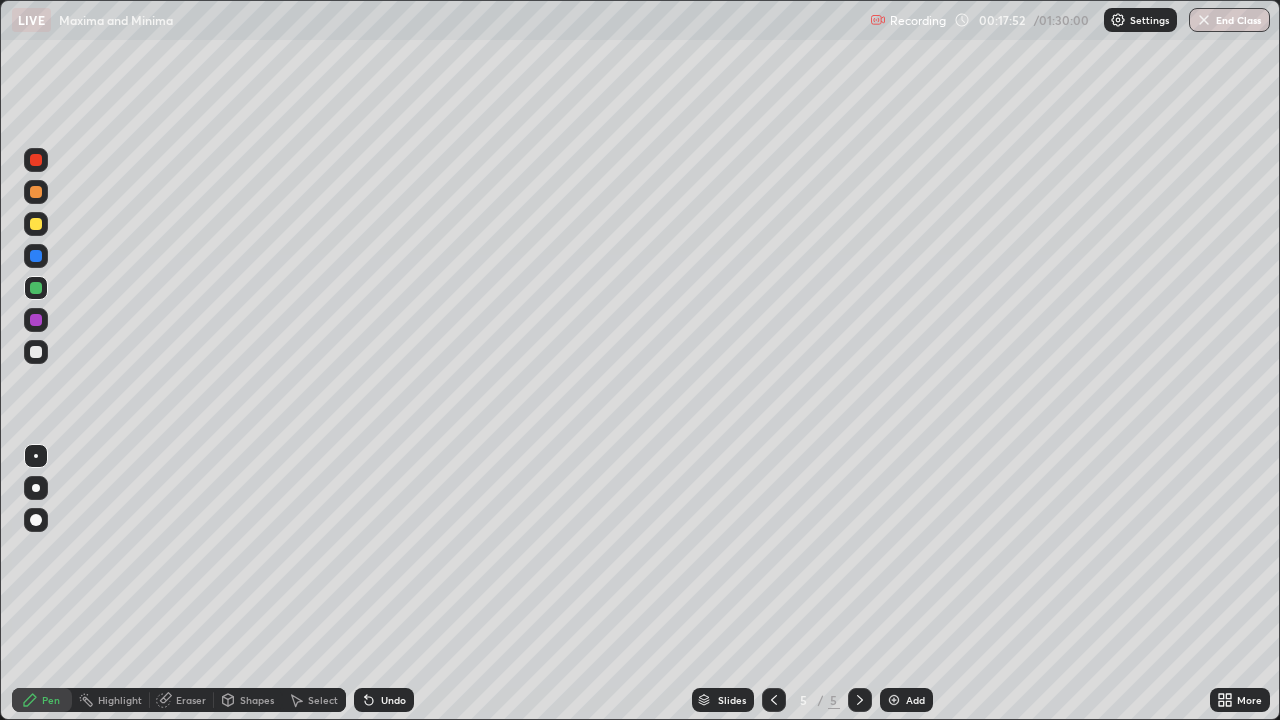 click at bounding box center (36, 352) 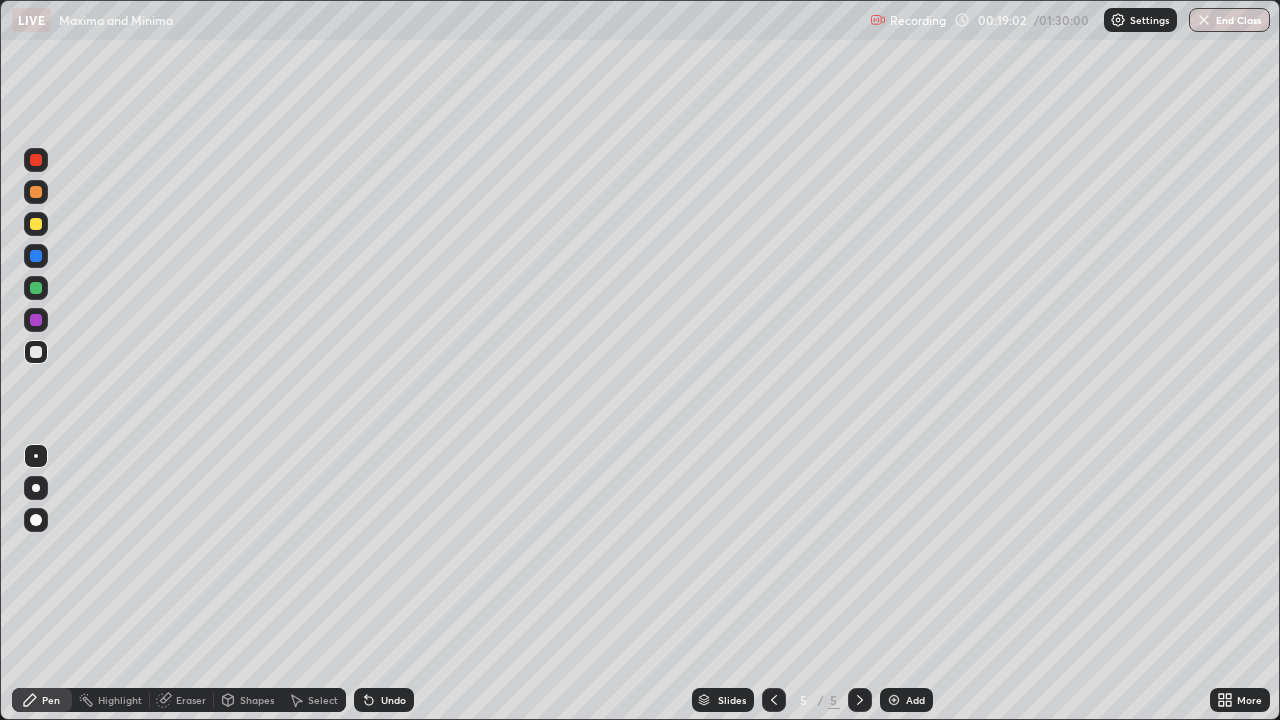 click 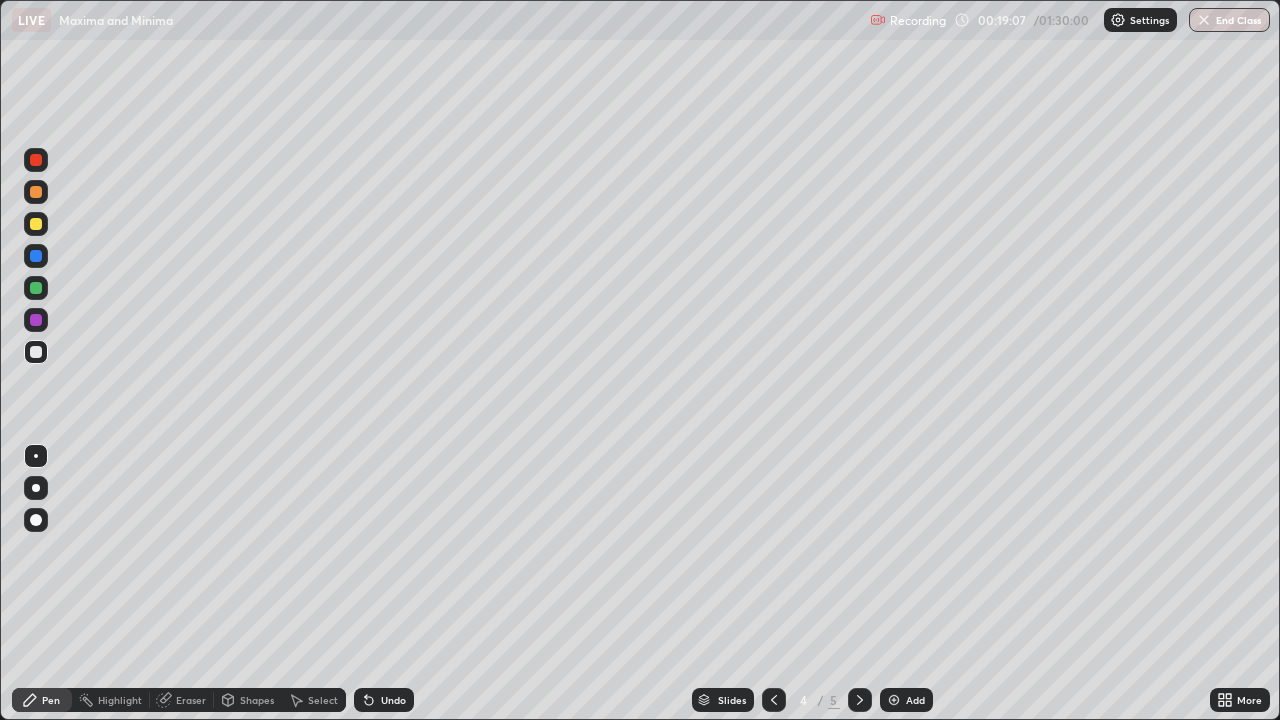 click 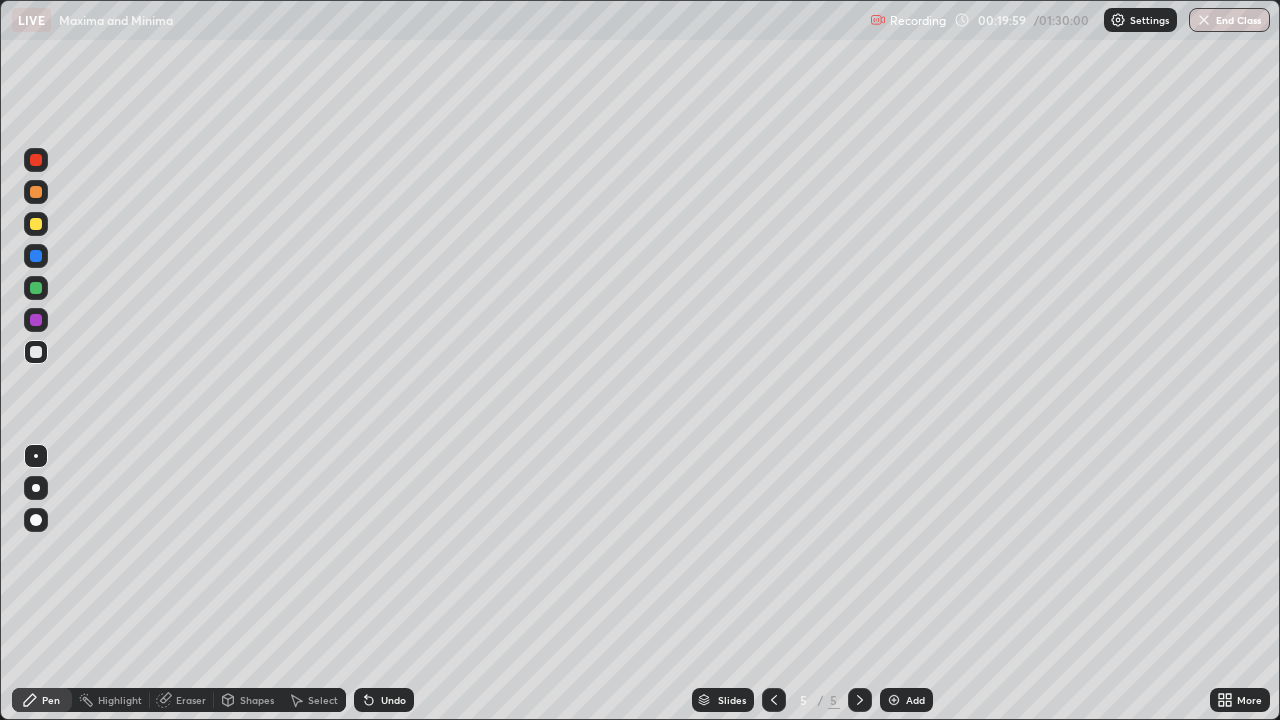 click on "Eraser" at bounding box center (182, 700) 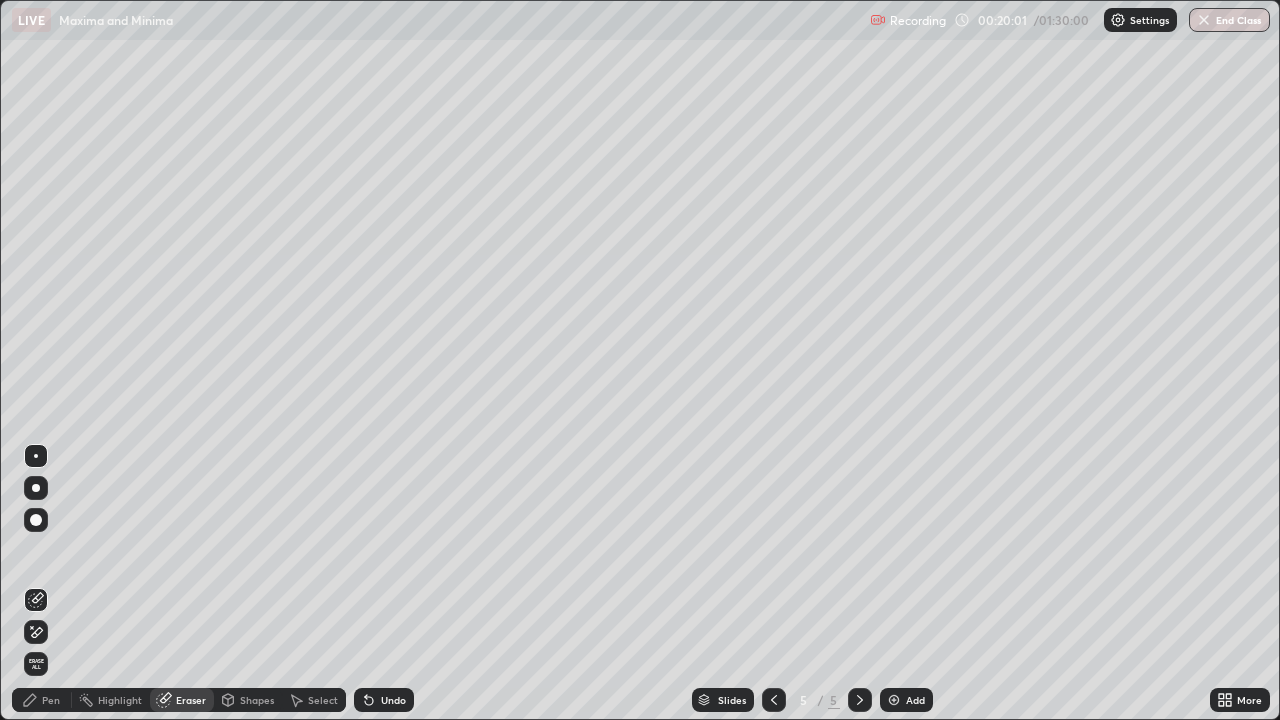 click on "Pen" at bounding box center (42, 700) 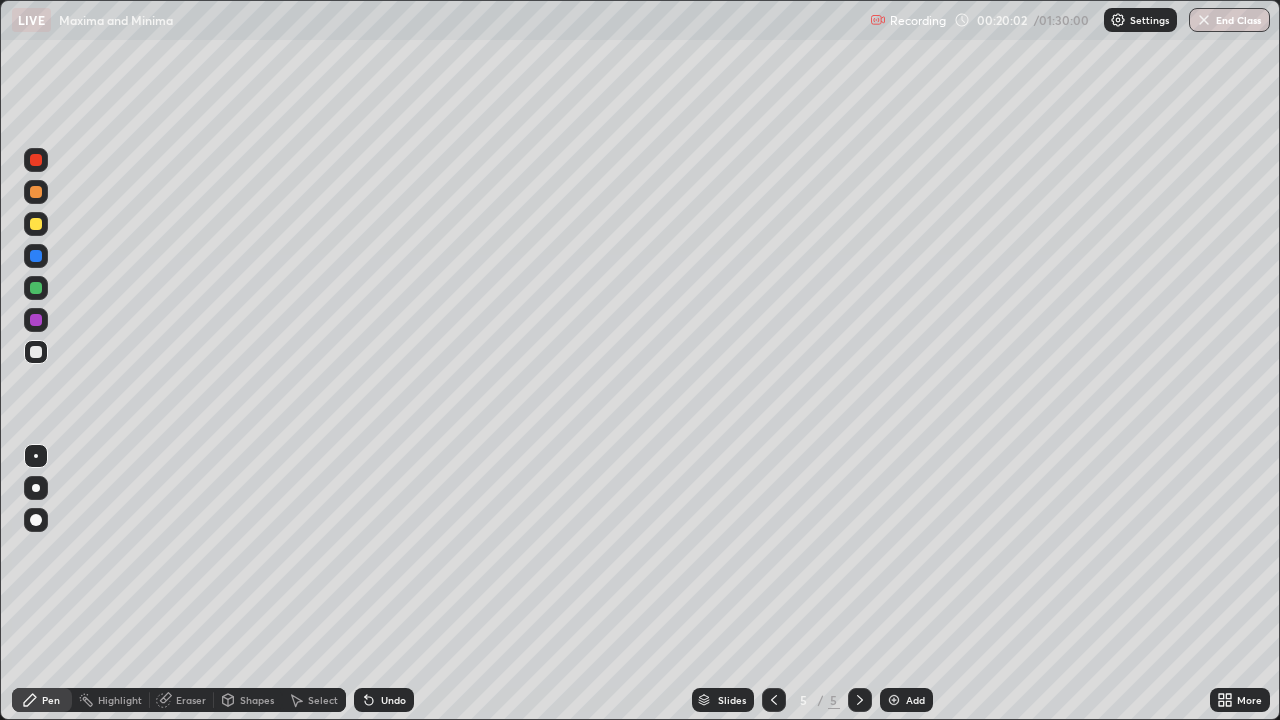 click at bounding box center [36, 352] 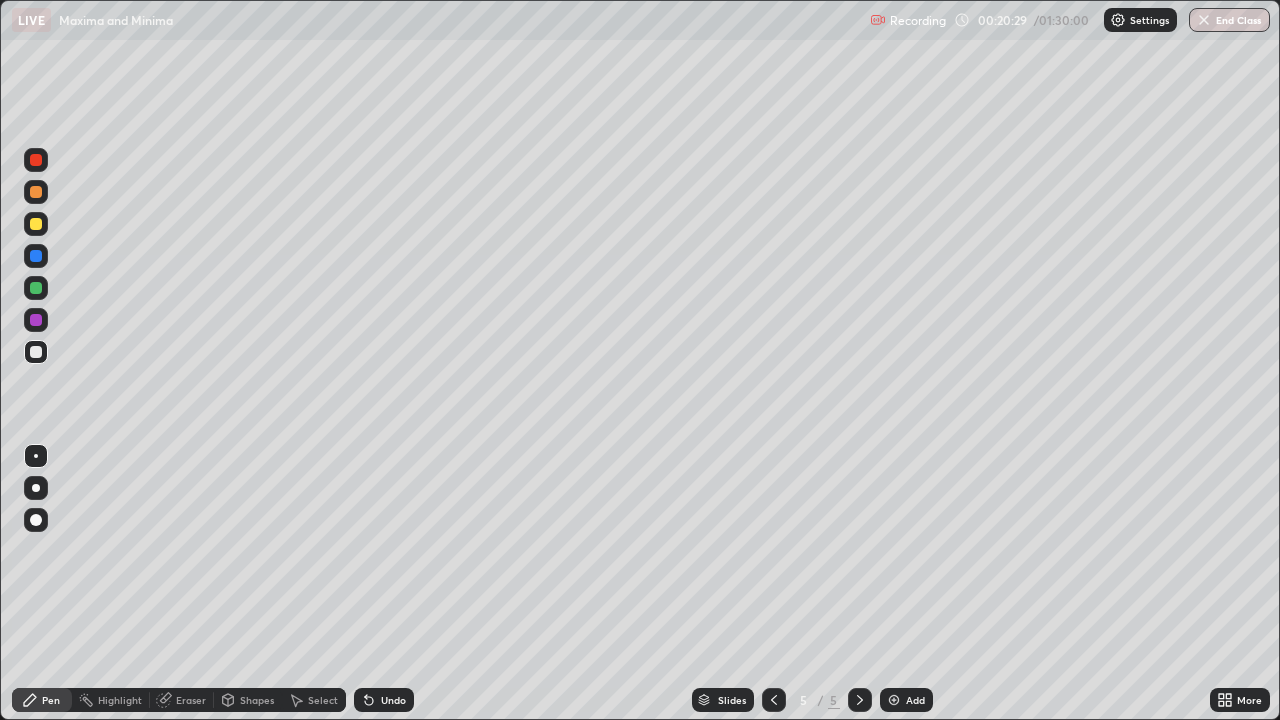 click at bounding box center [36, 288] 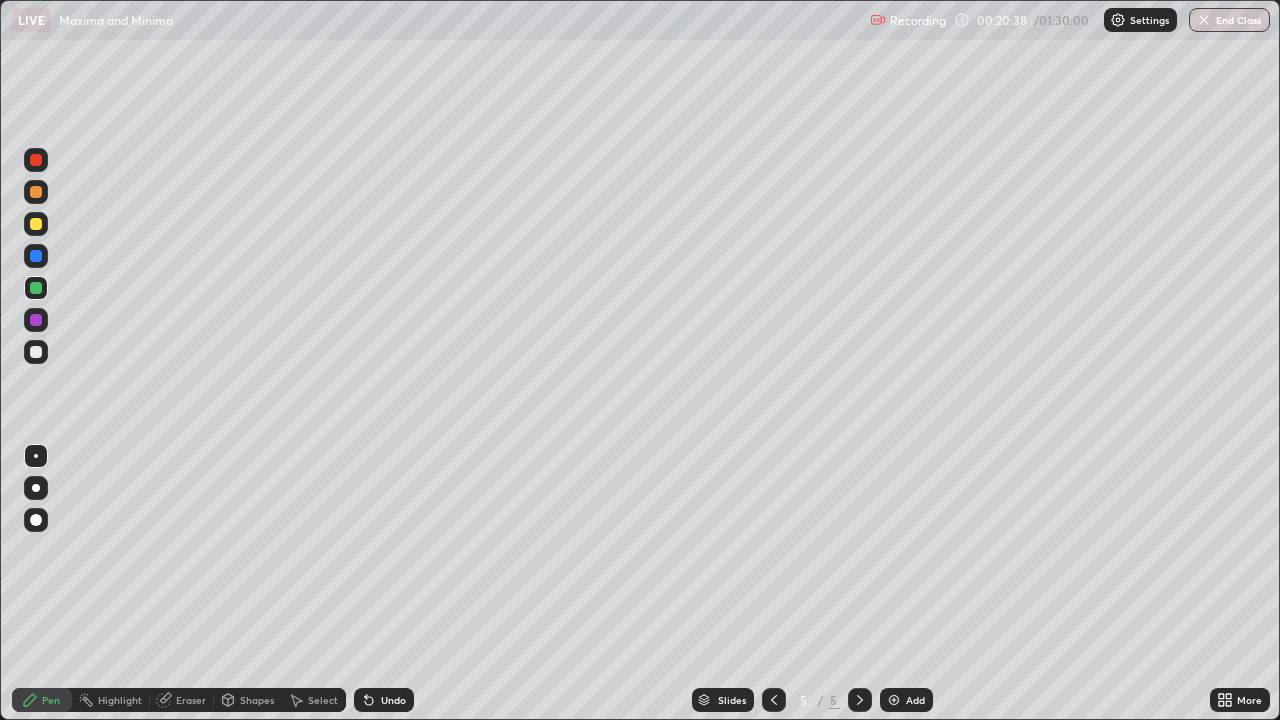 click at bounding box center [36, 352] 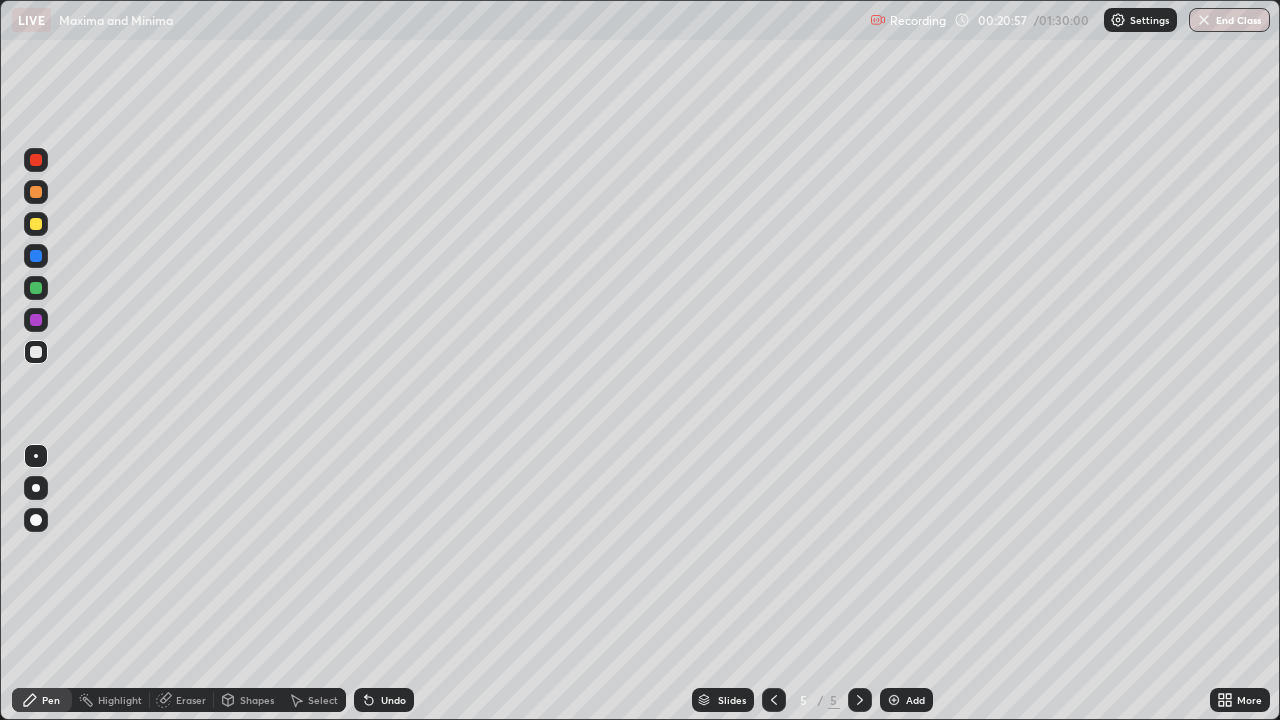 click on "Eraser" at bounding box center (191, 700) 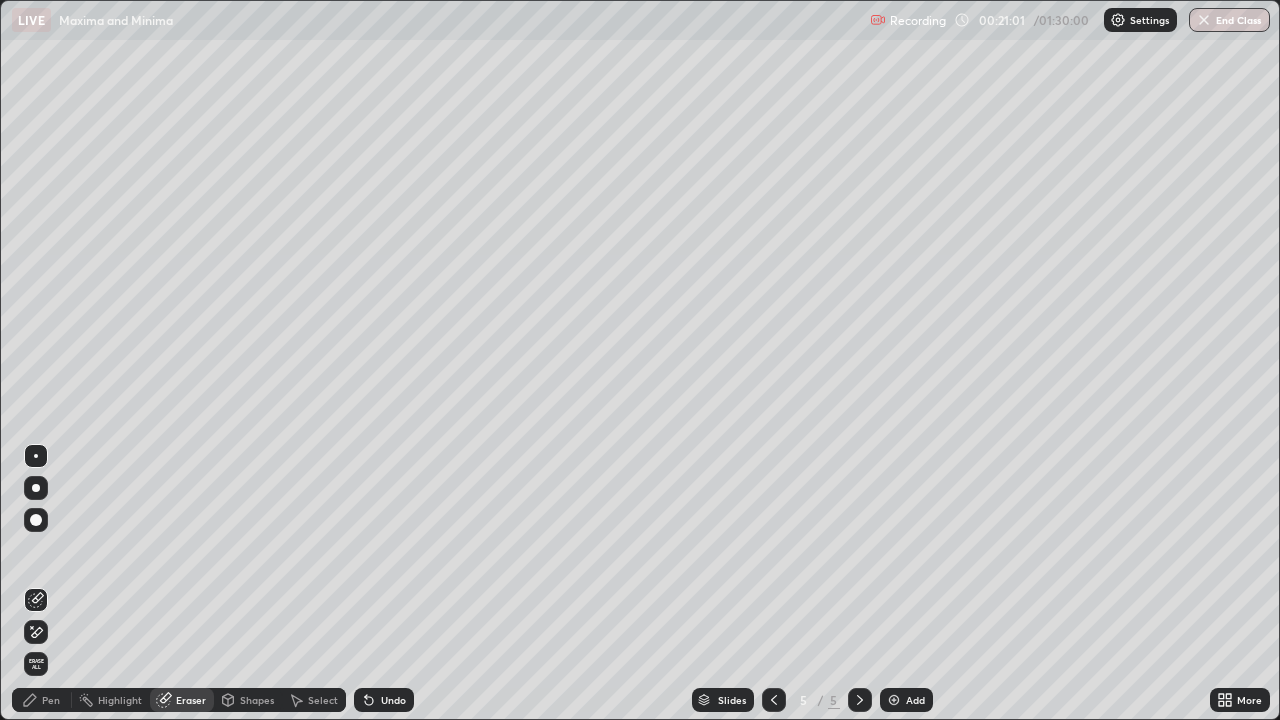click on "Pen" at bounding box center [42, 700] 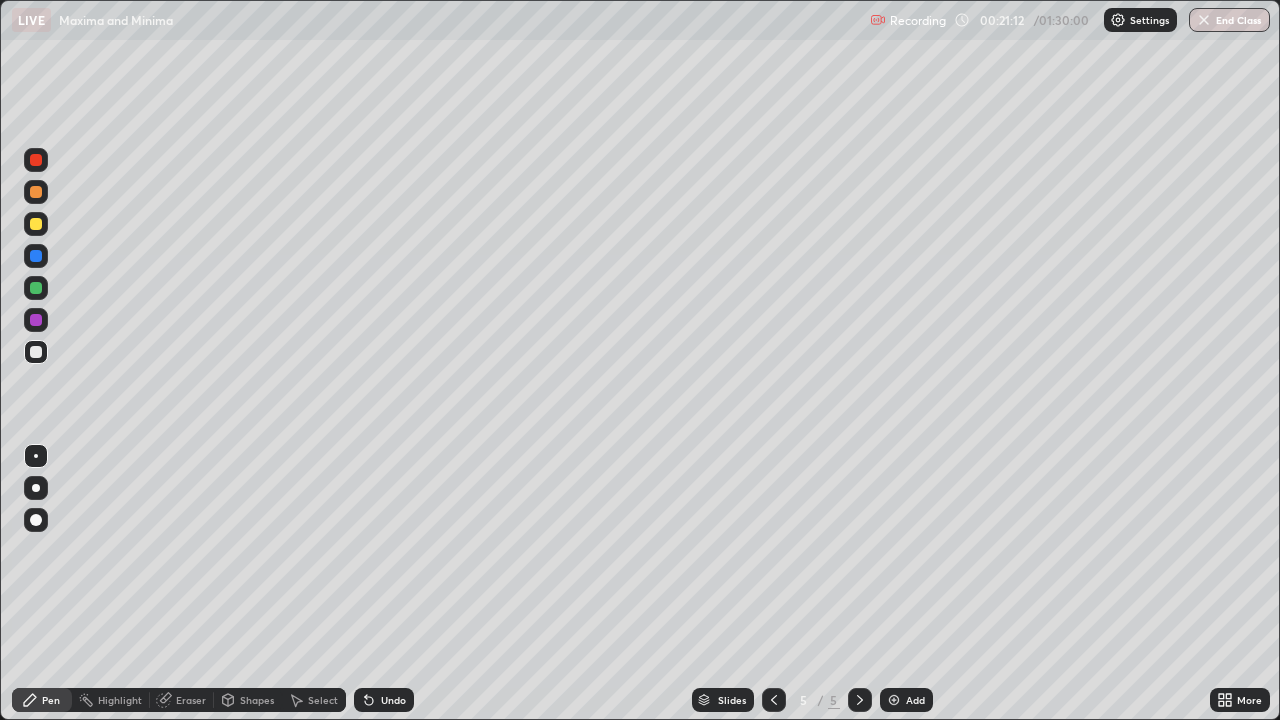 click on "Slides 5 / 5 Add" at bounding box center (812, 700) 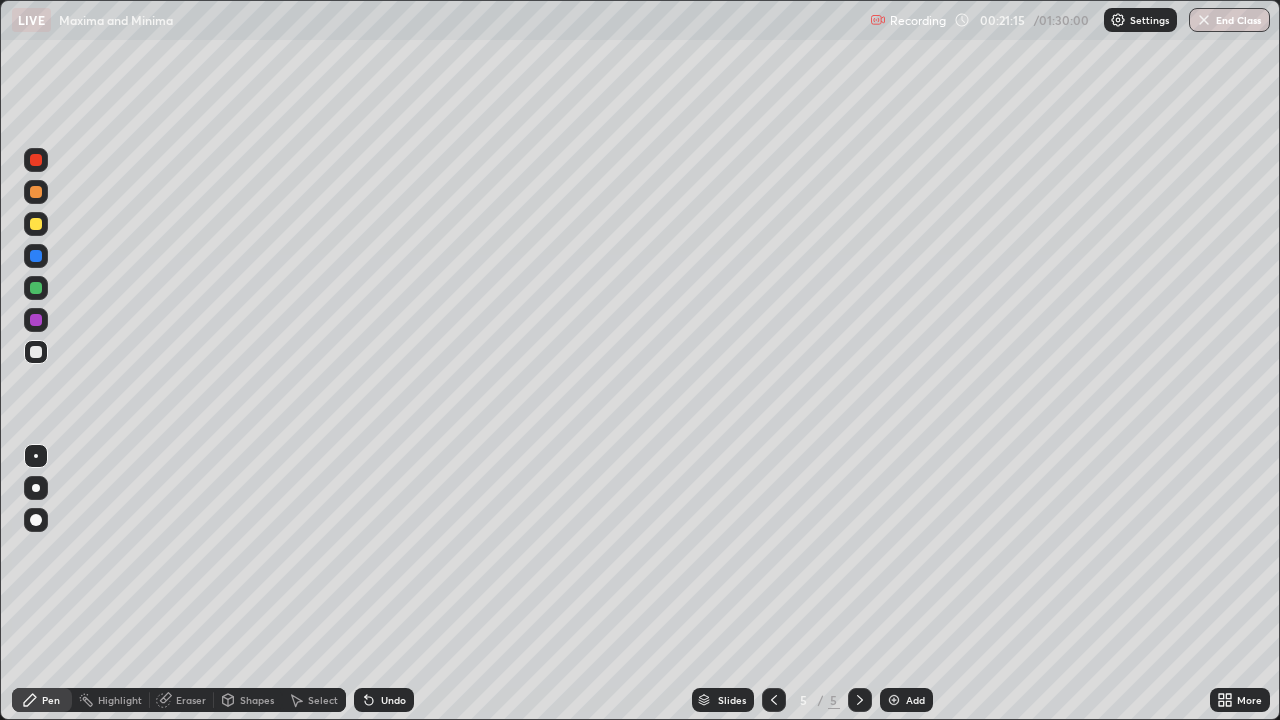click on "Slides 5 / 5 Add" at bounding box center (812, 700) 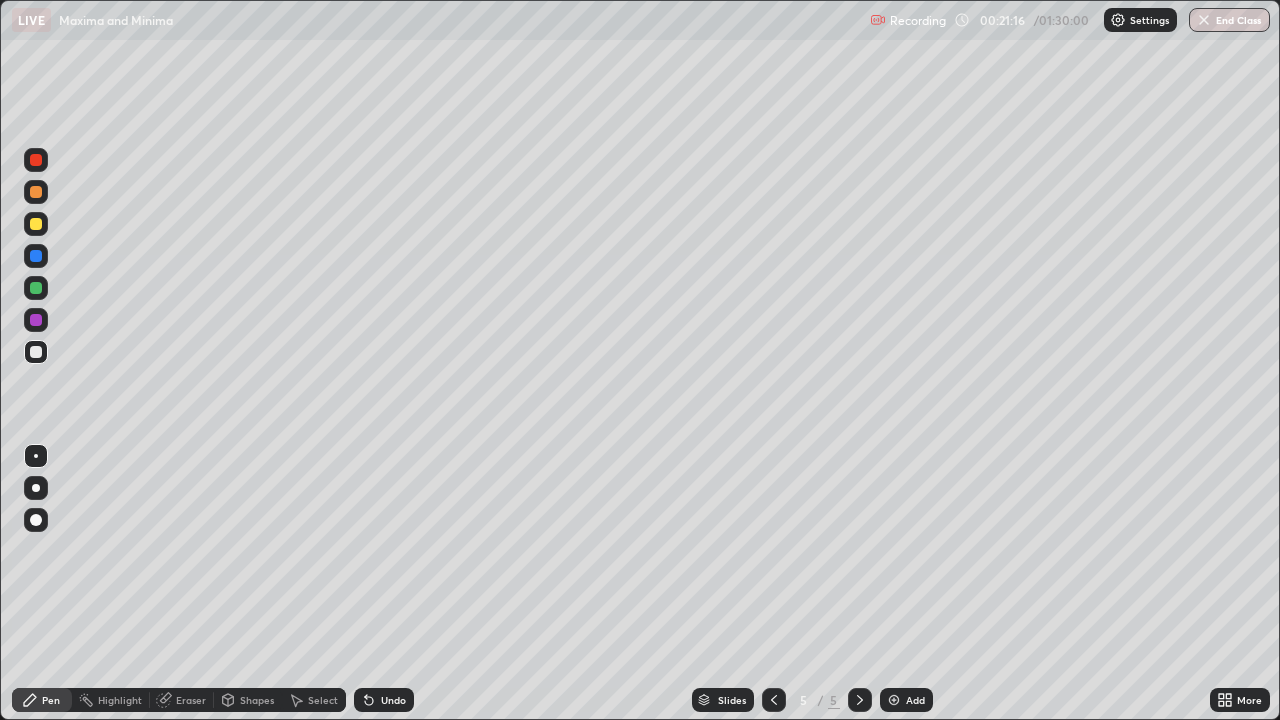 click on "Eraser" at bounding box center [182, 700] 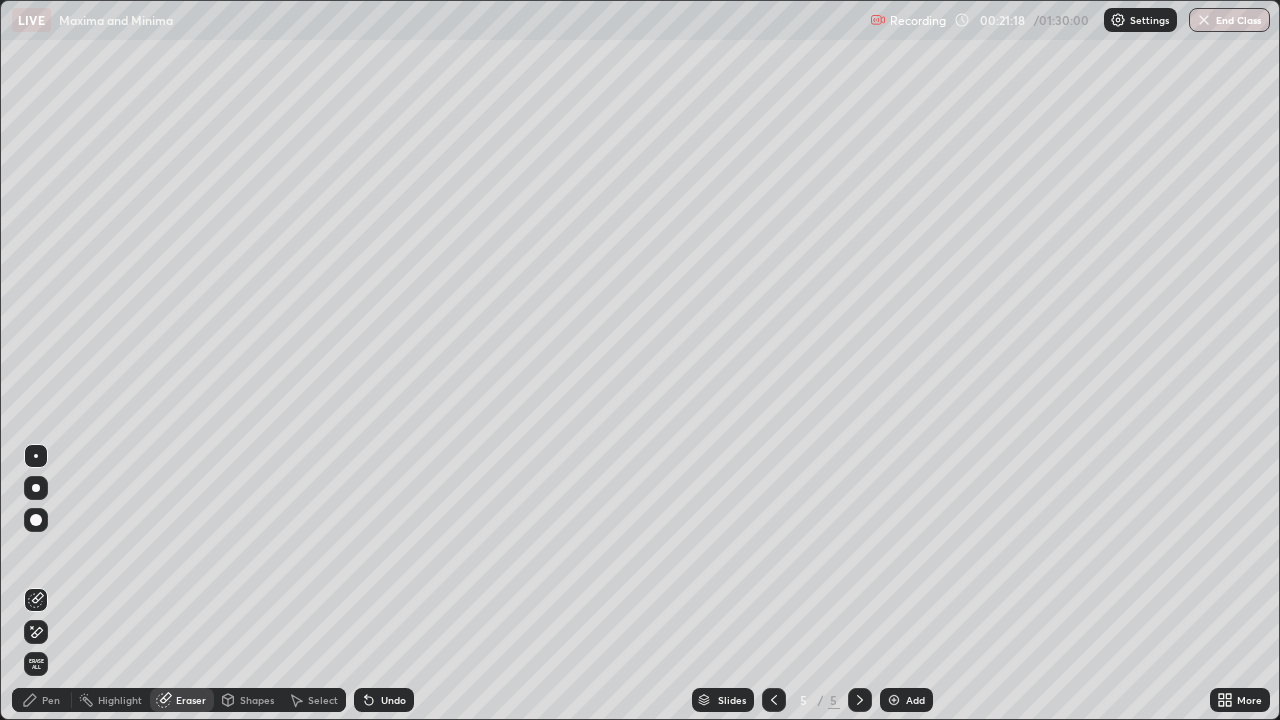 click on "Pen" at bounding box center (51, 700) 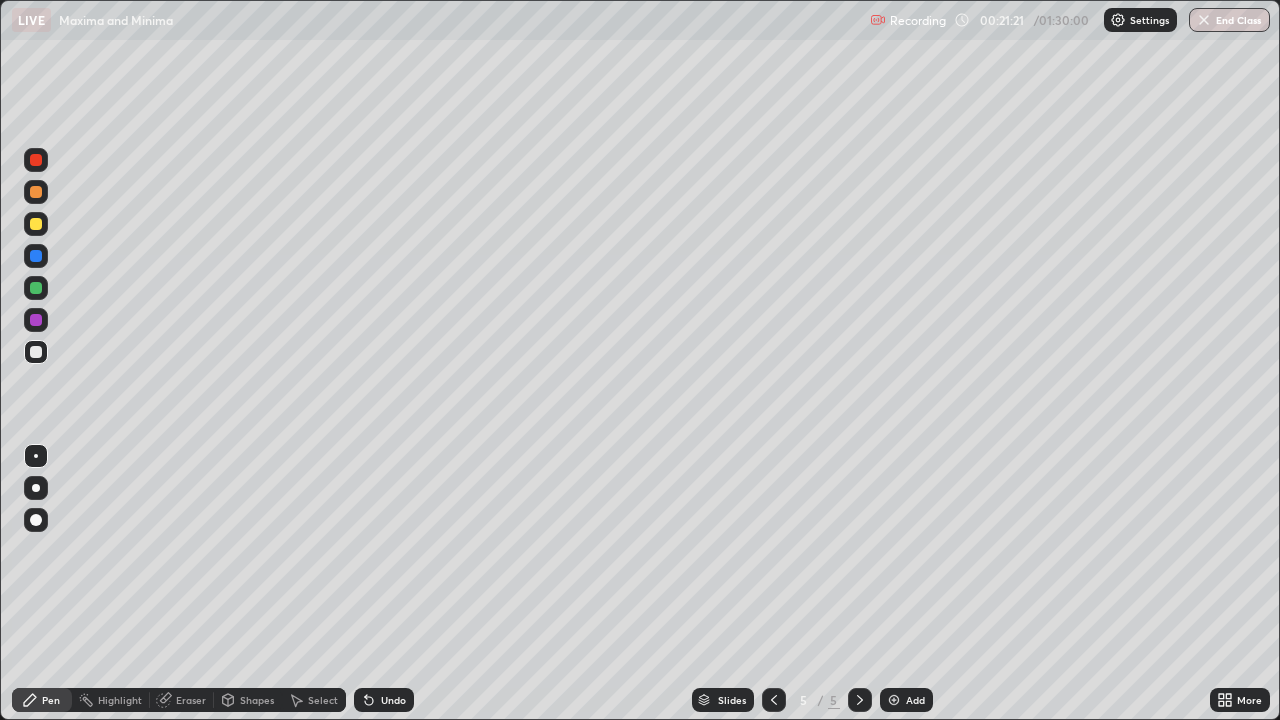 click on "Undo" at bounding box center (380, 700) 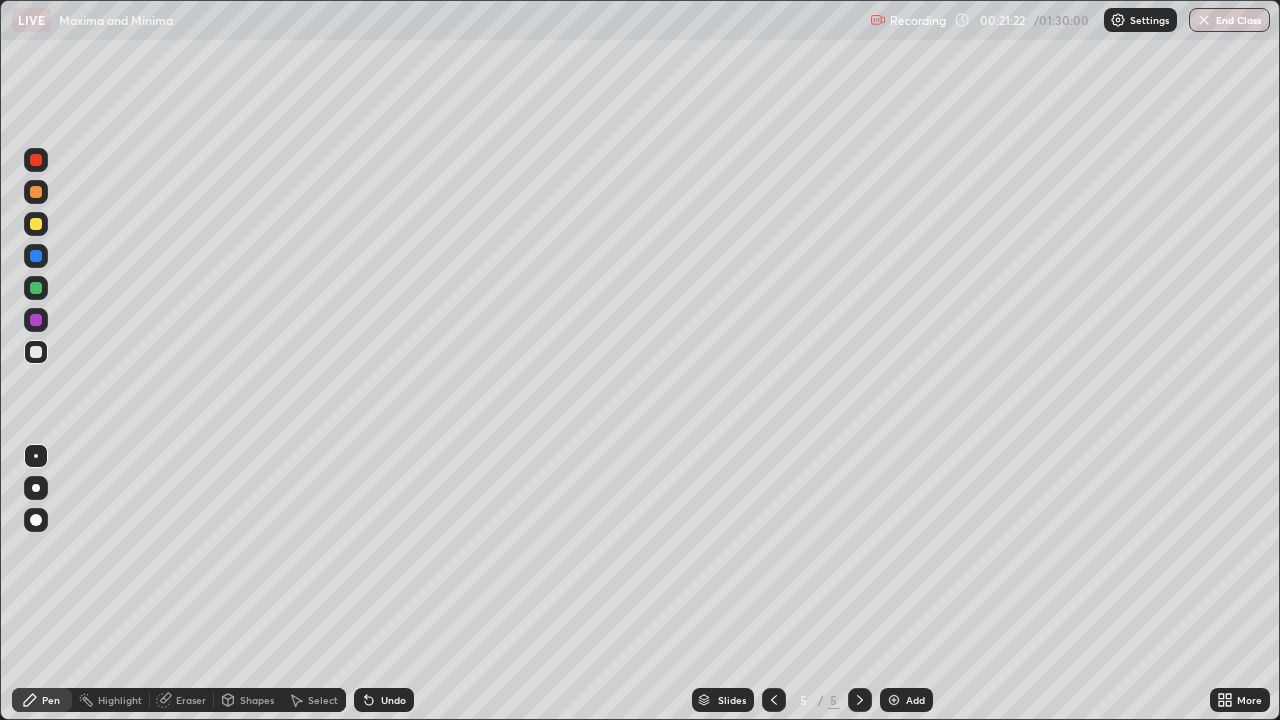 click on "Slides 5 / 5 Add" at bounding box center [812, 700] 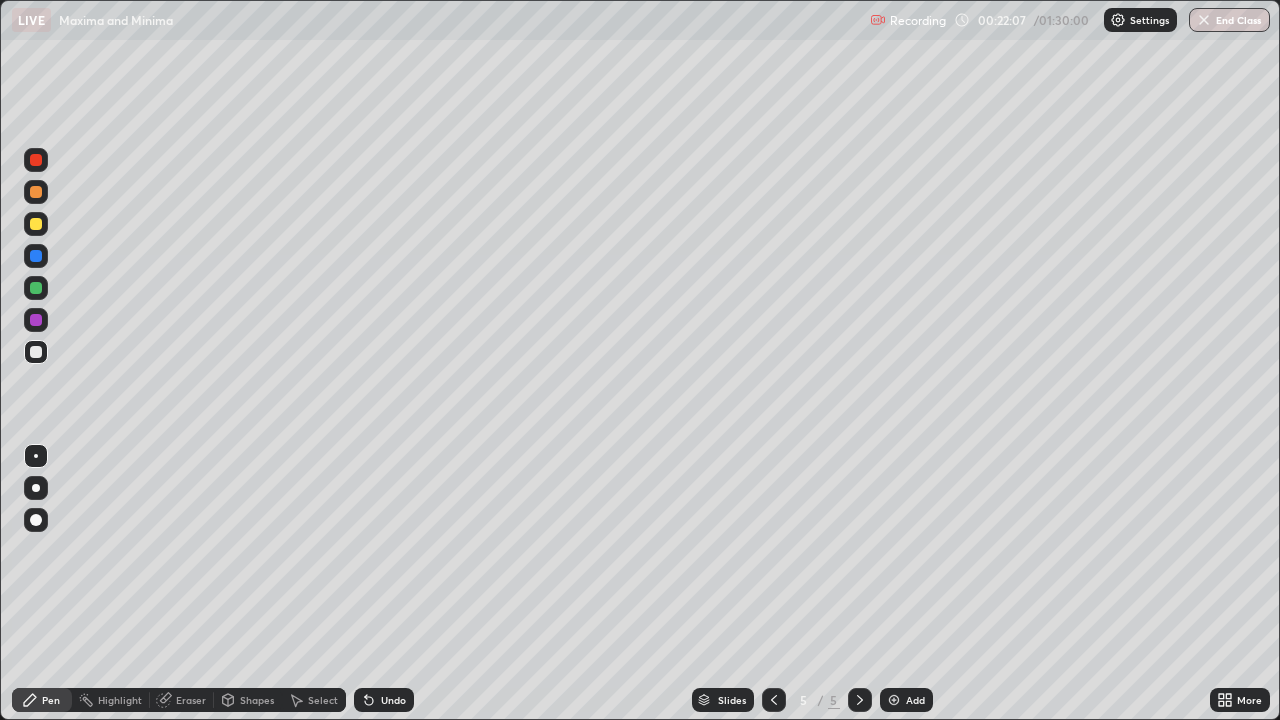 click on "Eraser" at bounding box center [191, 700] 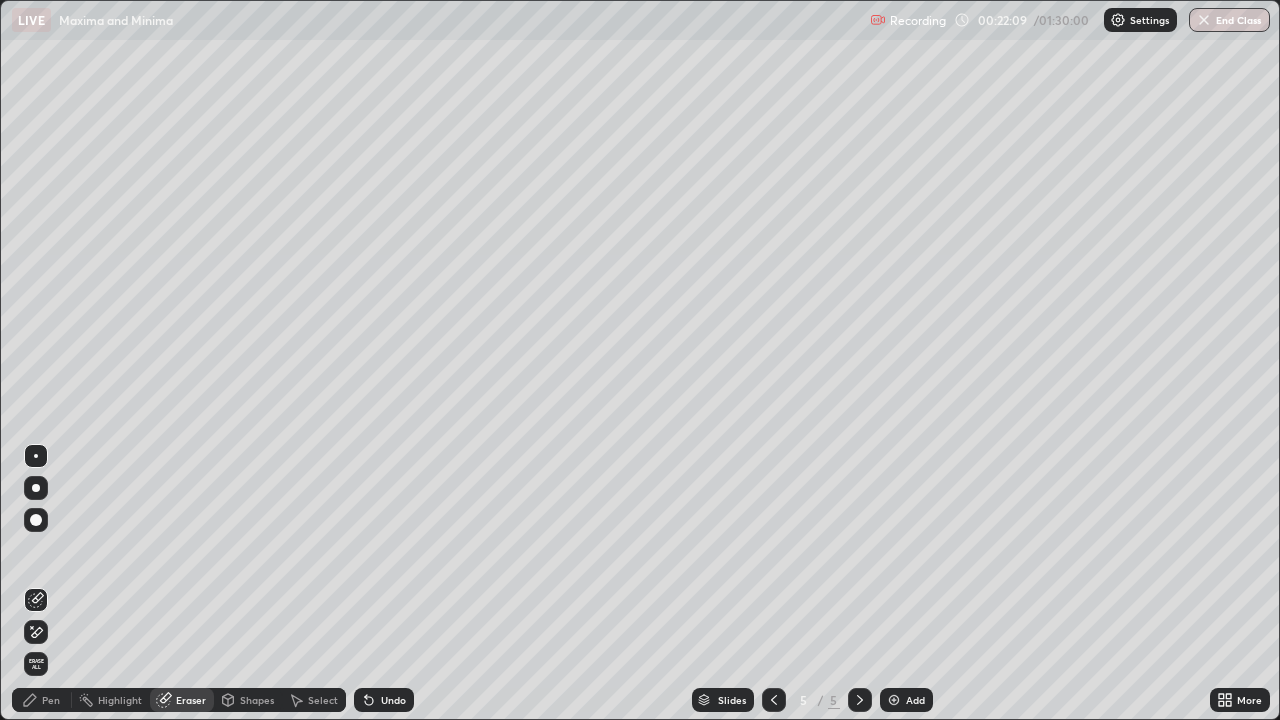 click on "Pen" at bounding box center [42, 700] 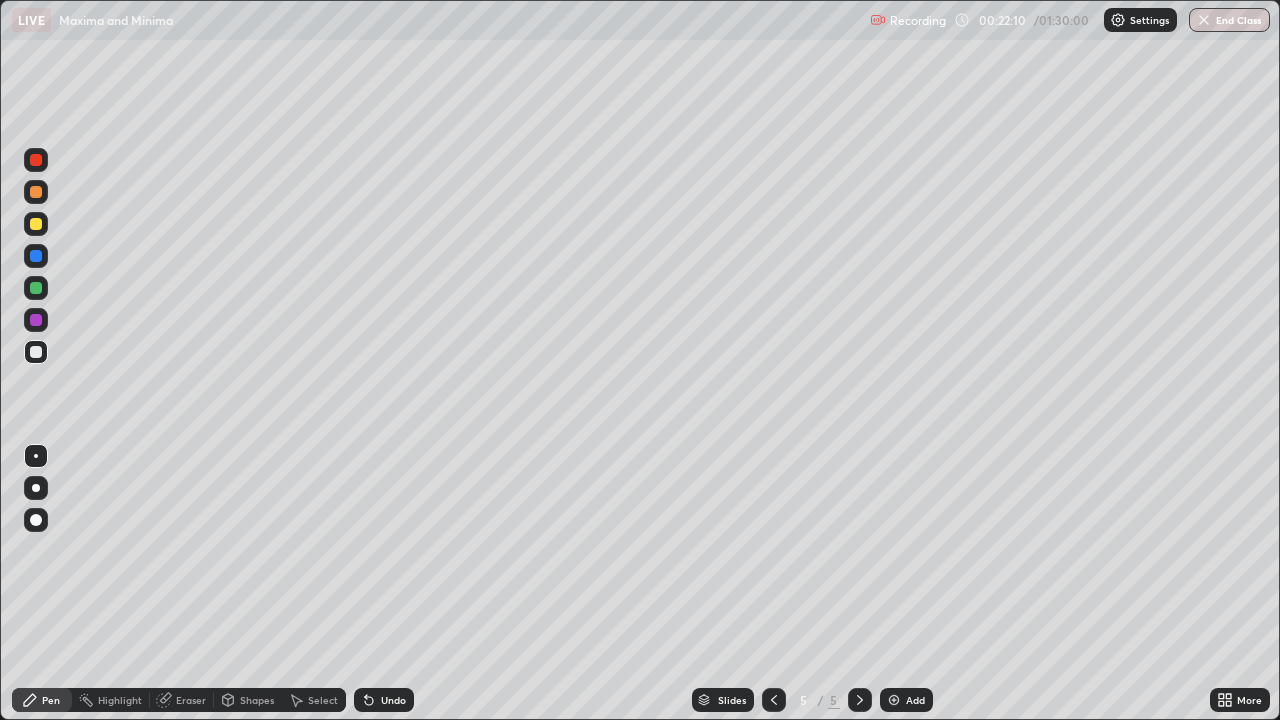 click at bounding box center (36, 352) 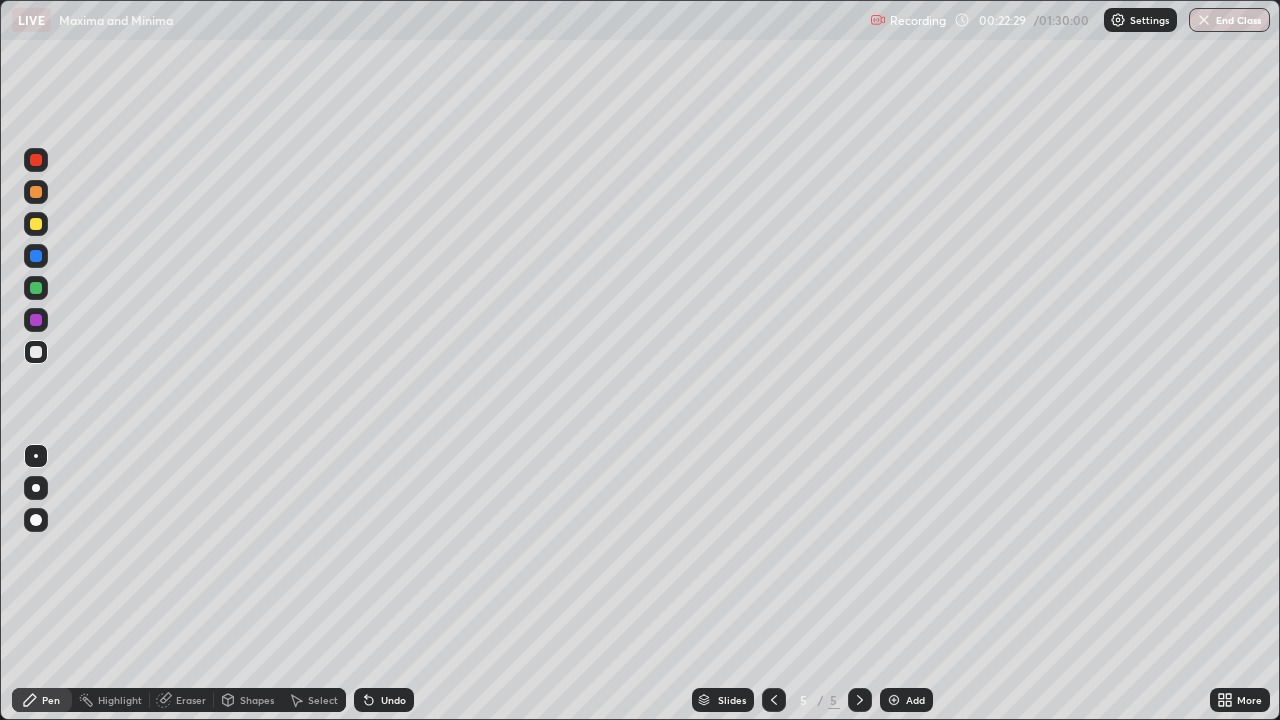 click at bounding box center (36, 256) 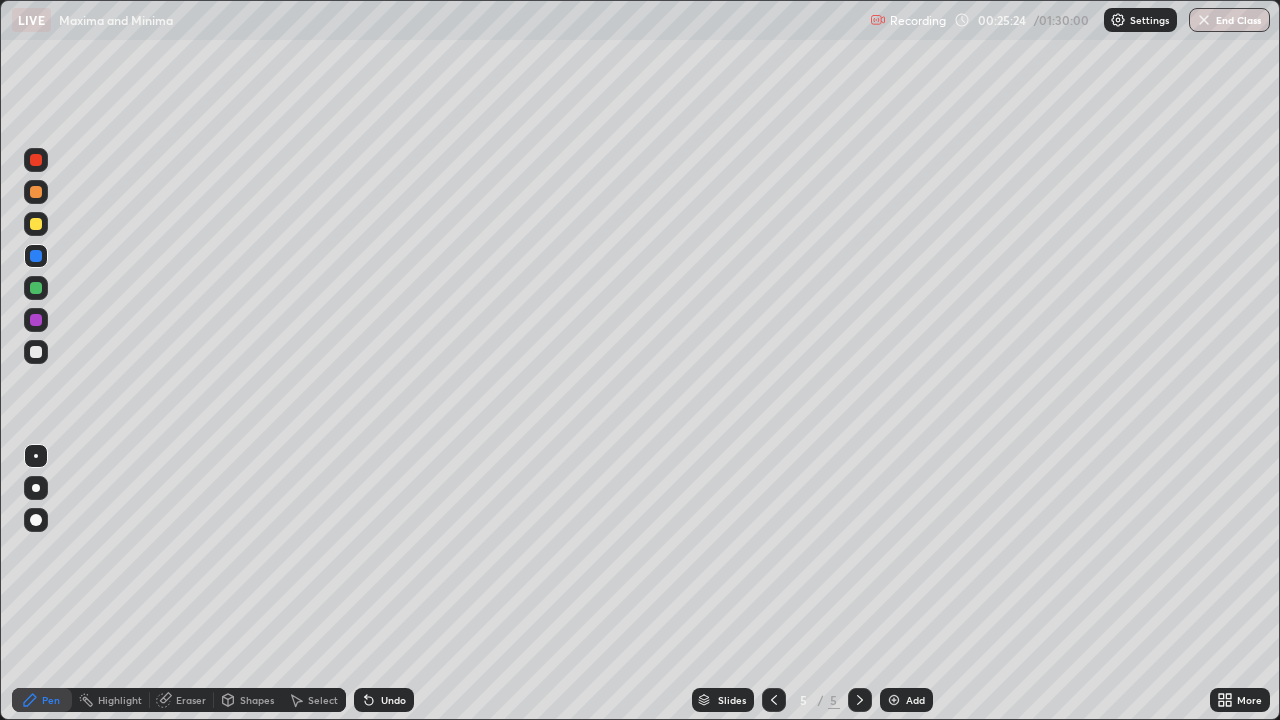 click at bounding box center (36, 352) 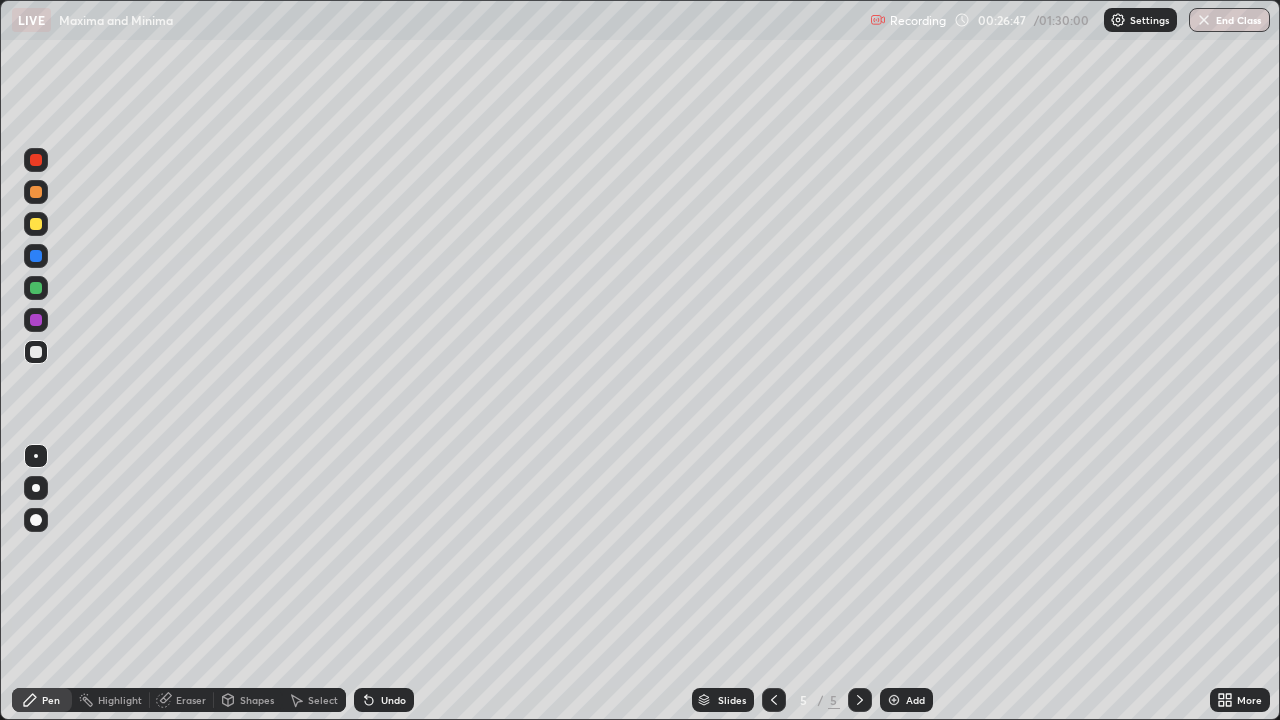 click on "Add" at bounding box center (906, 700) 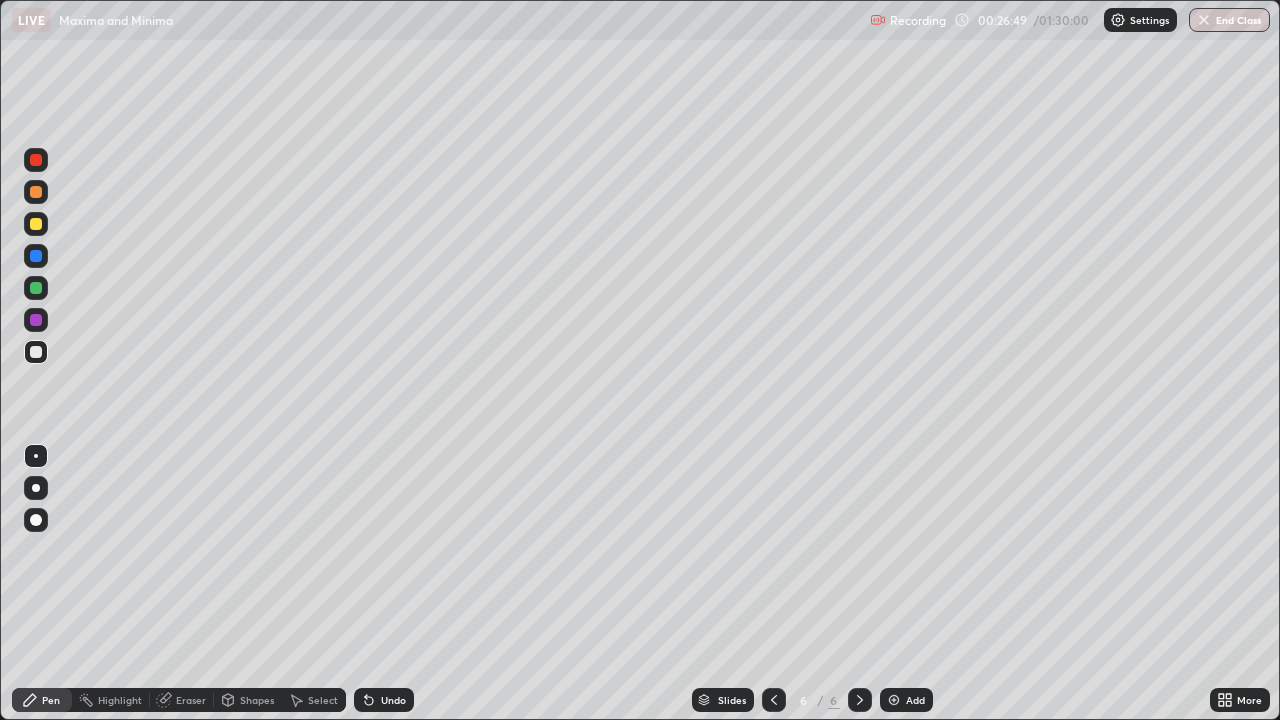 click at bounding box center (36, 352) 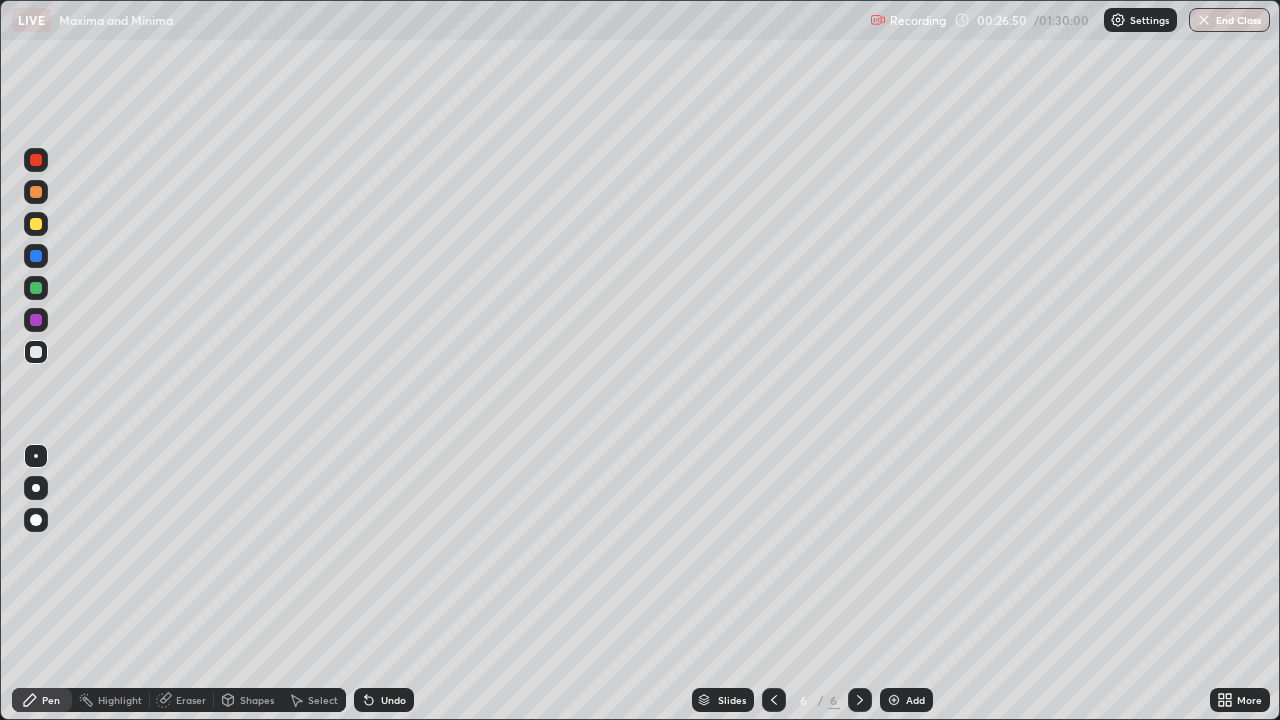click at bounding box center [36, 352] 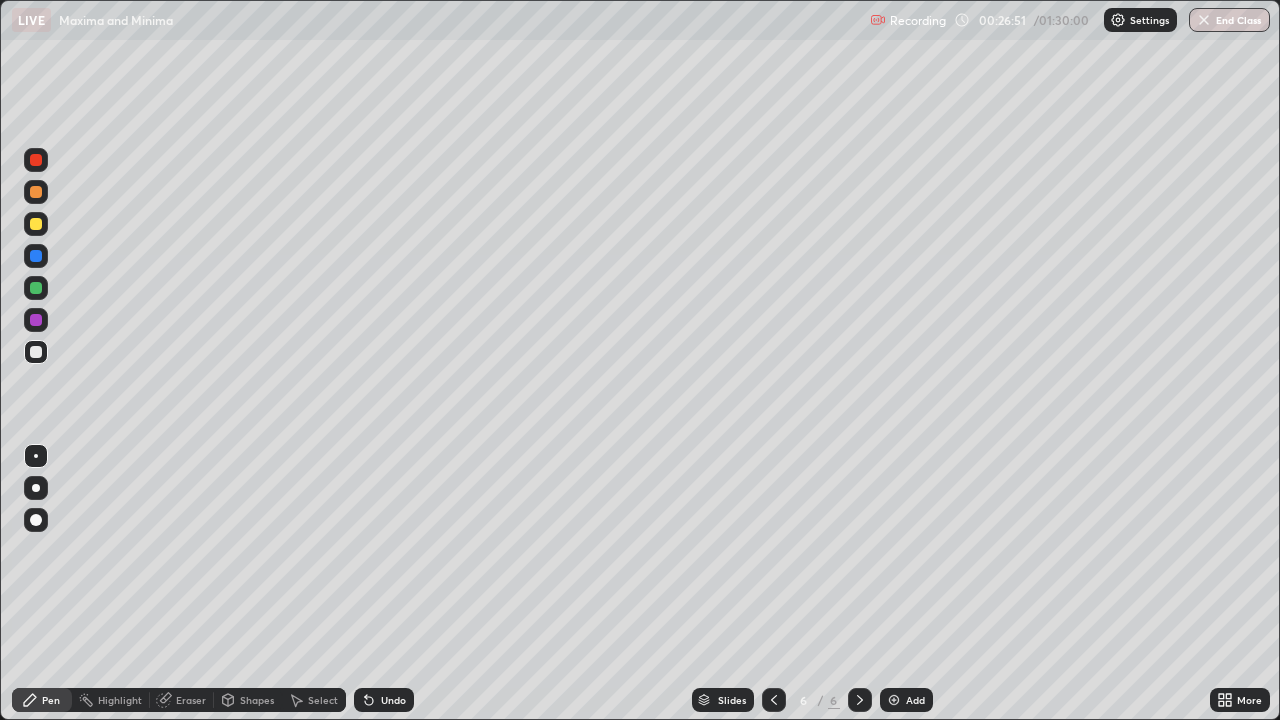 click at bounding box center (36, 352) 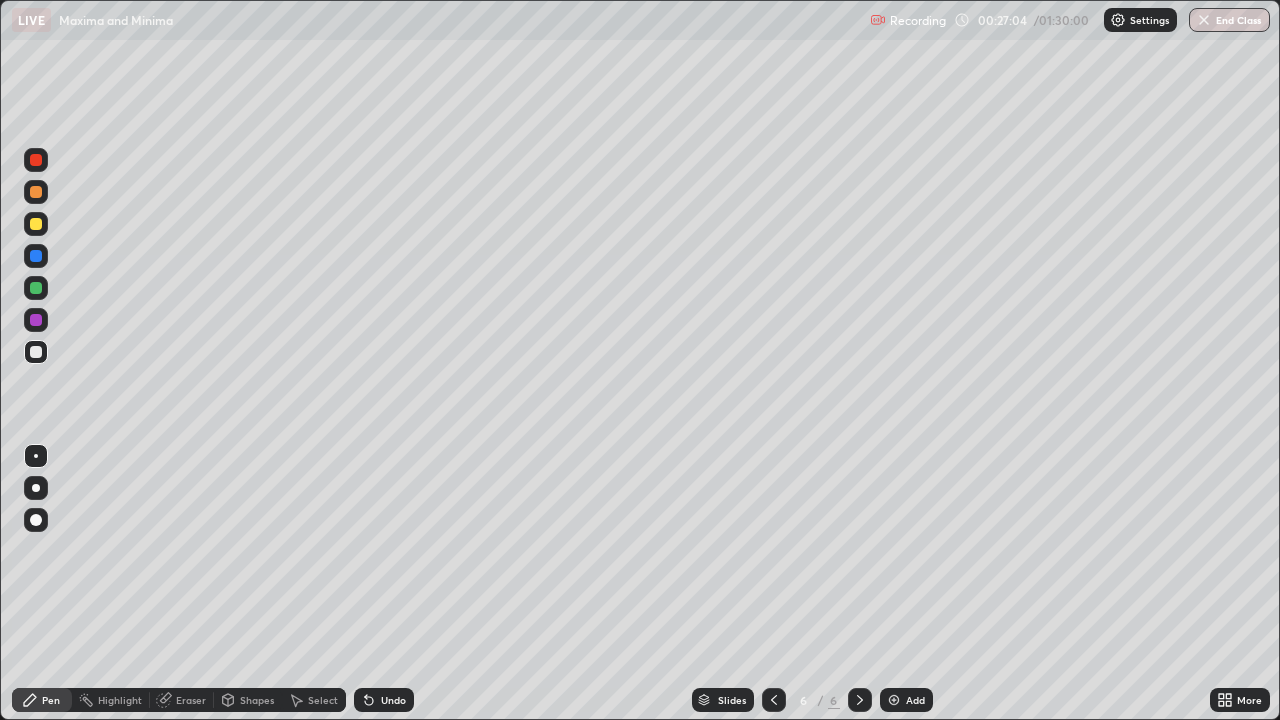 click at bounding box center (36, 352) 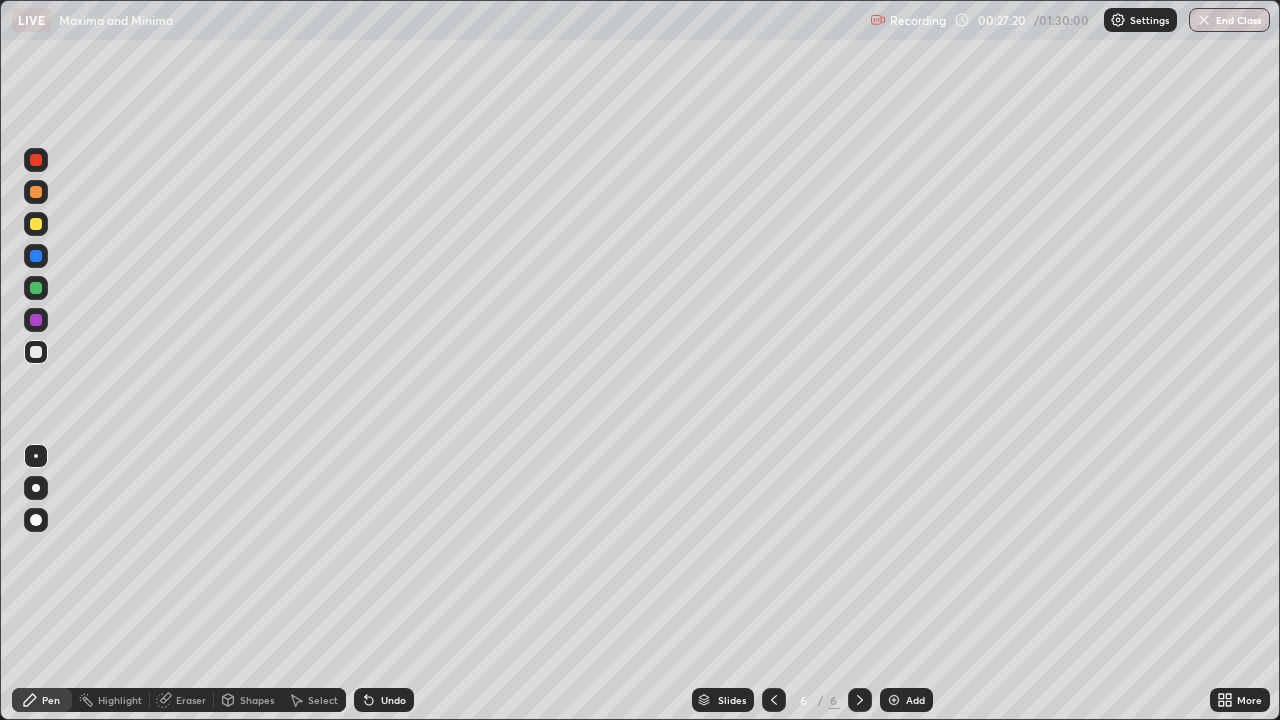 click at bounding box center (36, 352) 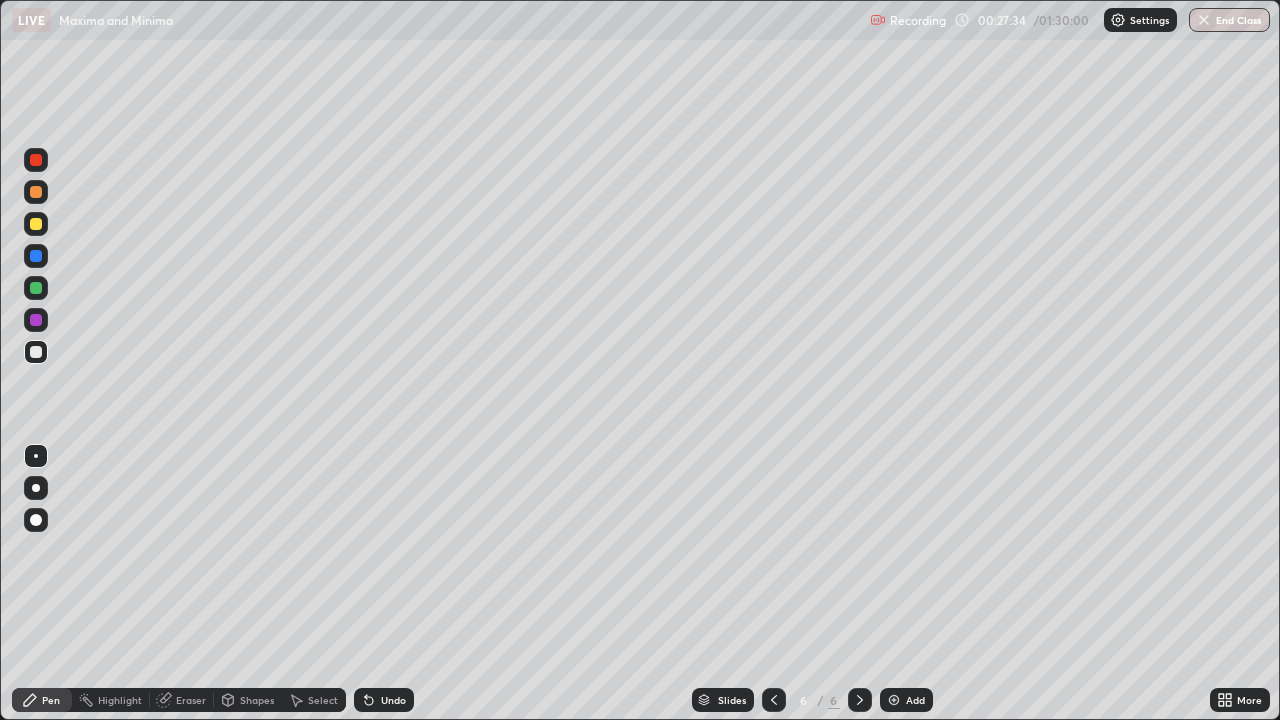 click on "Eraser" at bounding box center (182, 700) 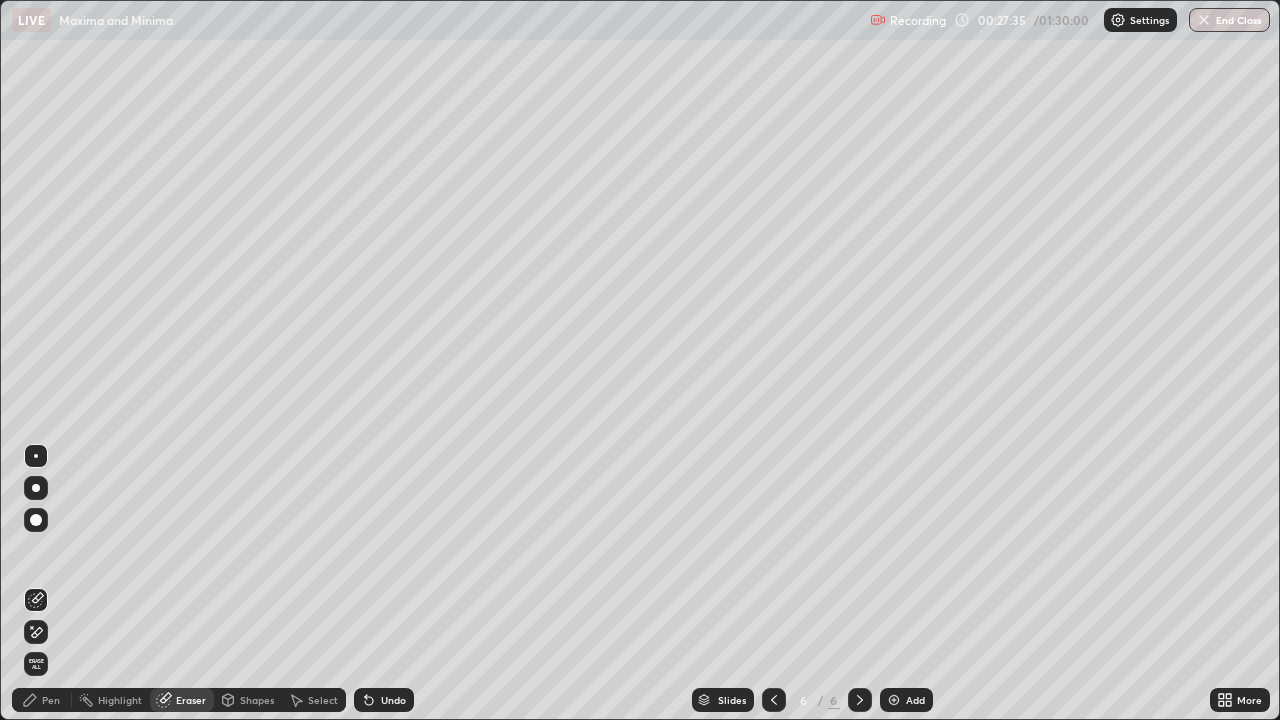 click on "Highlight" at bounding box center (111, 700) 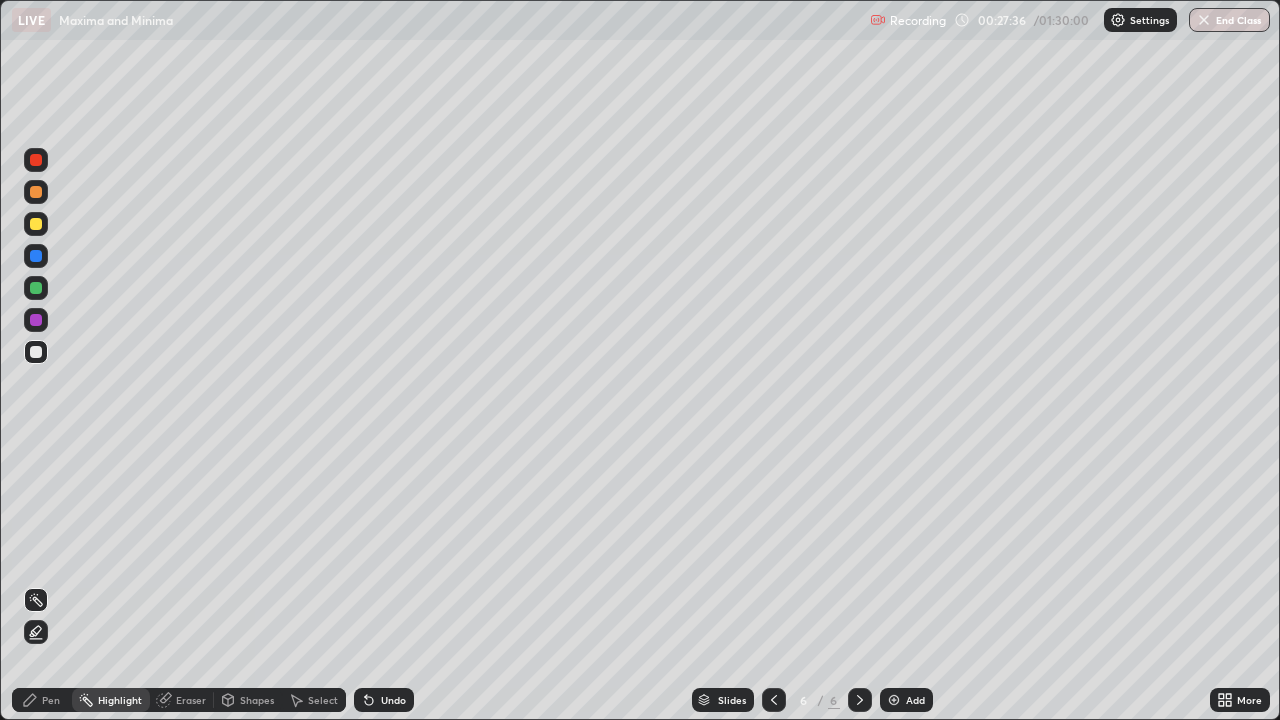 click at bounding box center [36, 352] 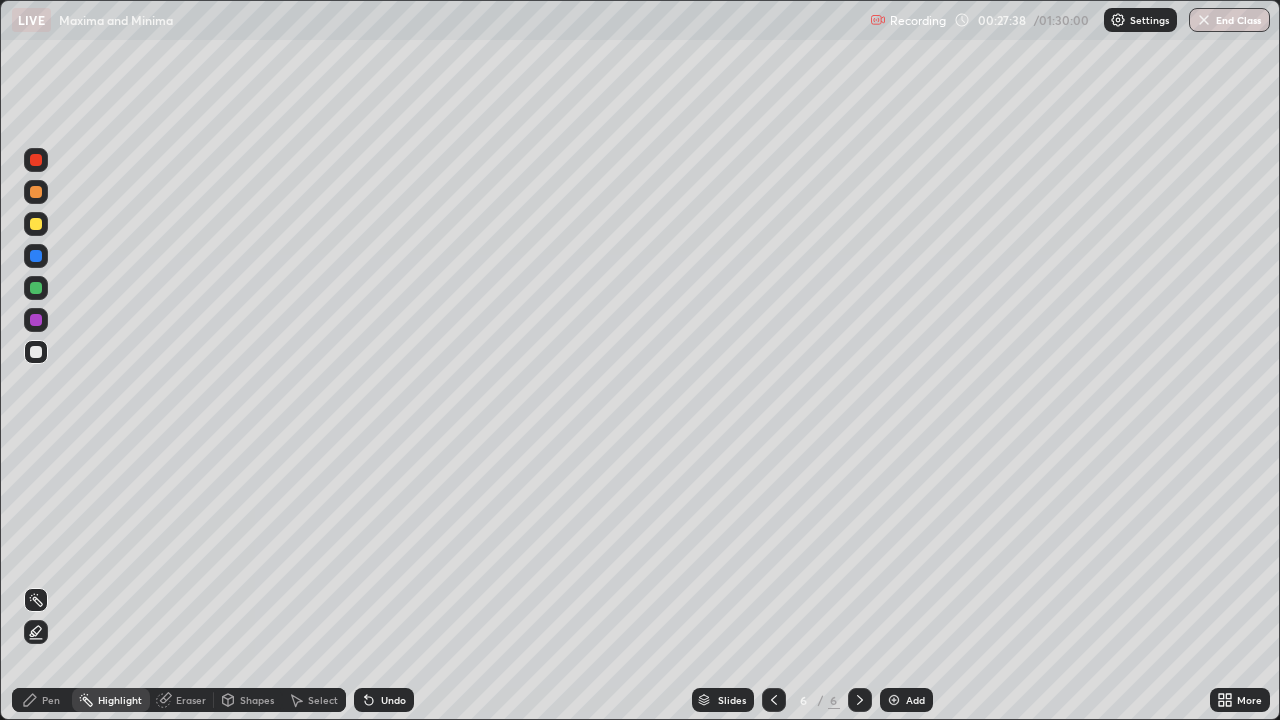 click 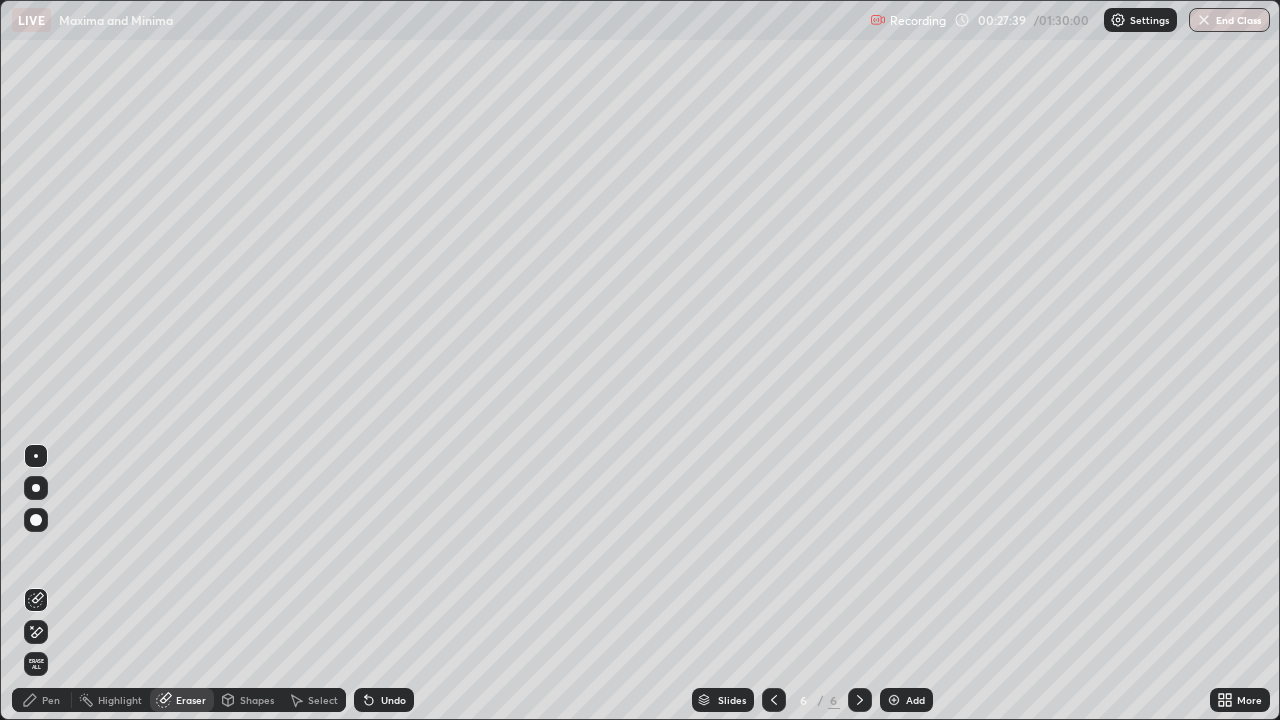 click on "Pen" at bounding box center [42, 700] 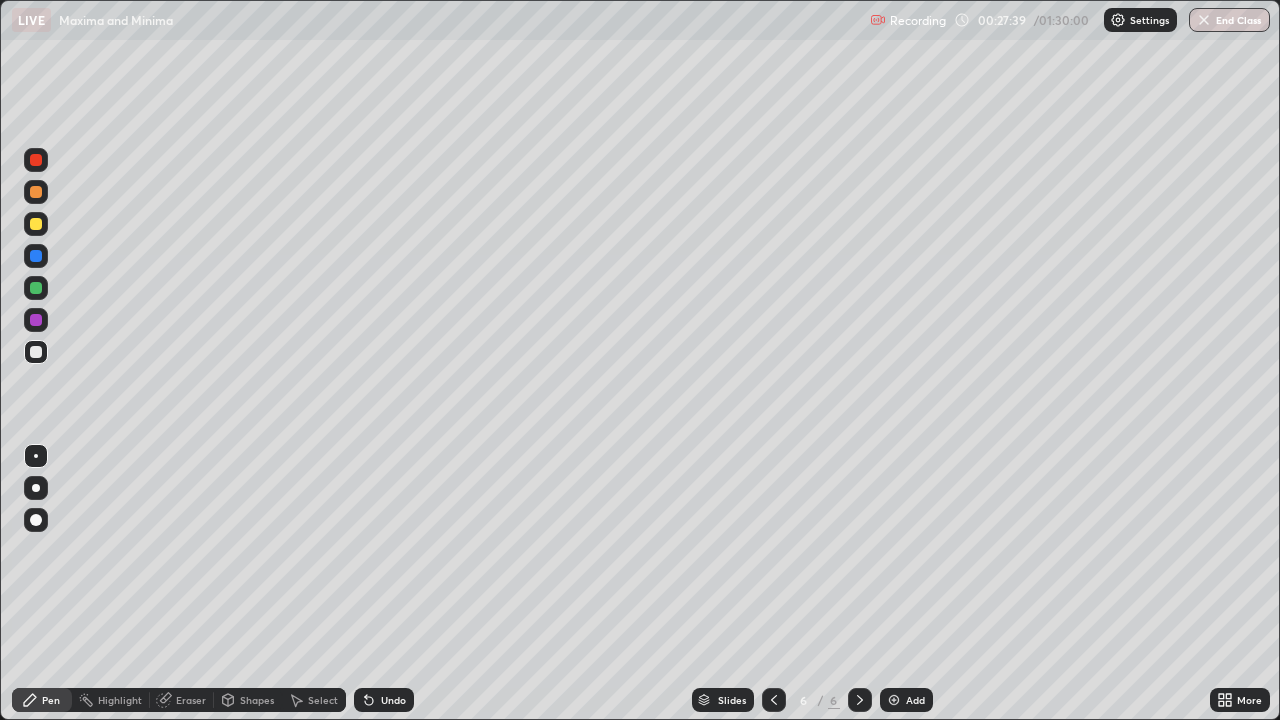 click at bounding box center [36, 352] 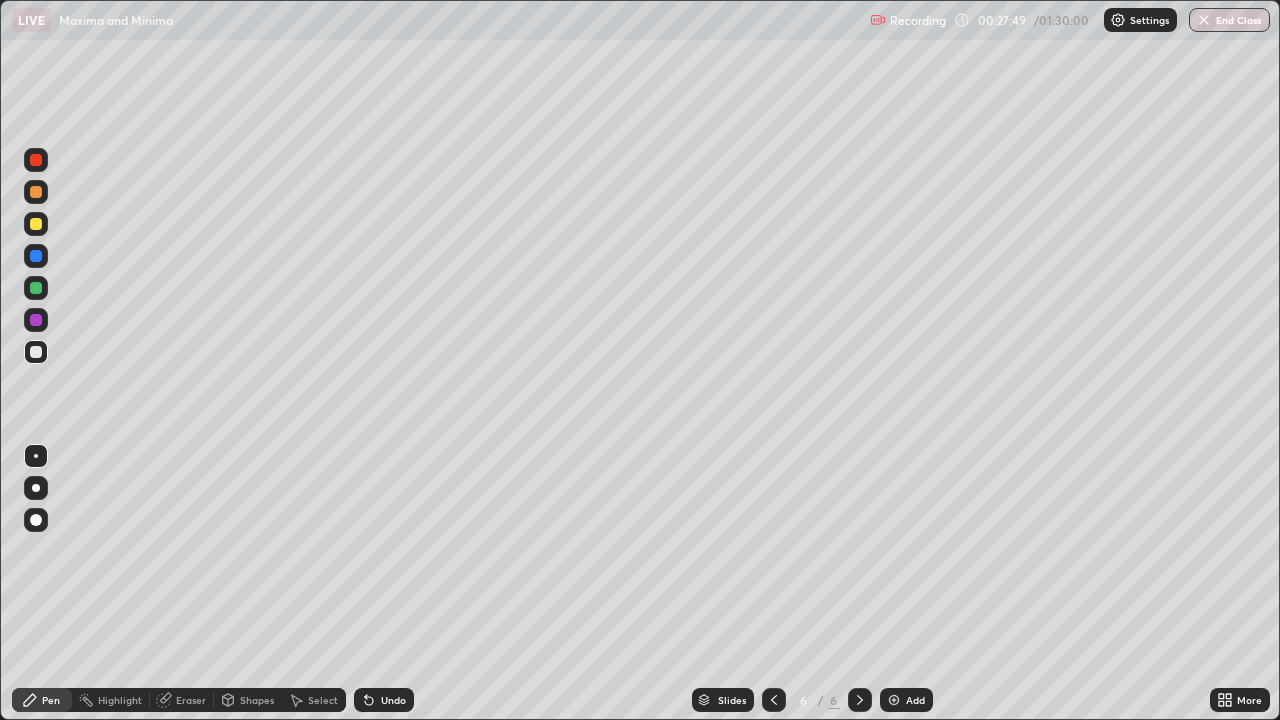 click at bounding box center [36, 352] 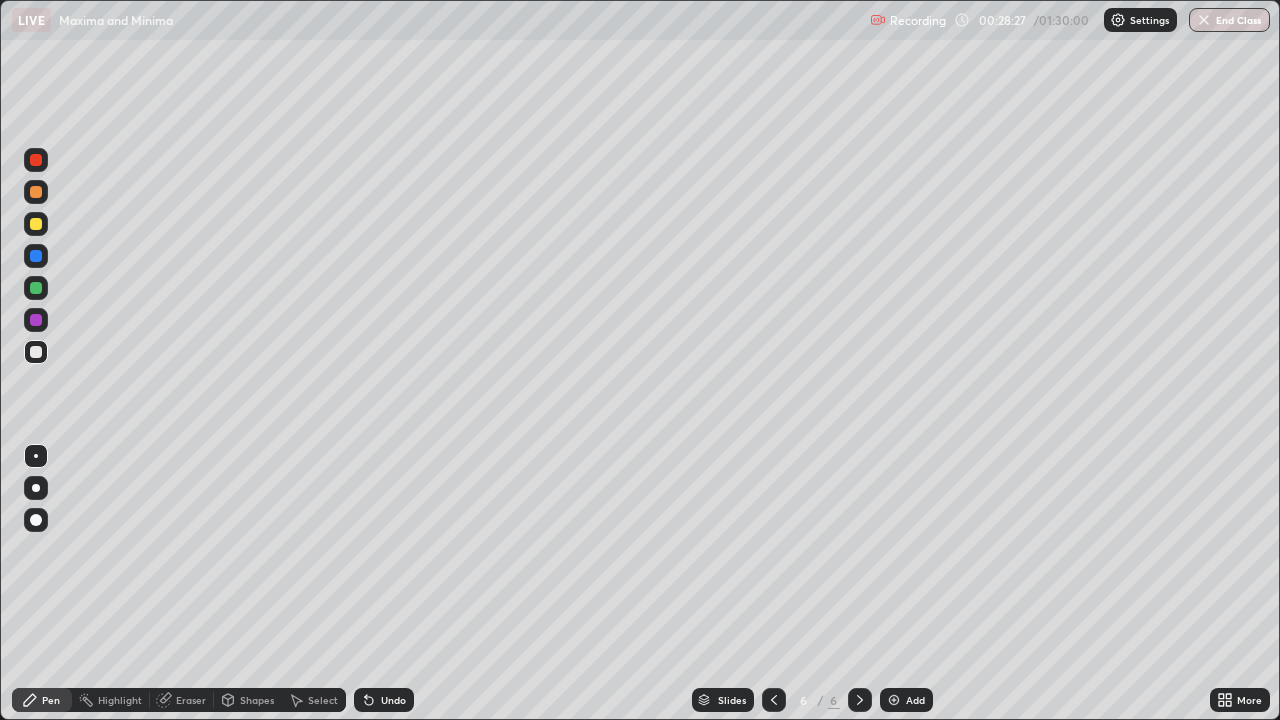 click on "Eraser" at bounding box center [191, 700] 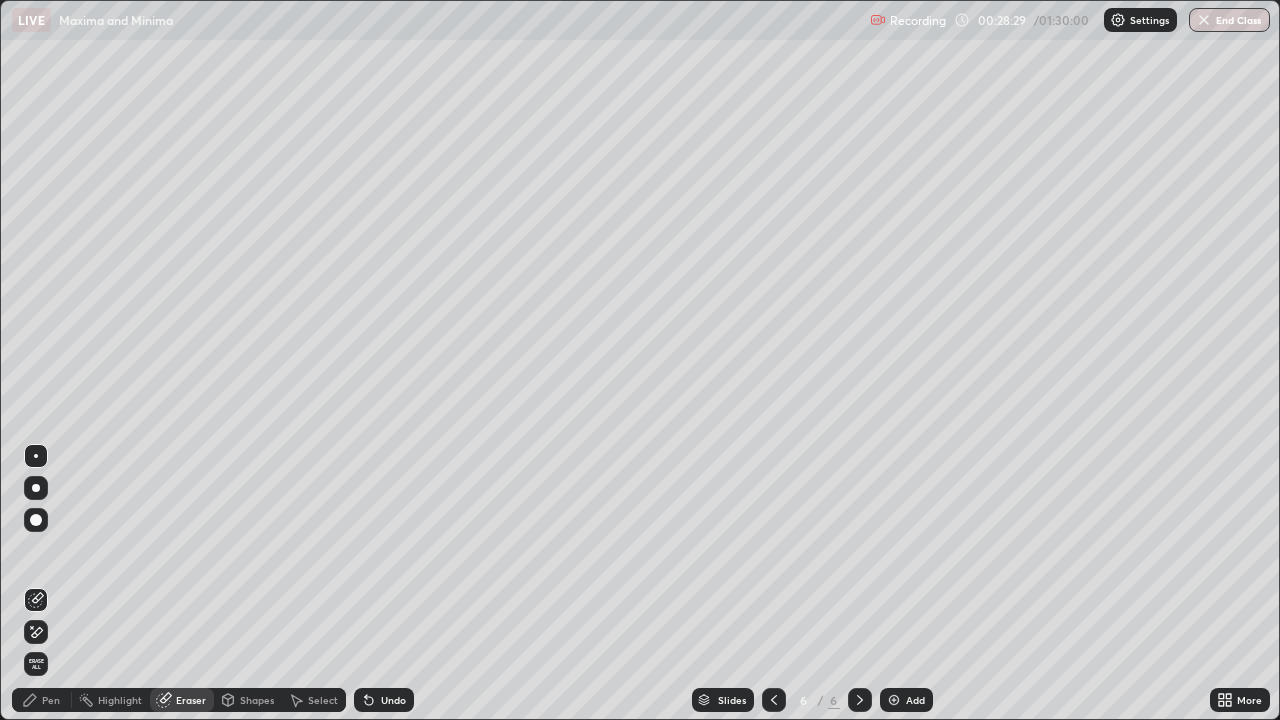 click on "Pen" at bounding box center [42, 700] 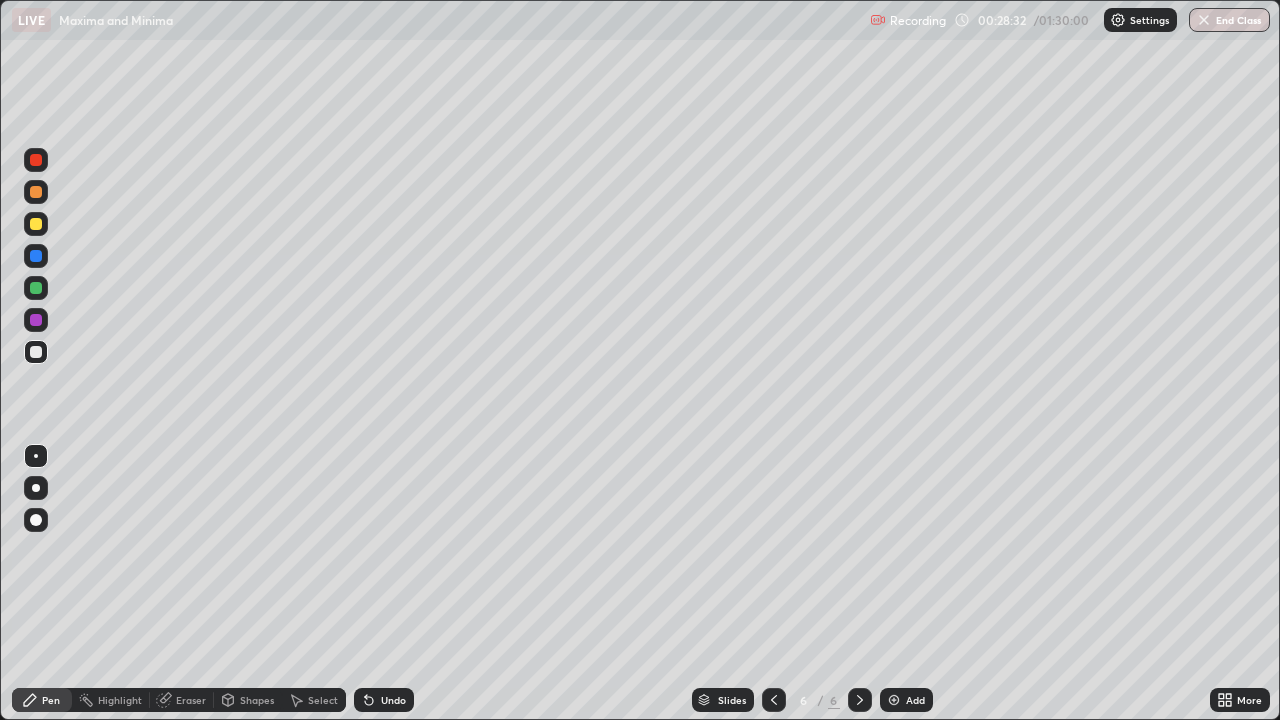 click on "Eraser" at bounding box center [182, 700] 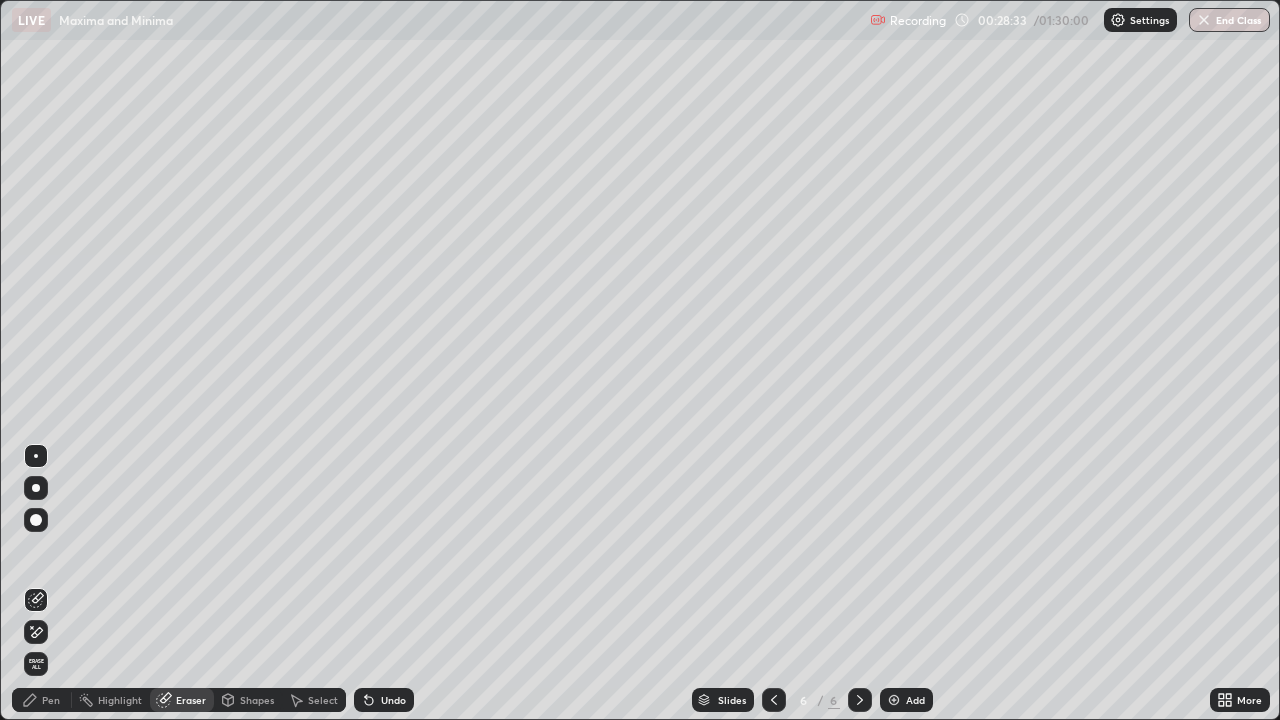 click on "Pen" at bounding box center (42, 700) 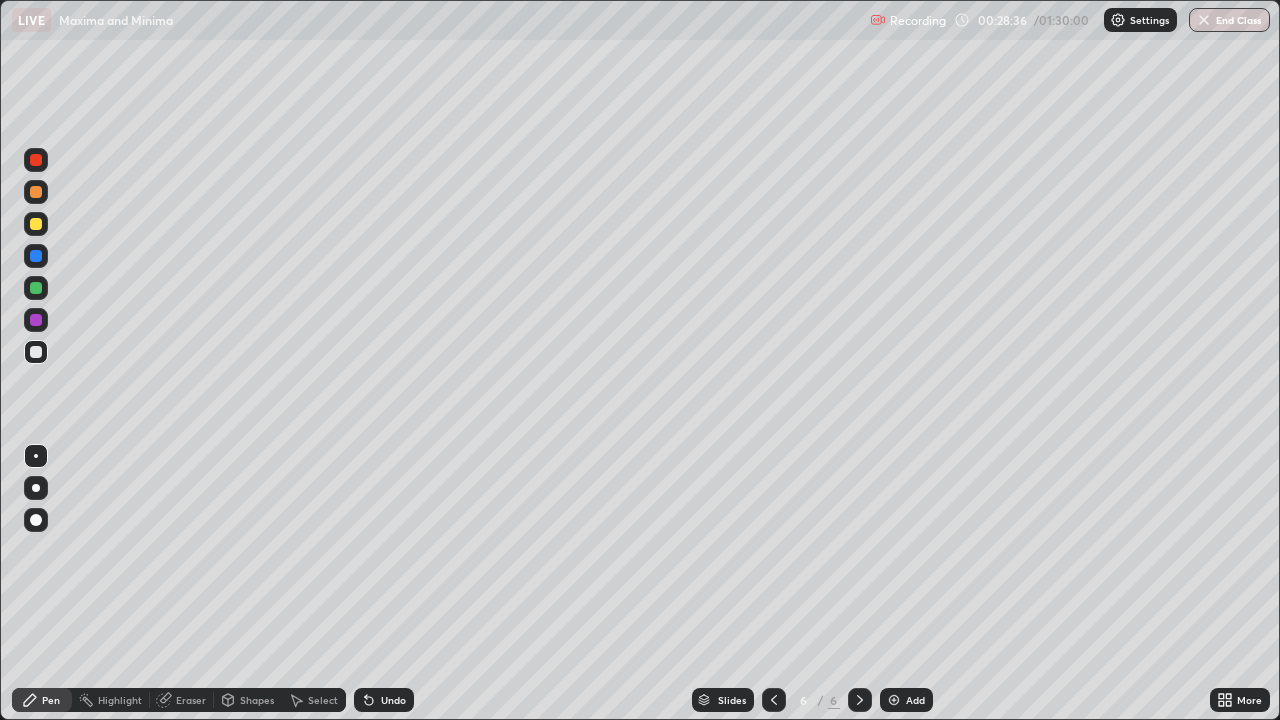 click on "Eraser" at bounding box center [191, 700] 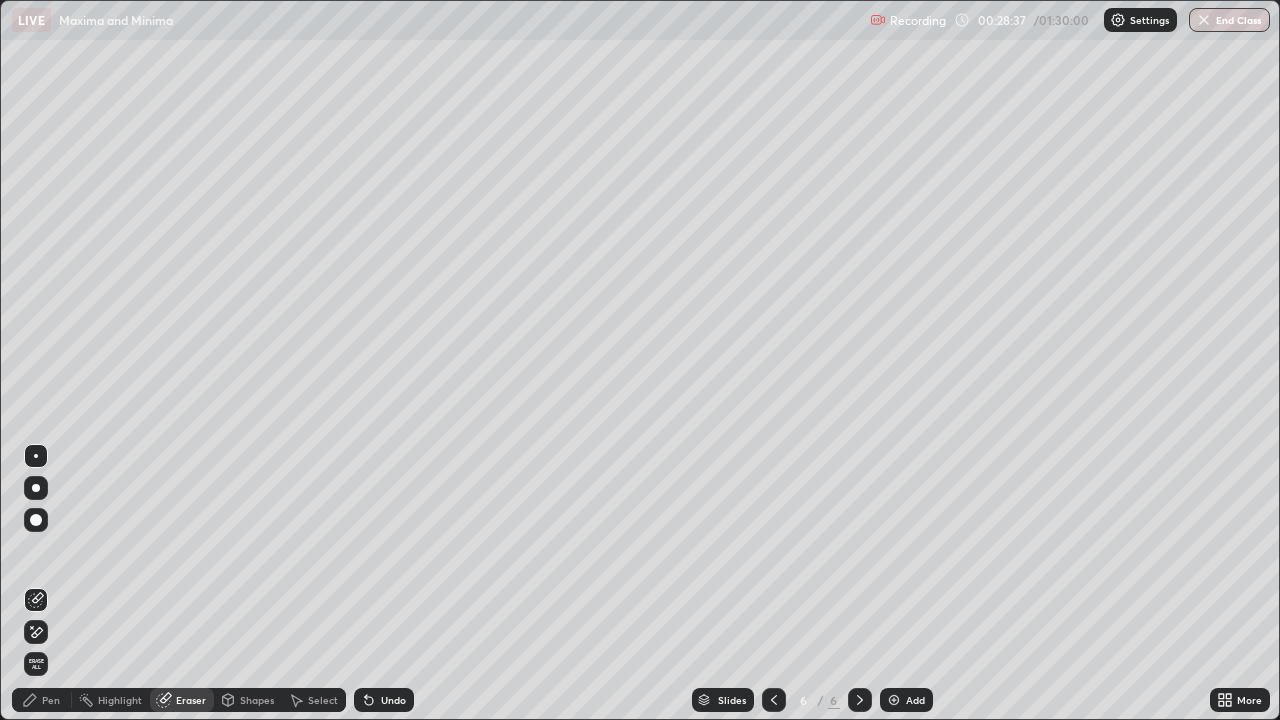 click on "Pen" at bounding box center [42, 700] 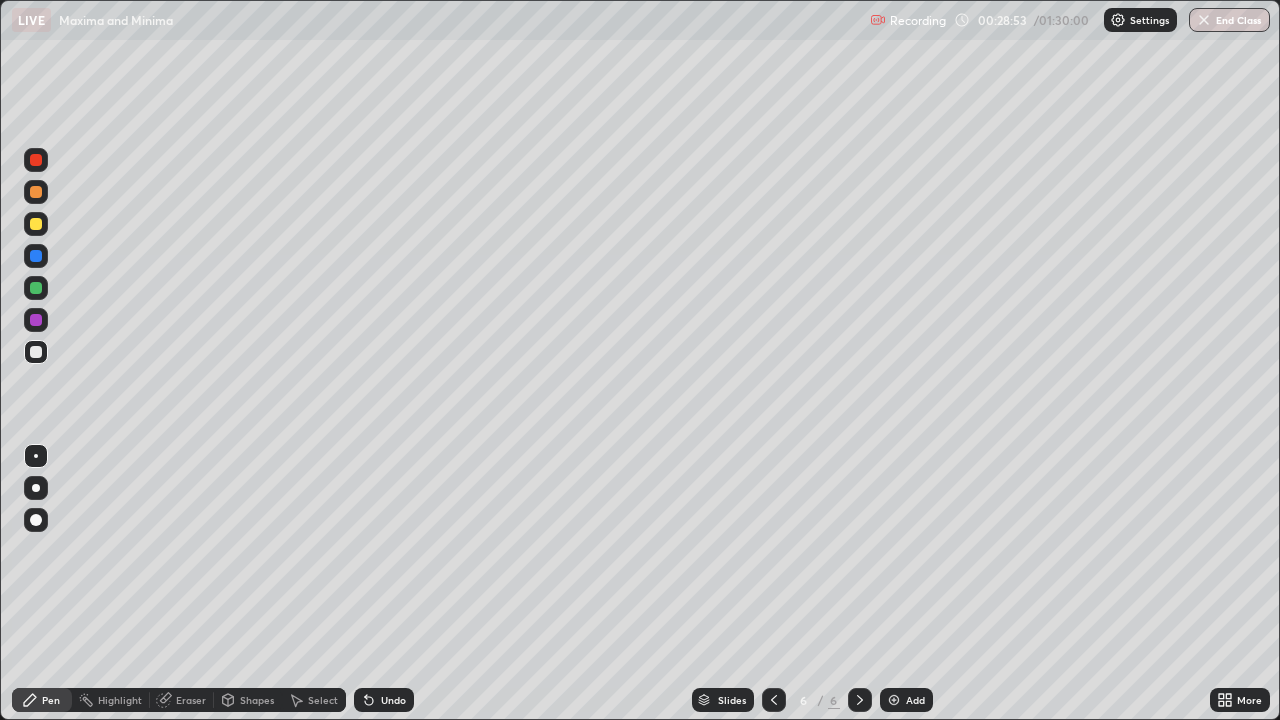 click on "Eraser" at bounding box center [191, 700] 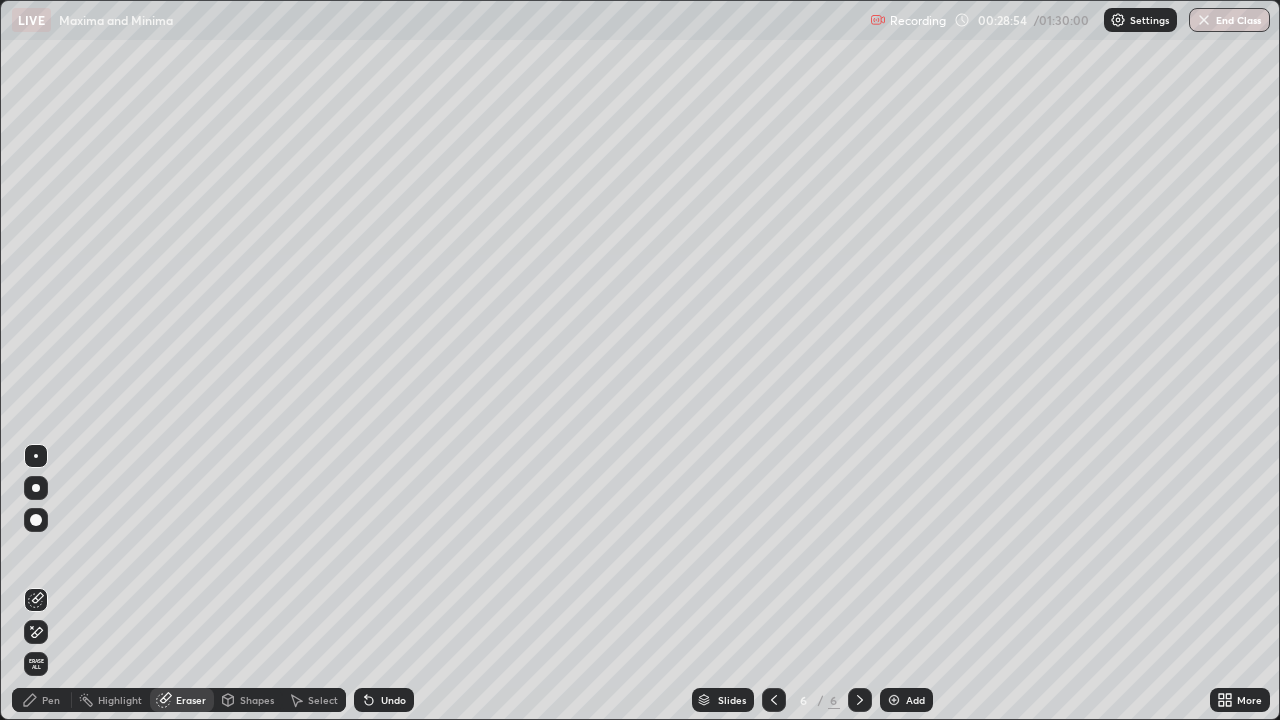 click on "Pen" at bounding box center (42, 700) 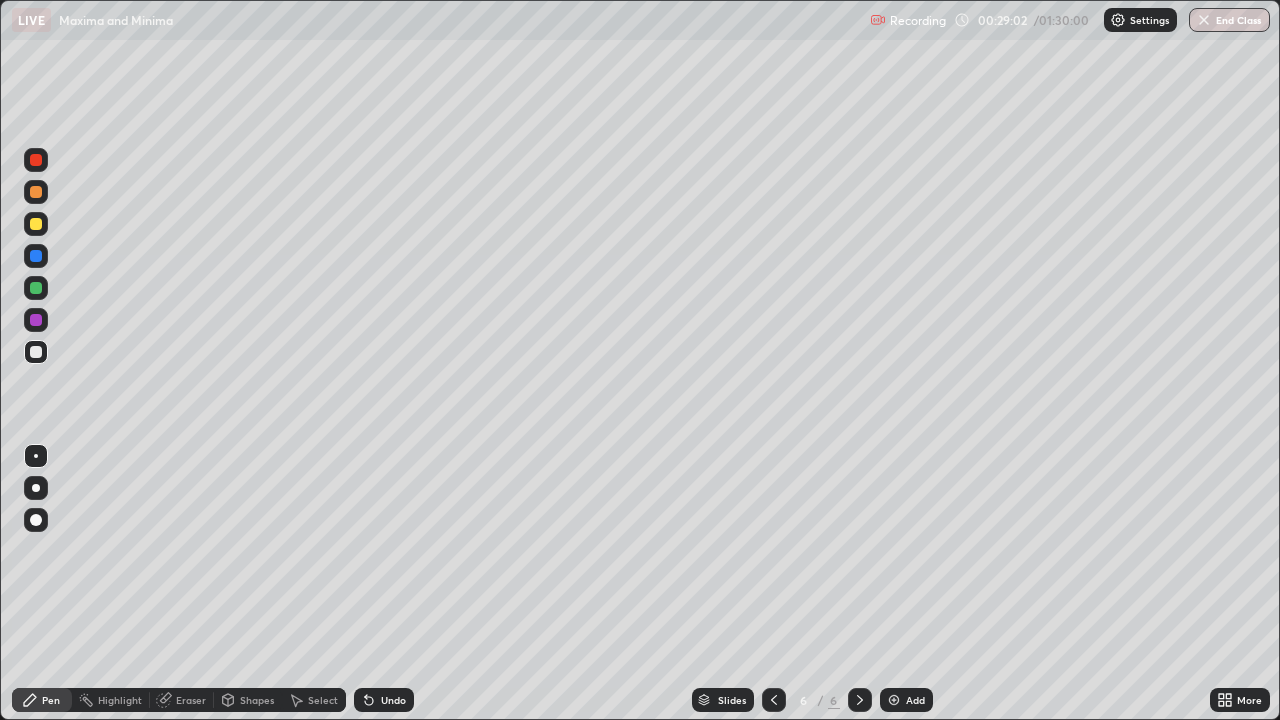 click on "Eraser" at bounding box center (182, 700) 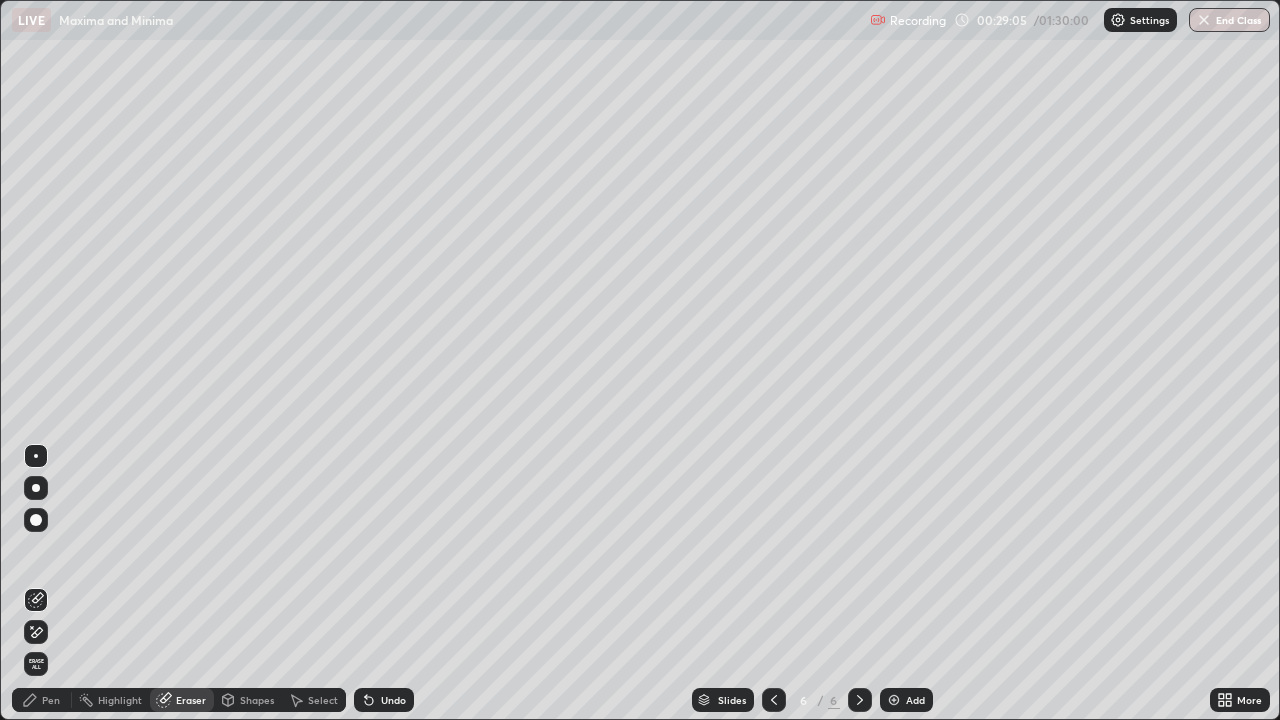 click on "Pen" at bounding box center (42, 700) 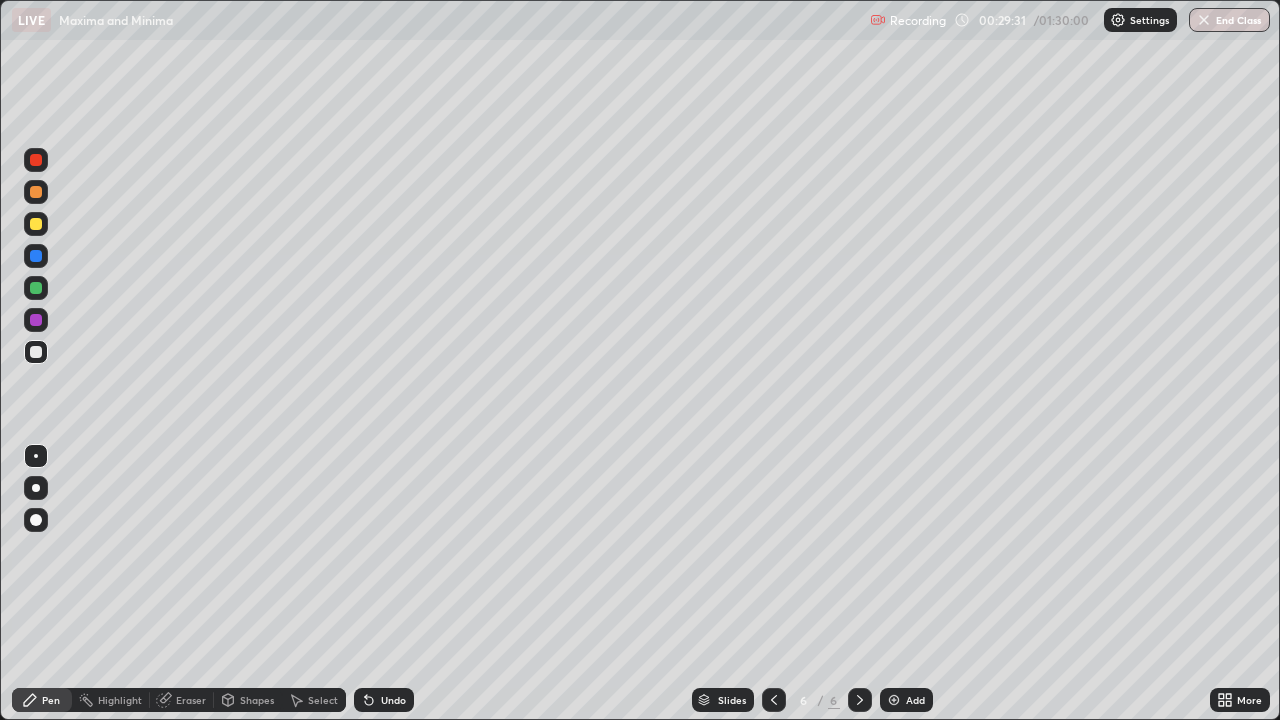 click at bounding box center (36, 224) 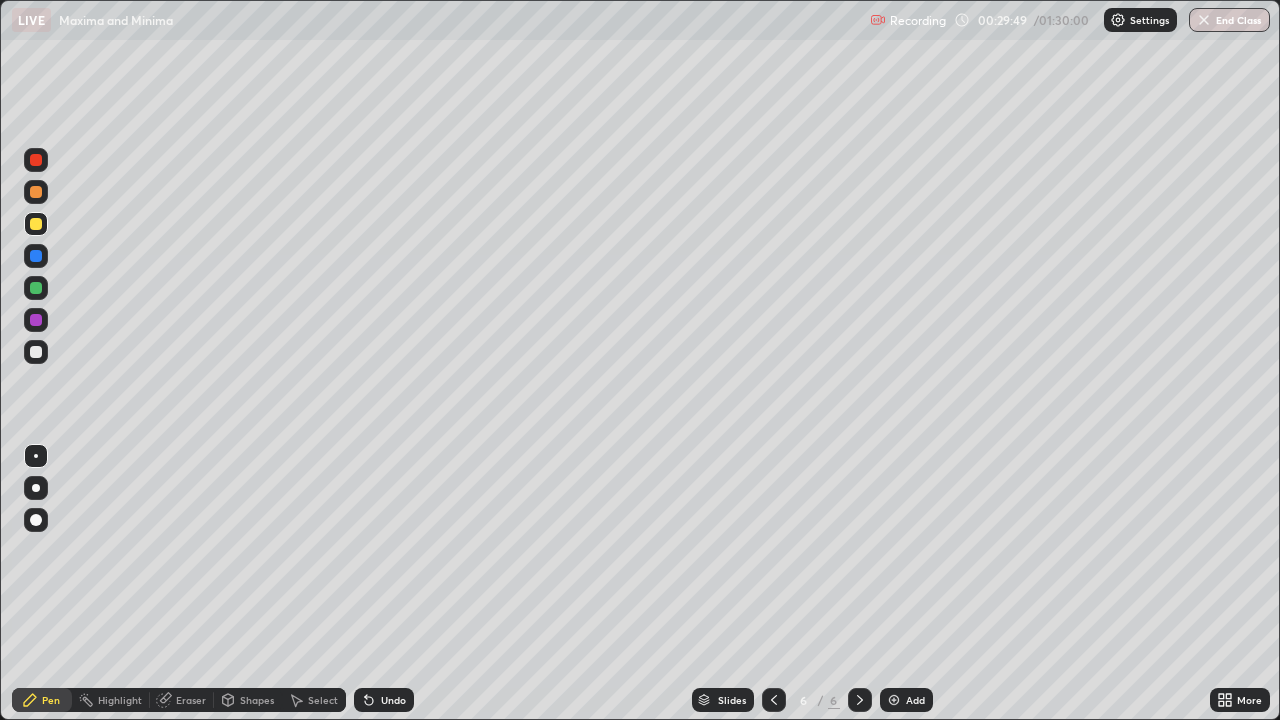 click at bounding box center (36, 352) 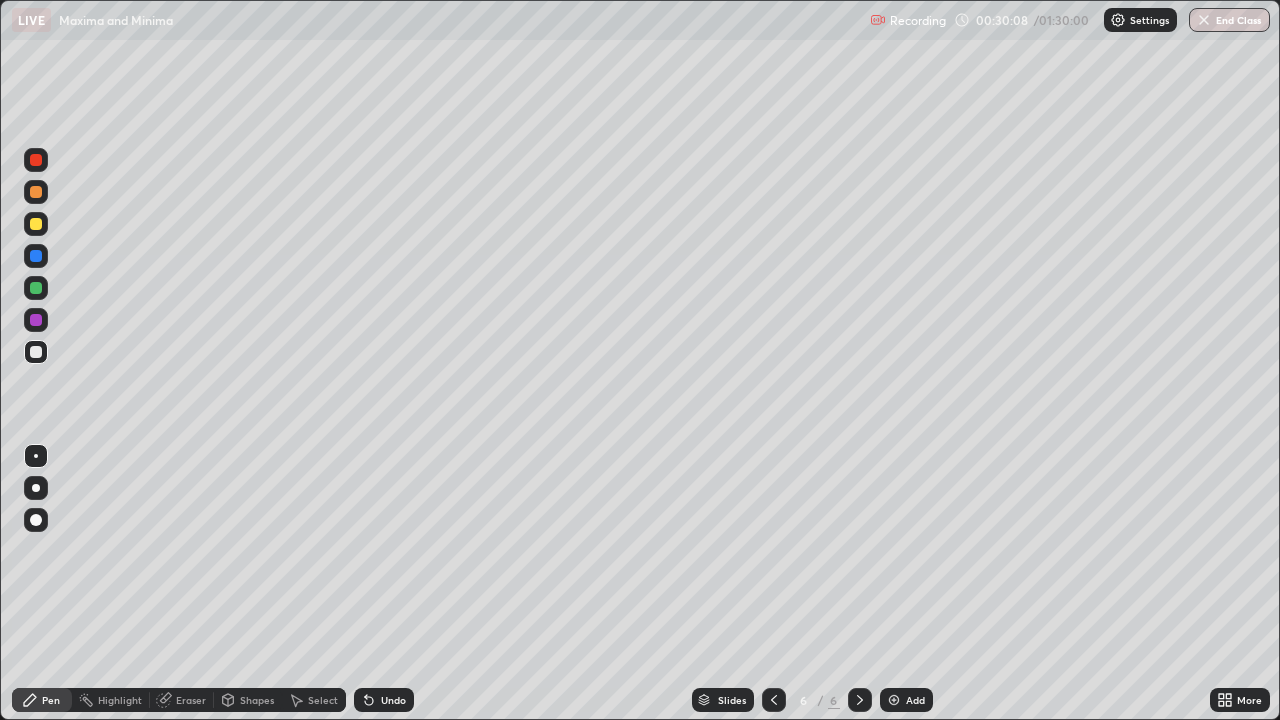 click at bounding box center [36, 192] 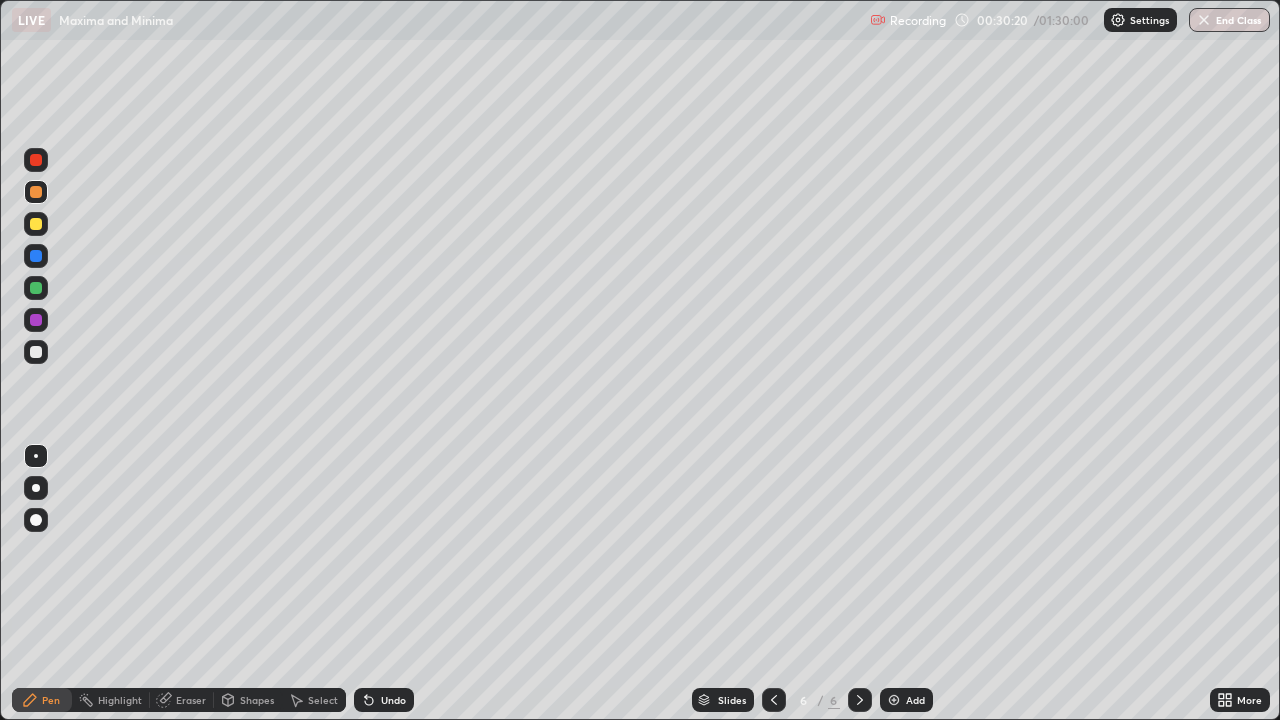 click at bounding box center [36, 288] 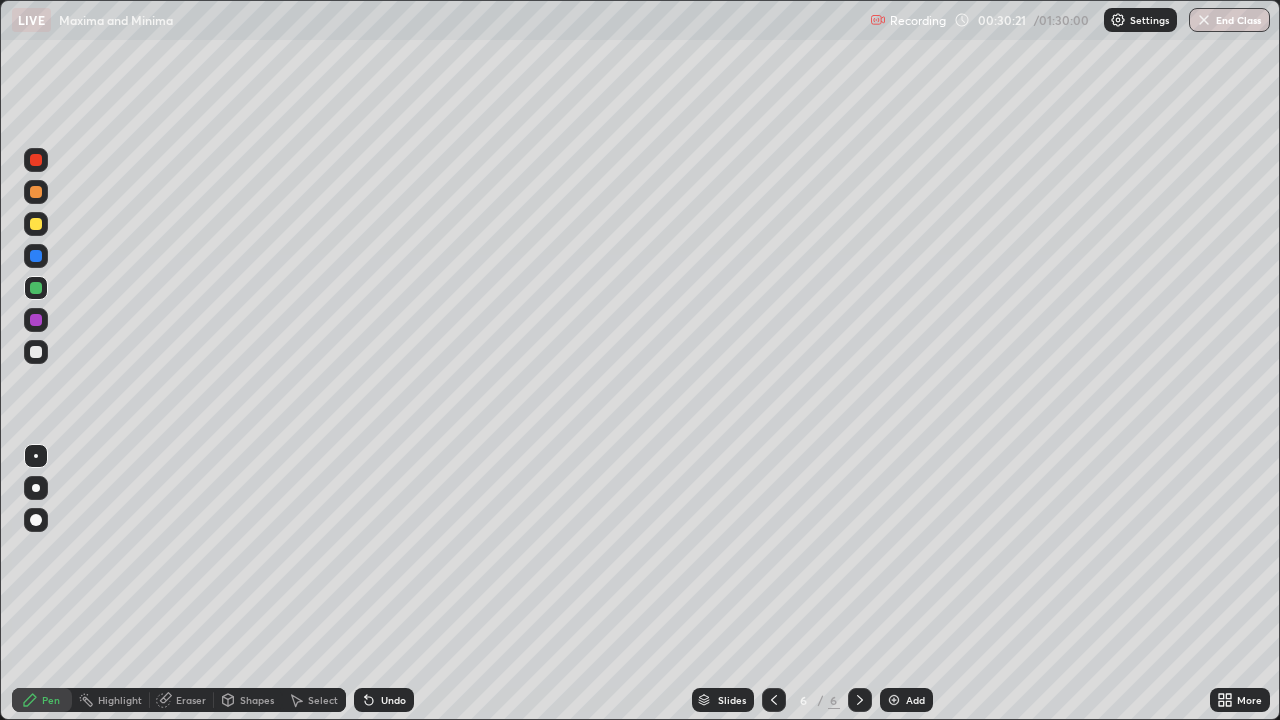 click at bounding box center [36, 320] 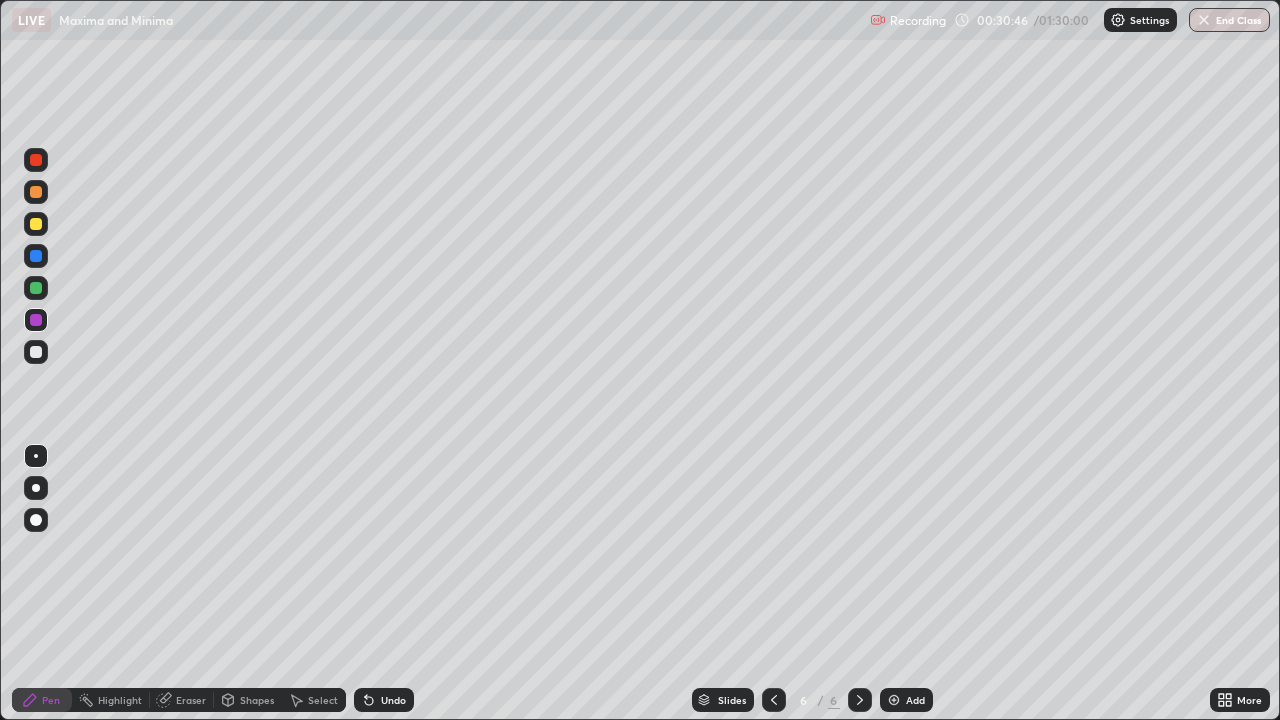 click at bounding box center (36, 224) 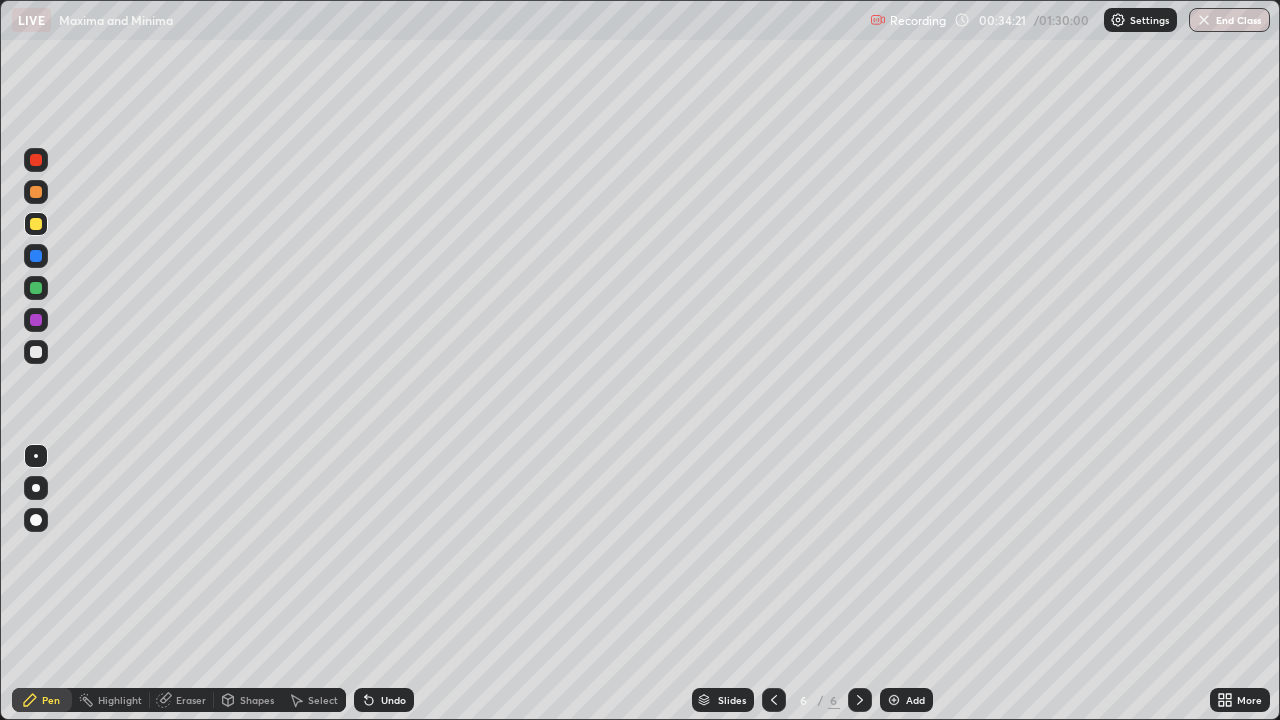 click at bounding box center [36, 352] 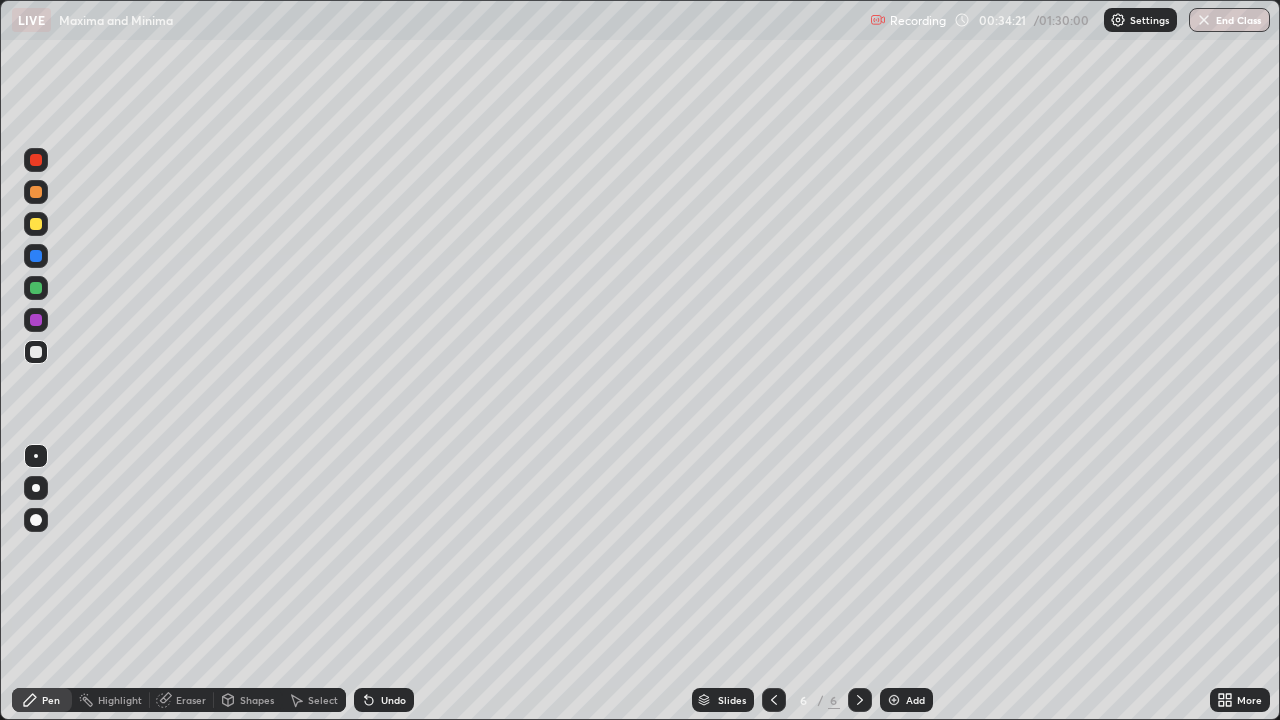 click at bounding box center [36, 352] 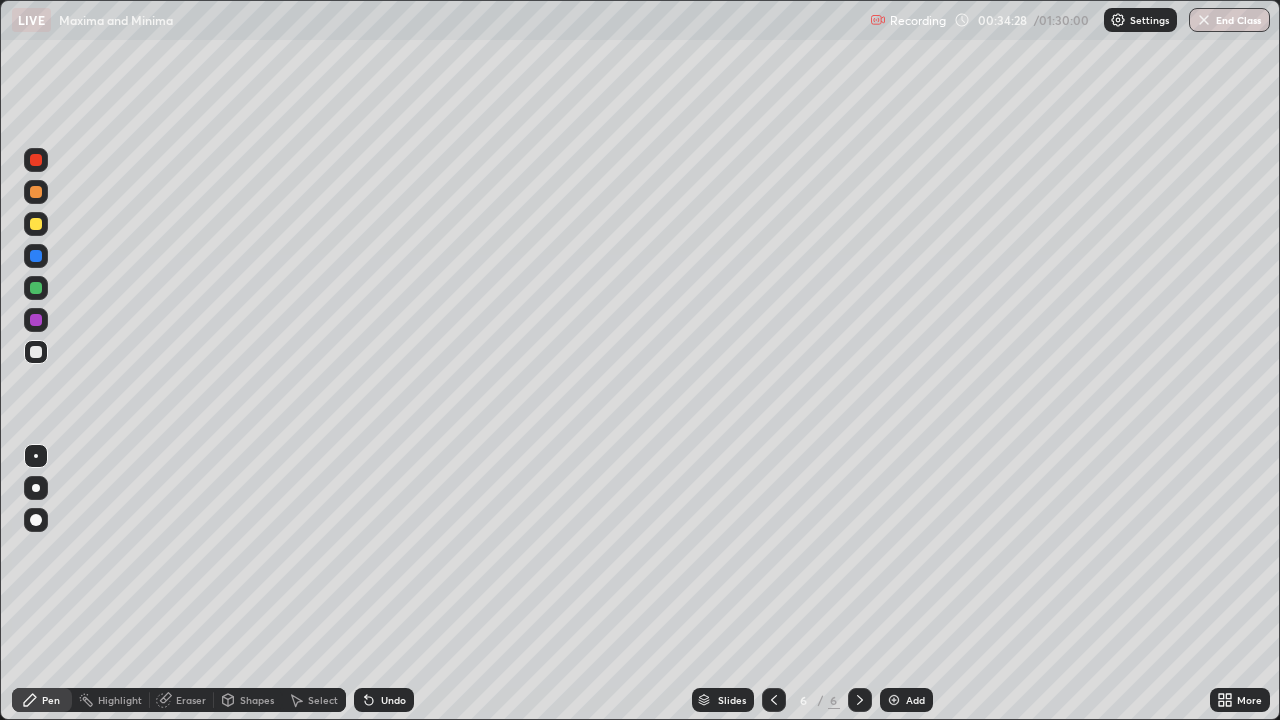 click on "Add" at bounding box center (906, 700) 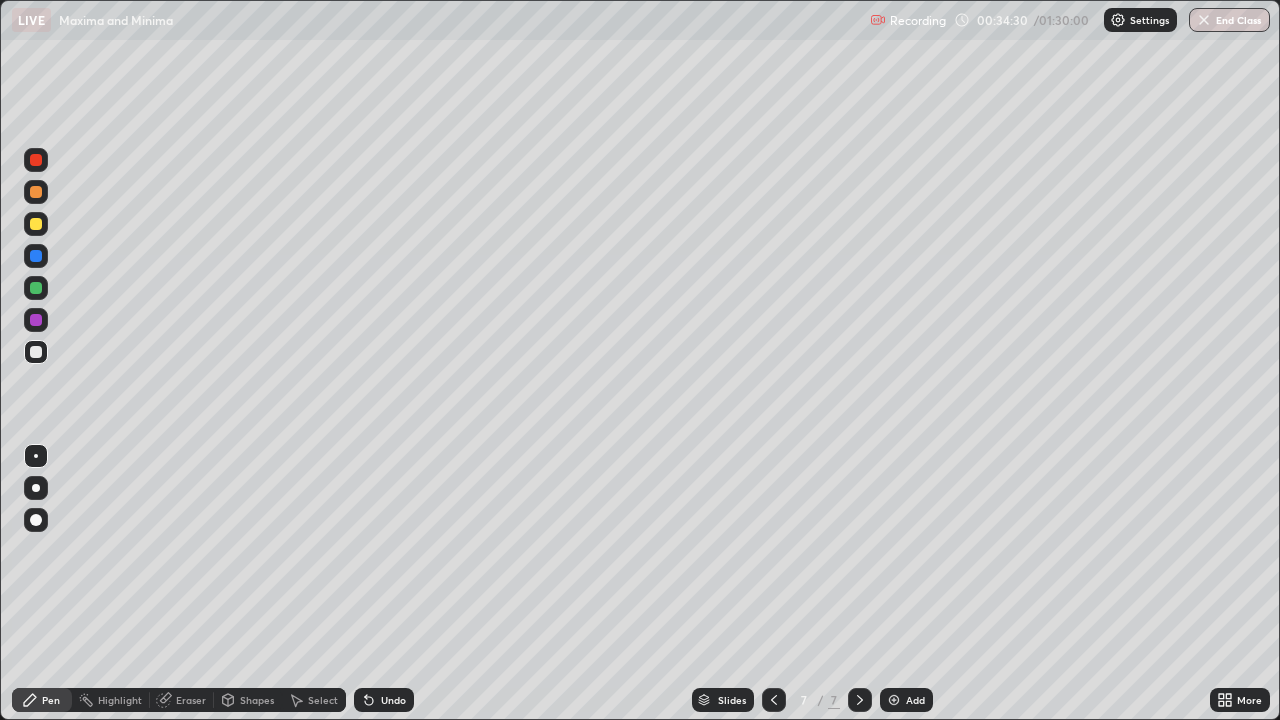 click at bounding box center [36, 352] 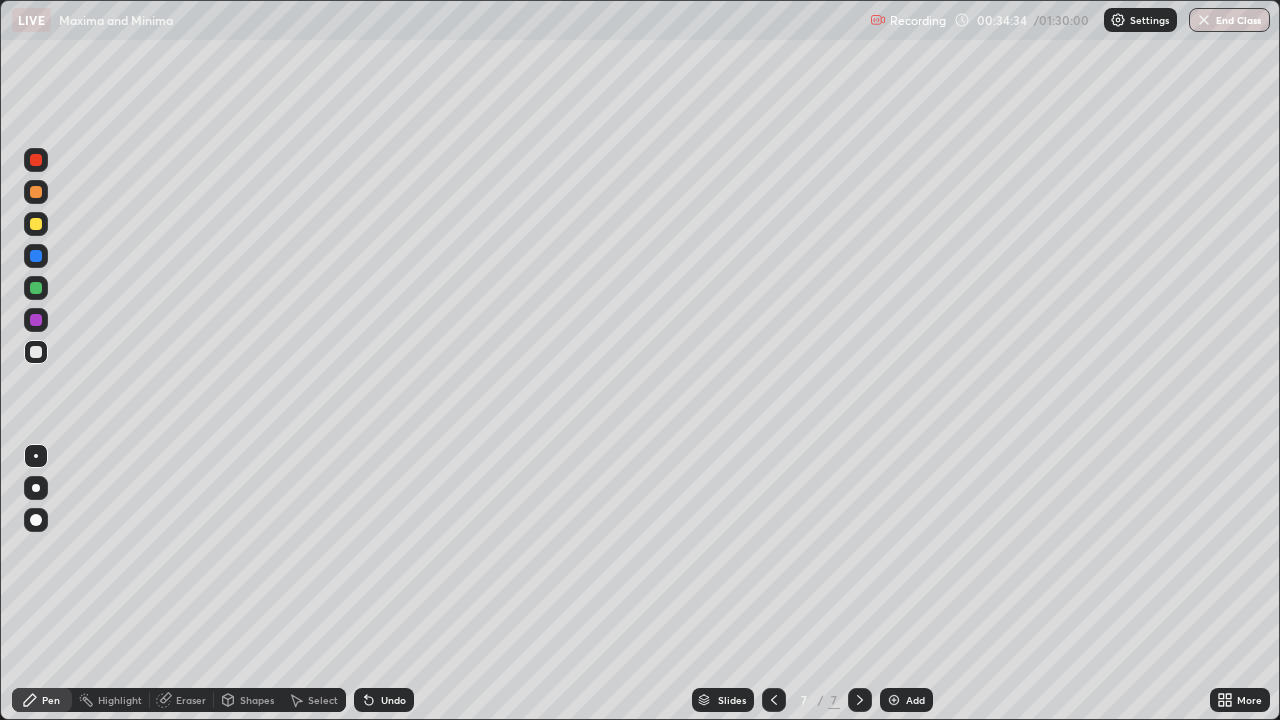 click at bounding box center (36, 352) 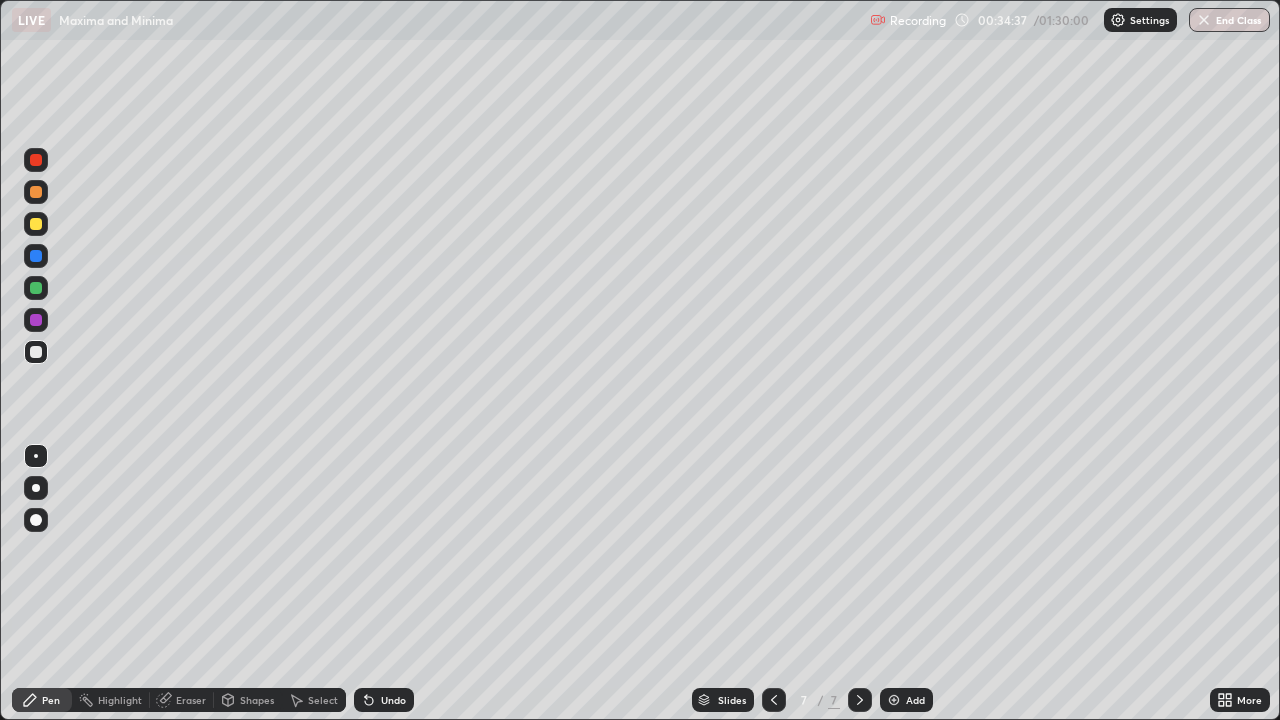 click at bounding box center [36, 224] 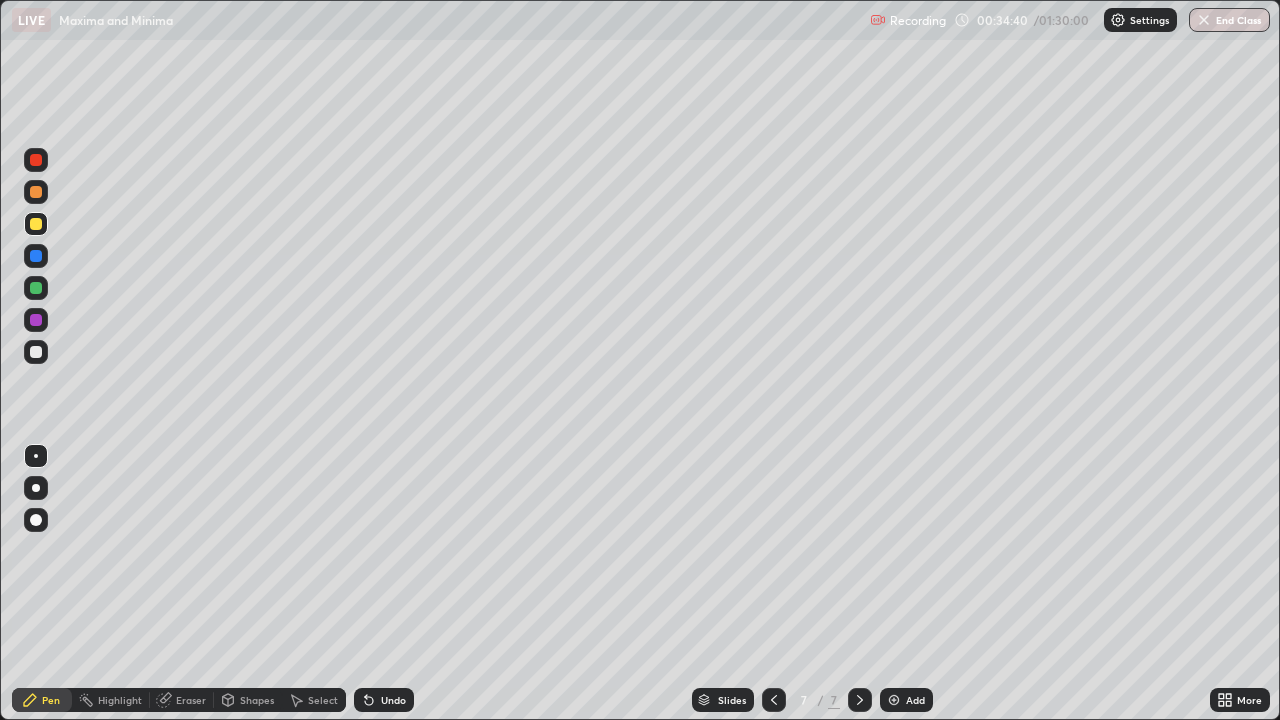 click at bounding box center (36, 352) 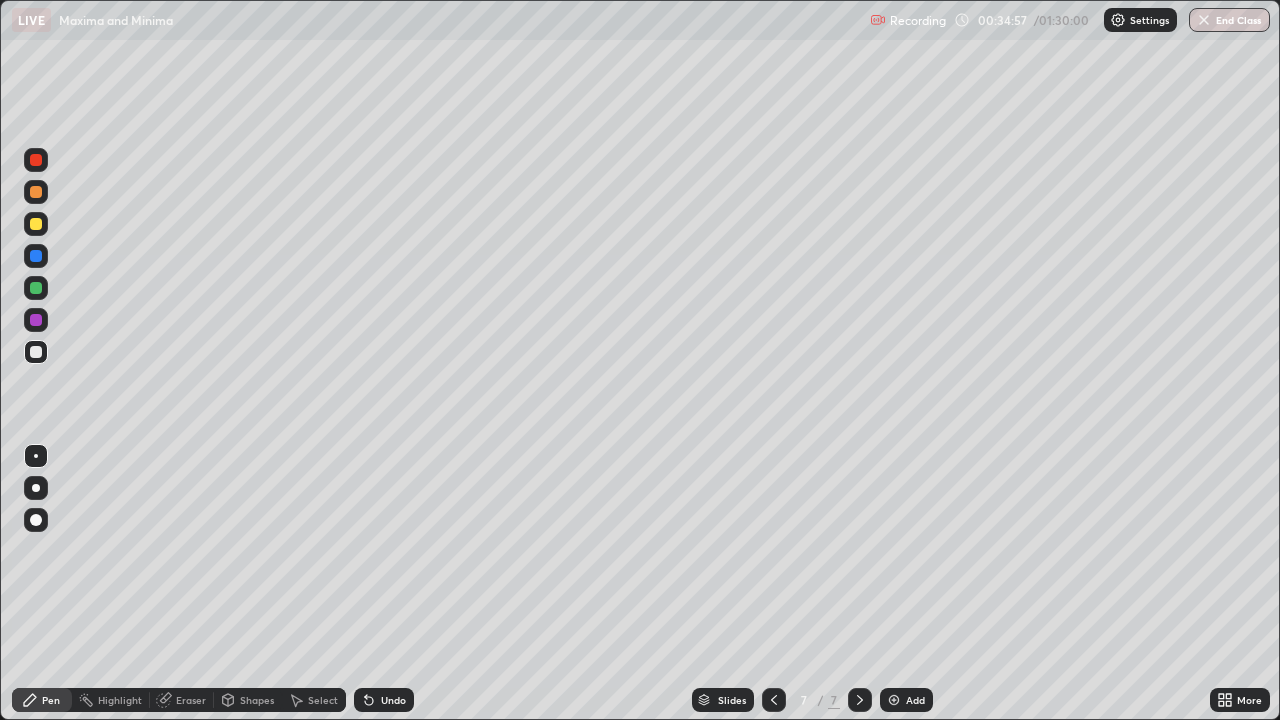click at bounding box center [36, 288] 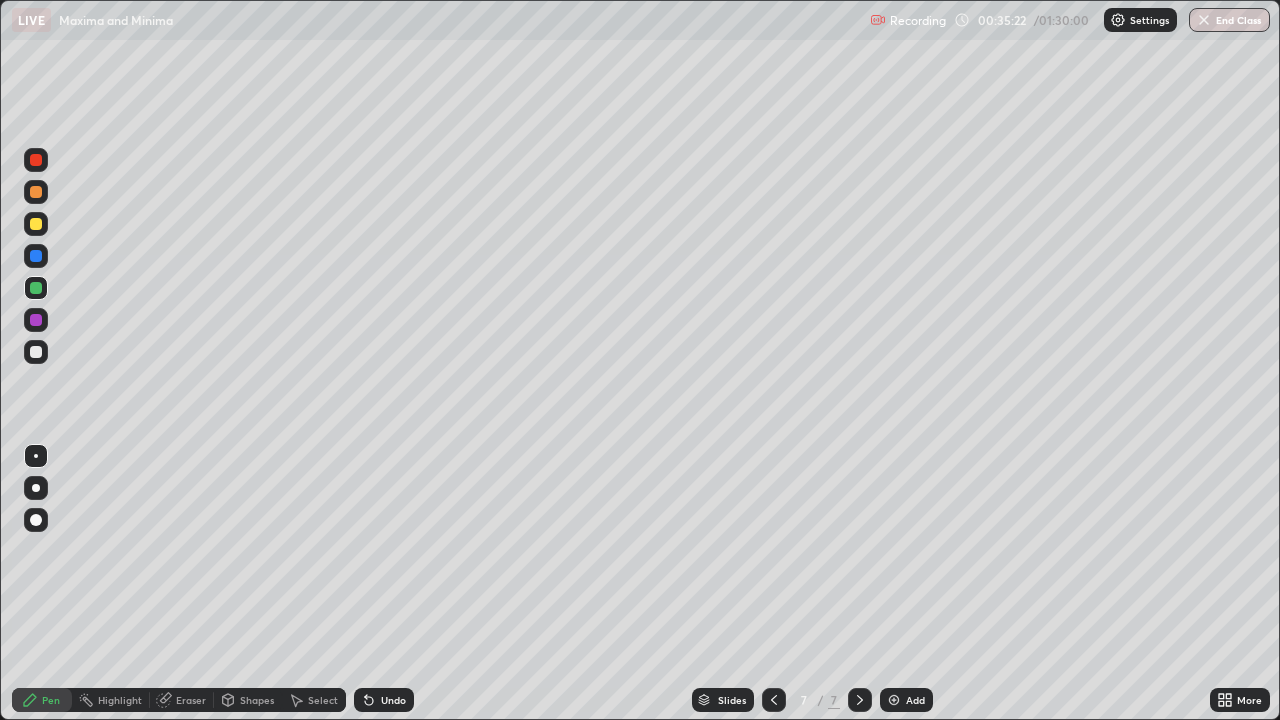 click 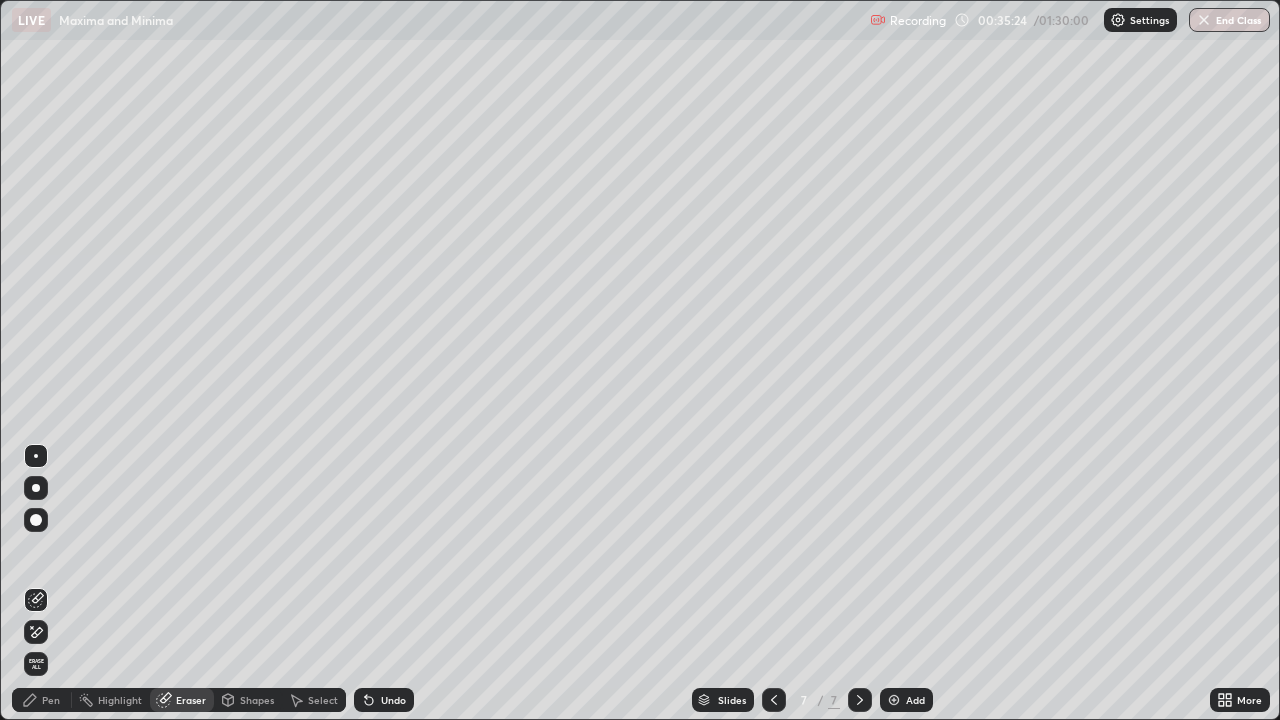 click on "Pen" at bounding box center (42, 700) 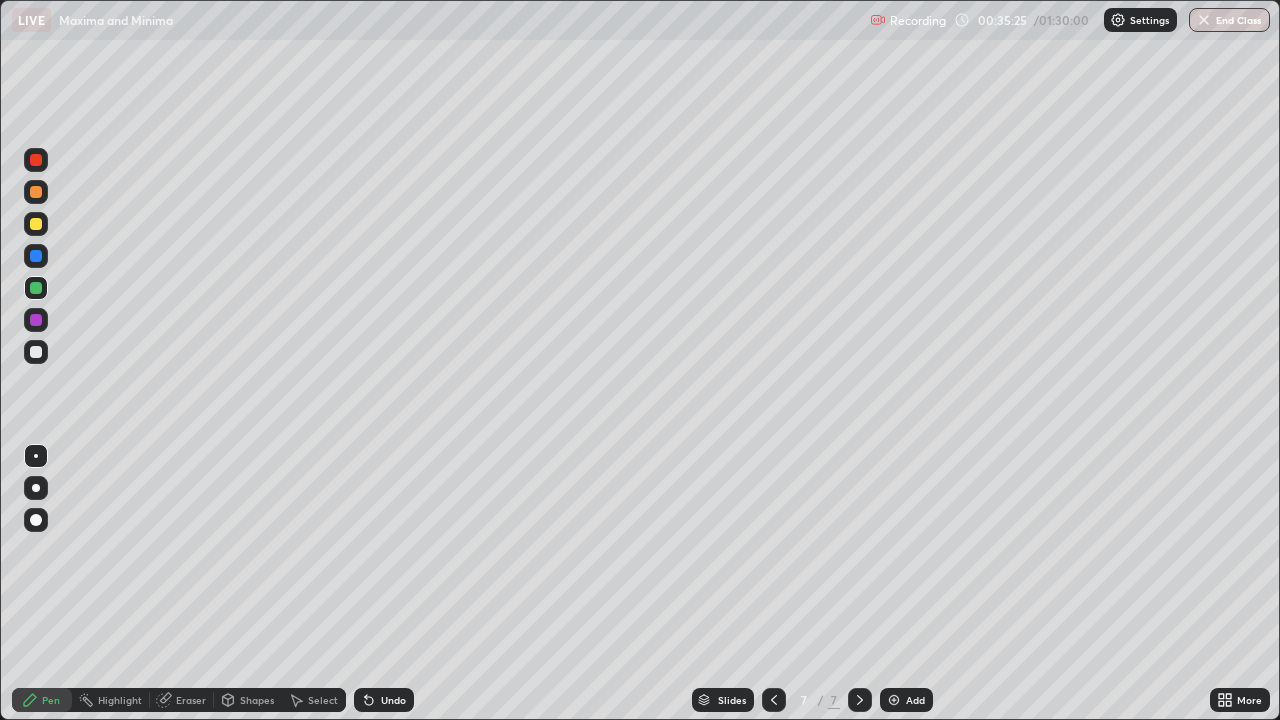 click at bounding box center [36, 288] 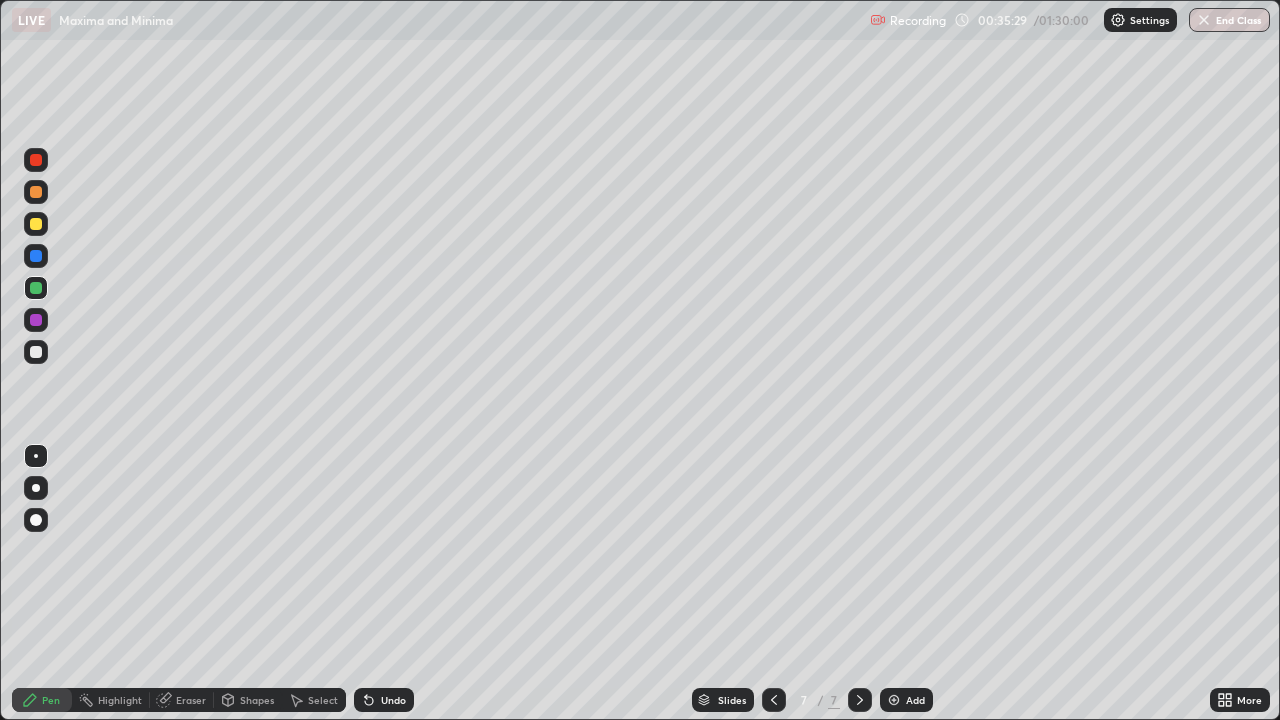 click at bounding box center [36, 352] 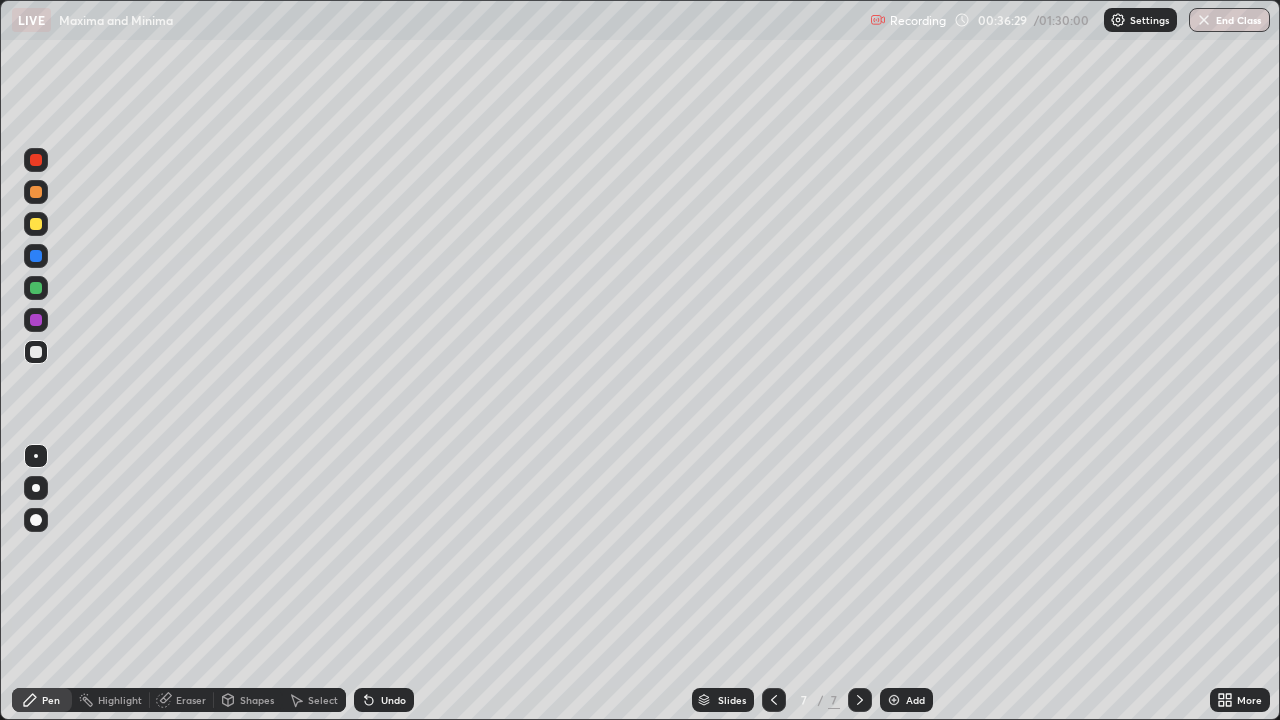 click at bounding box center [36, 352] 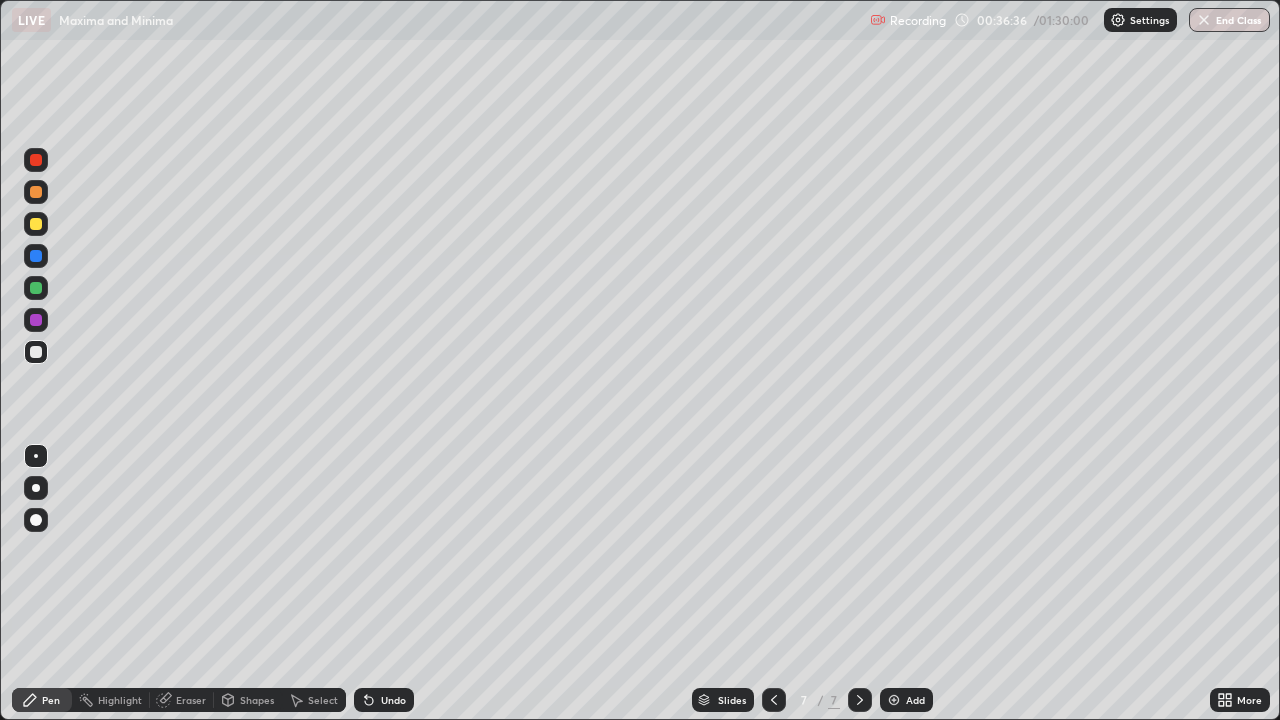 click on "Eraser" at bounding box center (182, 700) 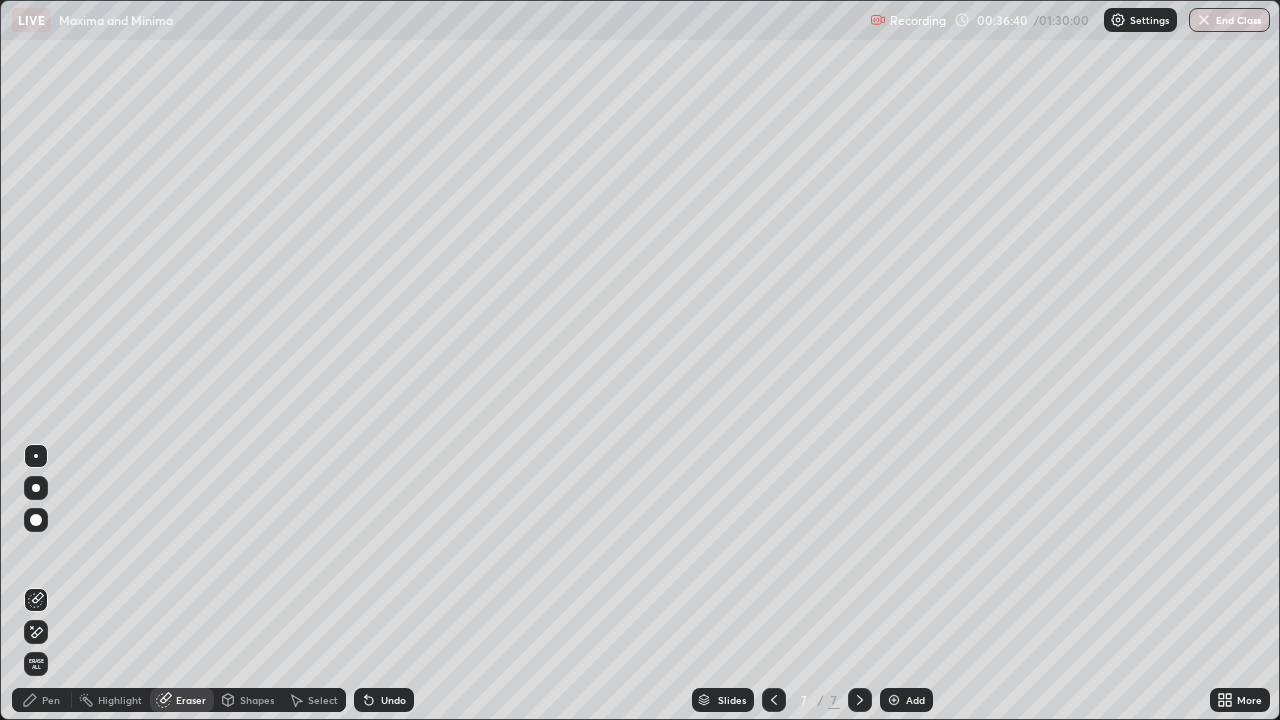 click on "Pen" at bounding box center [42, 700] 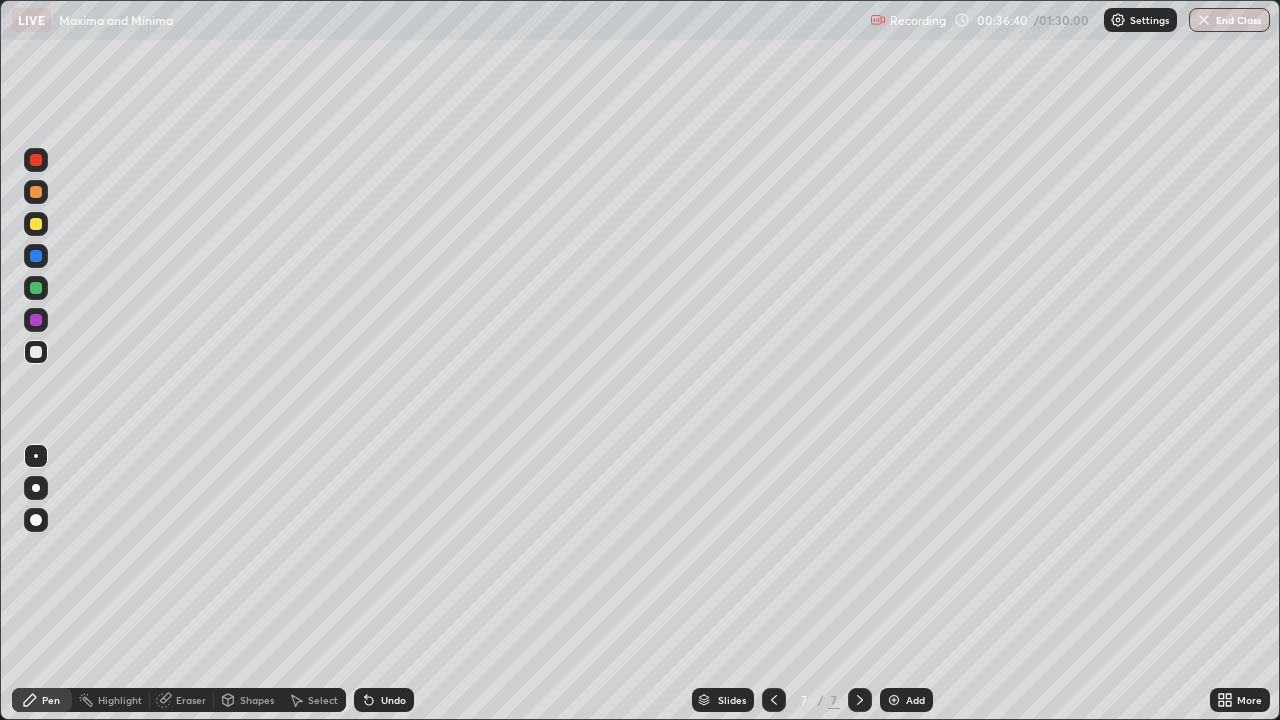 click at bounding box center (36, 352) 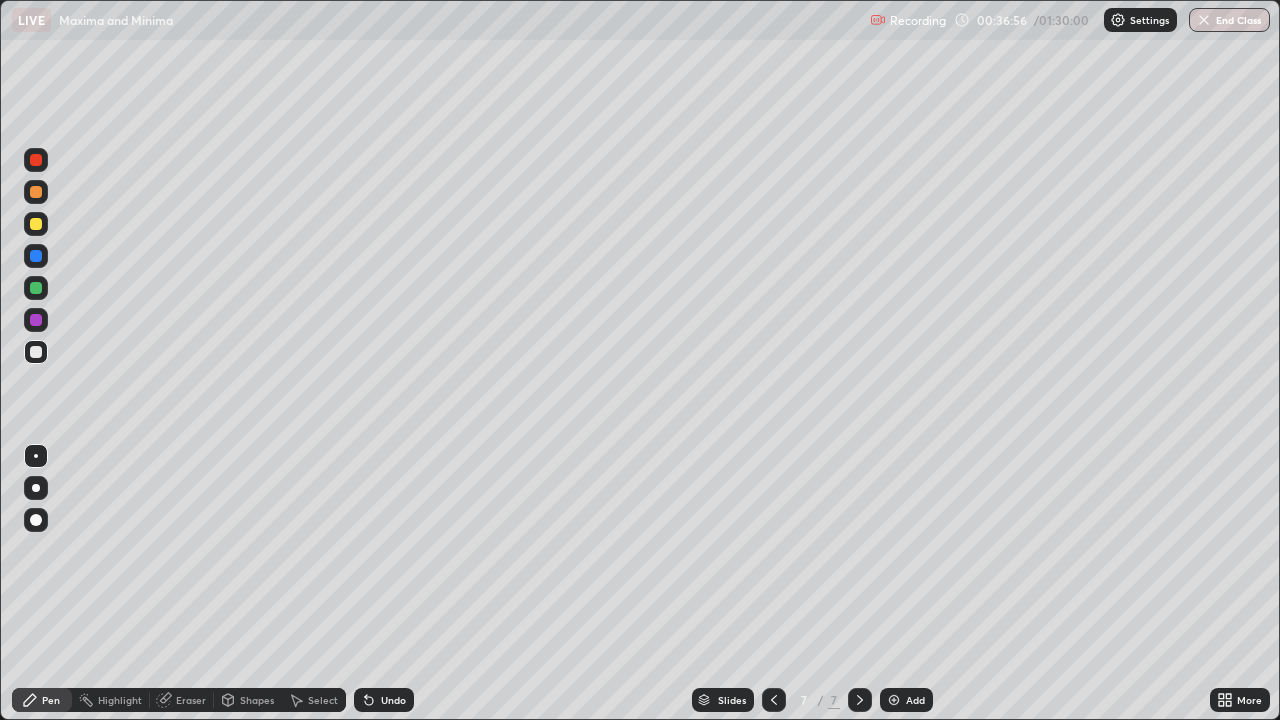 click on "Eraser" at bounding box center [191, 700] 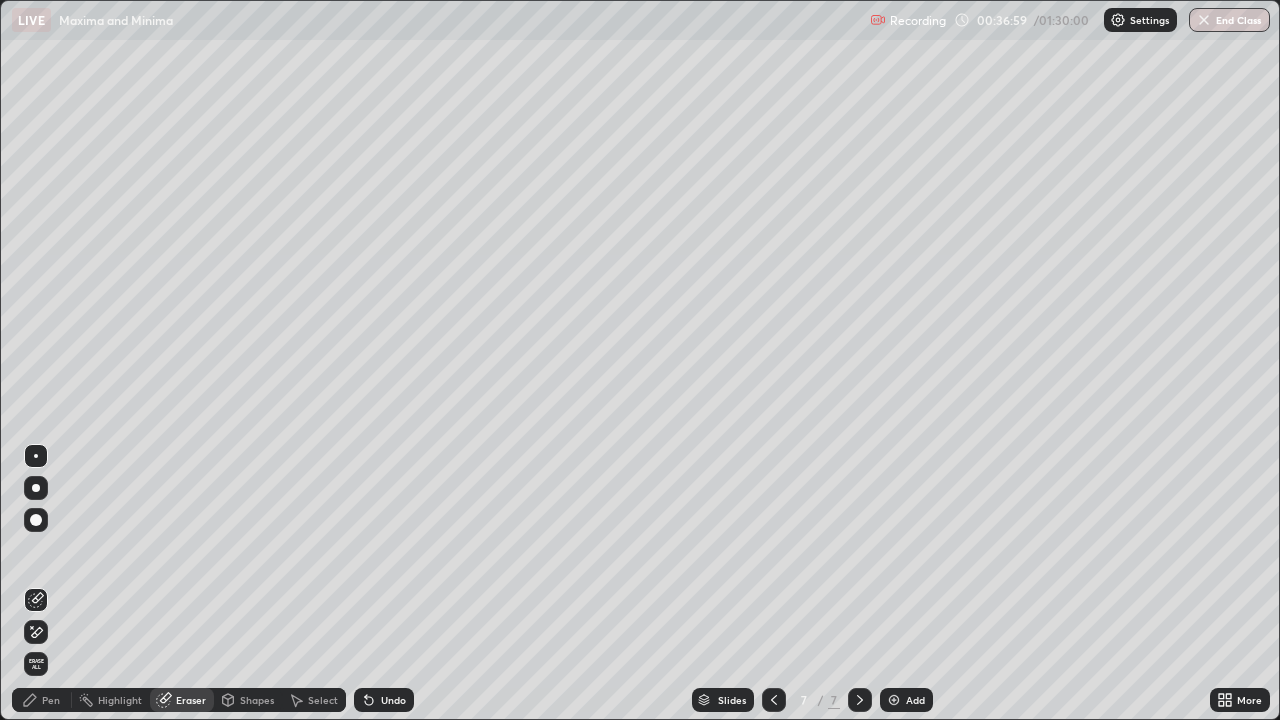 click on "Pen" at bounding box center (42, 700) 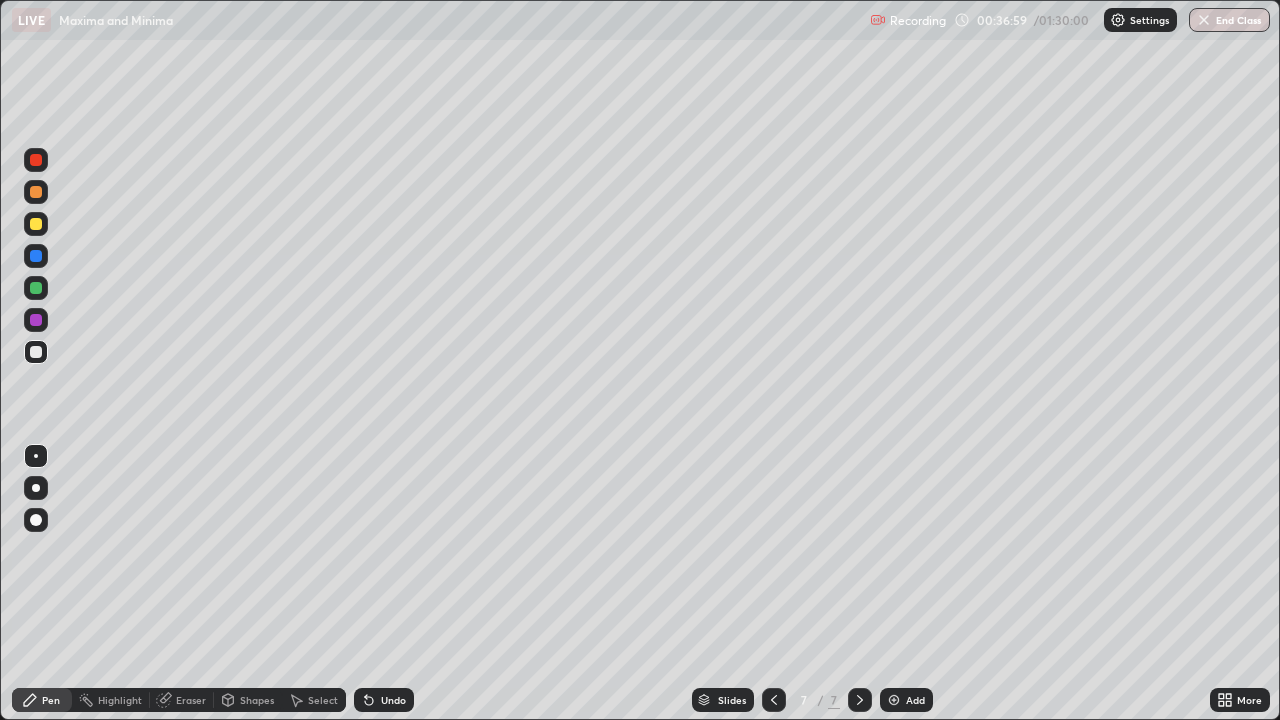 click at bounding box center (36, 352) 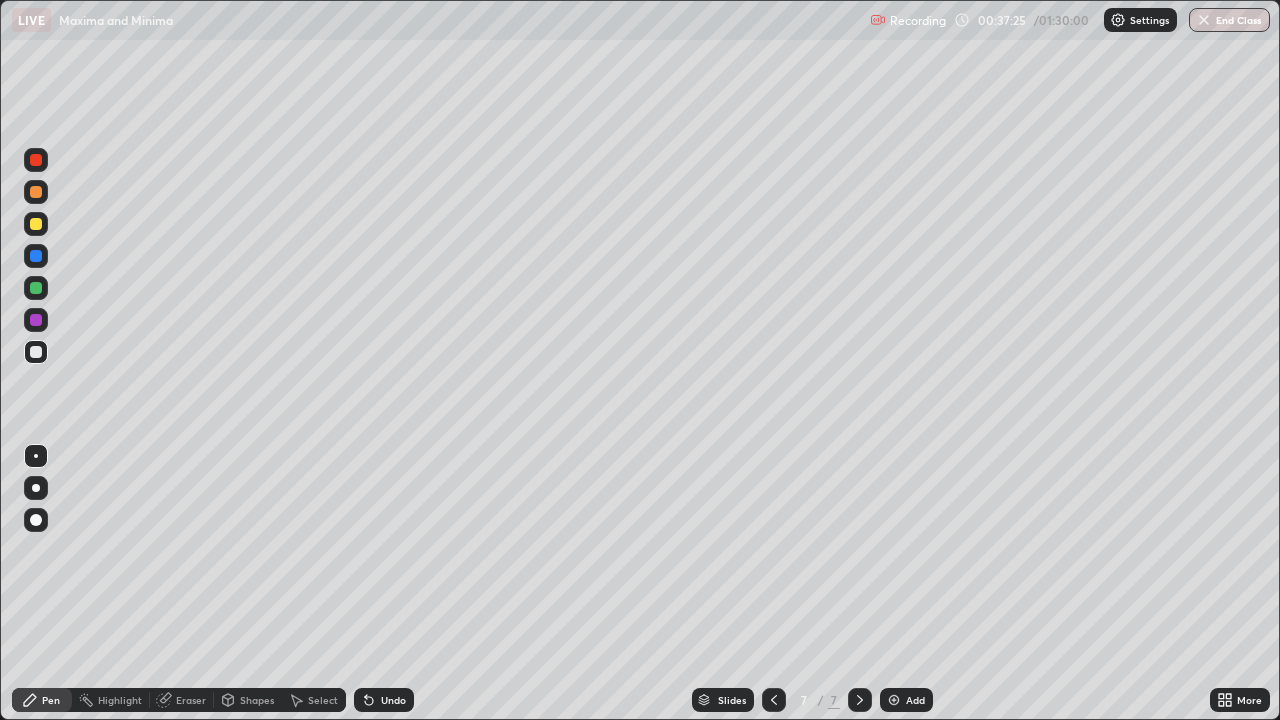 click at bounding box center [36, 224] 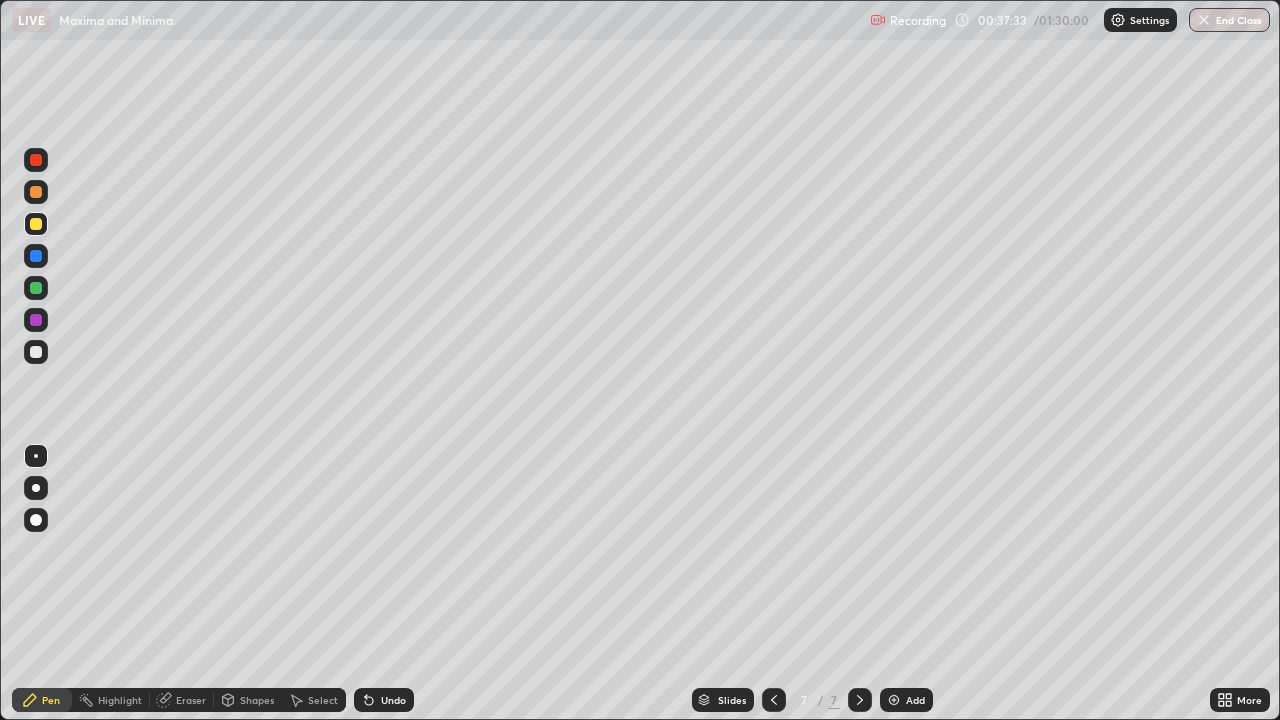 click at bounding box center [36, 224] 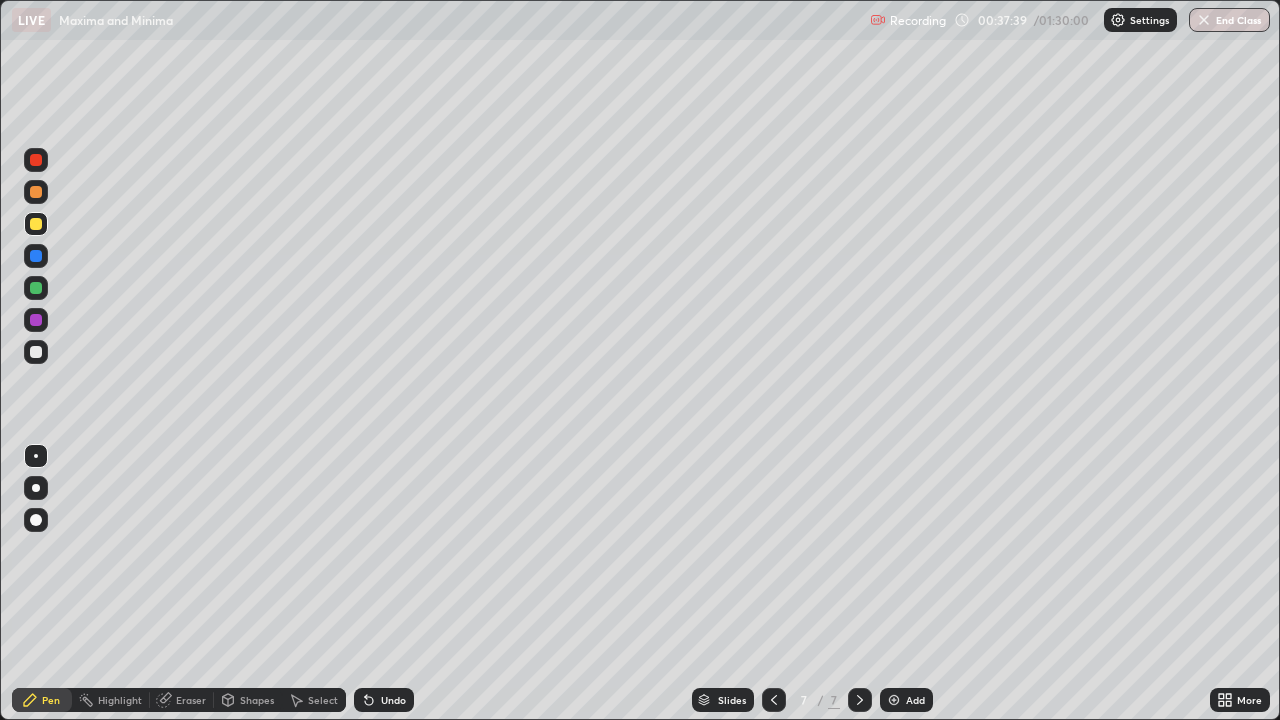 click at bounding box center [36, 352] 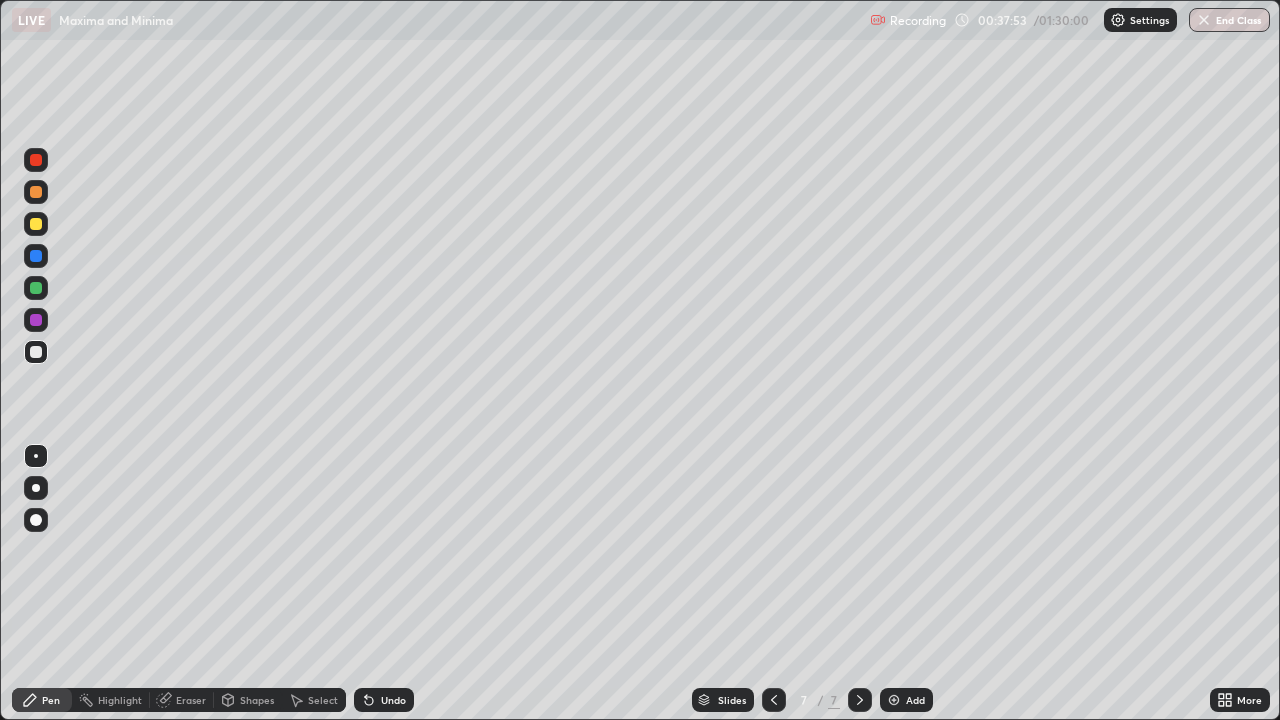 click on "Eraser" at bounding box center [191, 700] 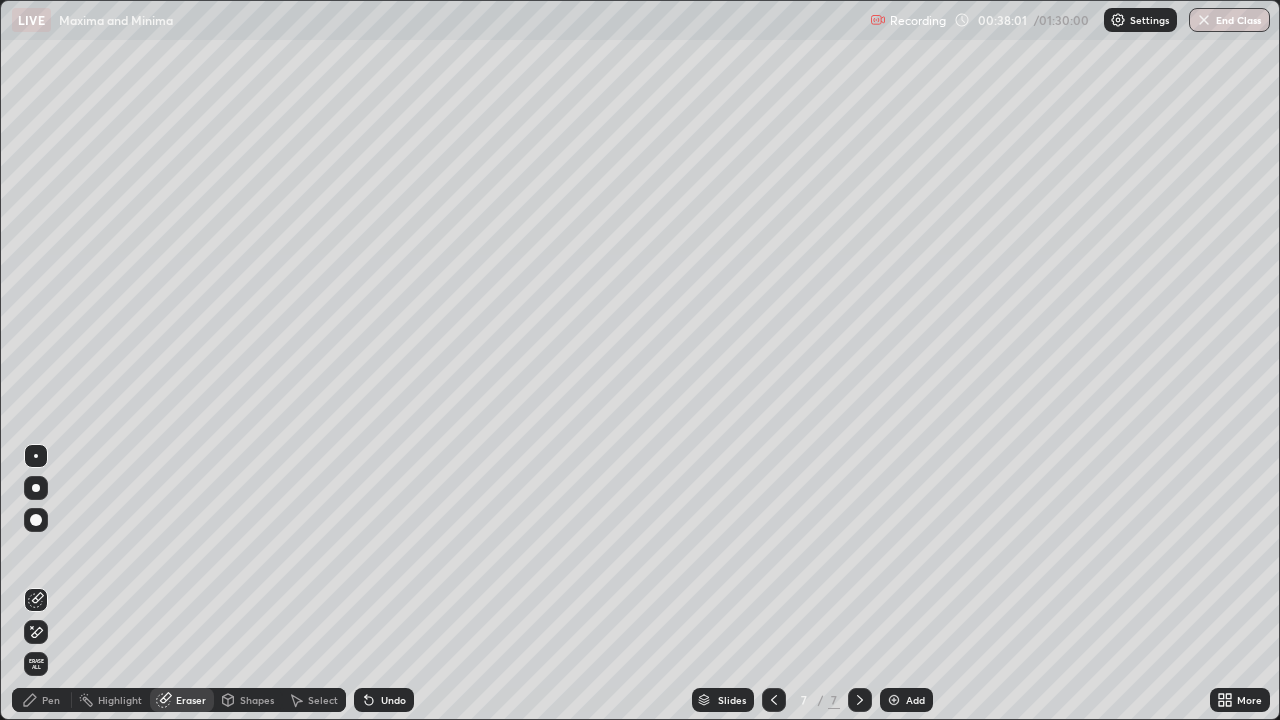 click on "Pen" at bounding box center [42, 700] 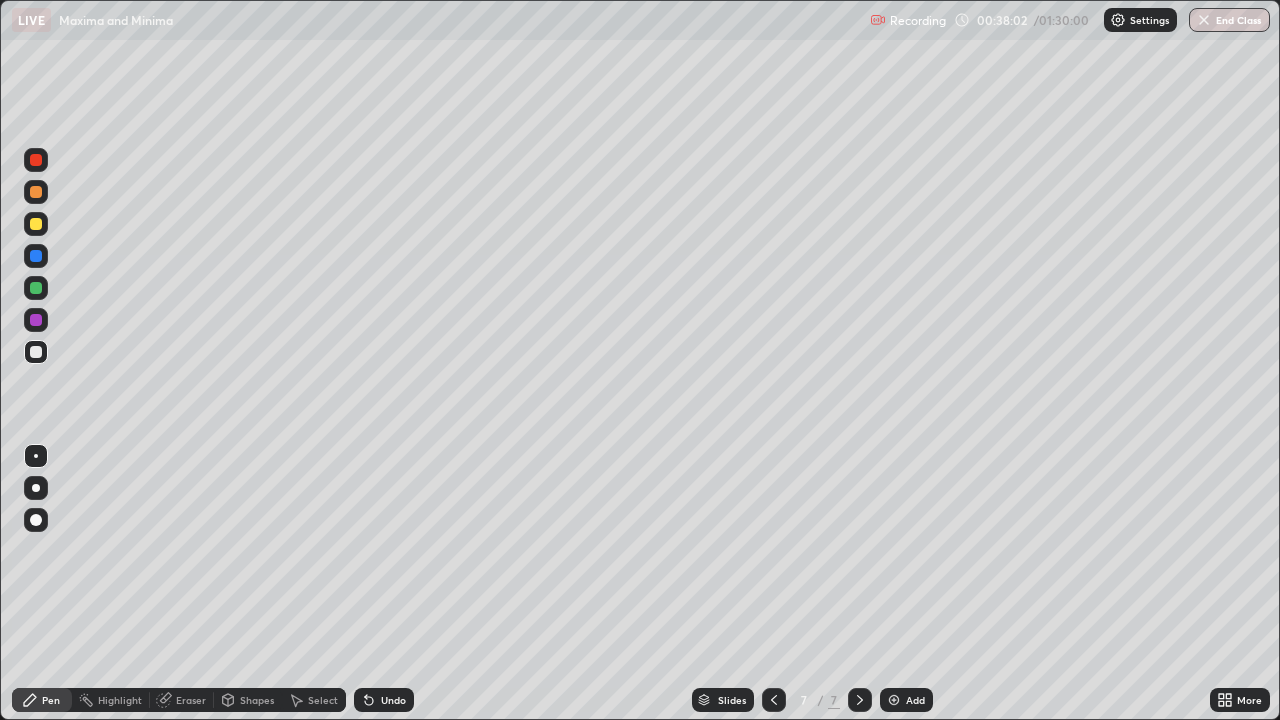 click at bounding box center [36, 352] 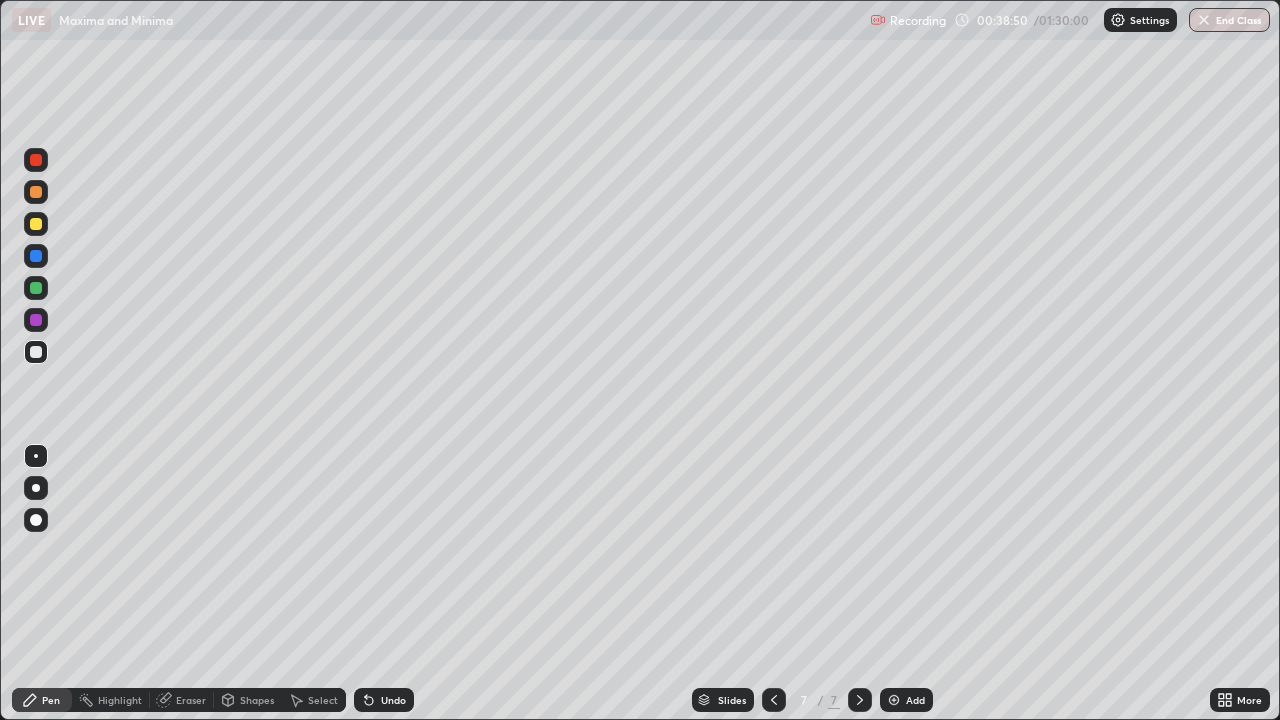click at bounding box center [36, 224] 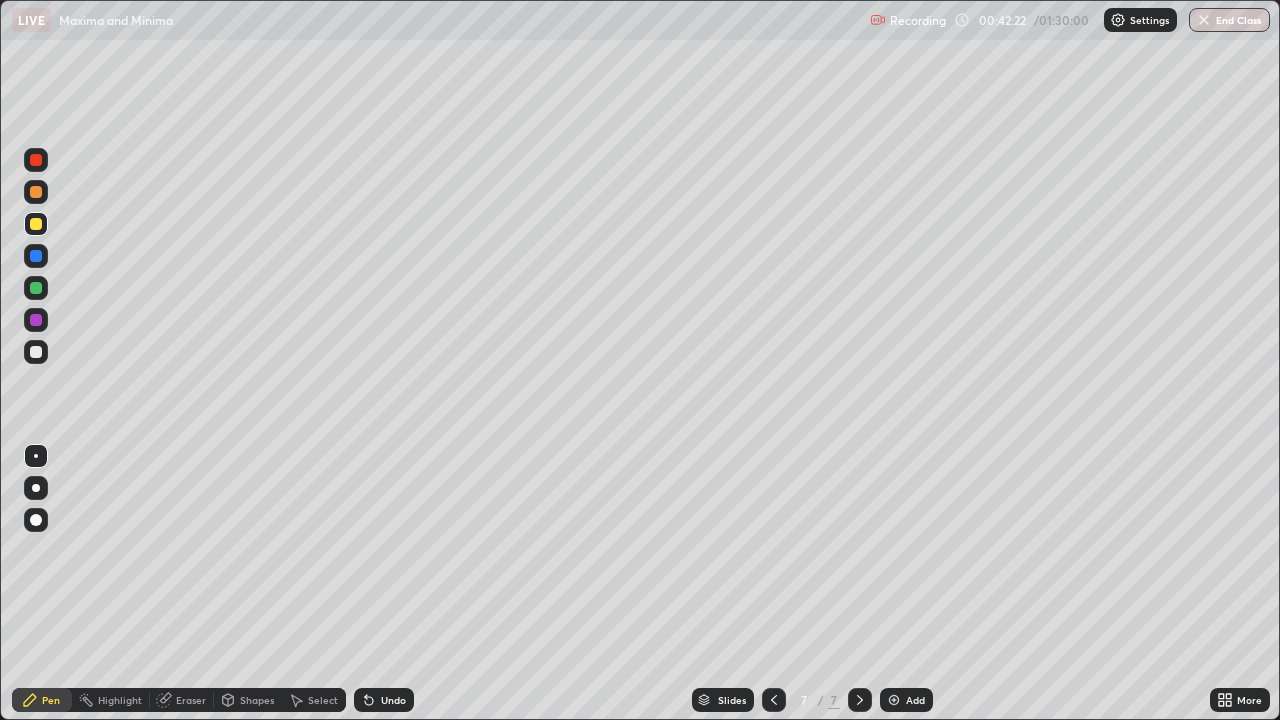 click on "Add" at bounding box center (906, 700) 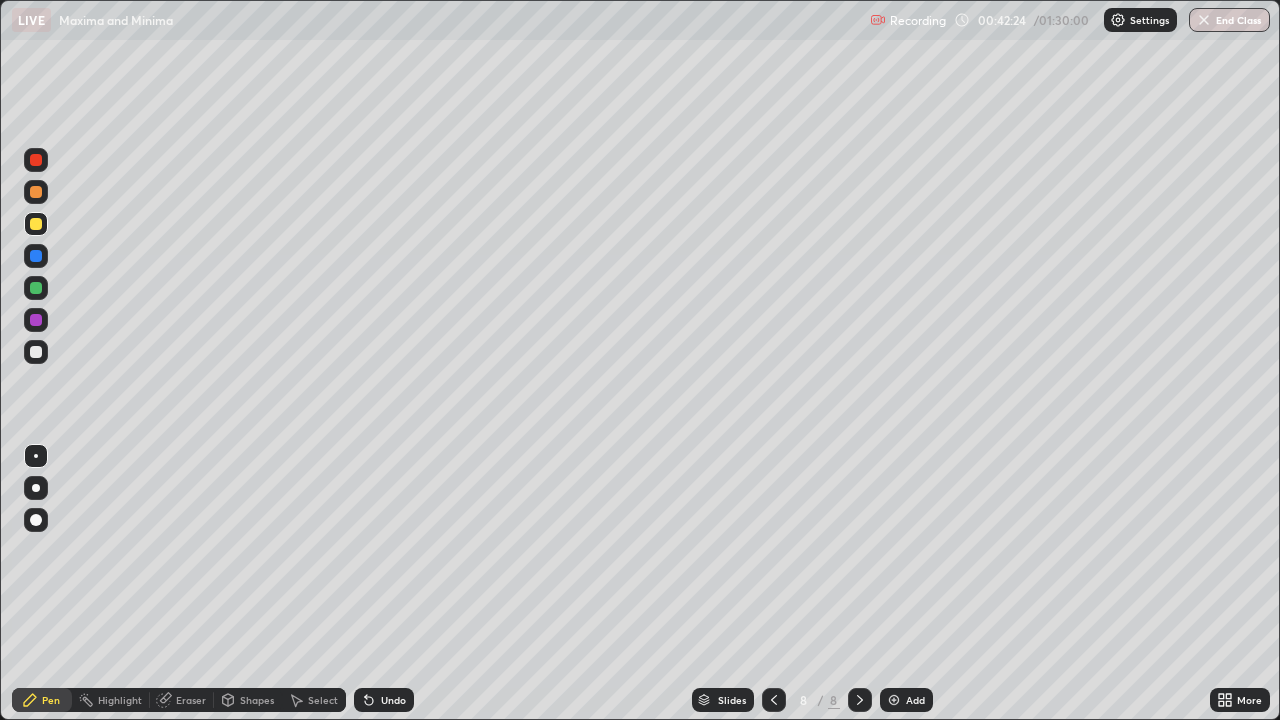 click at bounding box center (36, 352) 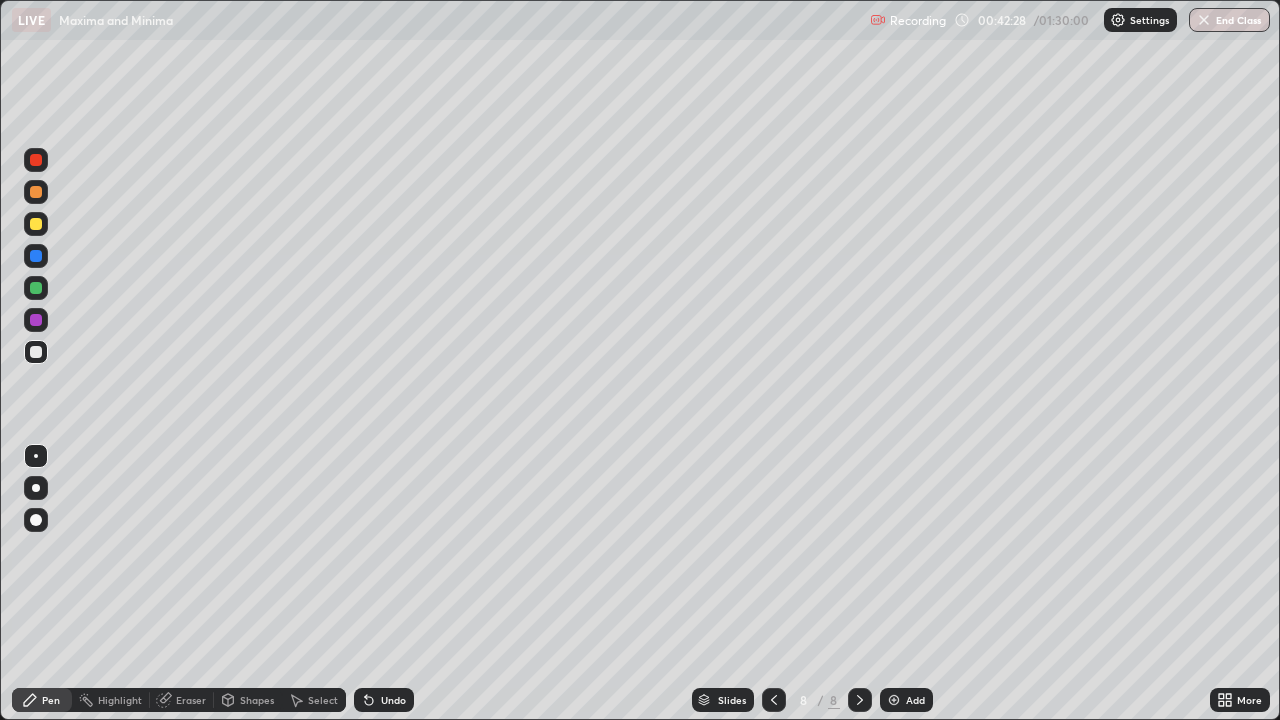 click at bounding box center (36, 352) 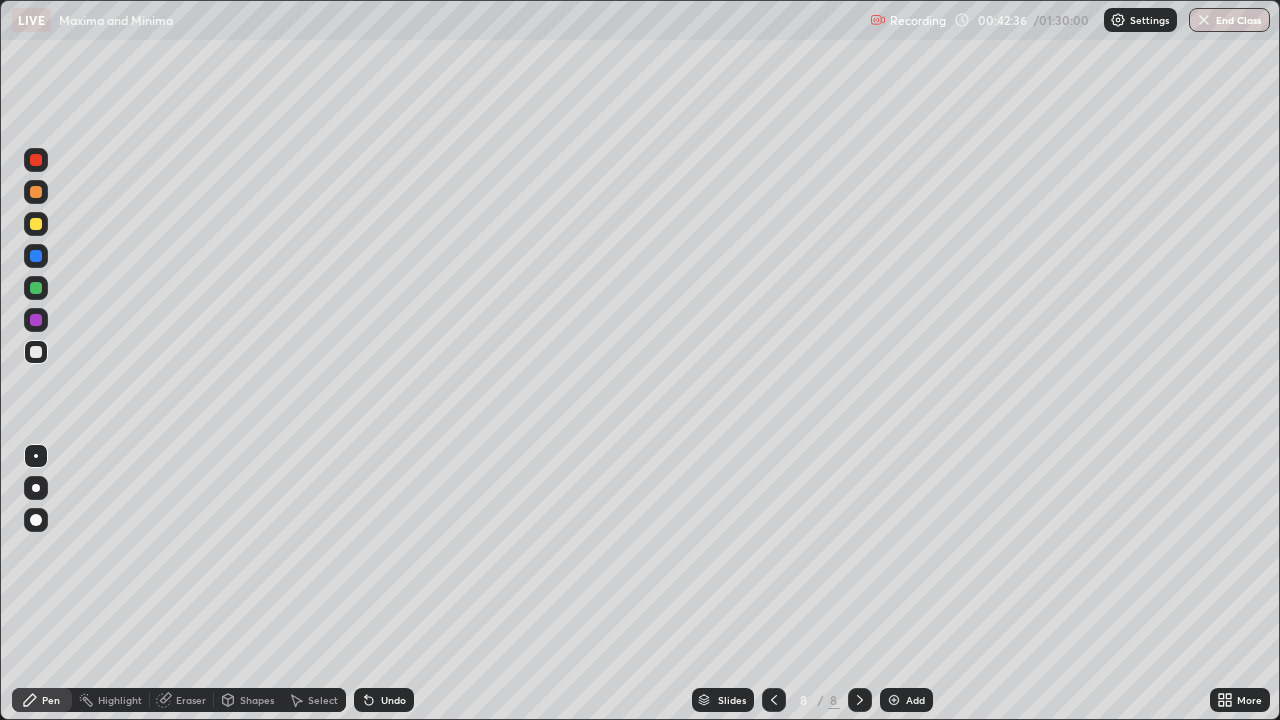 click at bounding box center [36, 224] 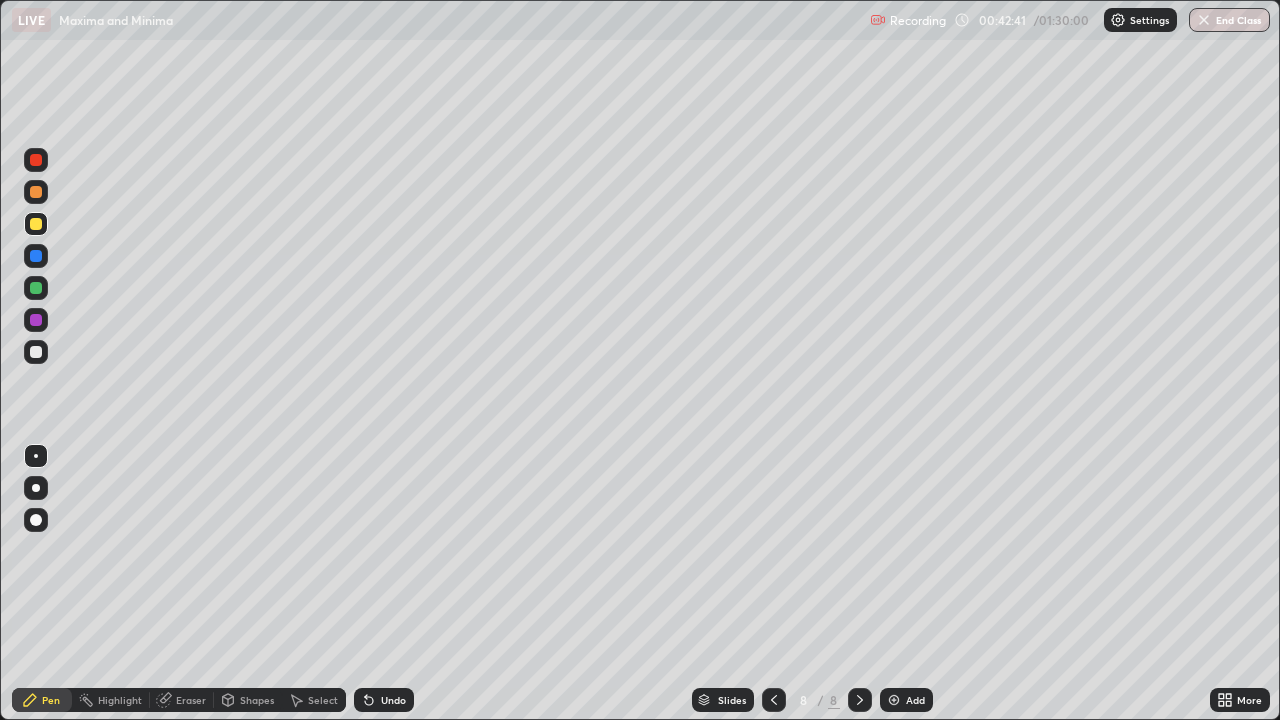 click at bounding box center [36, 352] 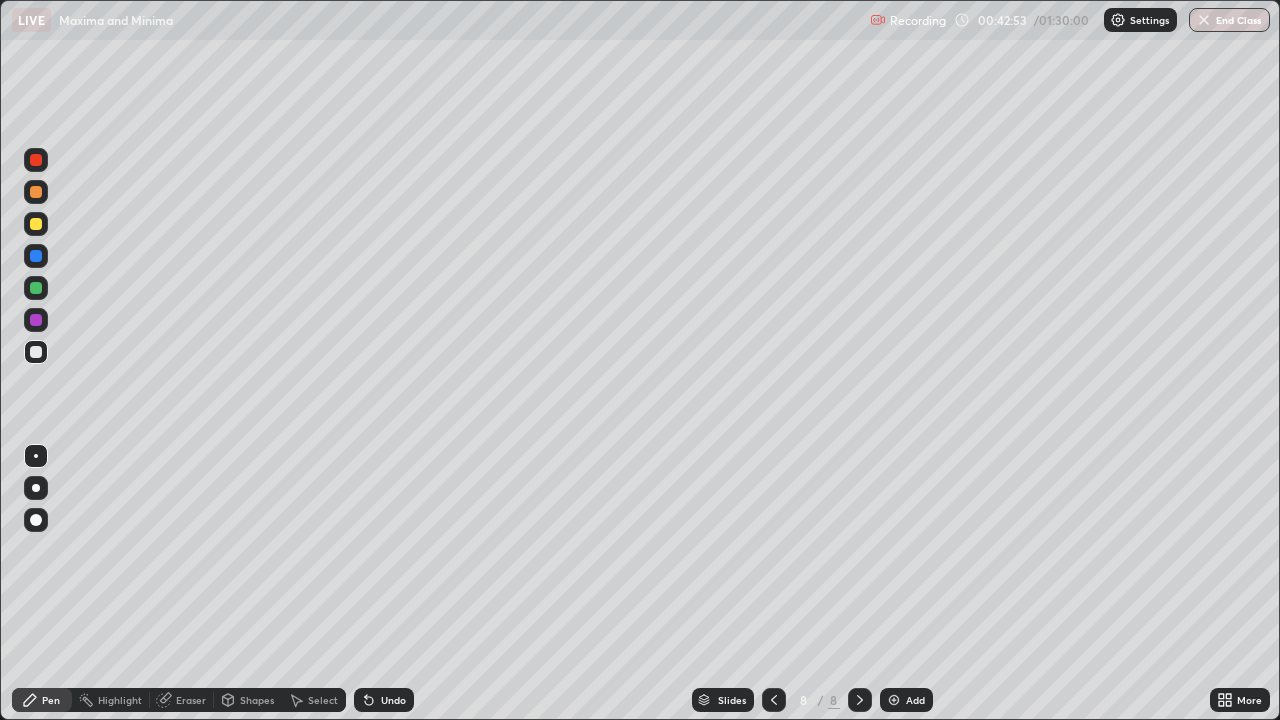click on "Eraser" at bounding box center [182, 700] 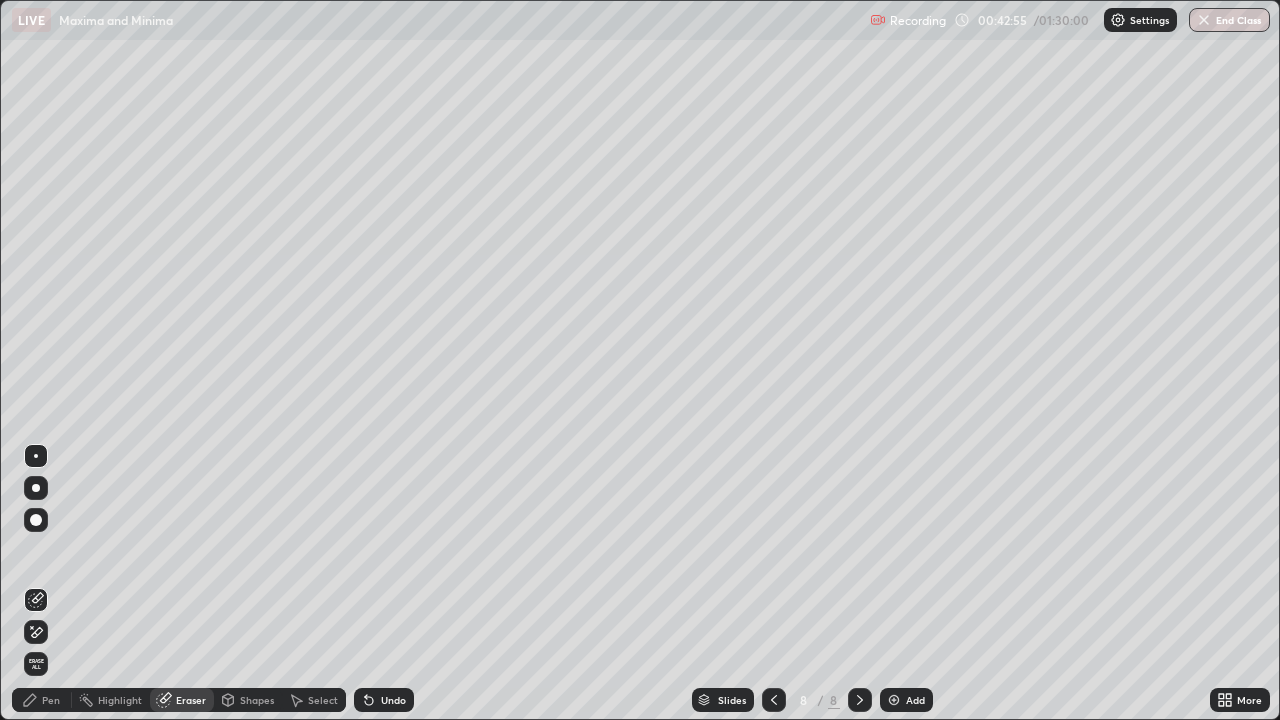 click on "Pen" at bounding box center [42, 700] 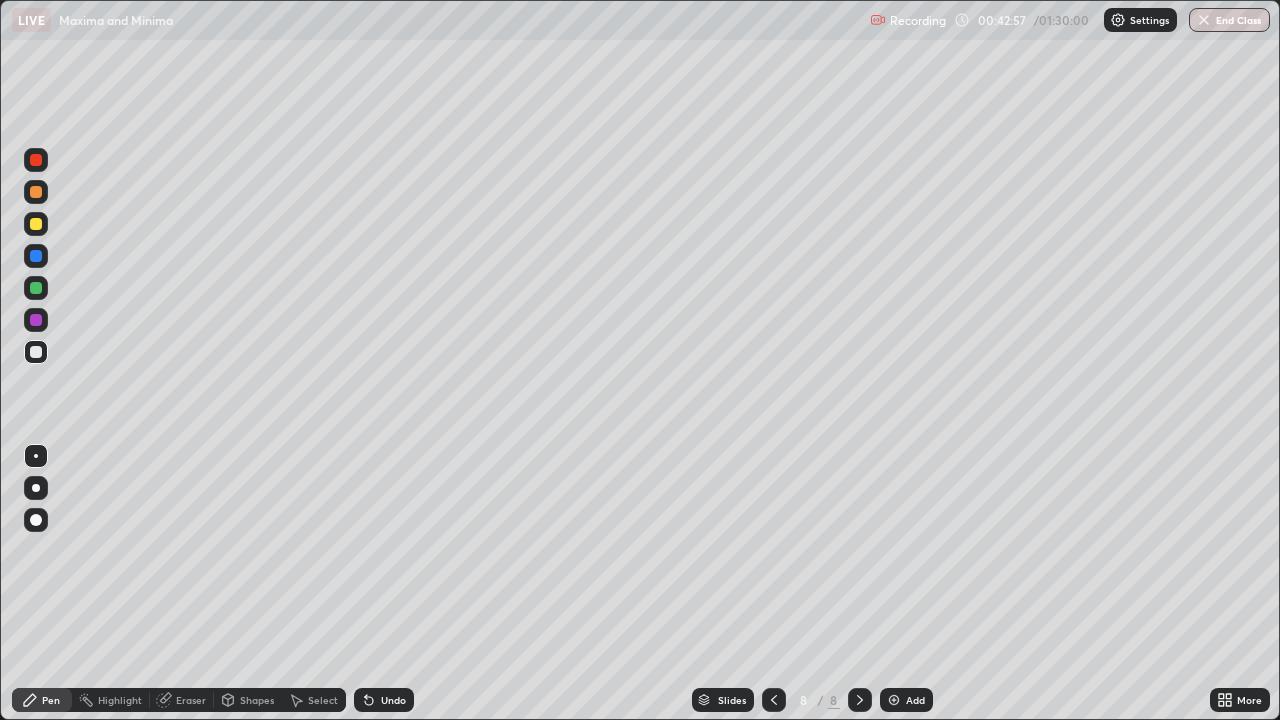 click at bounding box center [36, 352] 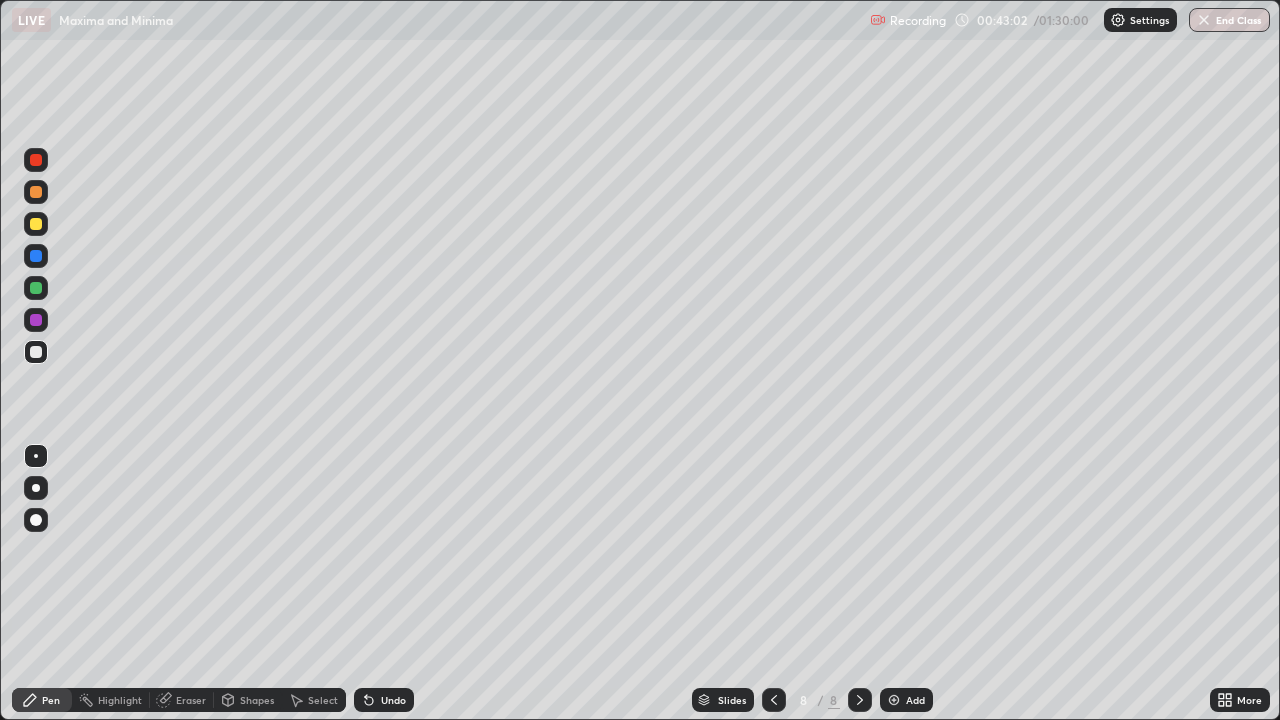 click at bounding box center [36, 288] 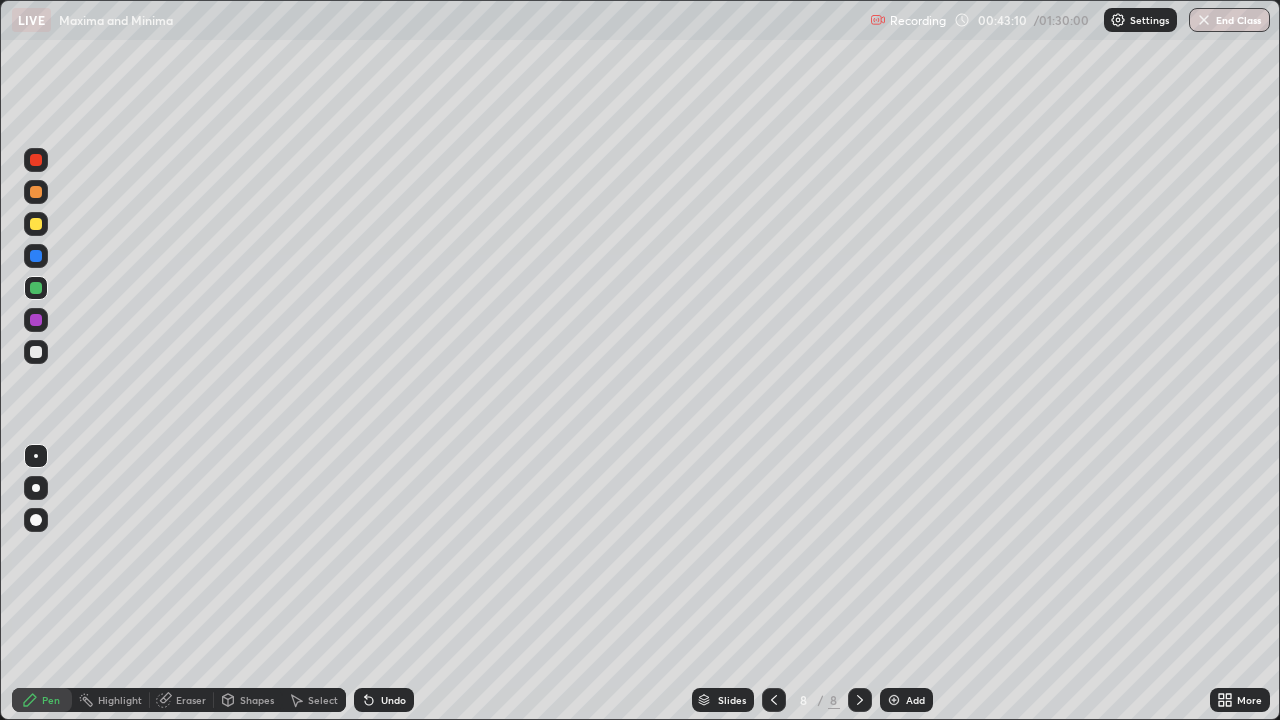 click at bounding box center [36, 352] 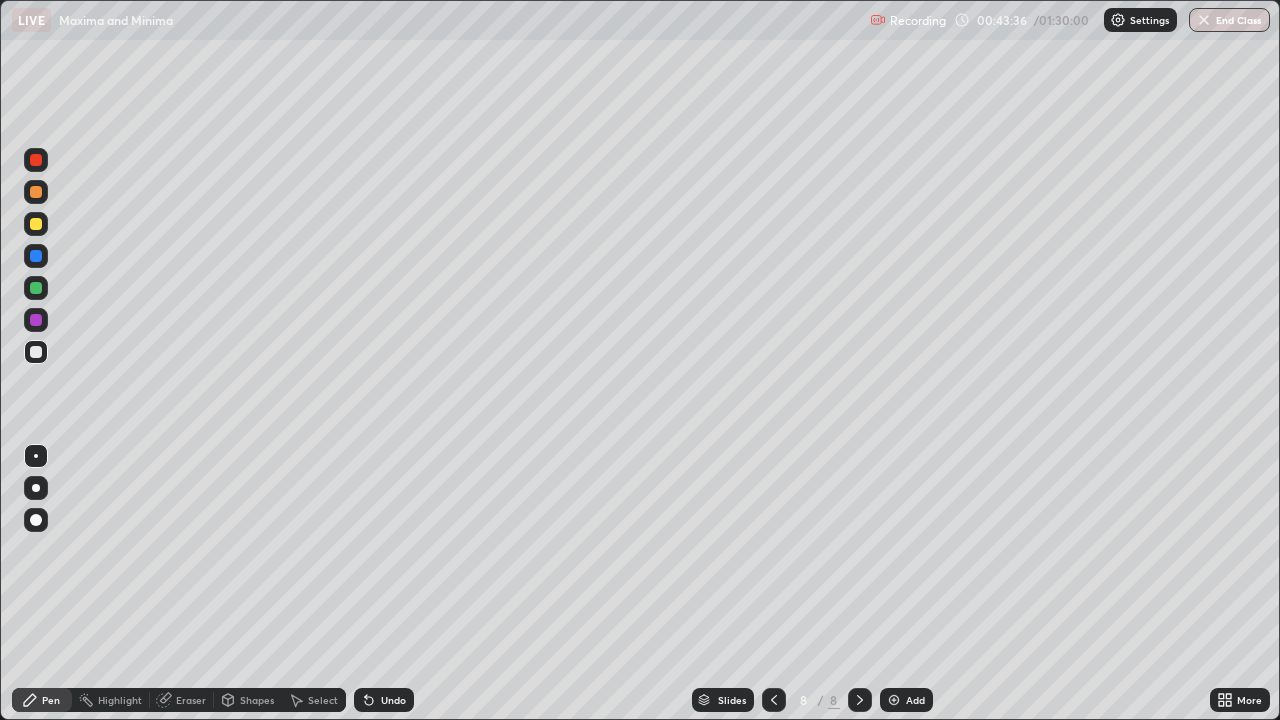 click on "Eraser" at bounding box center [182, 700] 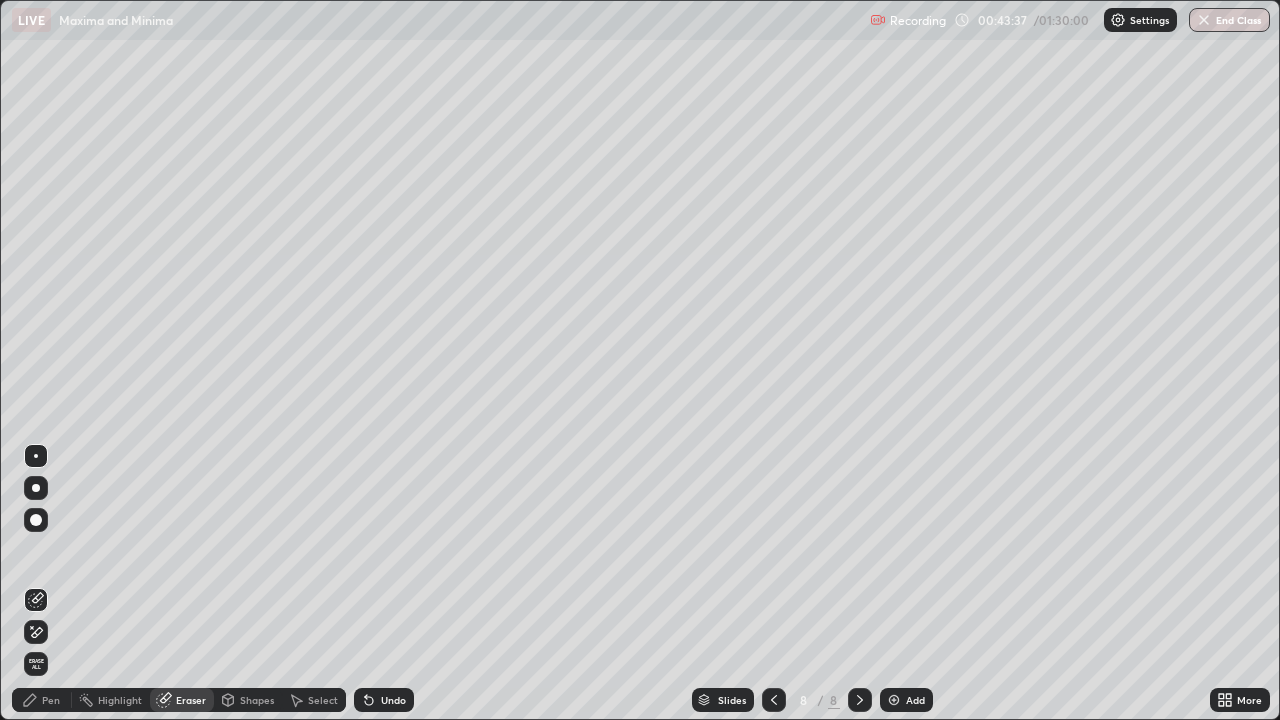 click on "Pen" at bounding box center (42, 700) 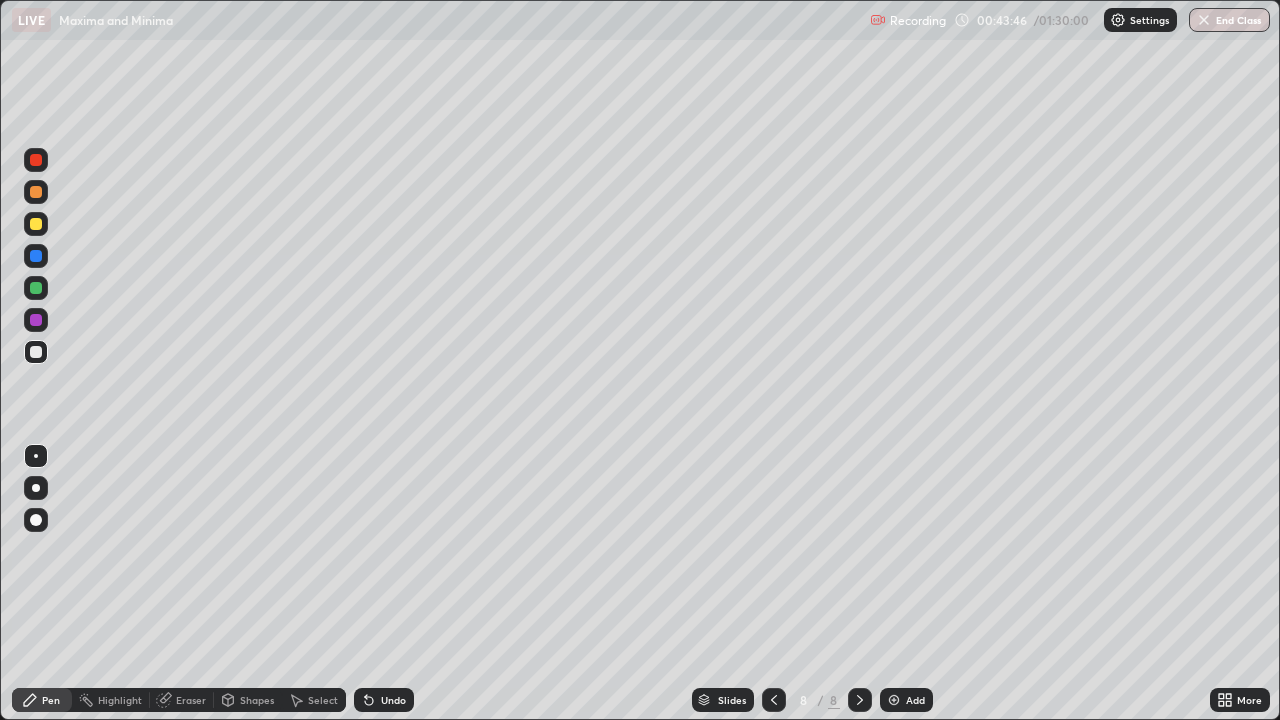 click at bounding box center (36, 224) 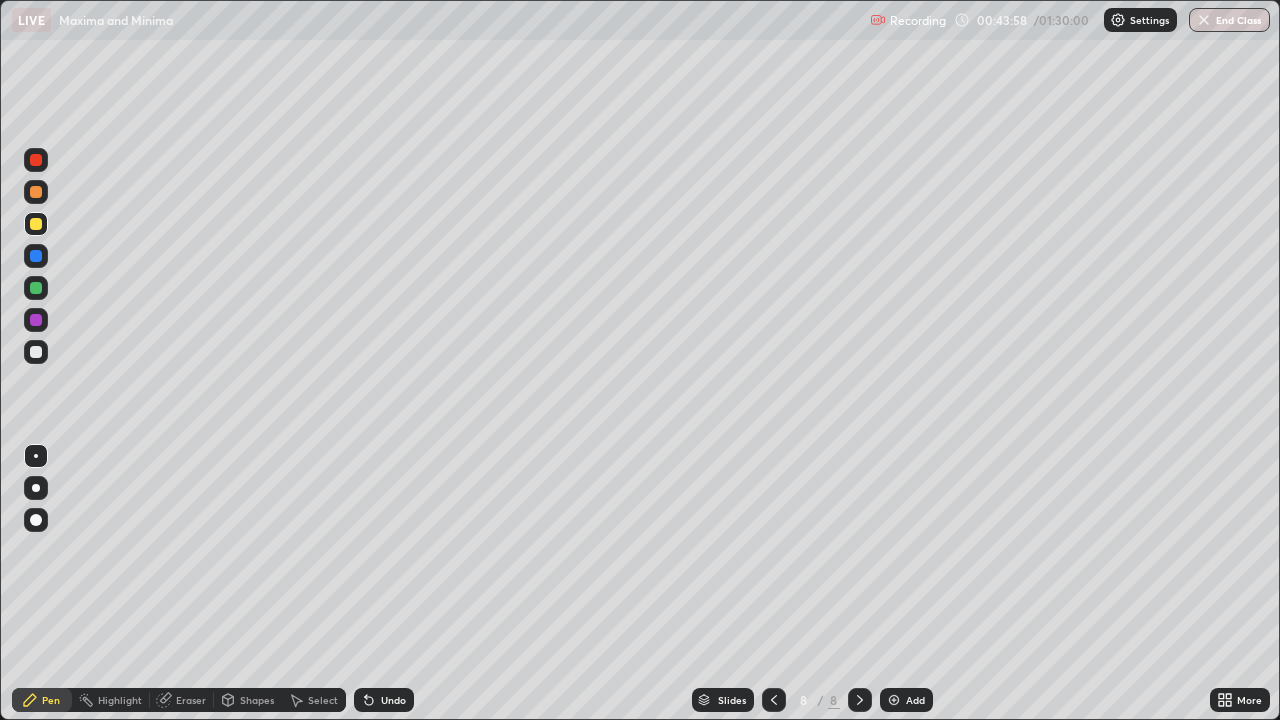 click at bounding box center (36, 352) 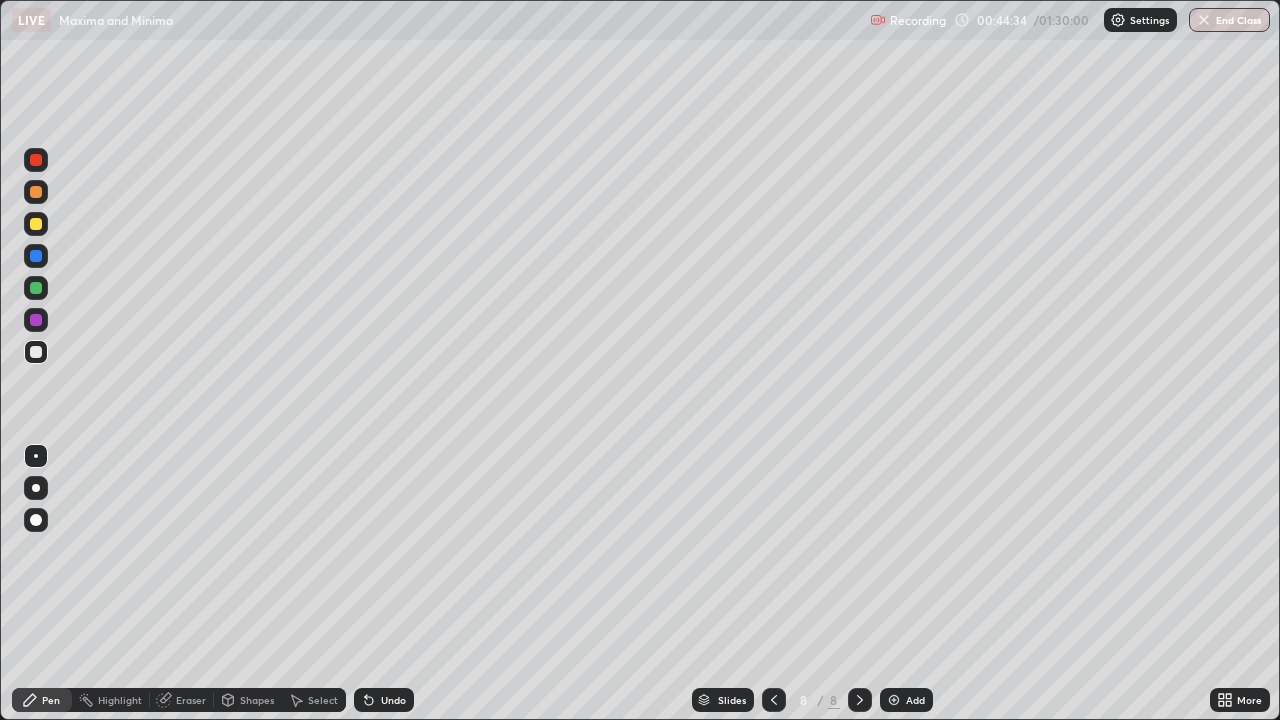 click at bounding box center [36, 352] 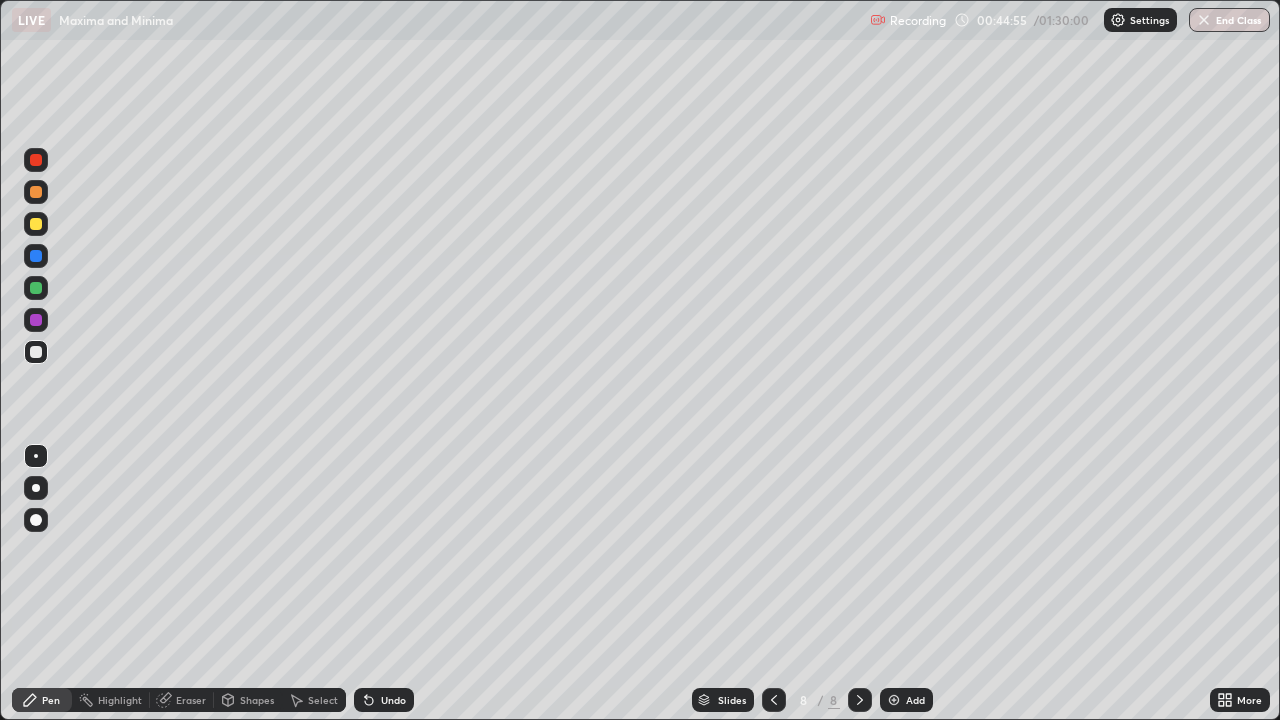 click at bounding box center [36, 352] 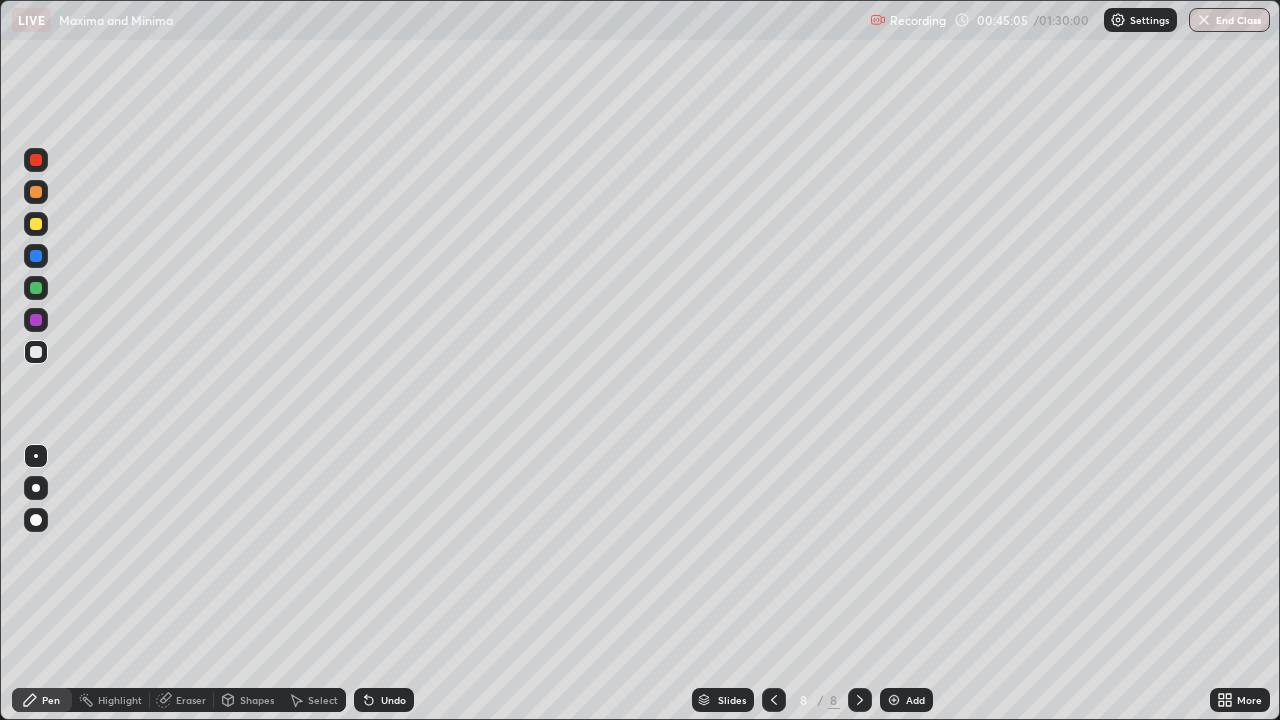 click at bounding box center (36, 352) 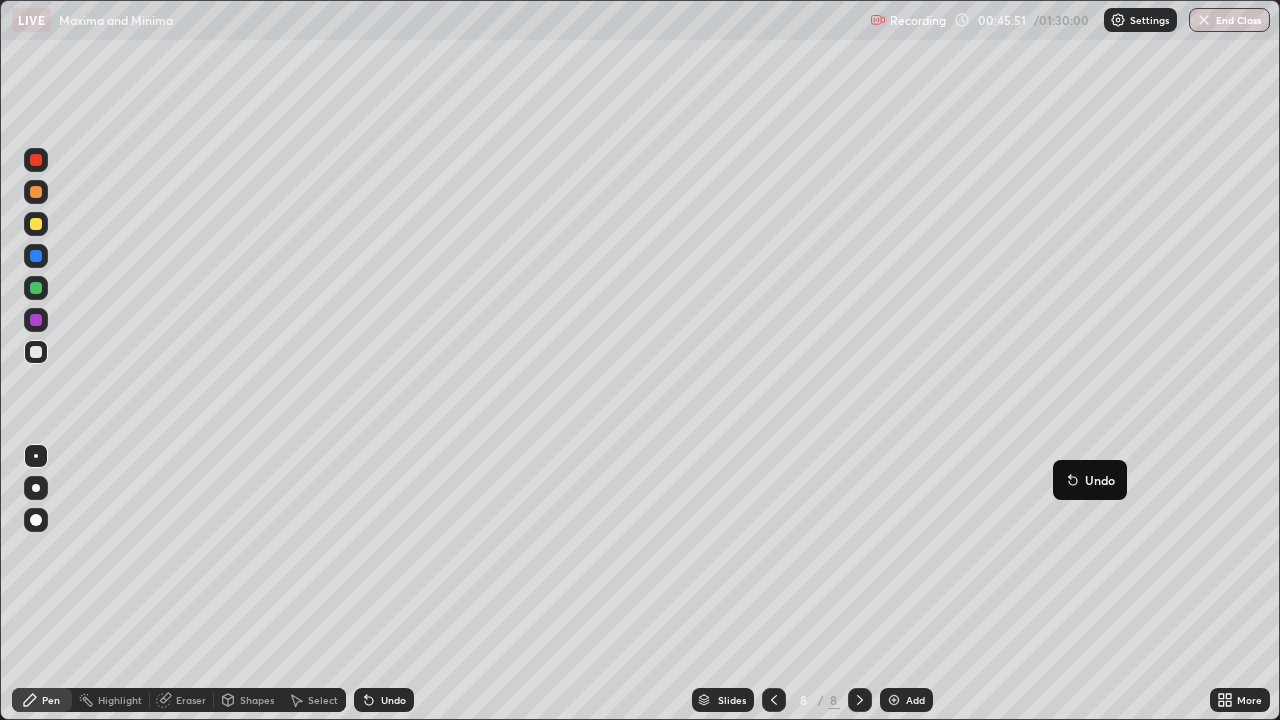 click 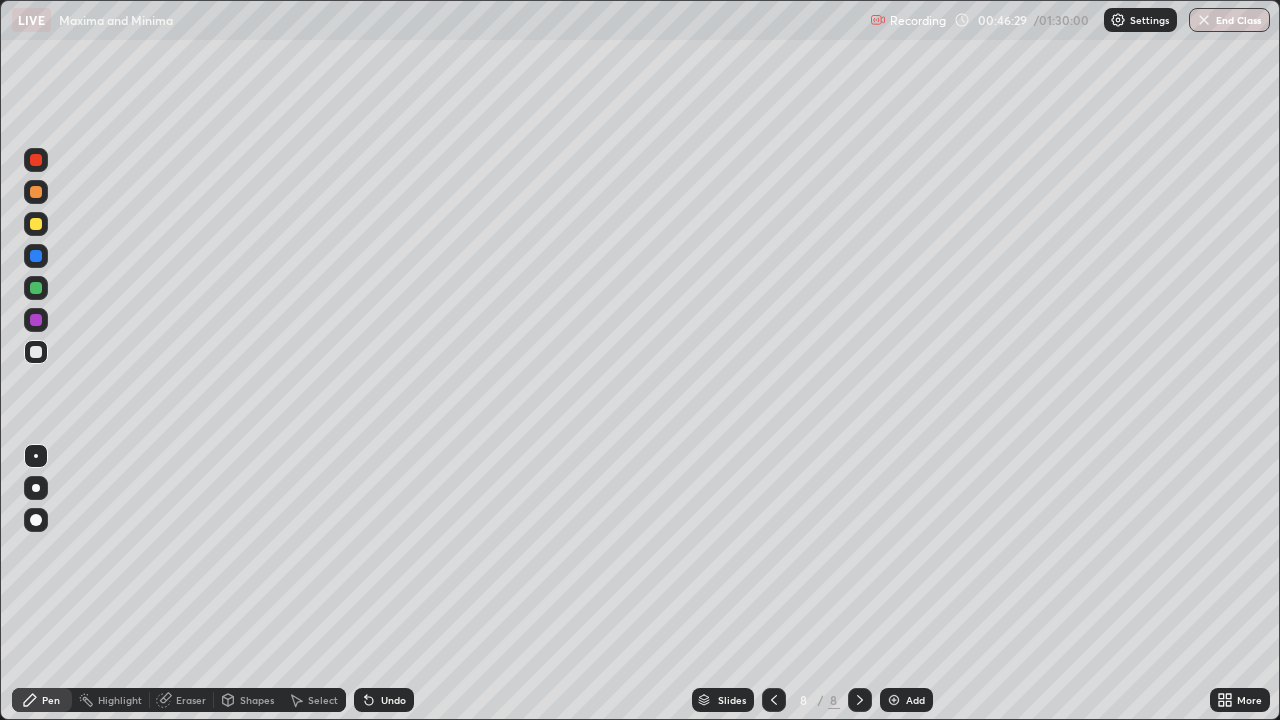 click at bounding box center (36, 224) 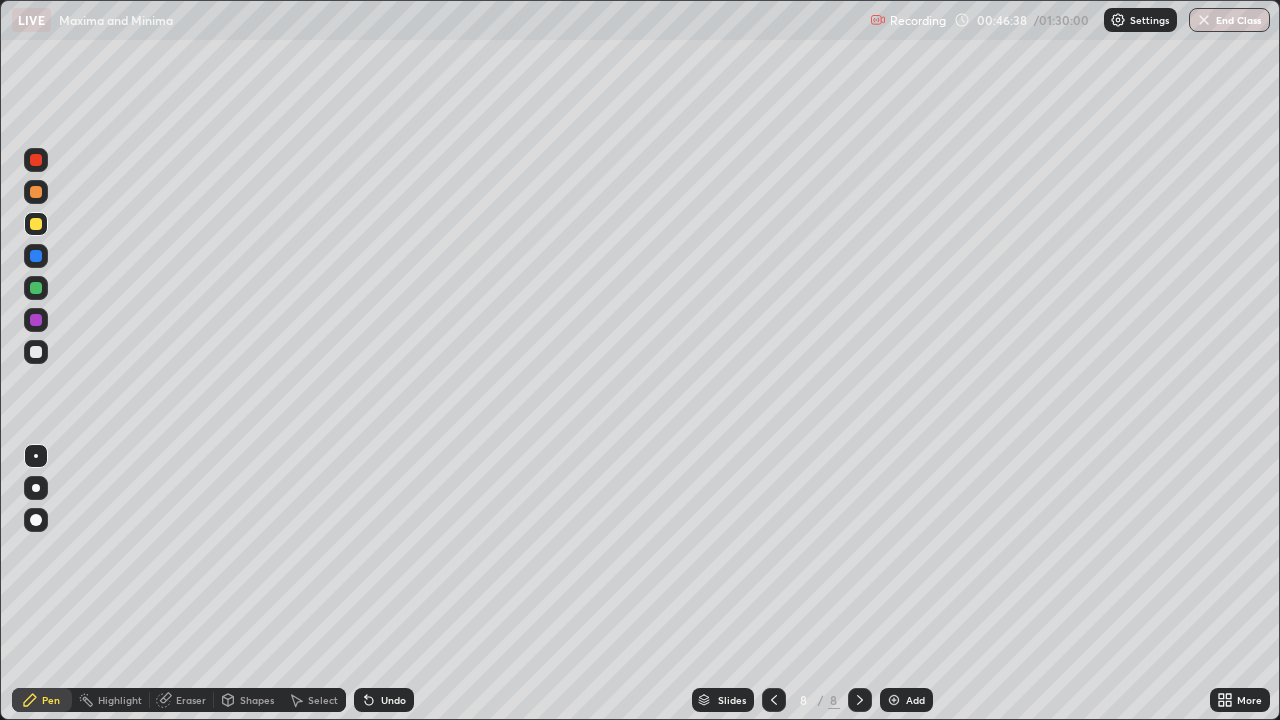 click at bounding box center [36, 352] 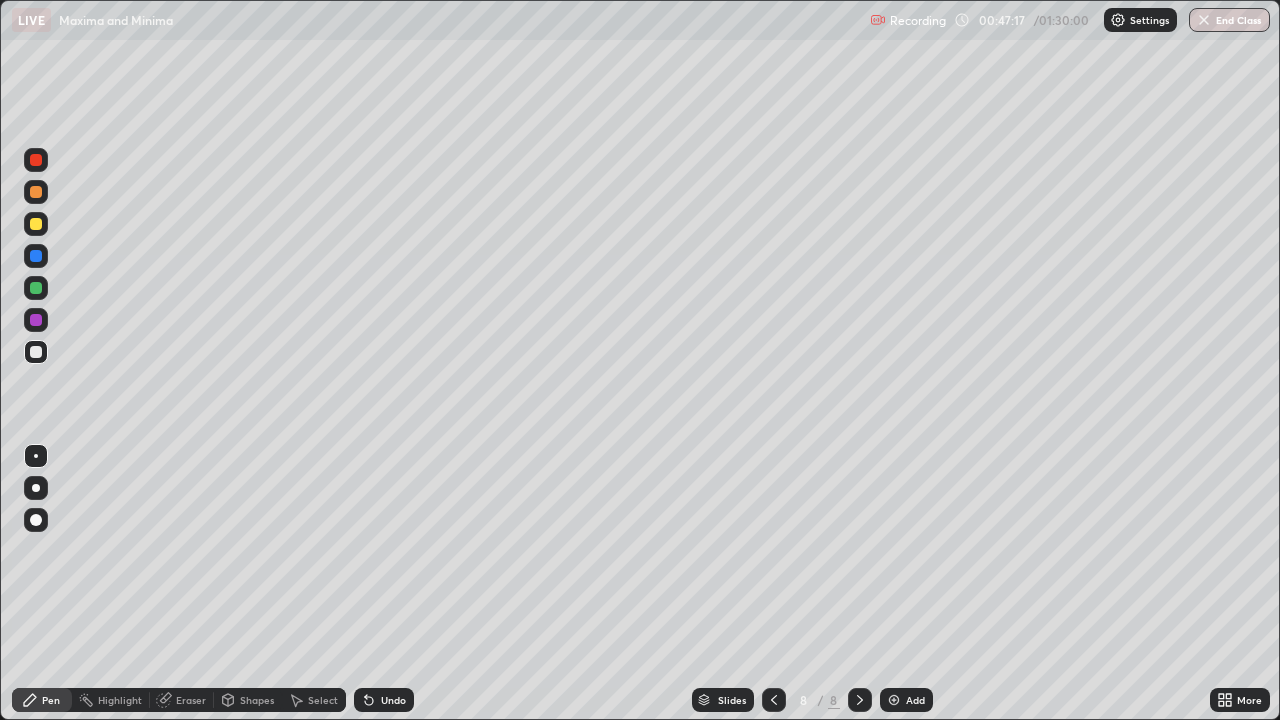click at bounding box center (36, 192) 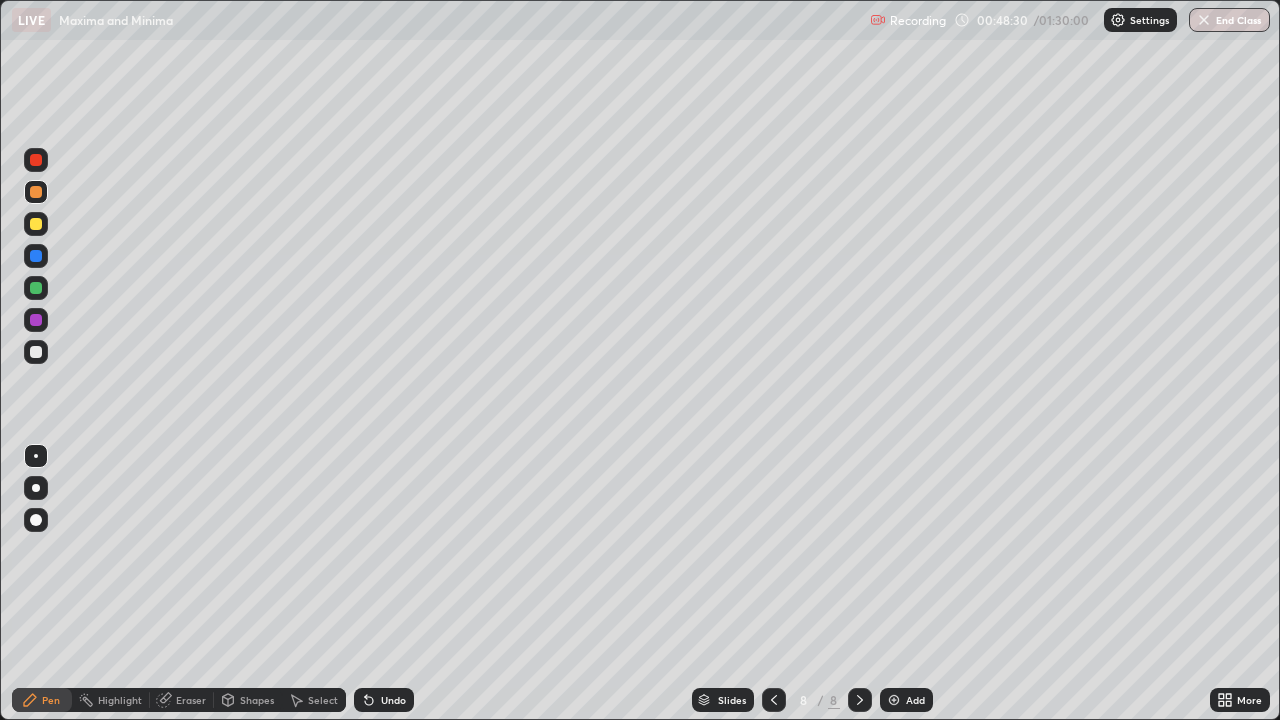 click on "Eraser" at bounding box center [182, 700] 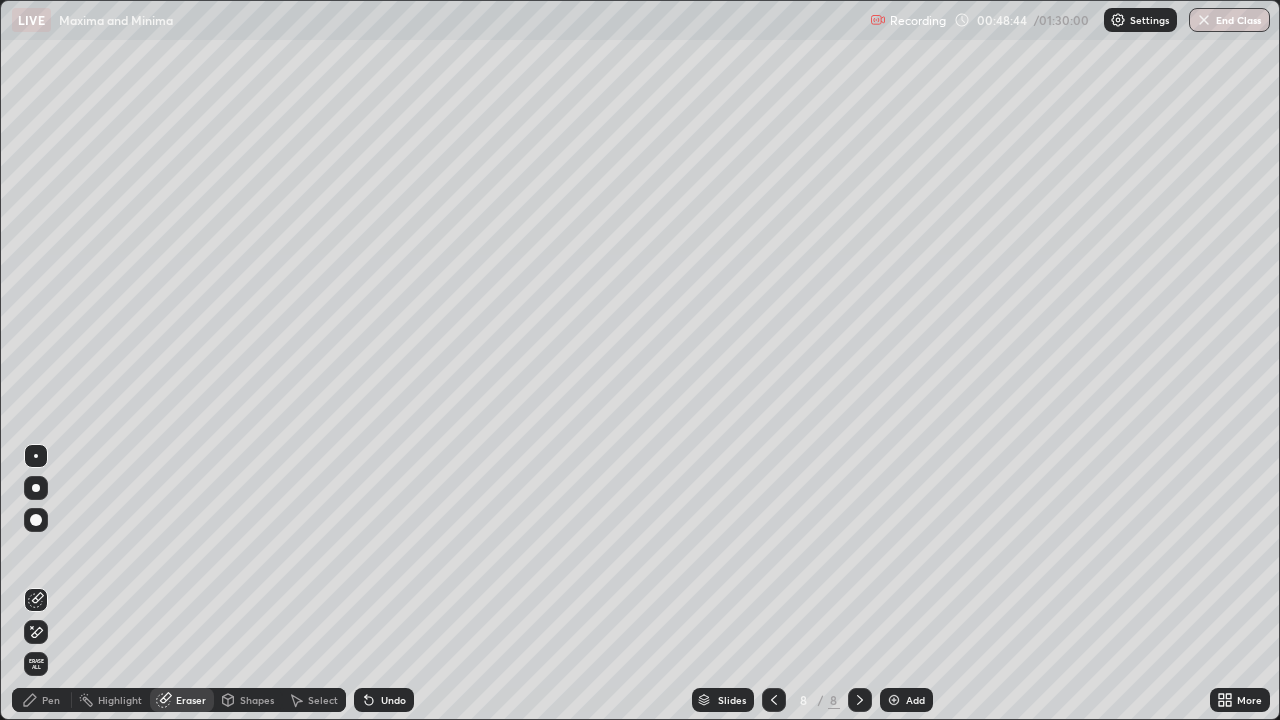 click at bounding box center (894, 700) 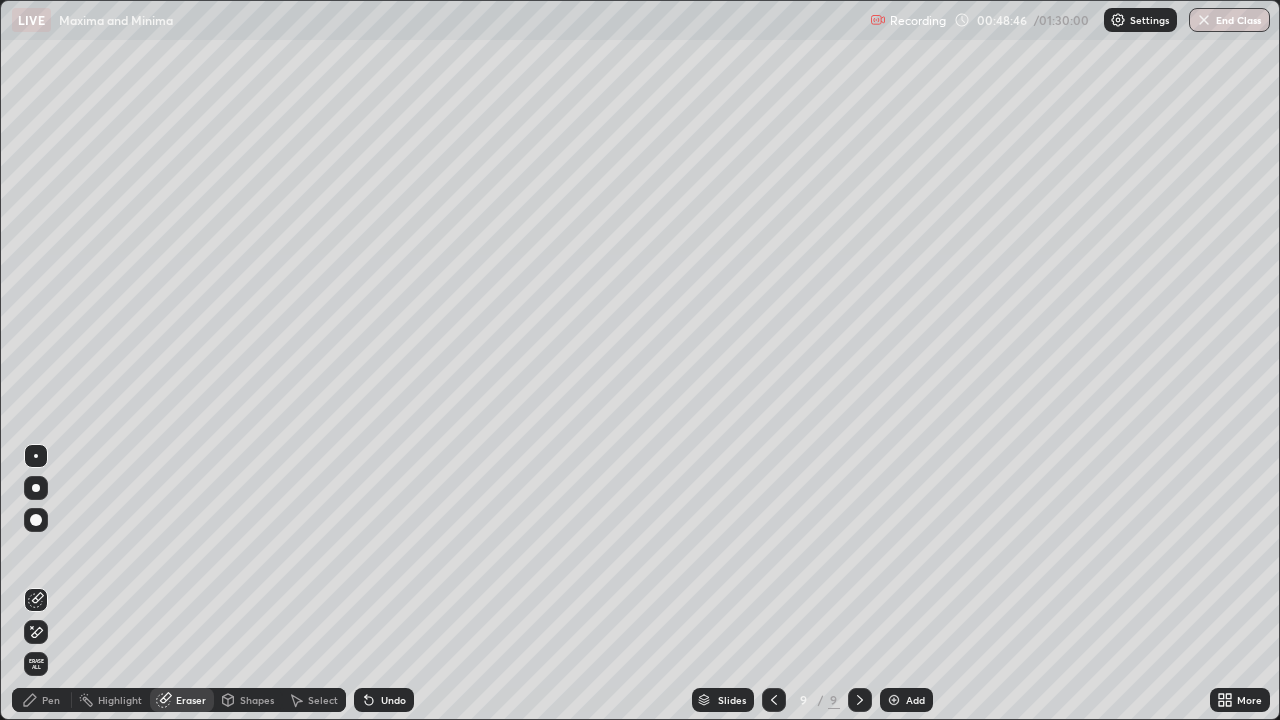 click on "Pen" at bounding box center (42, 700) 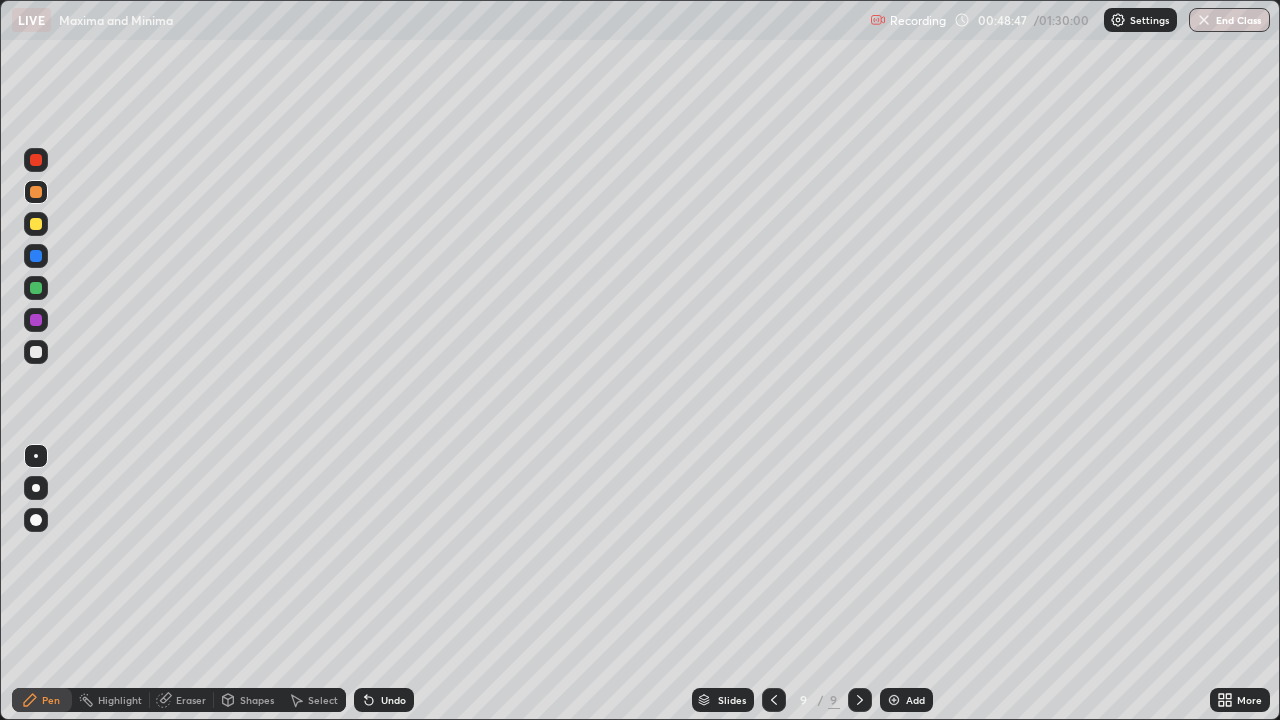 click at bounding box center [36, 352] 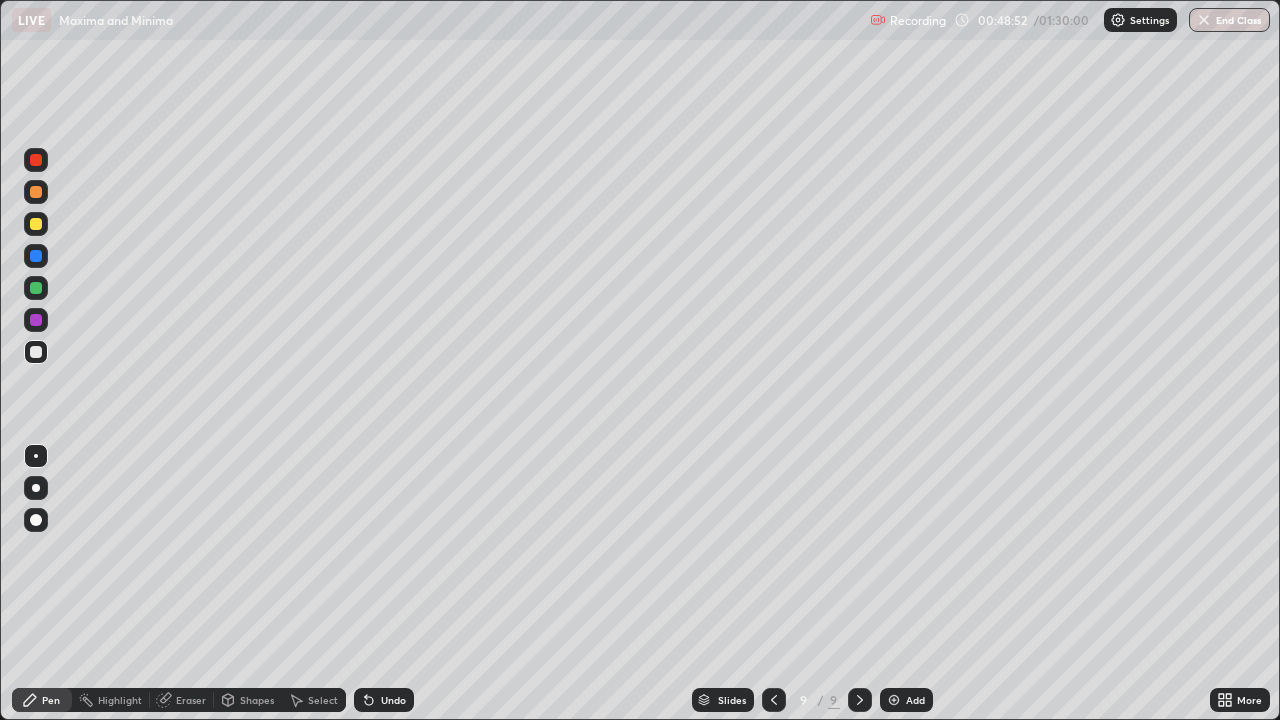 click at bounding box center (774, 700) 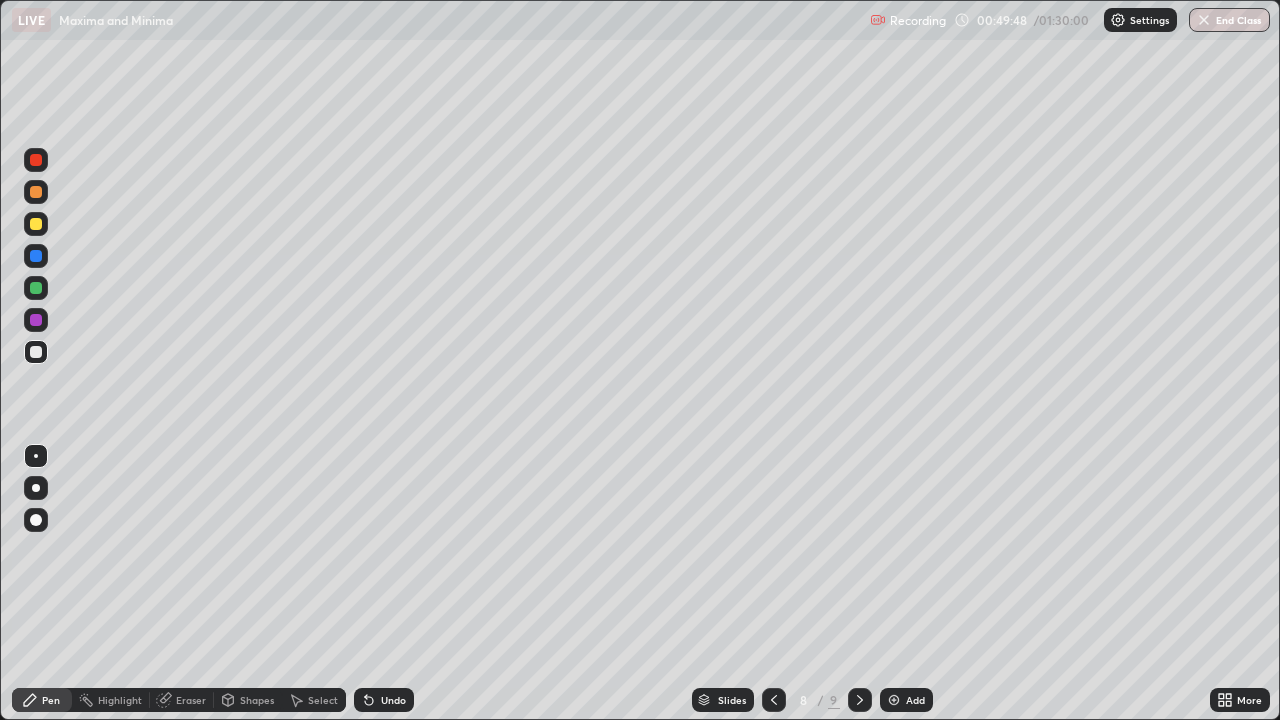 click 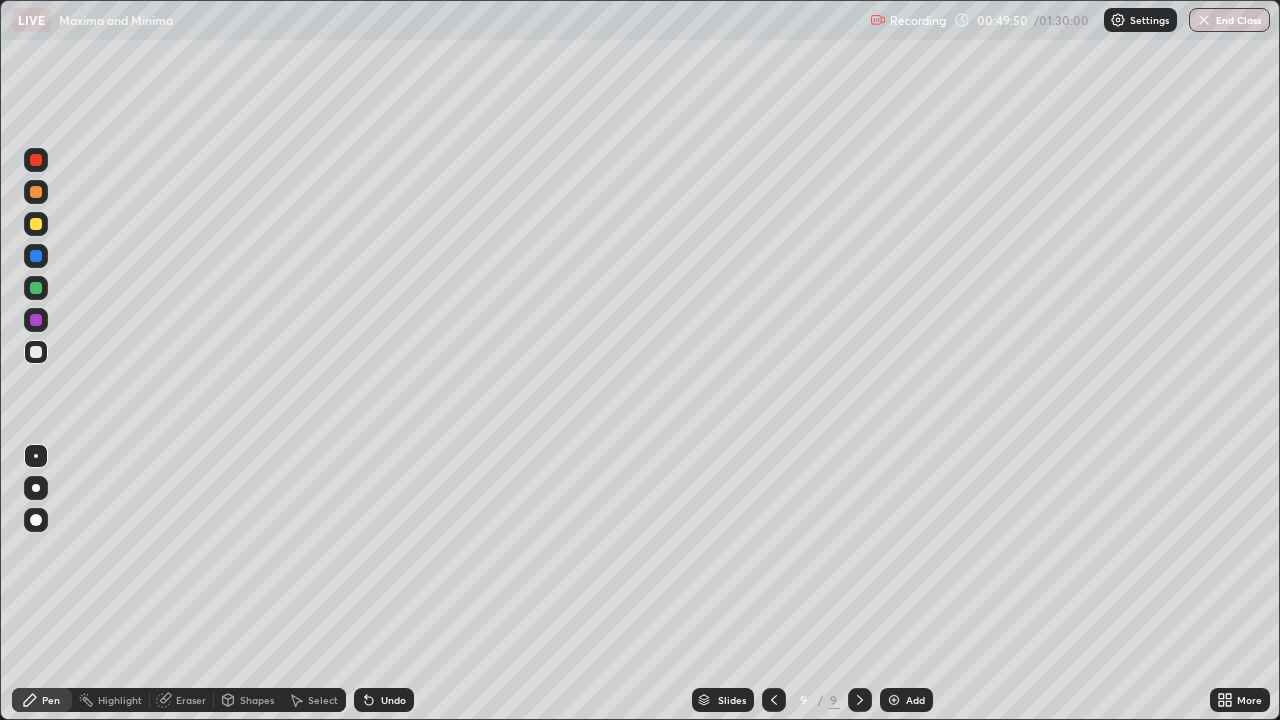 click at bounding box center (36, 352) 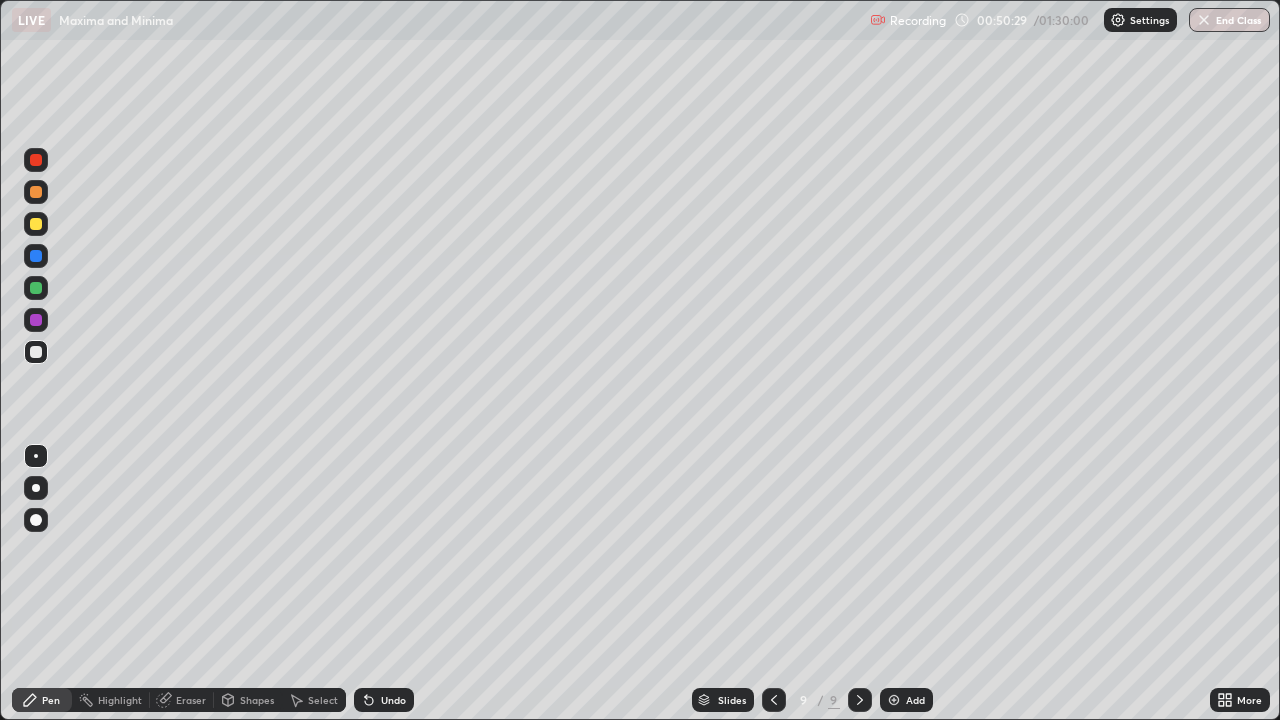 click at bounding box center [36, 352] 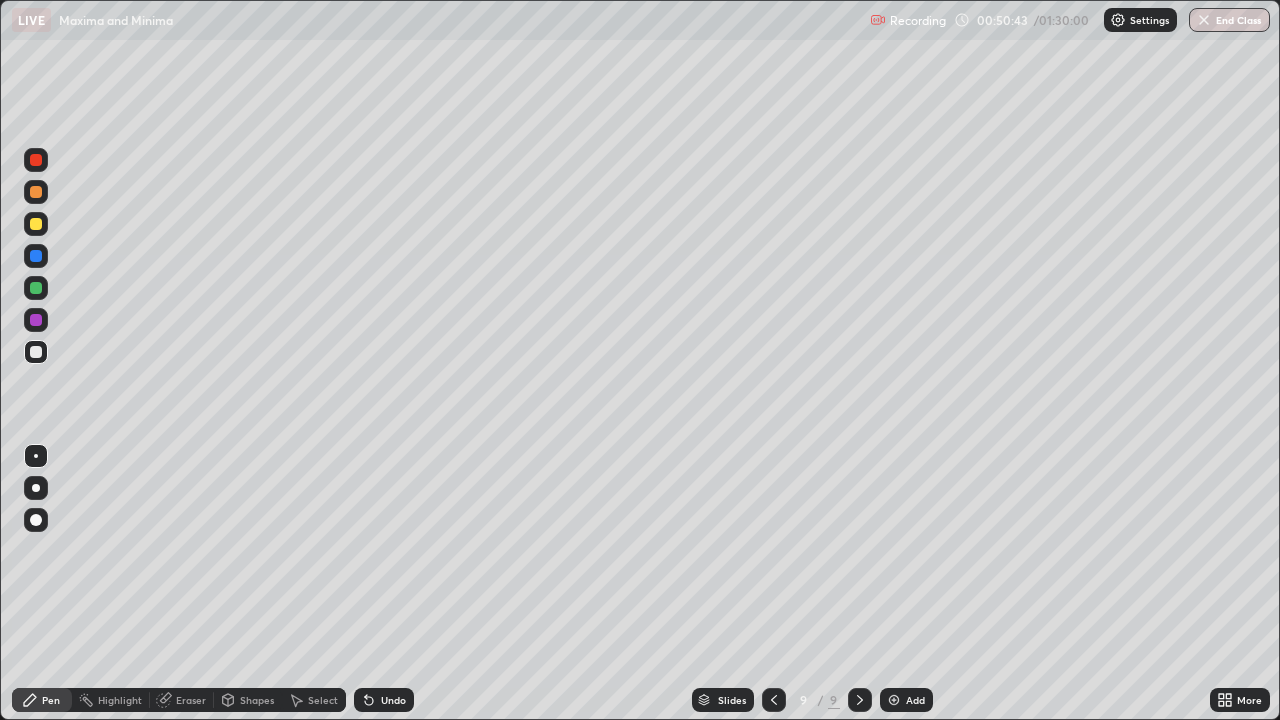 click at bounding box center (36, 224) 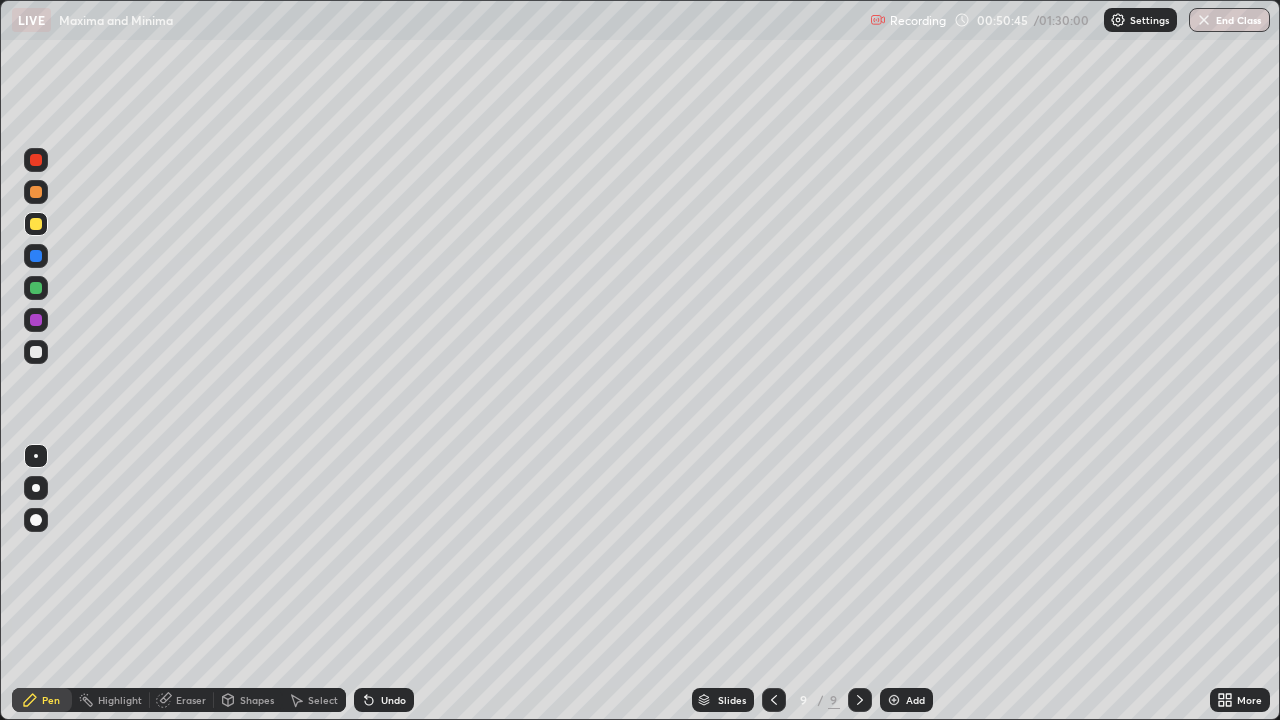 click at bounding box center [36, 352] 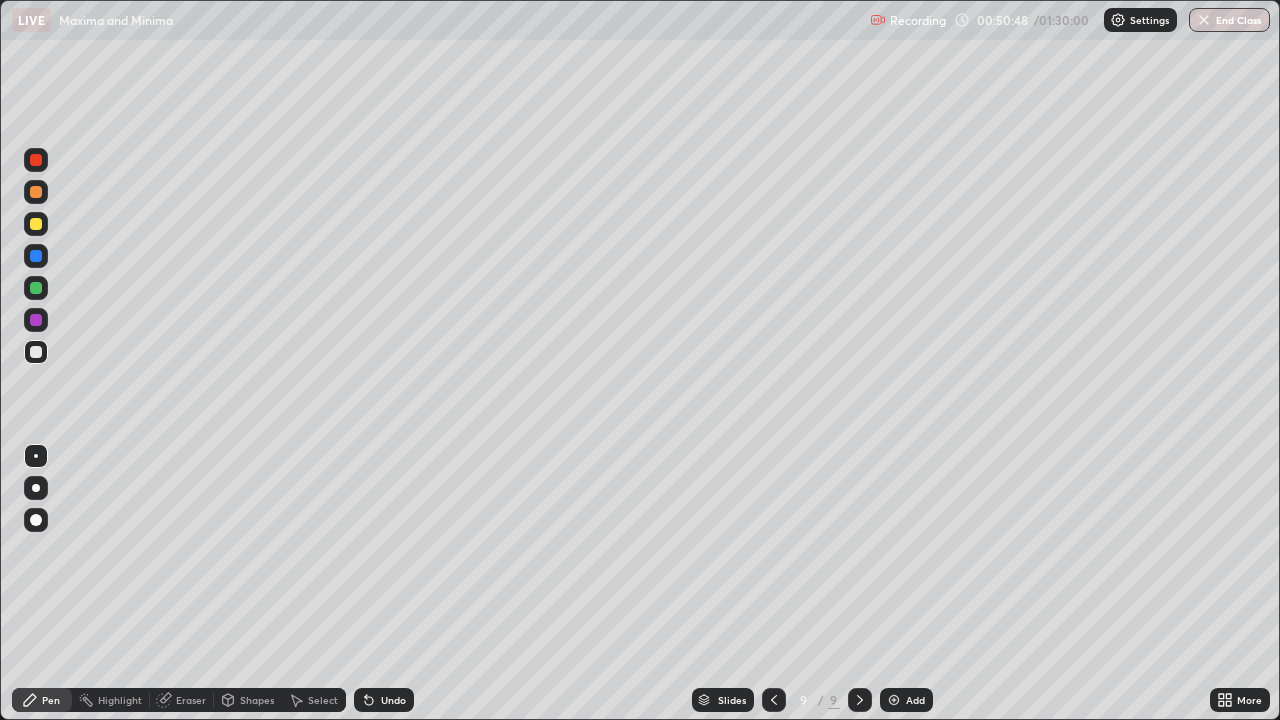 click at bounding box center [36, 224] 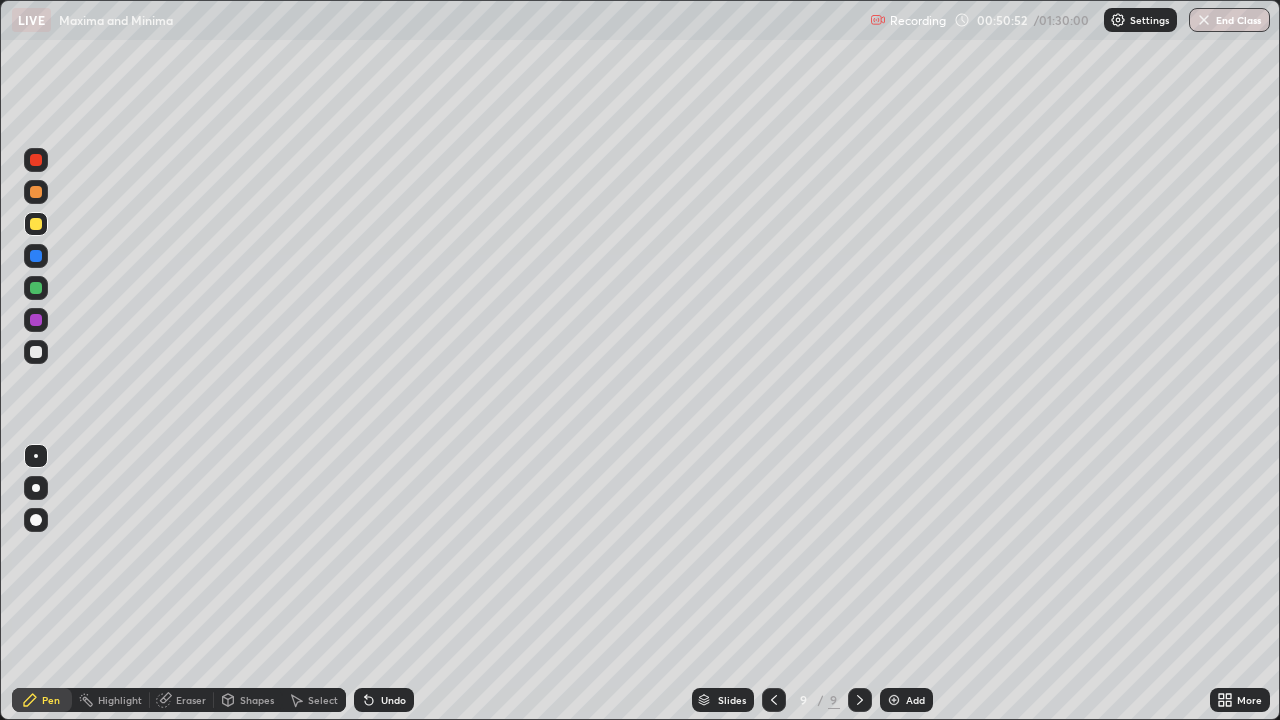 click at bounding box center (36, 352) 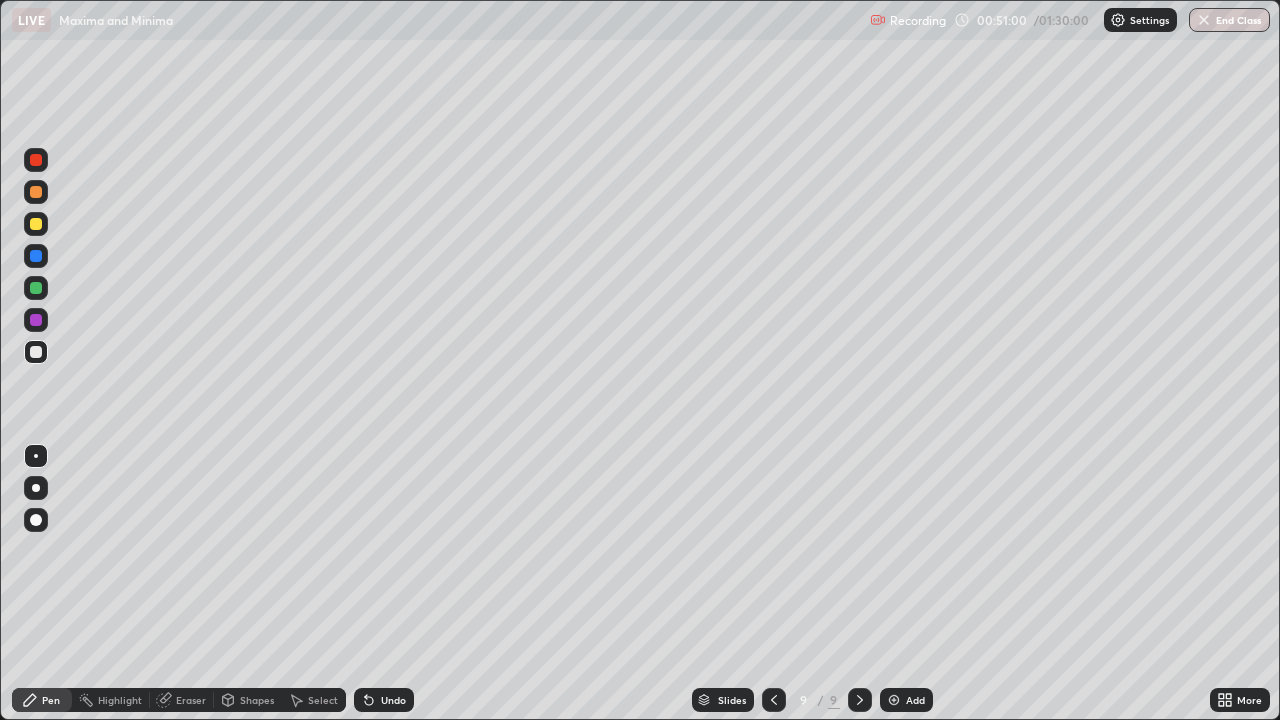 click at bounding box center (36, 320) 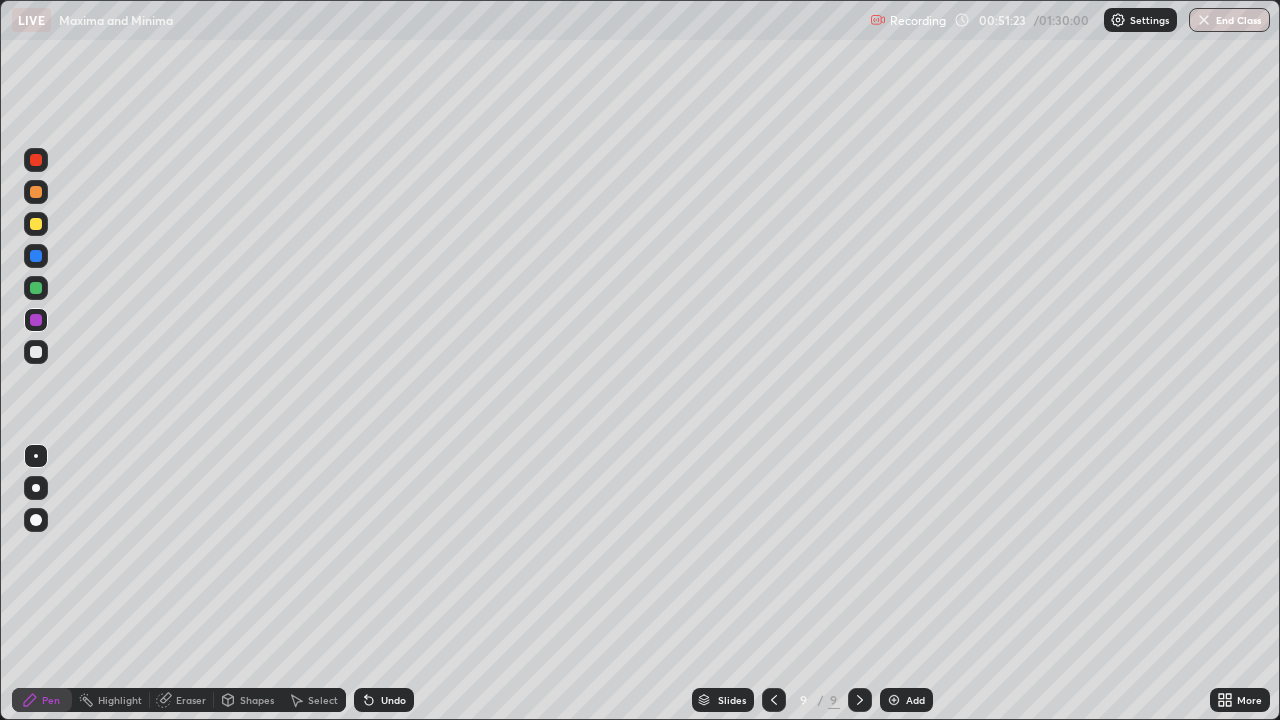 click at bounding box center [36, 352] 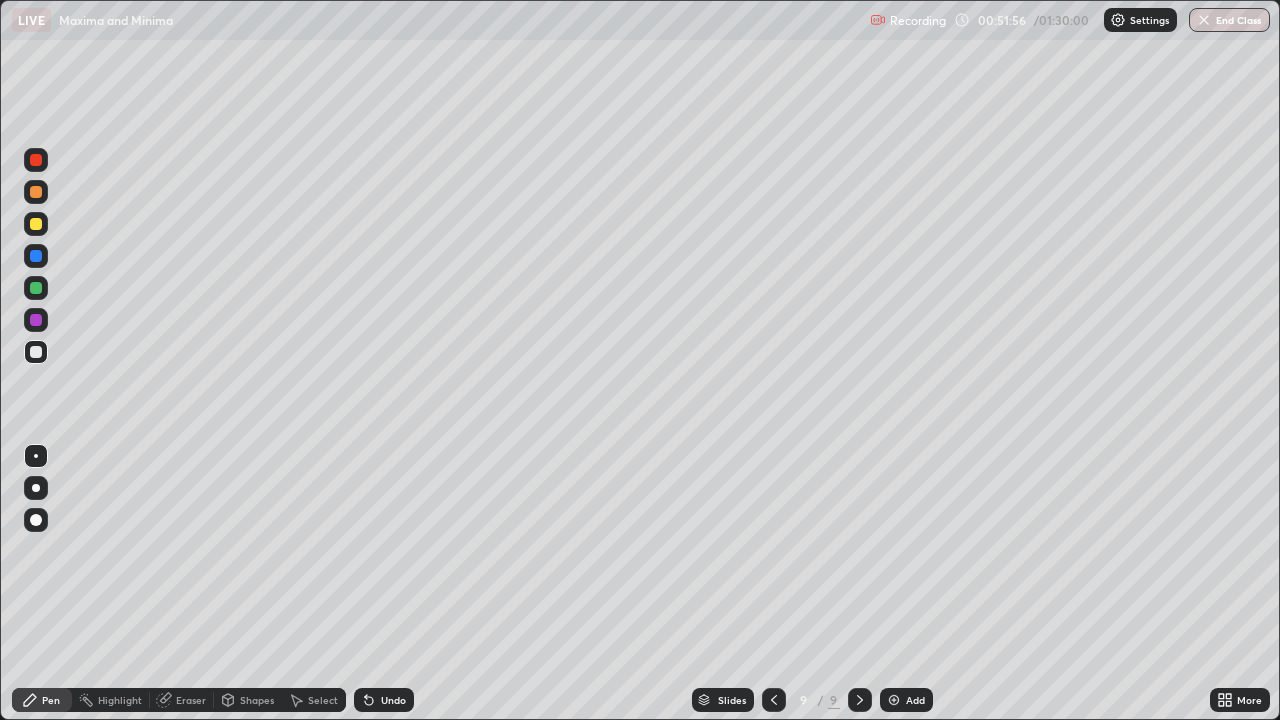 click at bounding box center [36, 352] 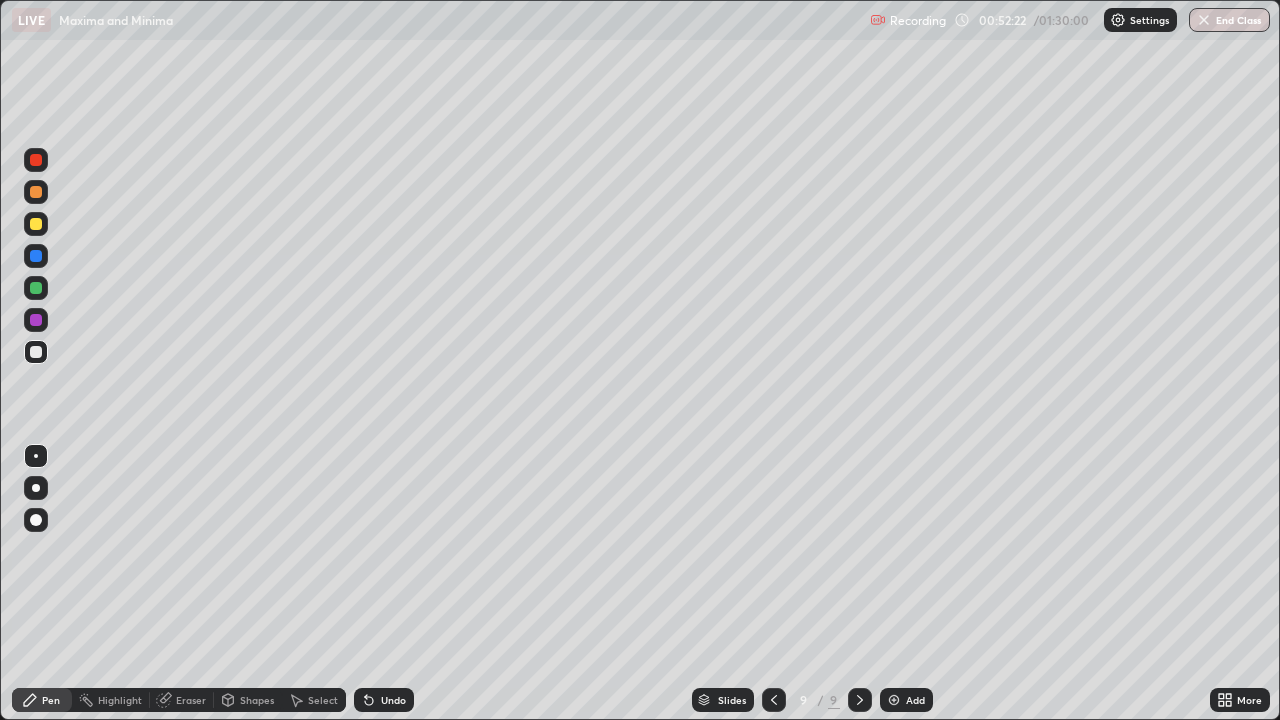 click at bounding box center [36, 352] 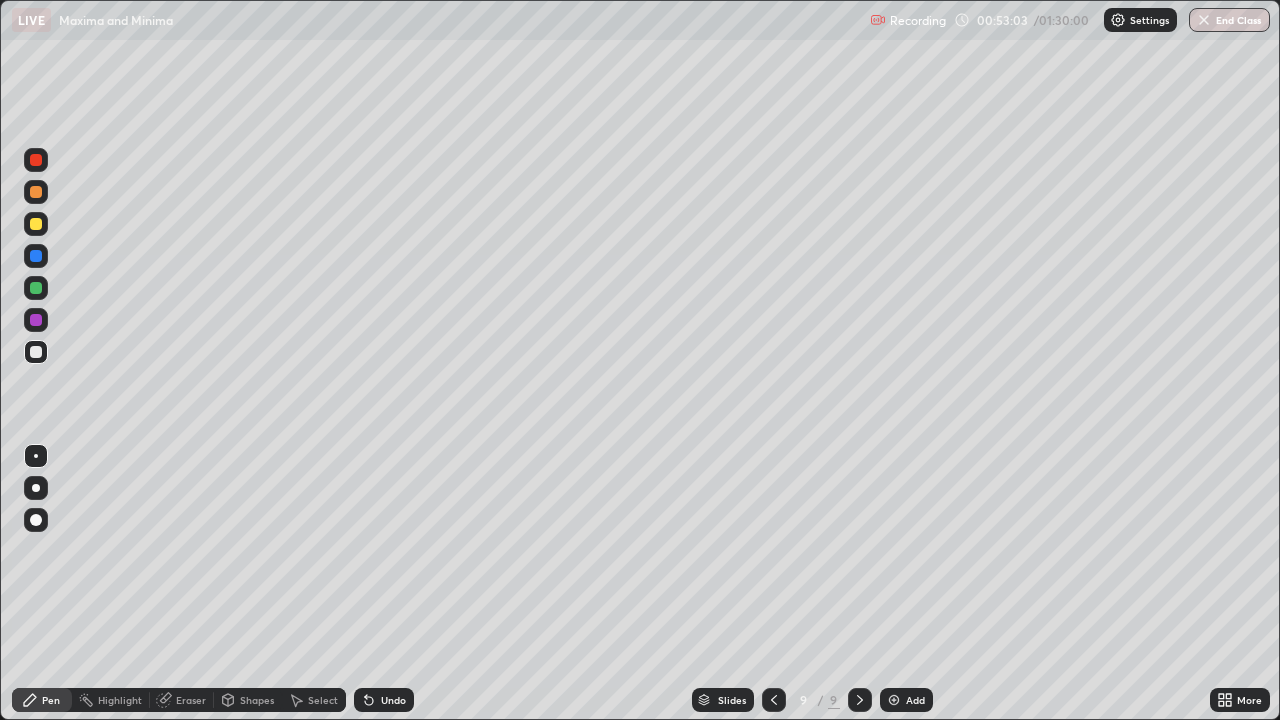 click on "Eraser" at bounding box center (191, 700) 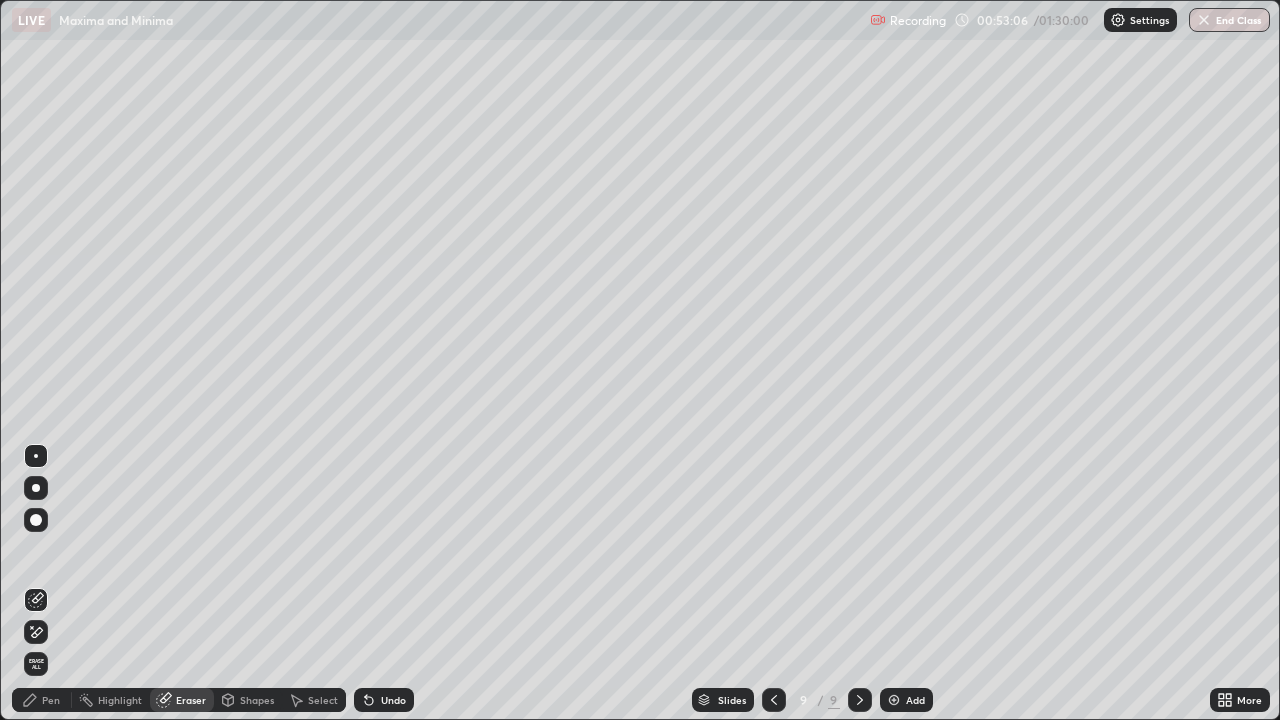 click on "Pen" at bounding box center (42, 700) 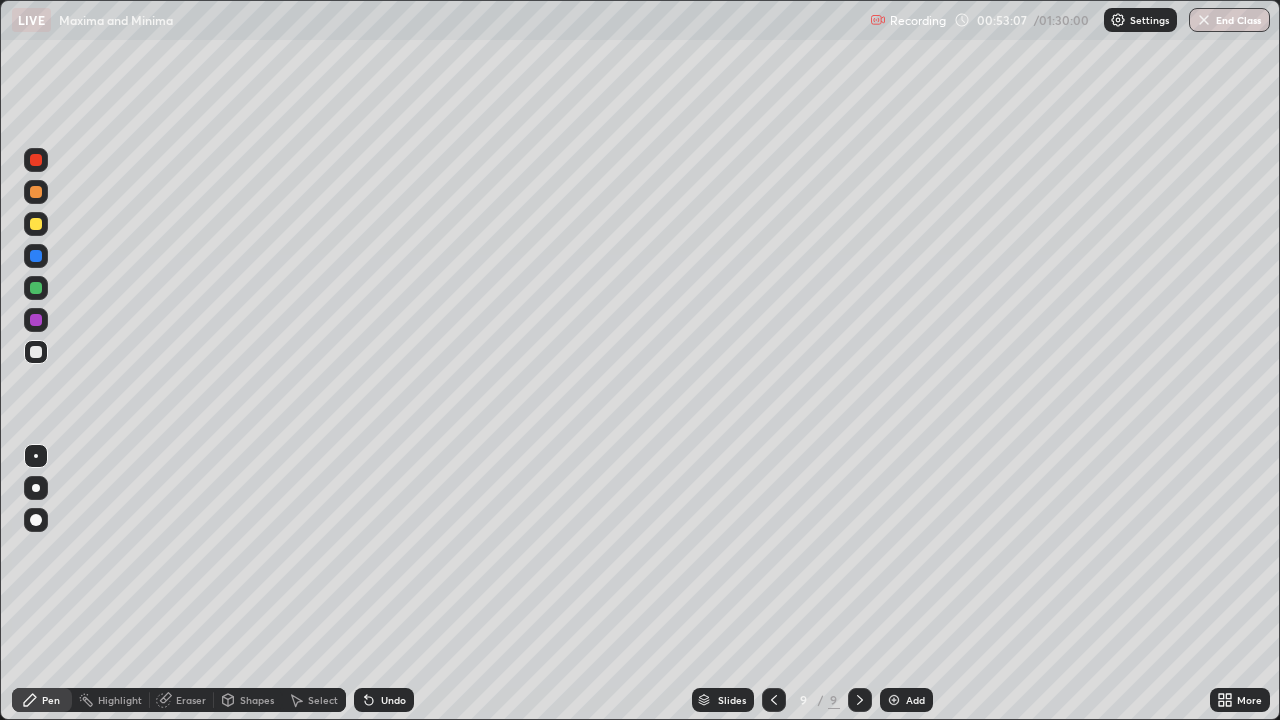click at bounding box center (36, 352) 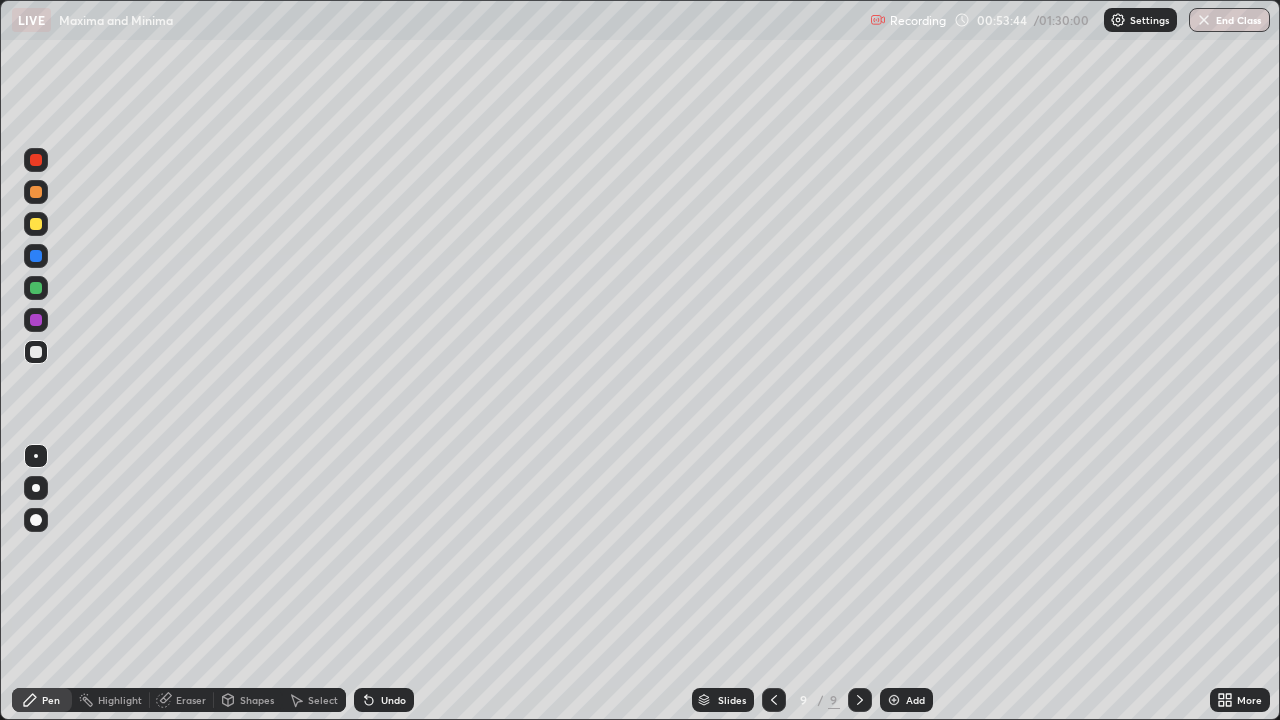 click on "Slides 9 / 9 Add" at bounding box center [812, 700] 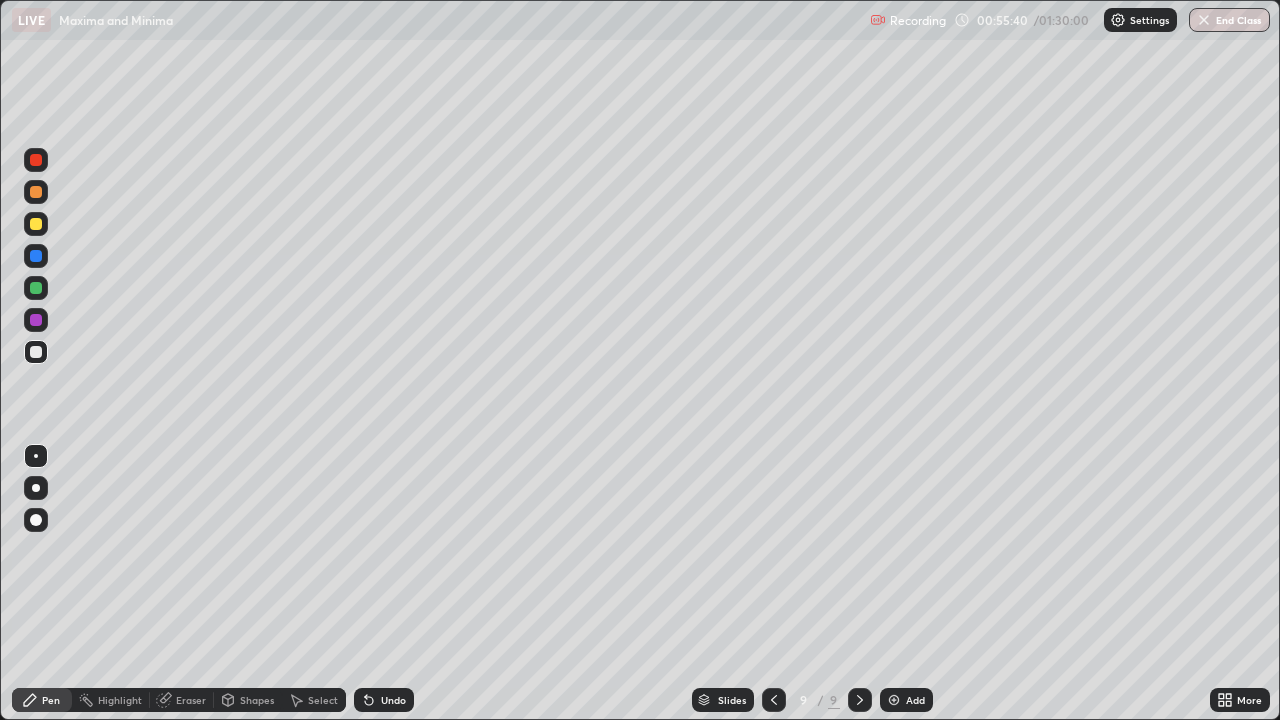 click 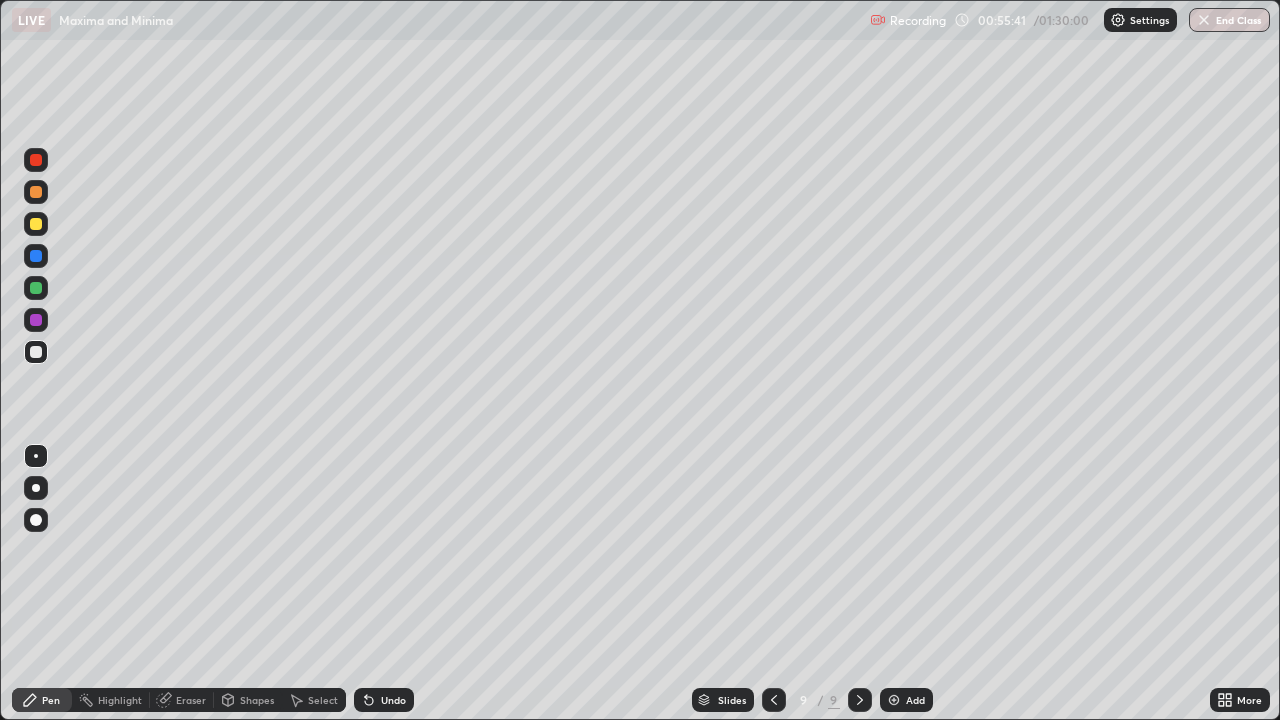 click at bounding box center (894, 700) 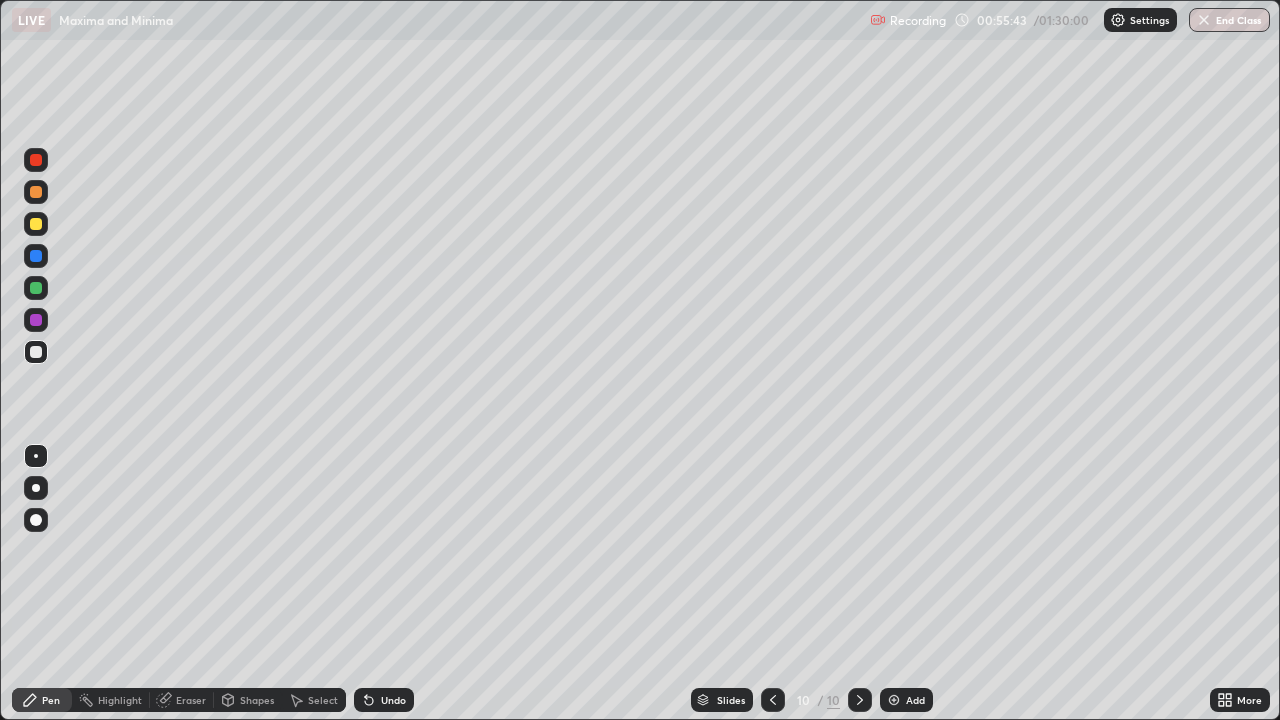 click at bounding box center [36, 352] 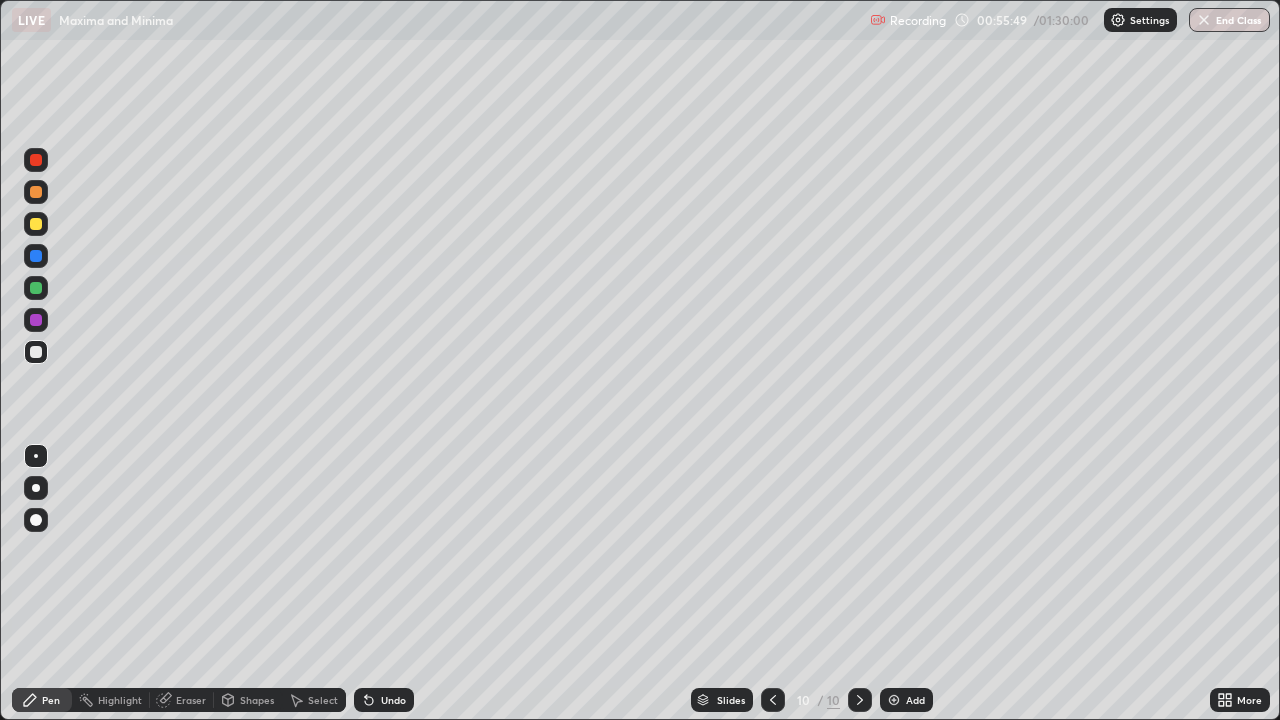 click at bounding box center [36, 224] 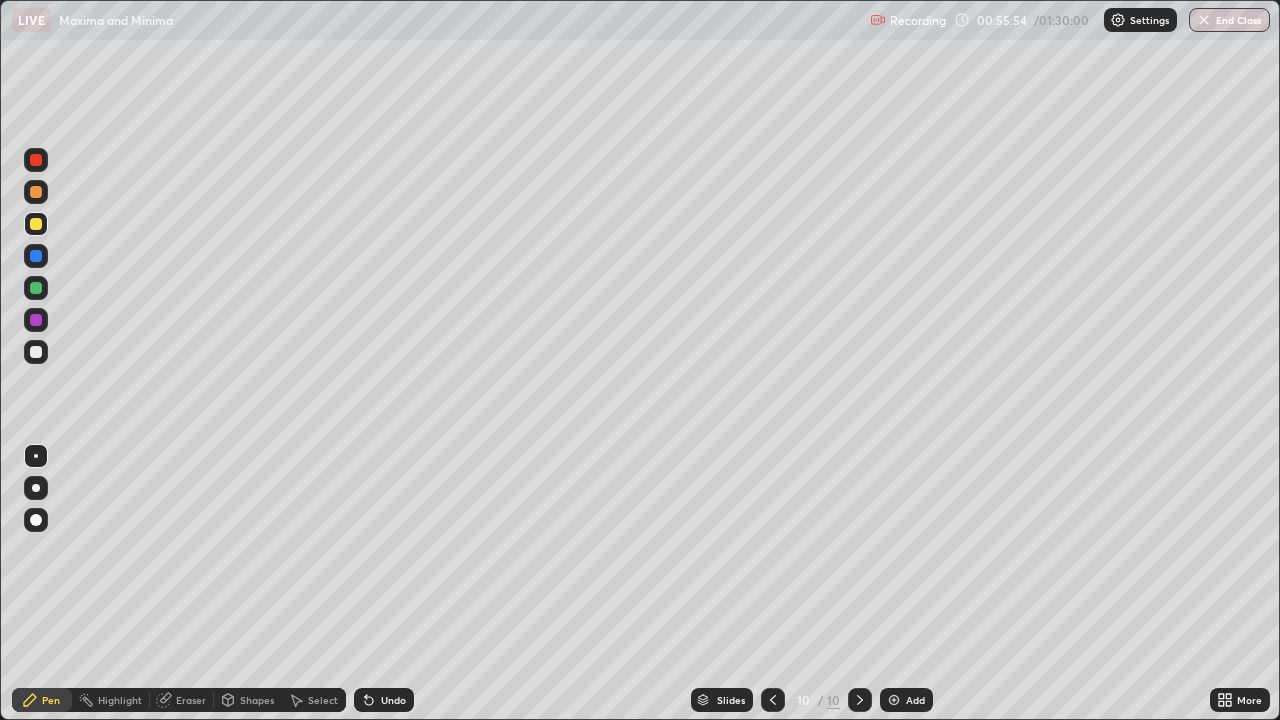 click at bounding box center (36, 352) 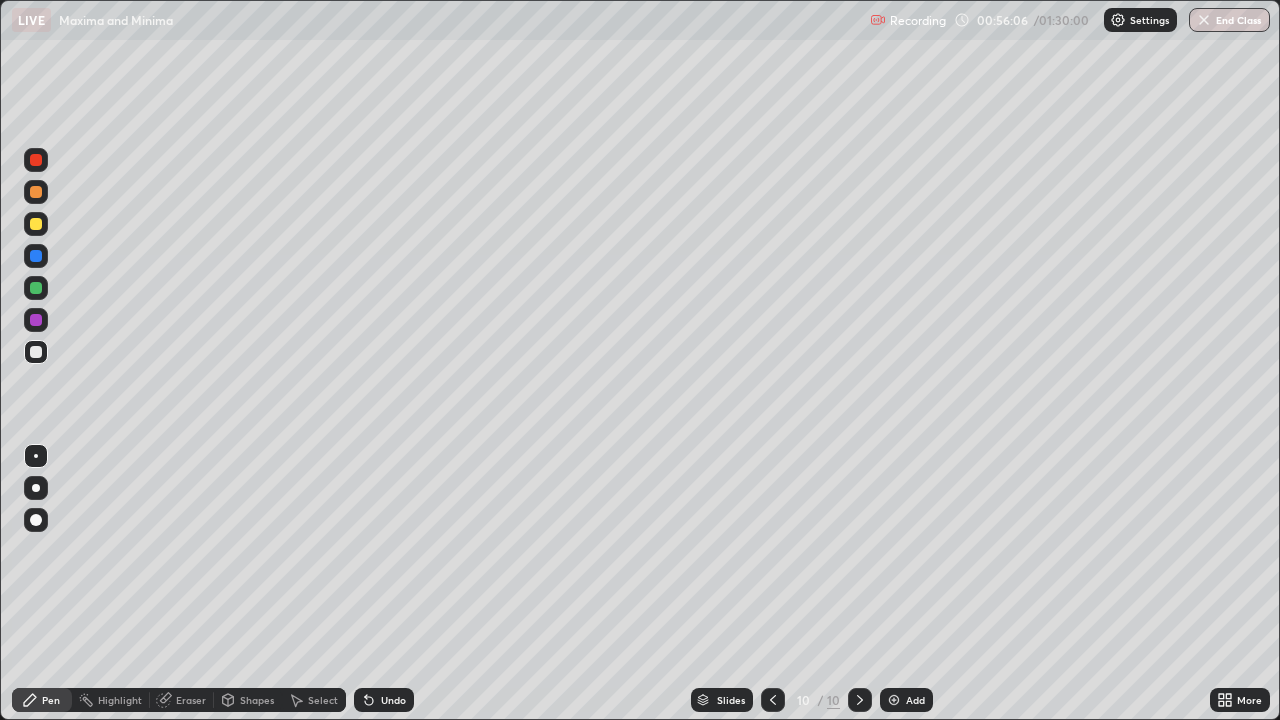 click on "Eraser" at bounding box center (191, 700) 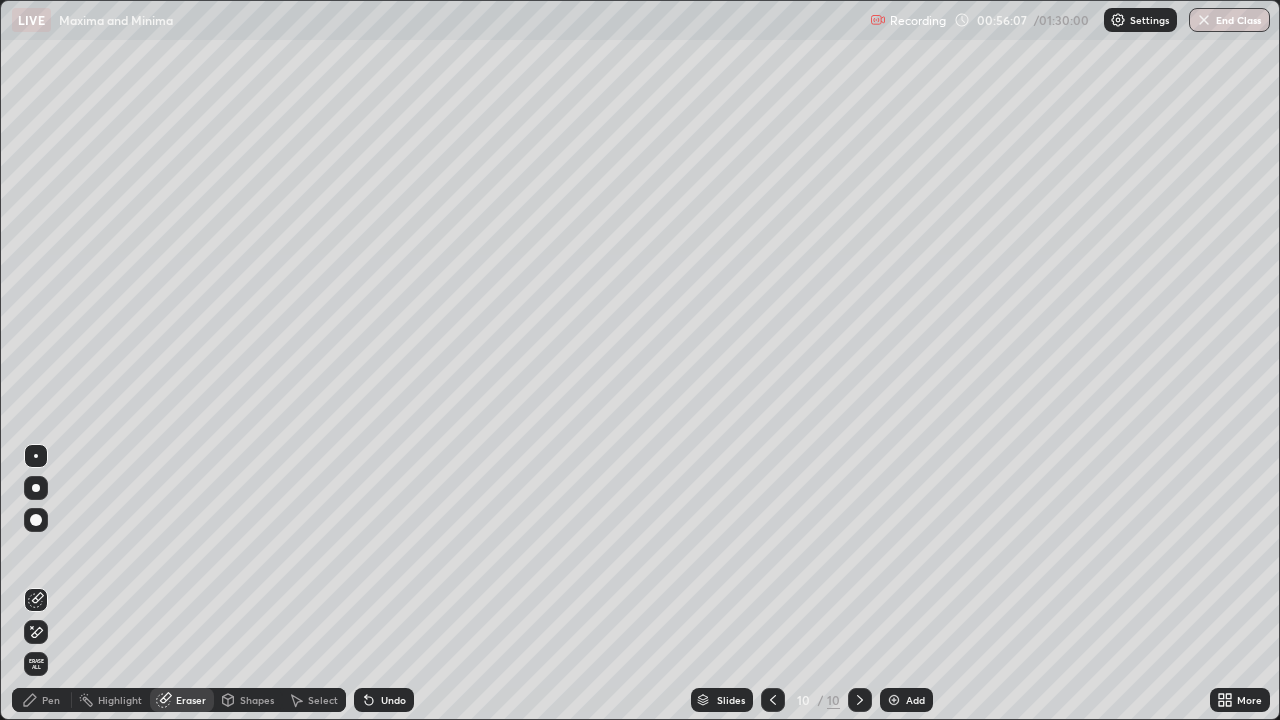 click on "Pen" at bounding box center (42, 700) 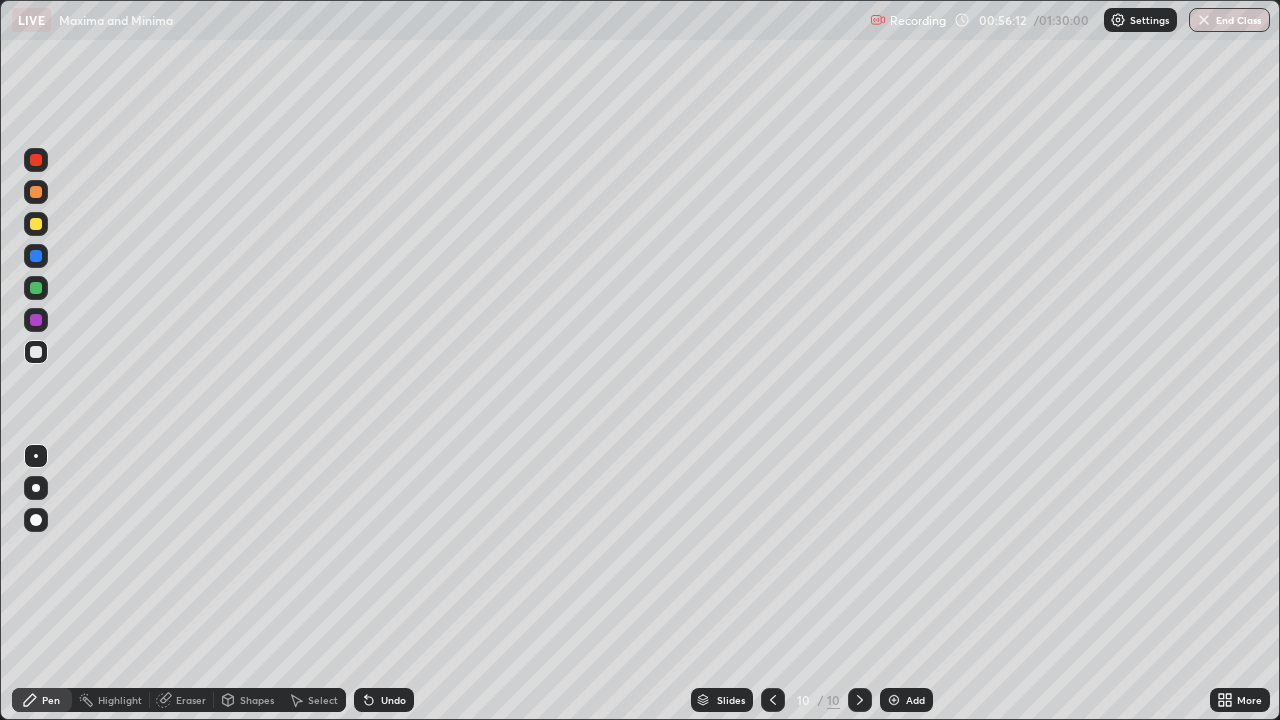 click at bounding box center (36, 192) 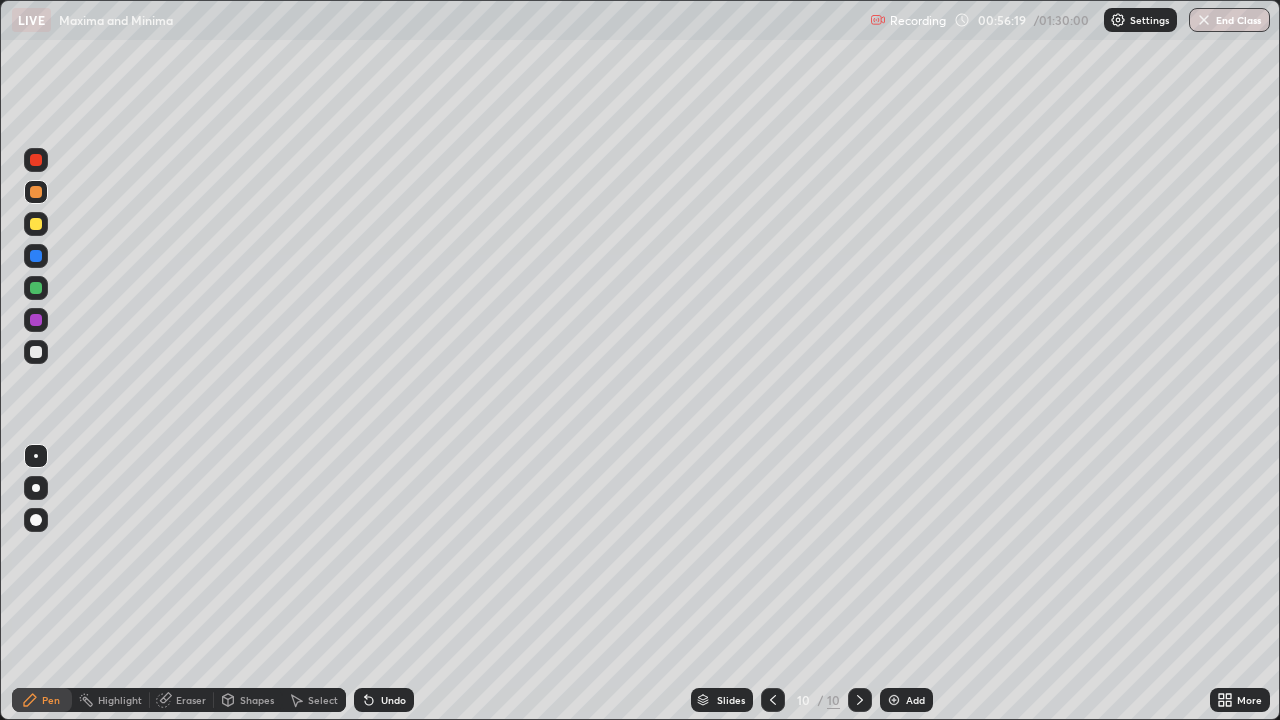 click at bounding box center (36, 256) 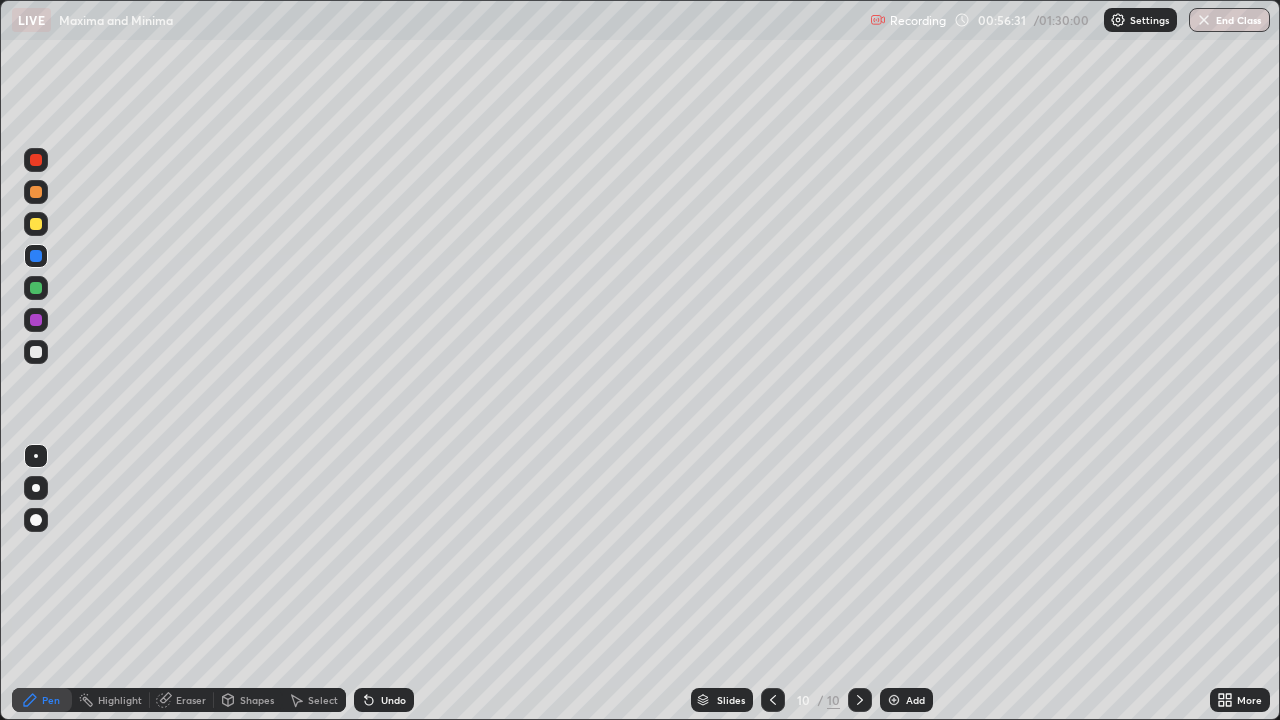 click at bounding box center [36, 352] 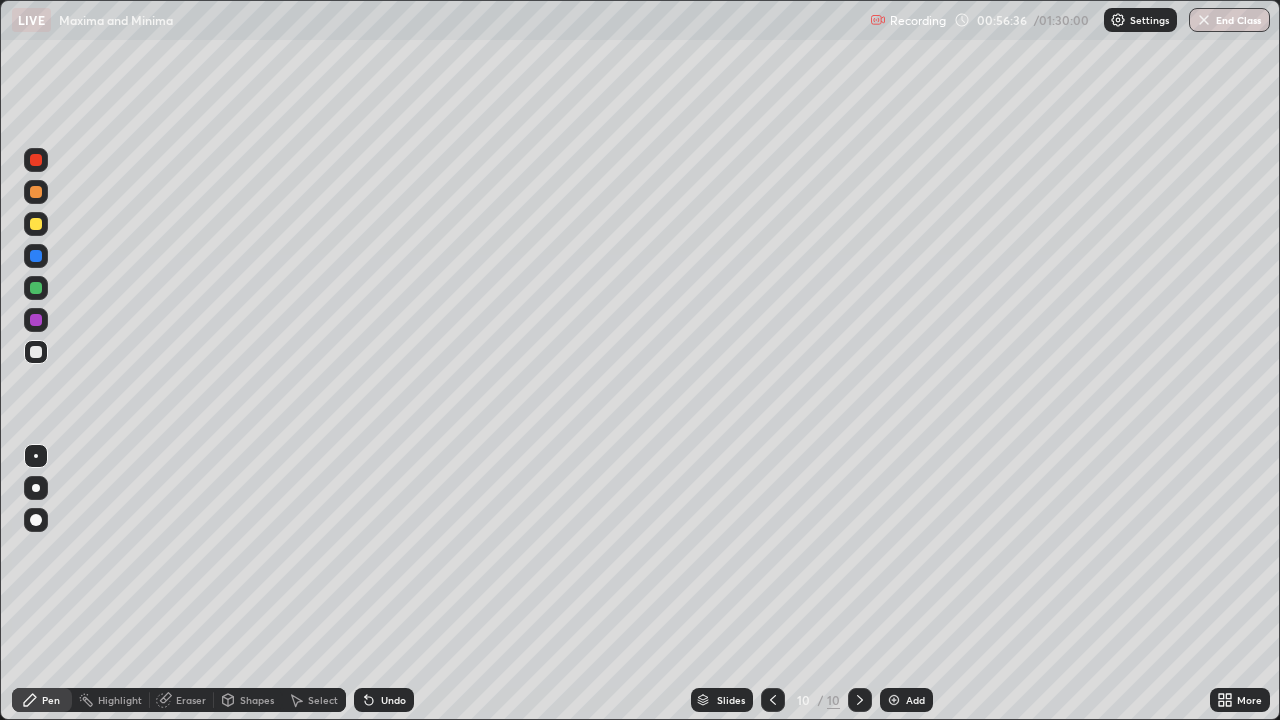 click at bounding box center [36, 352] 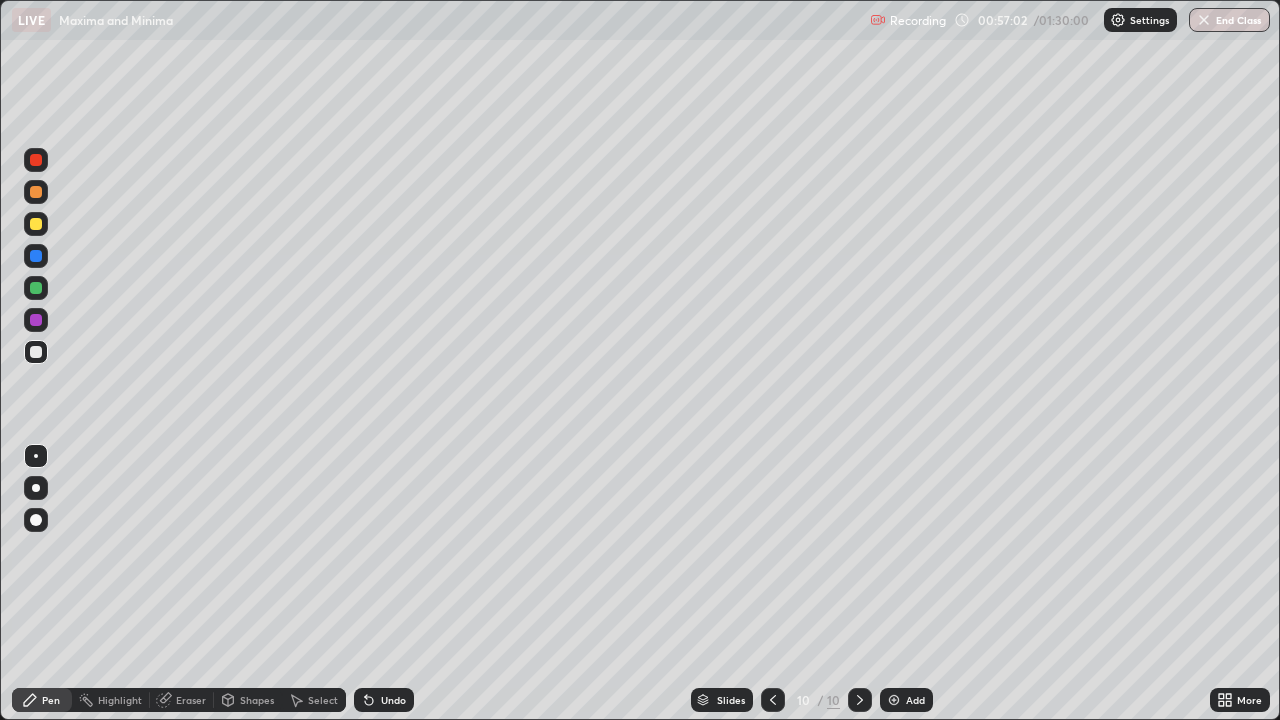 click at bounding box center (36, 352) 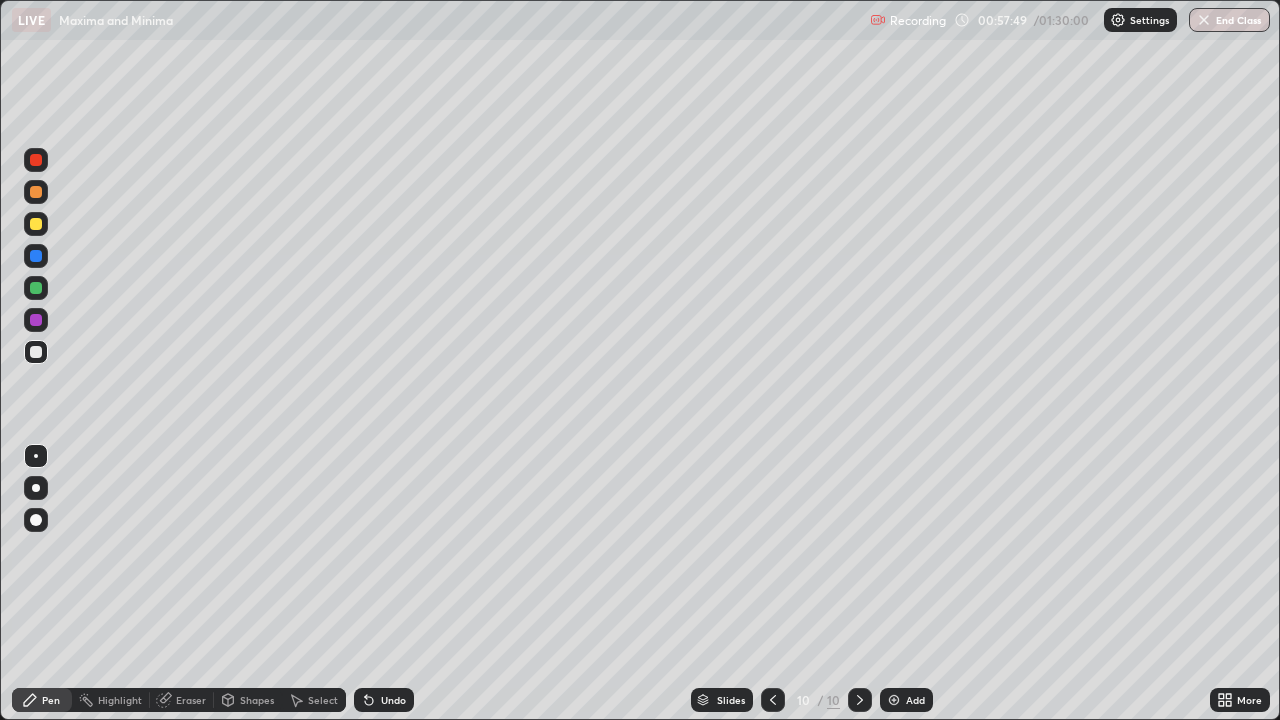 click at bounding box center [36, 352] 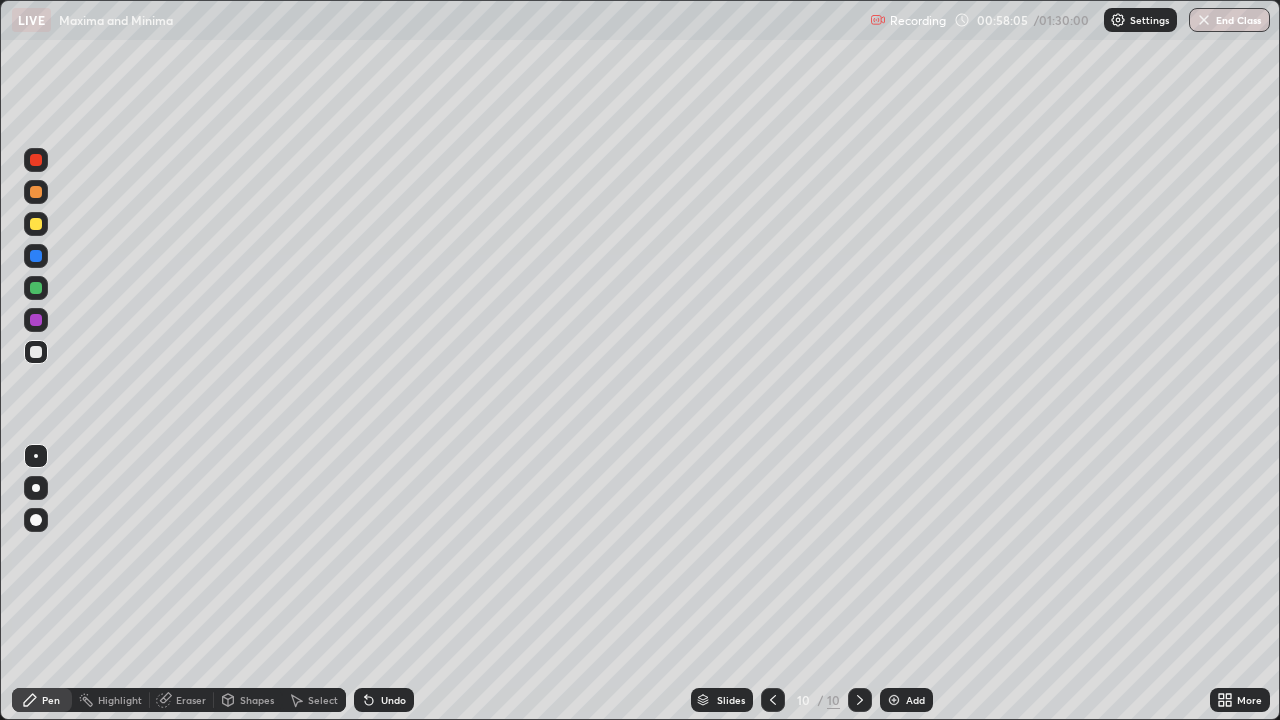 click on "Eraser" at bounding box center [191, 700] 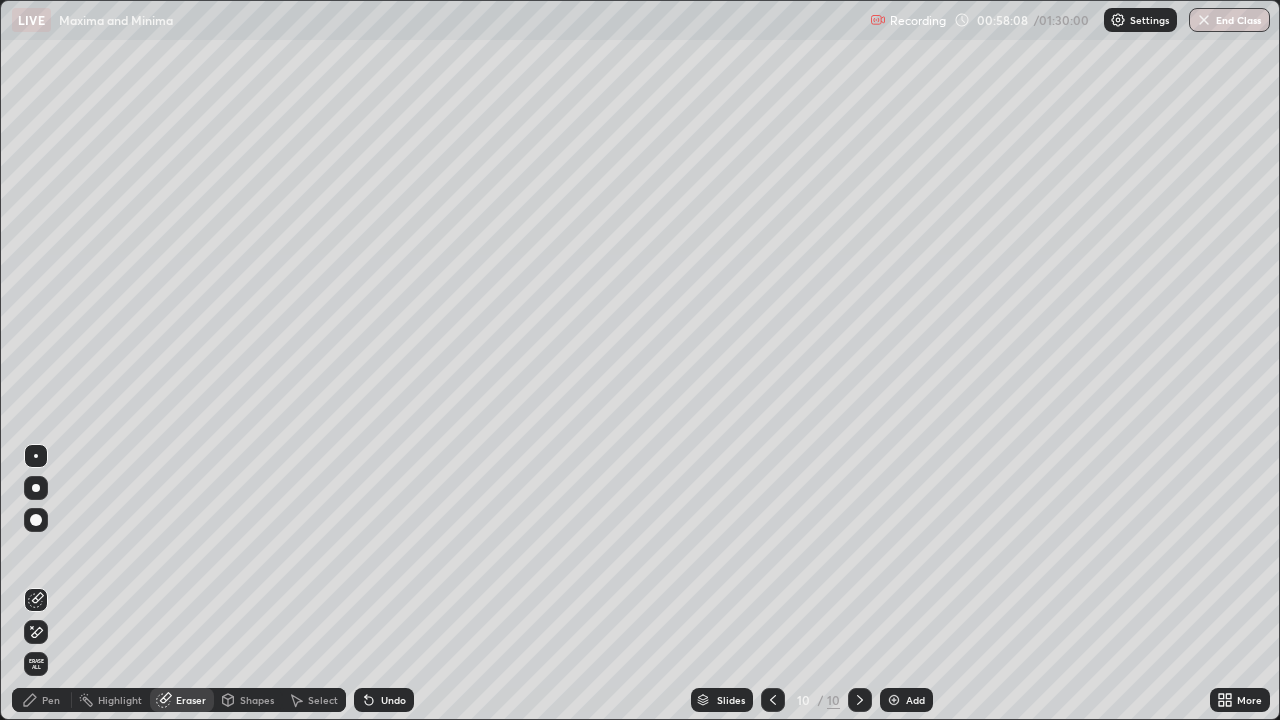 click on "Pen" at bounding box center (42, 700) 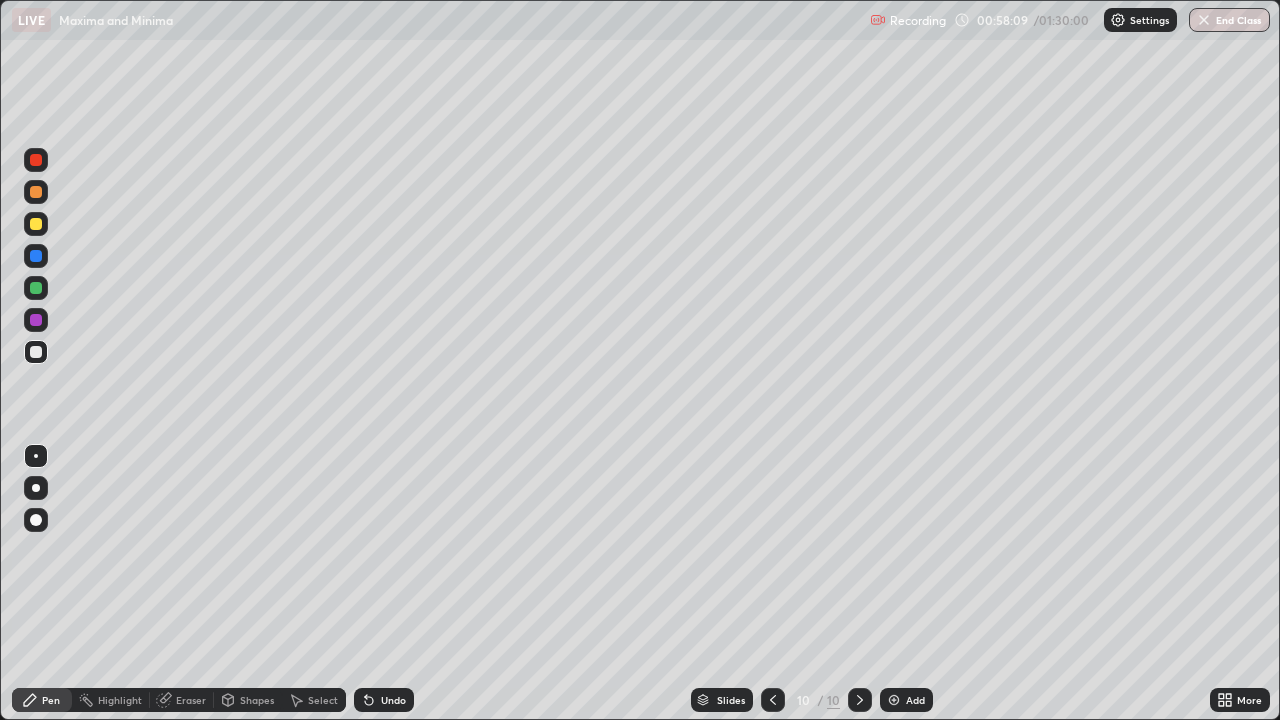 click at bounding box center [36, 352] 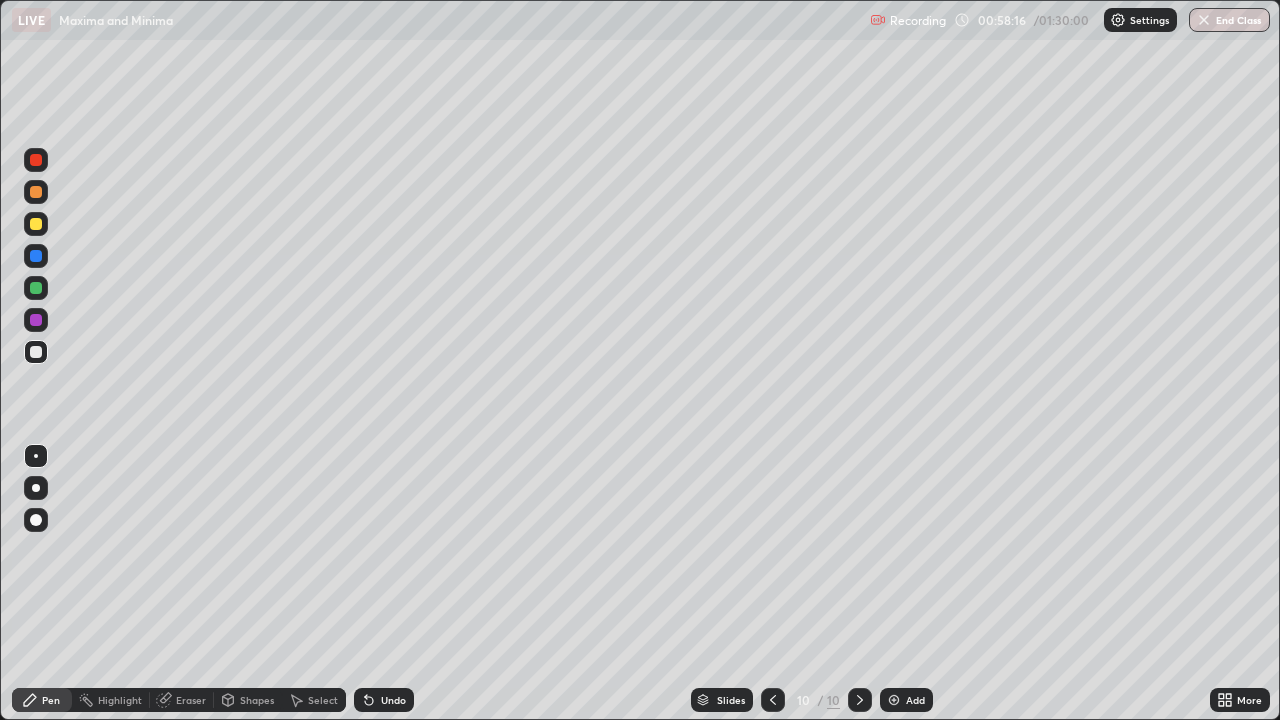 click at bounding box center [36, 320] 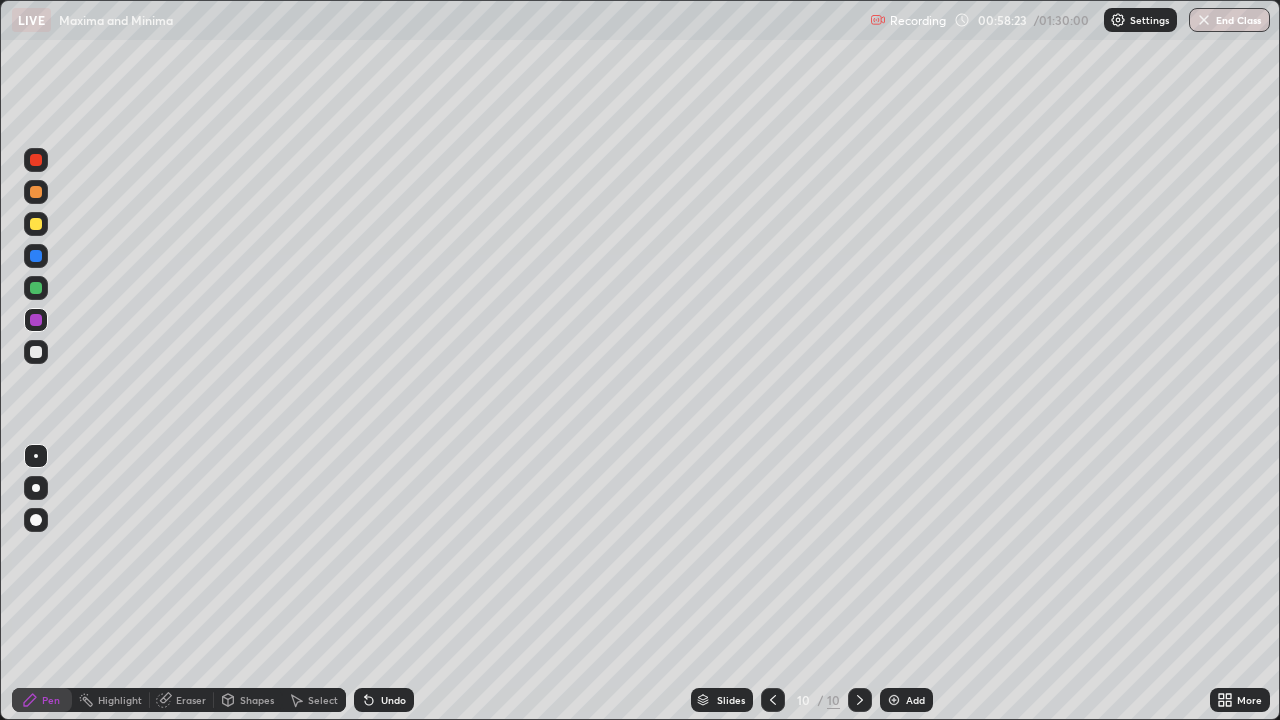 click at bounding box center [36, 352] 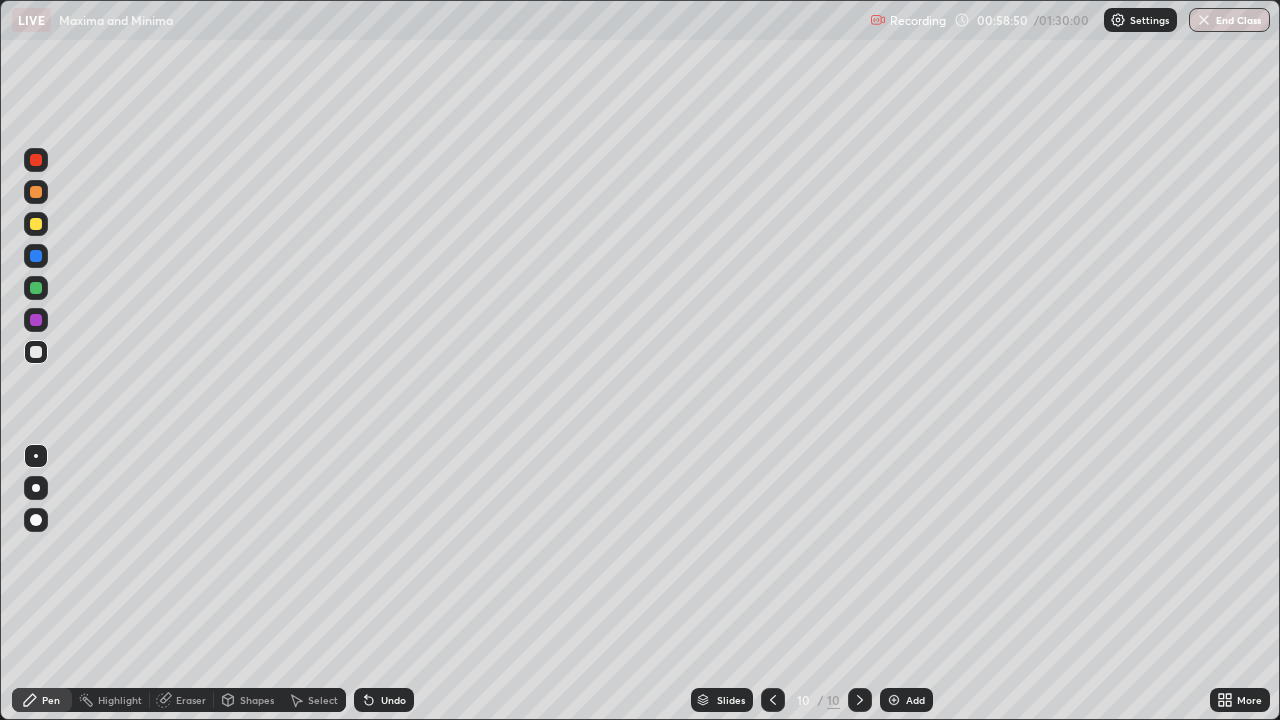 click on "Eraser" at bounding box center [182, 700] 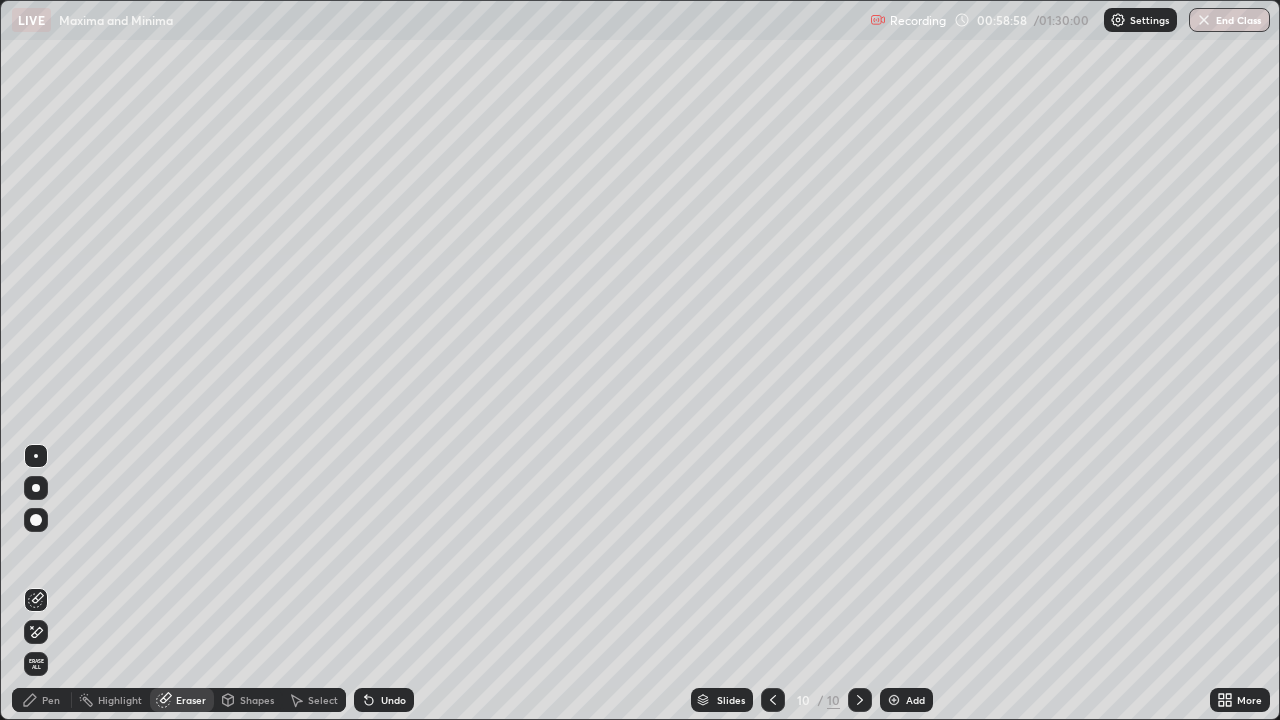 click on "Pen" at bounding box center (42, 700) 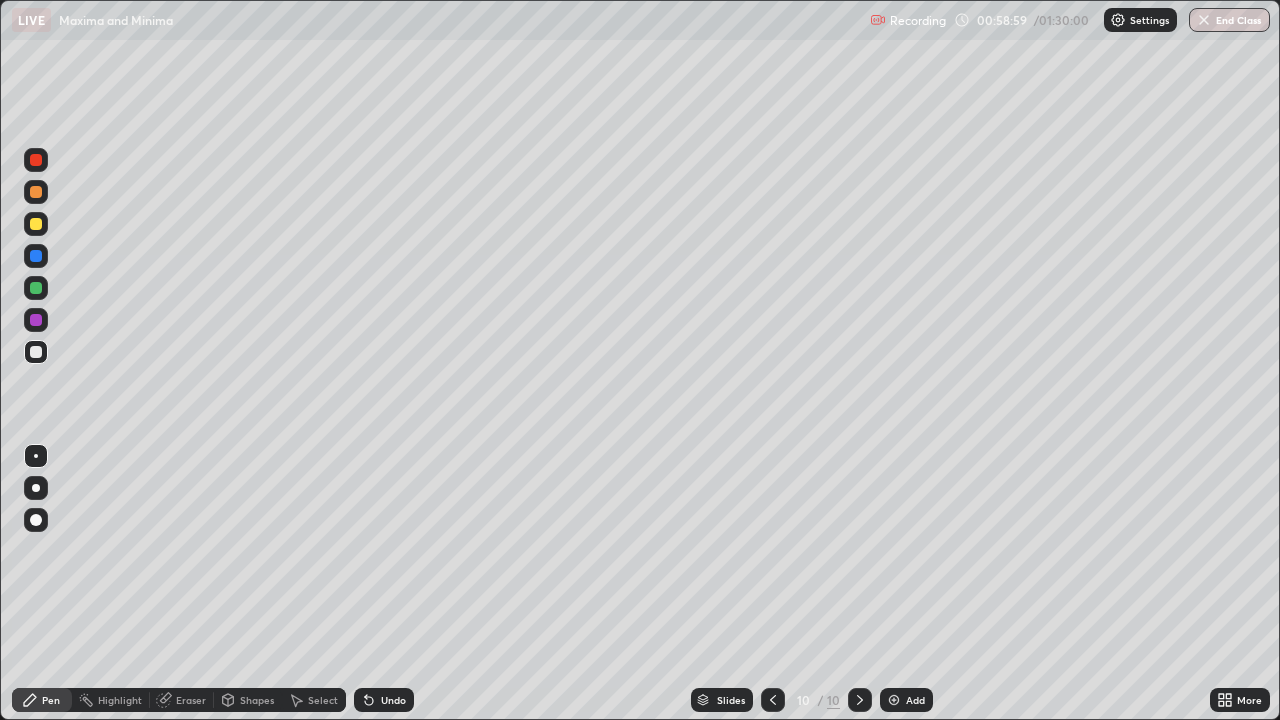 click at bounding box center [36, 352] 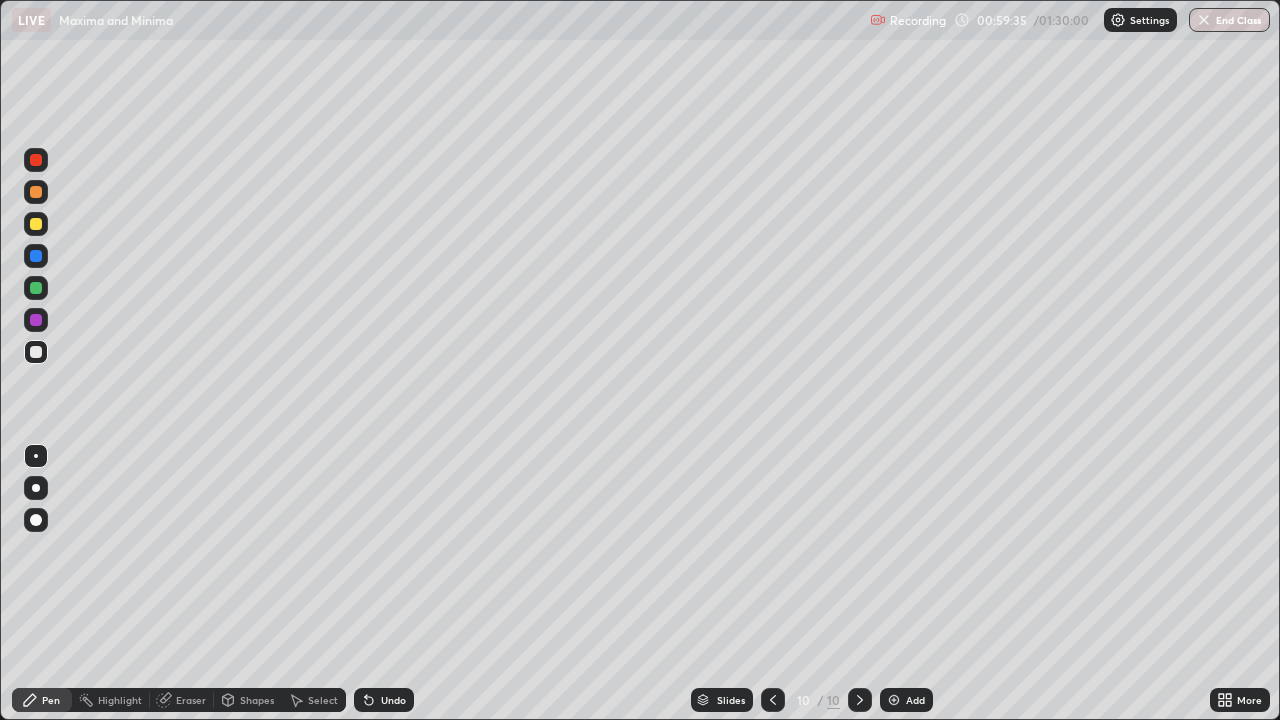 click at bounding box center [36, 352] 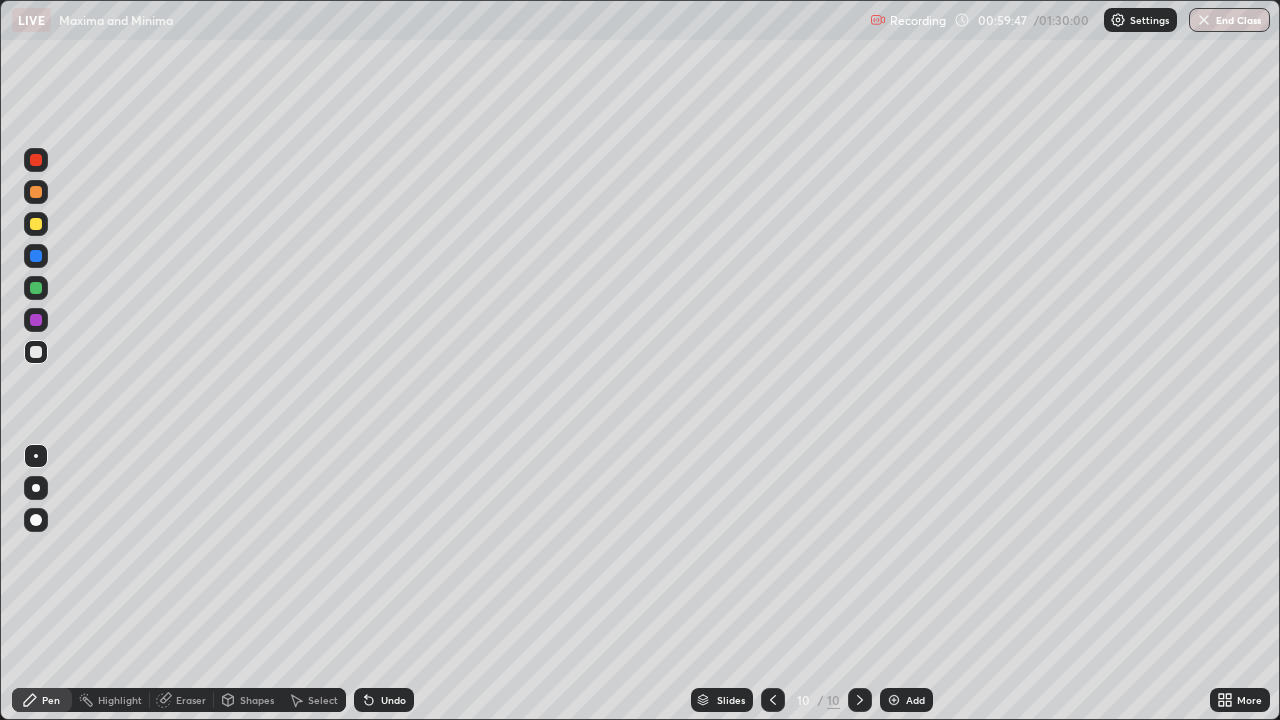 click at bounding box center [36, 352] 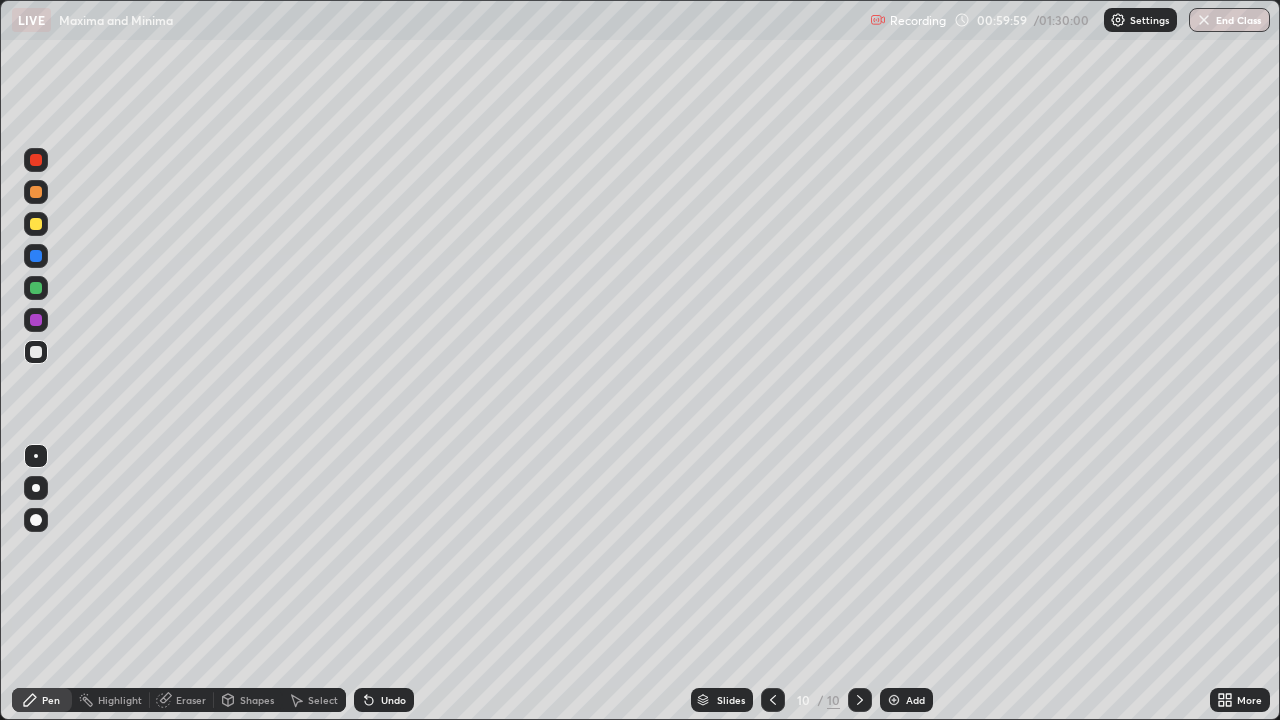 click at bounding box center (36, 352) 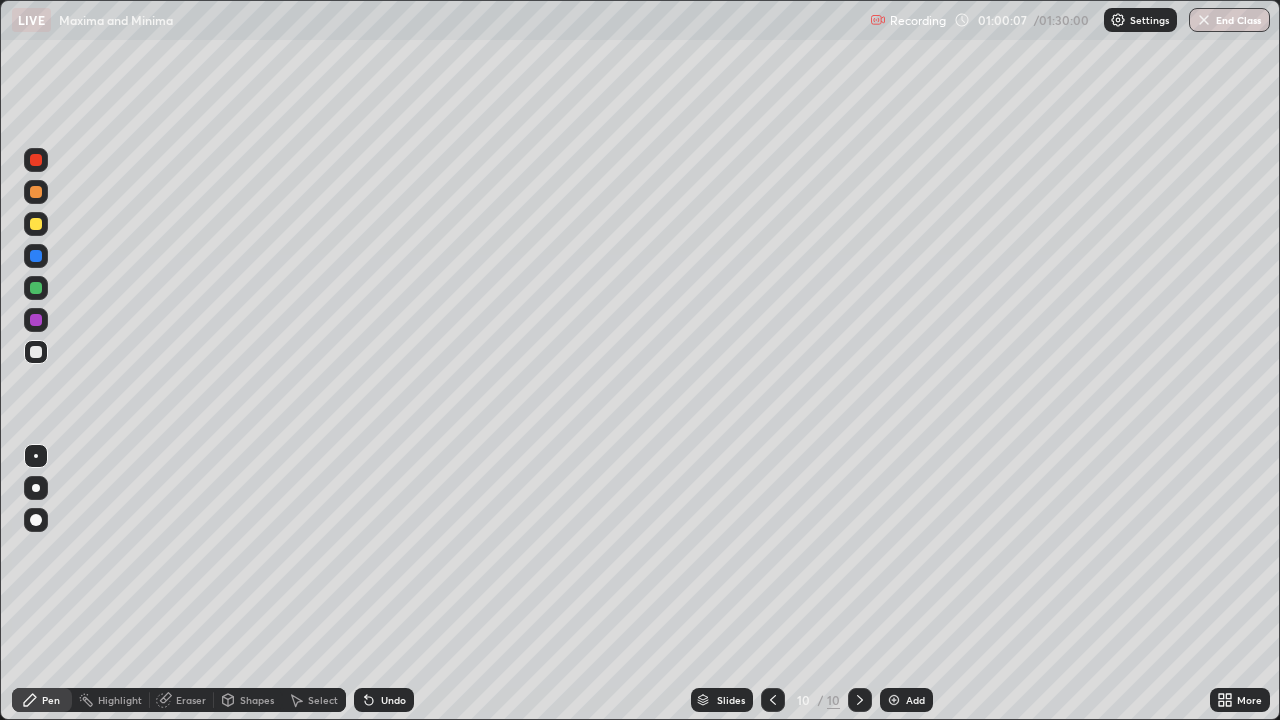 click at bounding box center [36, 224] 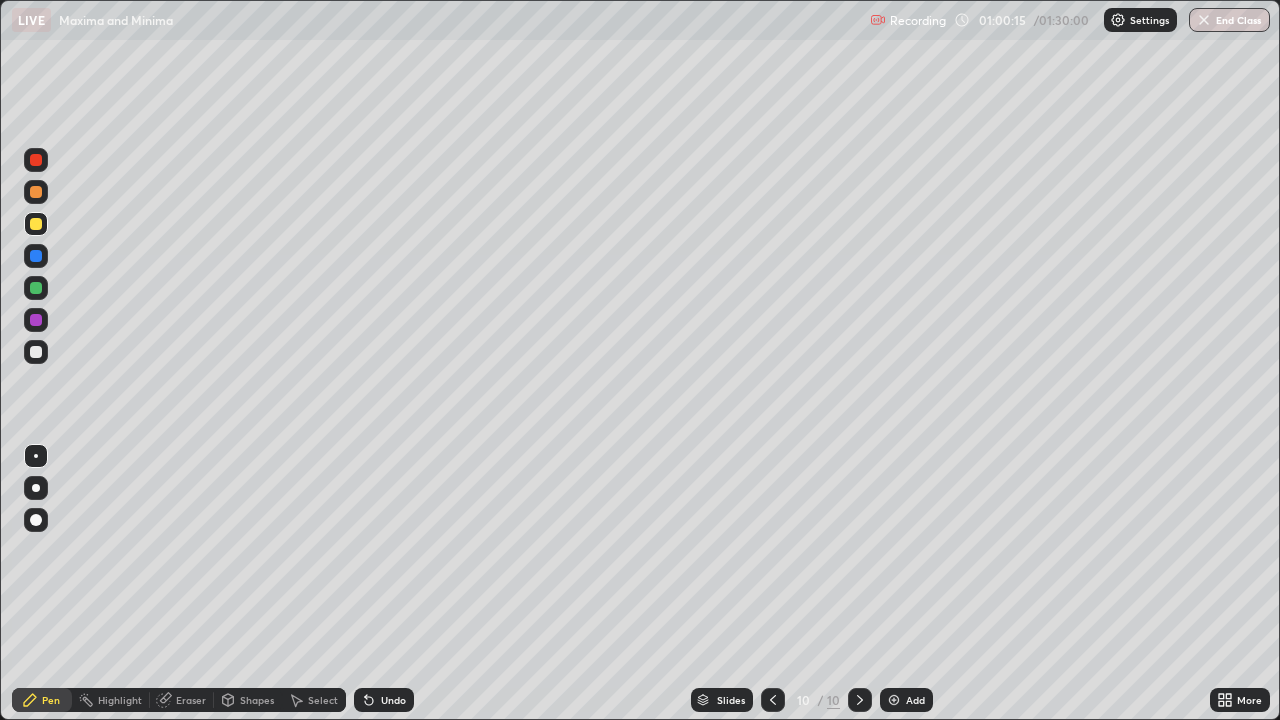 click on "Eraser" at bounding box center [191, 700] 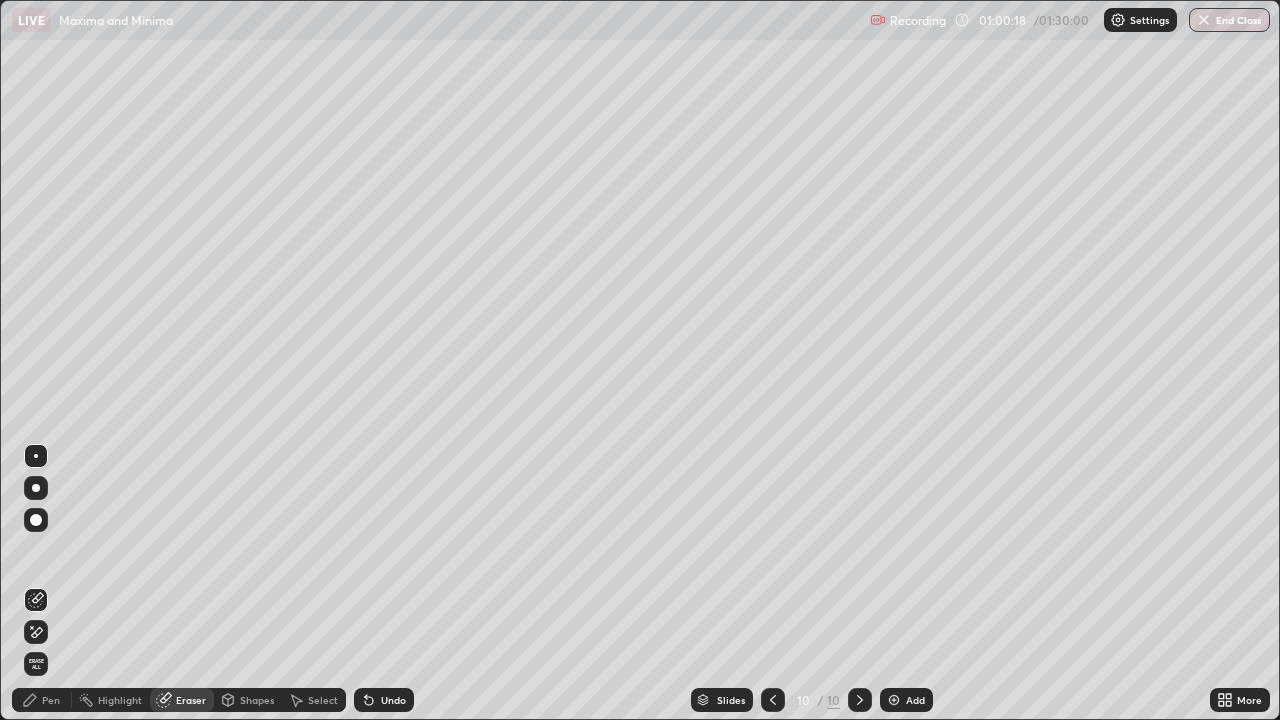 click on "Pen" at bounding box center (42, 700) 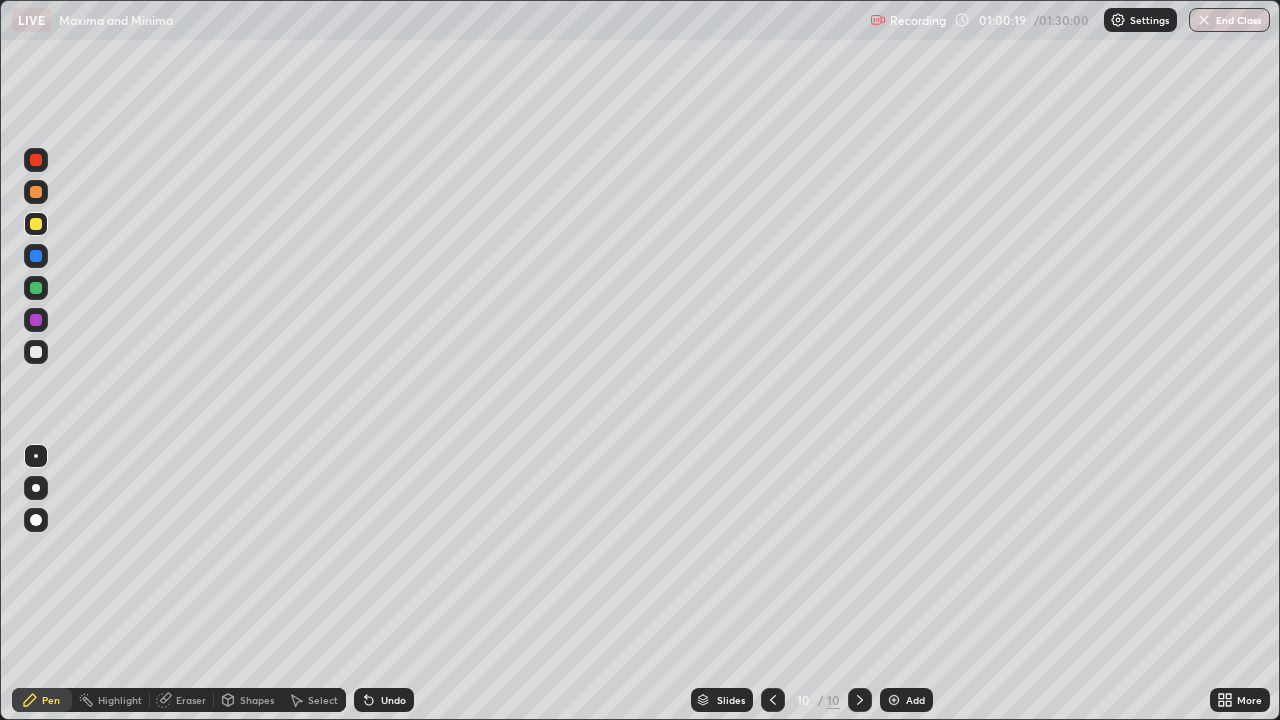 click at bounding box center [36, 352] 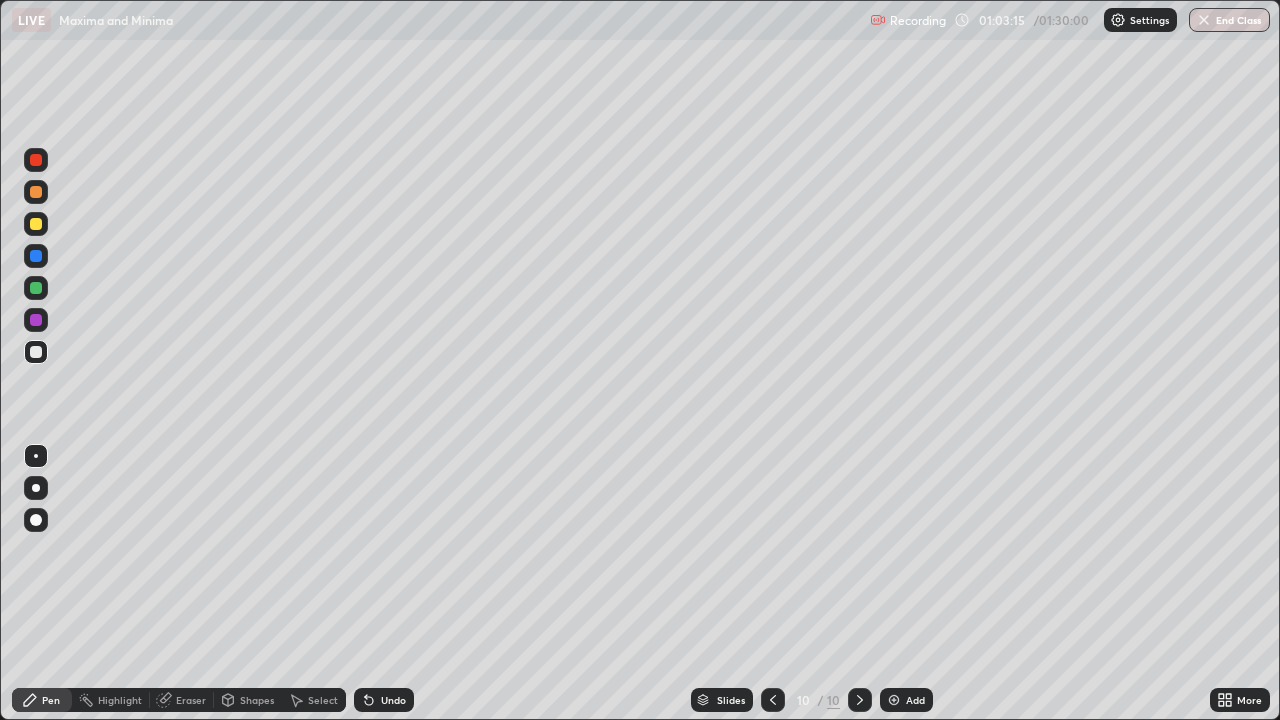 click at bounding box center [894, 700] 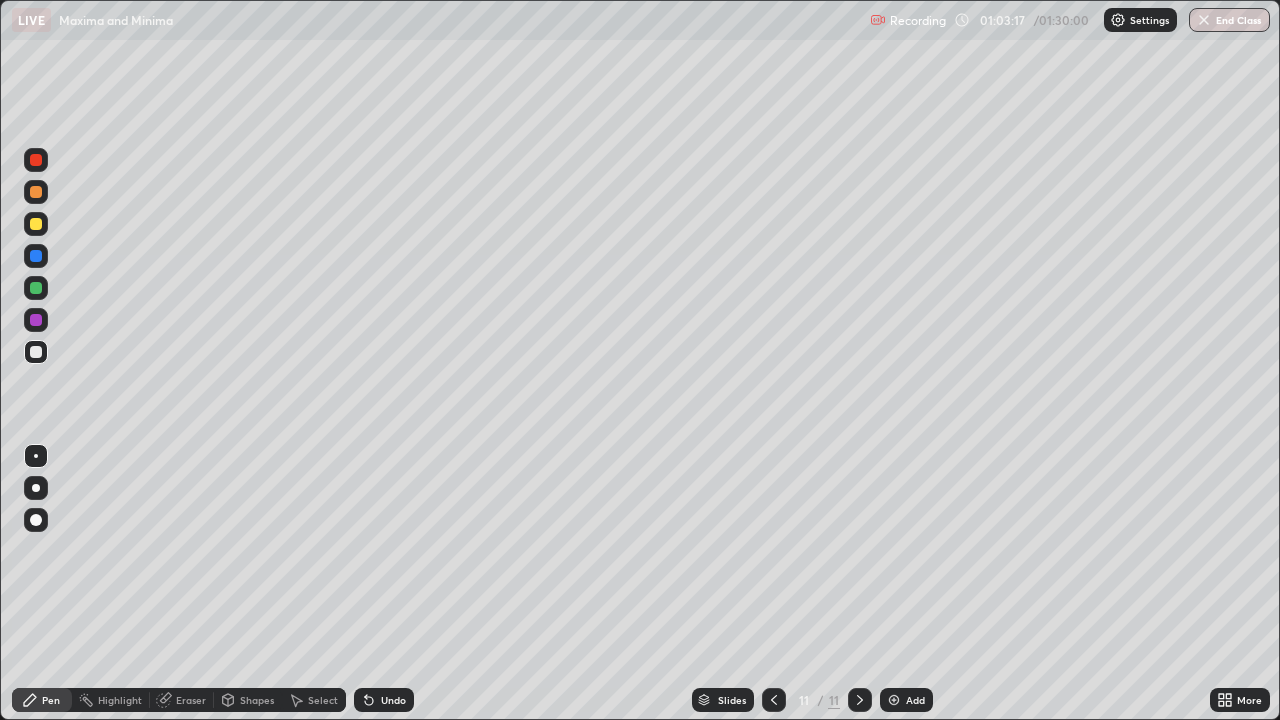 click at bounding box center [36, 352] 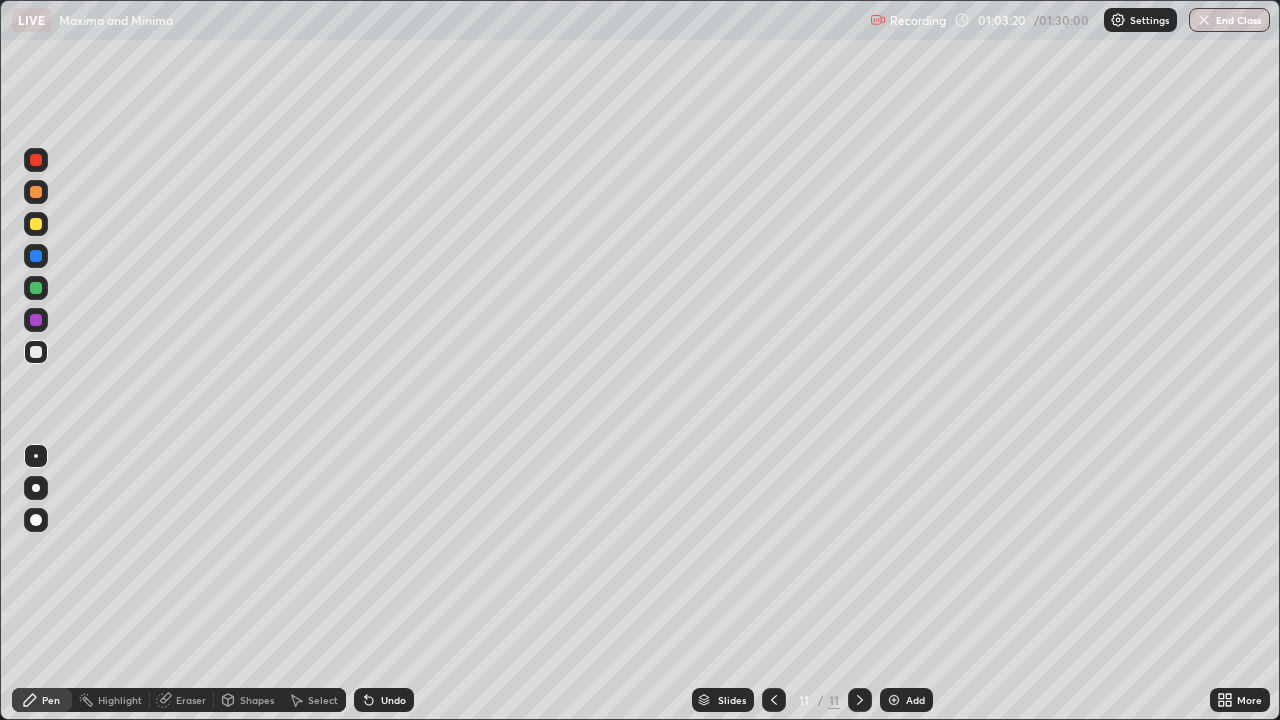 click at bounding box center [36, 352] 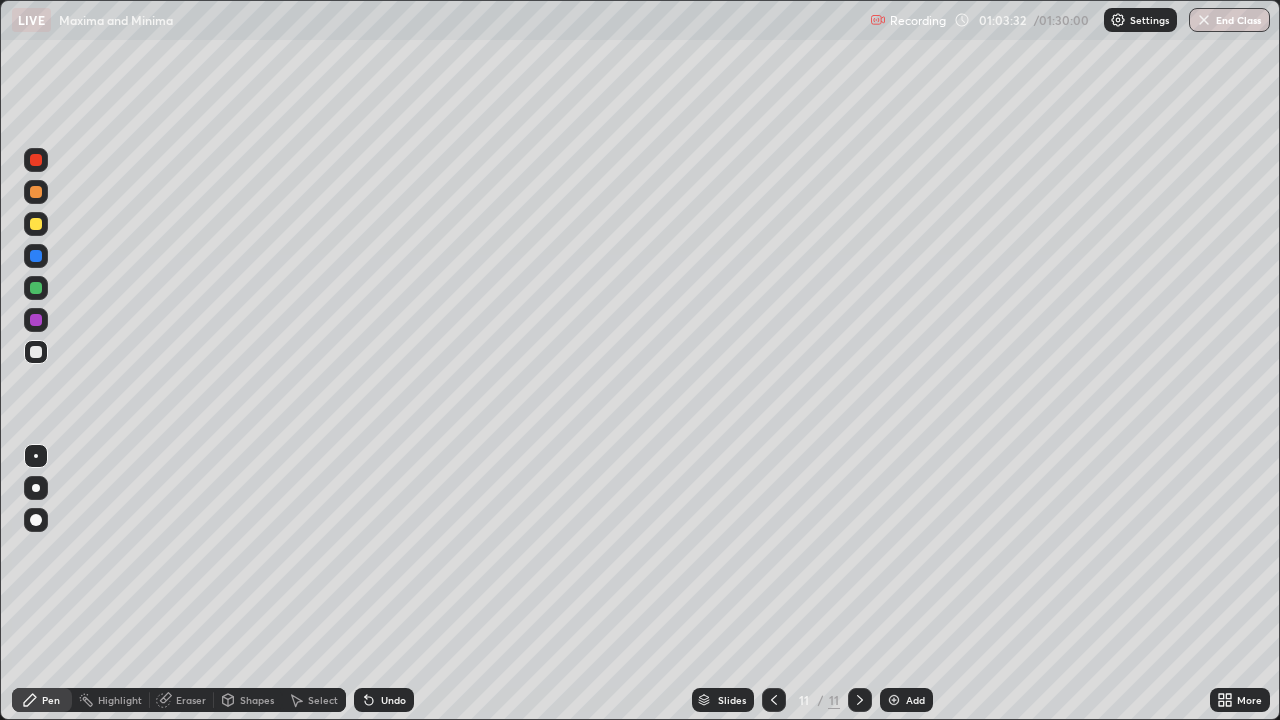 click at bounding box center (36, 352) 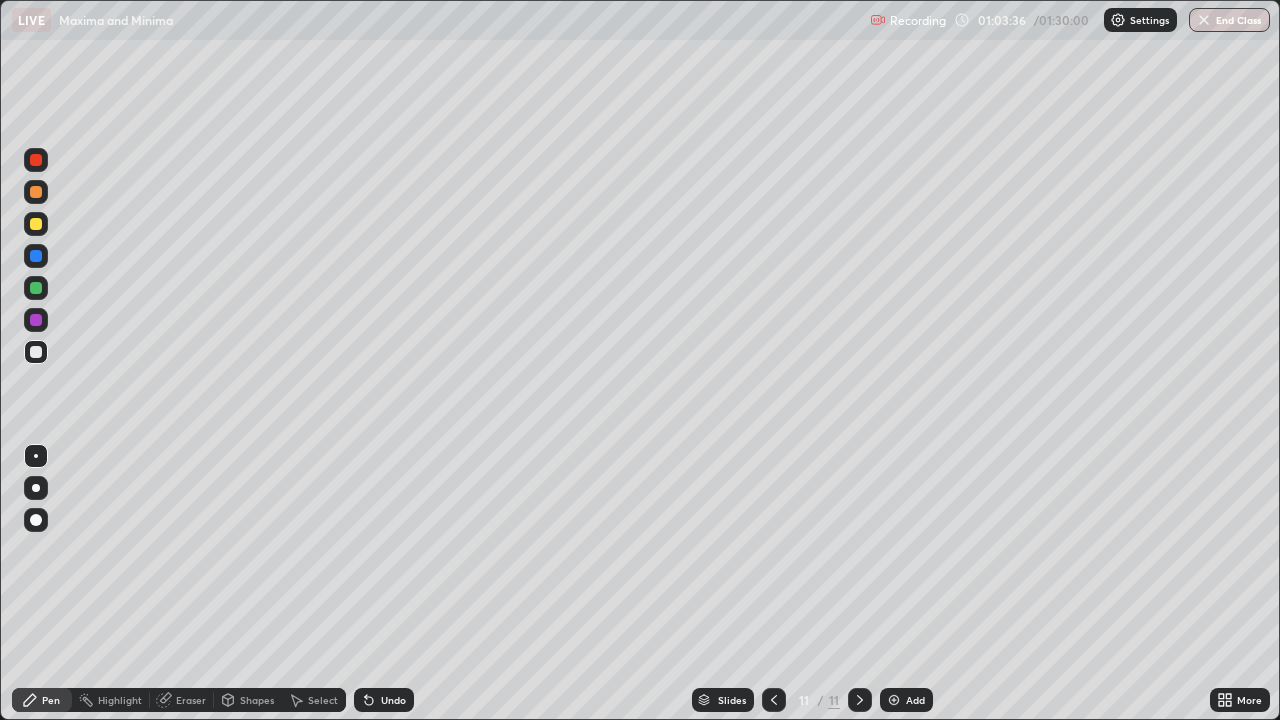 click at bounding box center (36, 224) 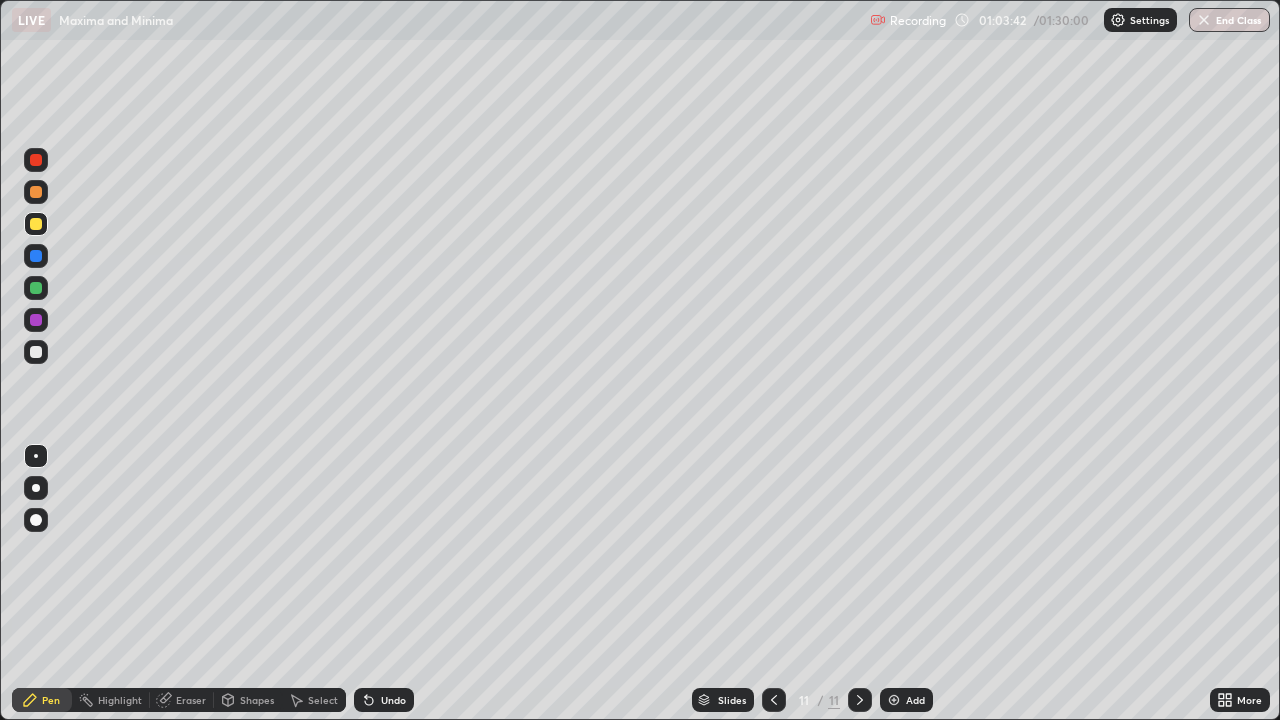 click on "Eraser" at bounding box center (182, 700) 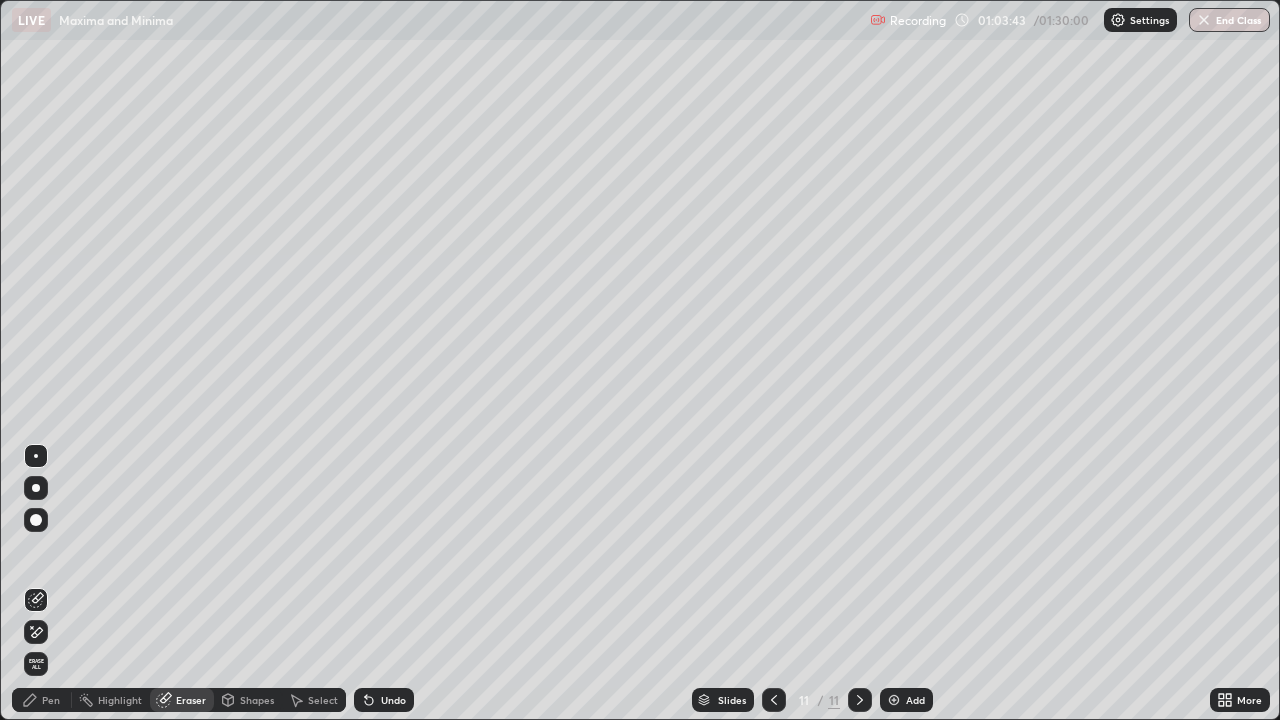 click on "Pen" at bounding box center [42, 700] 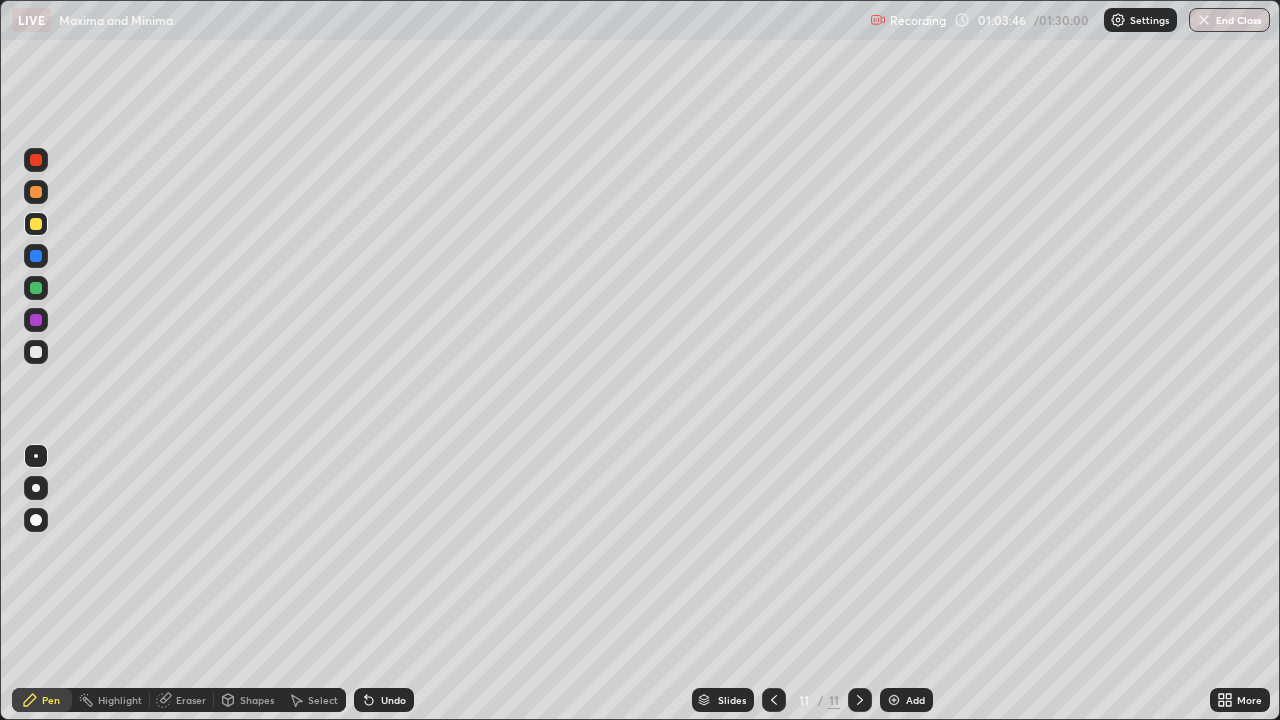 click at bounding box center (36, 320) 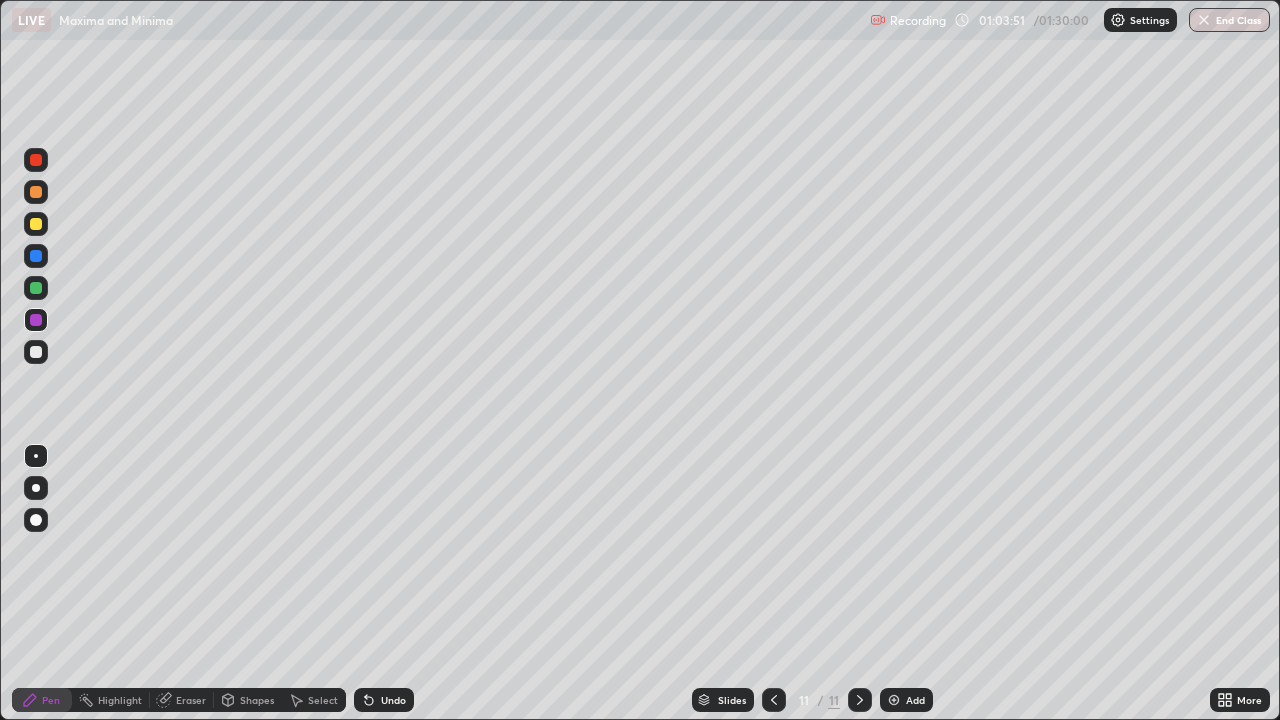 click at bounding box center [36, 352] 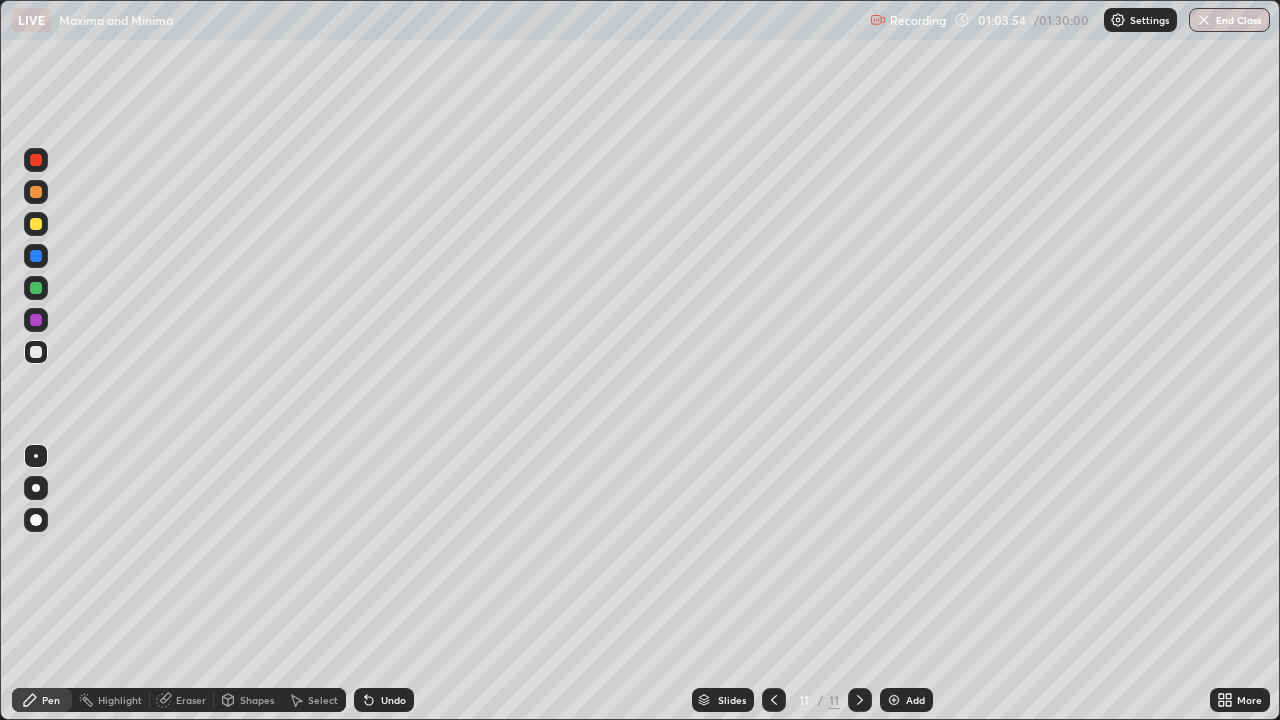 click at bounding box center (36, 288) 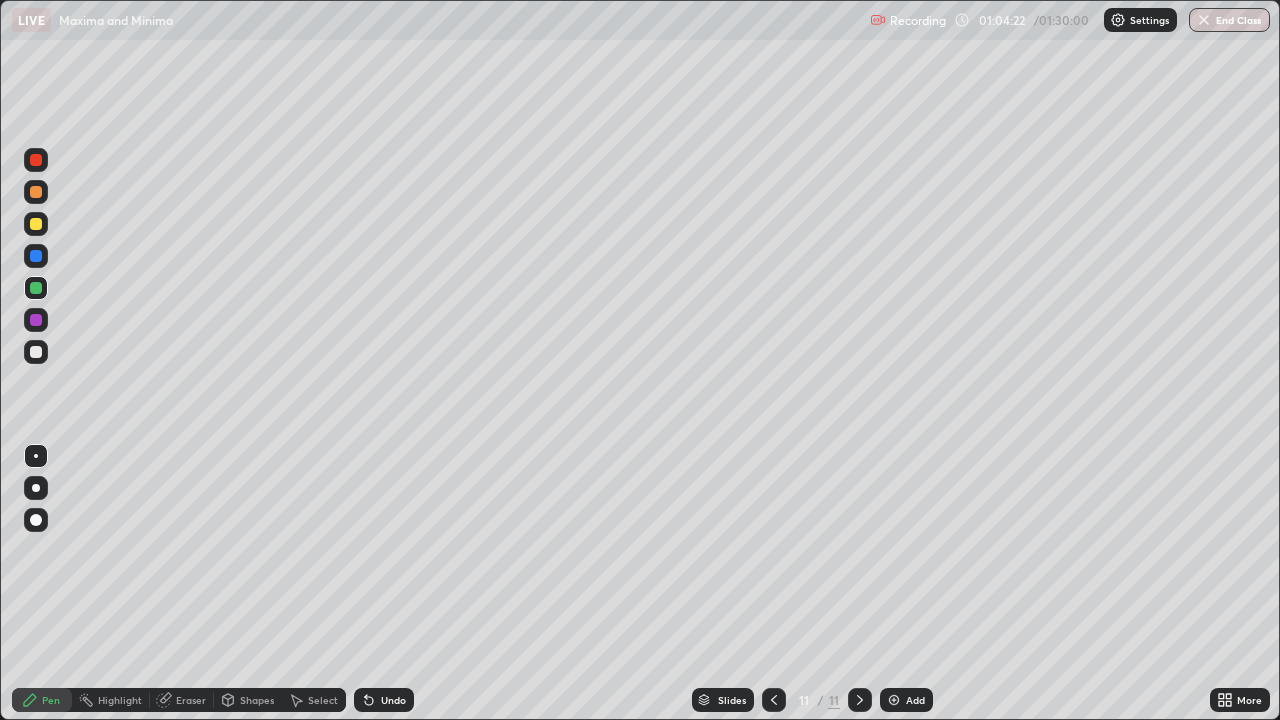 click at bounding box center (36, 352) 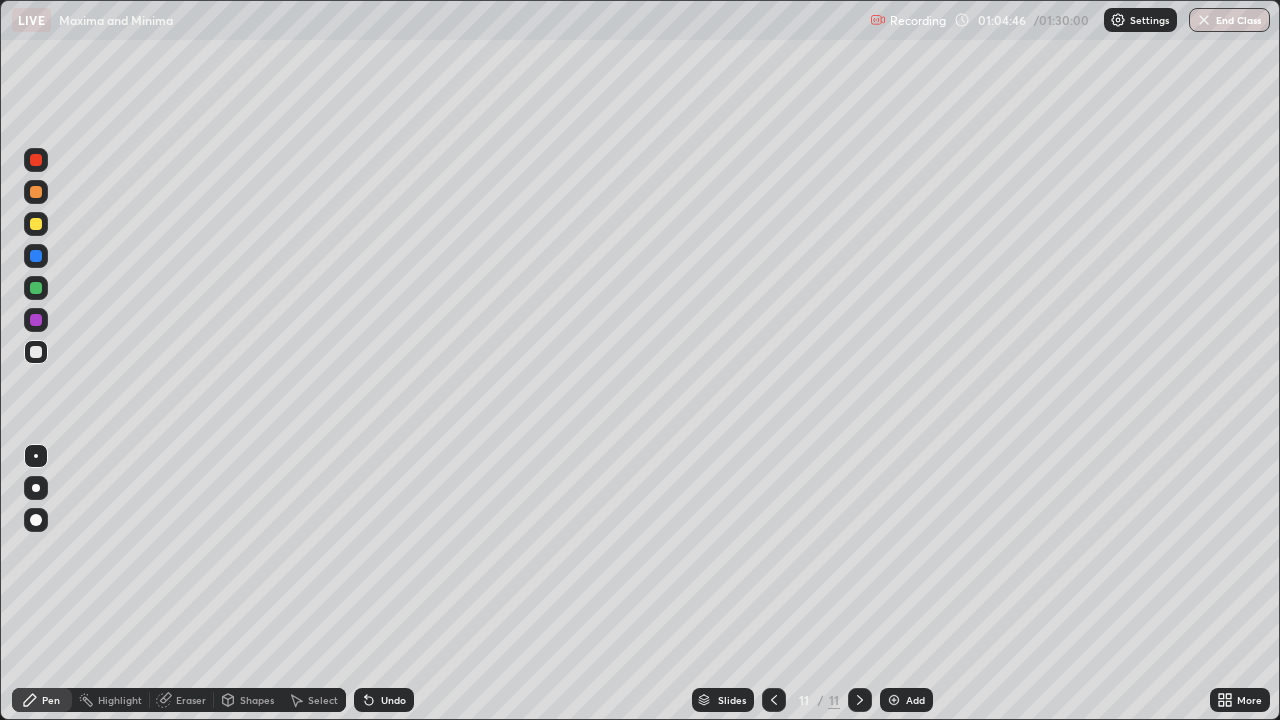 click at bounding box center [36, 352] 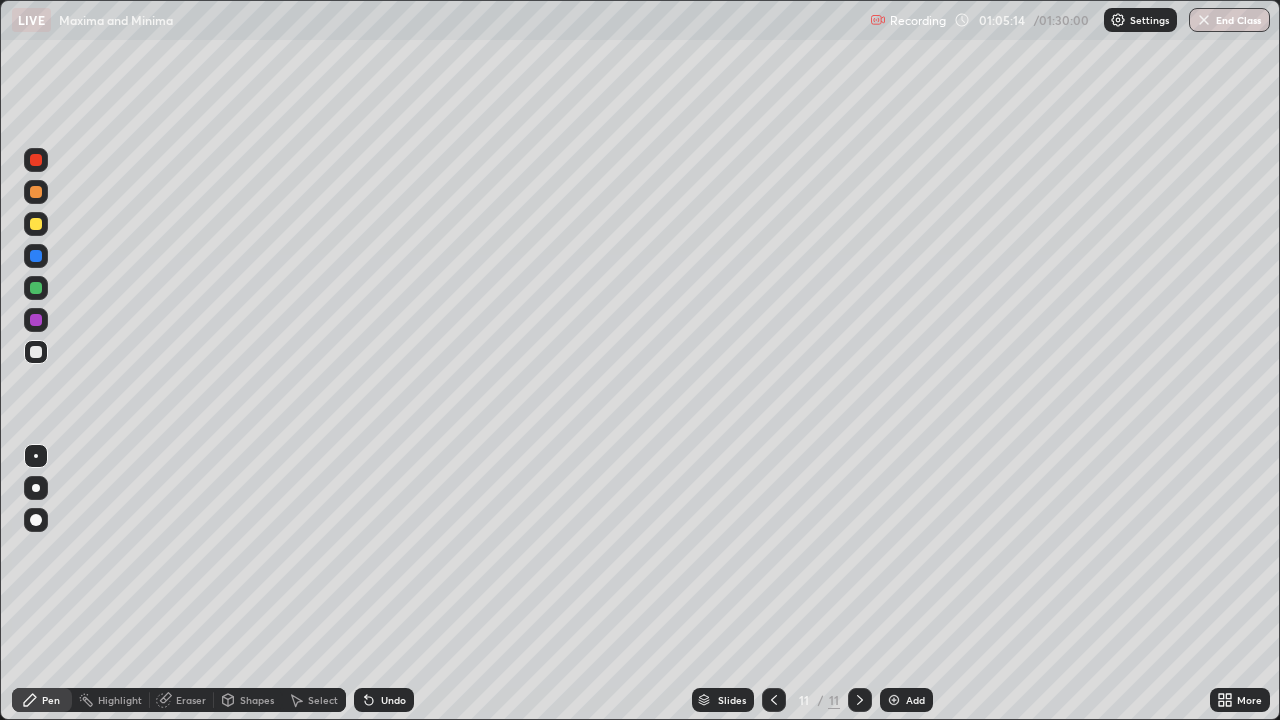 click at bounding box center [36, 224] 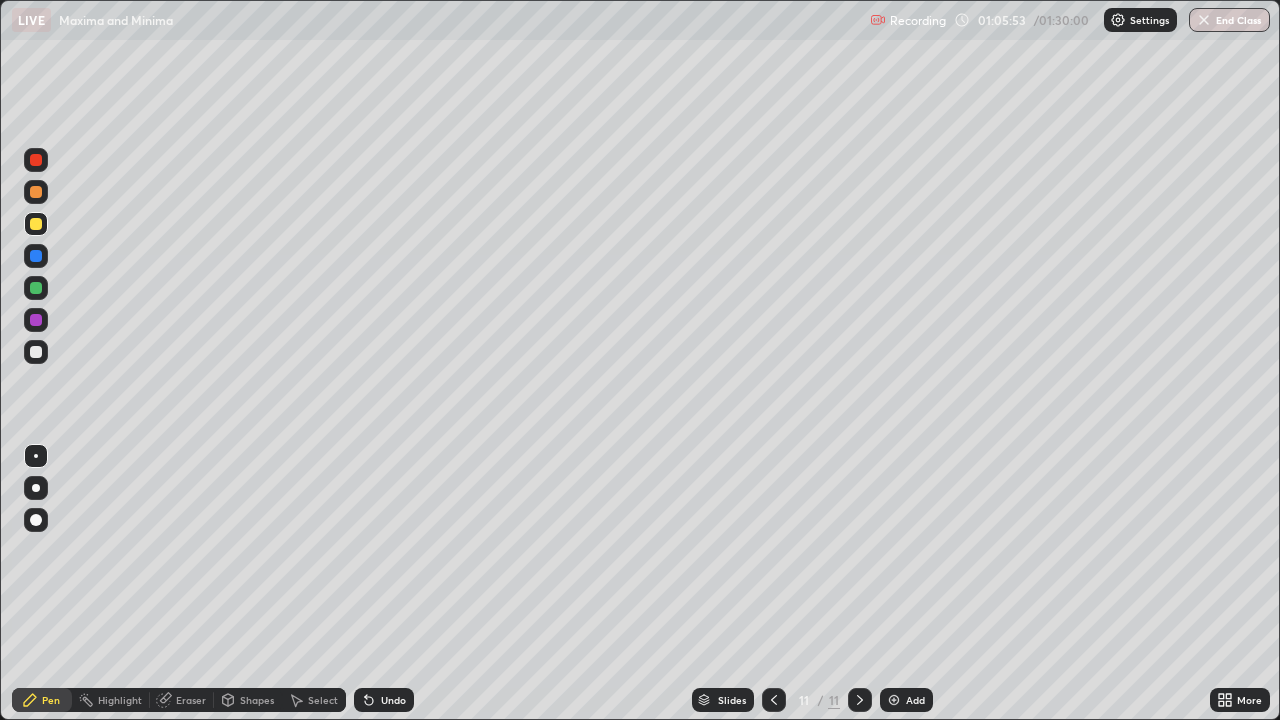click at bounding box center [36, 320] 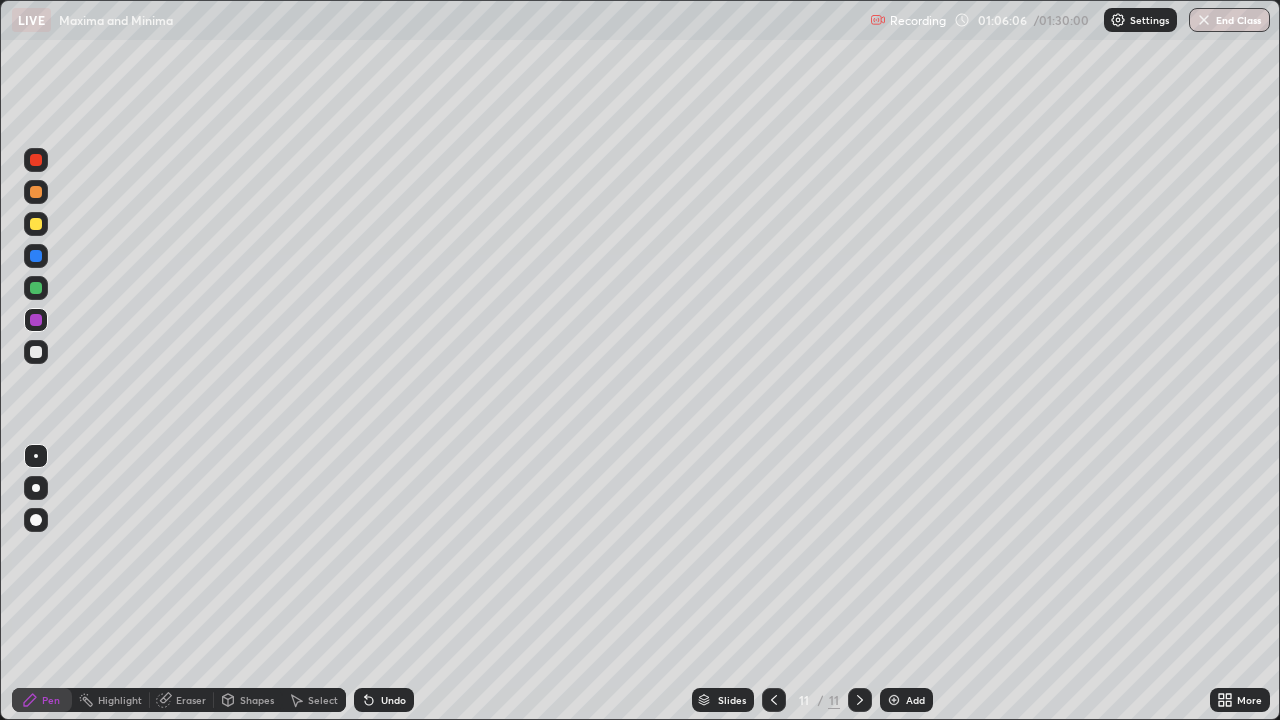 click at bounding box center (36, 192) 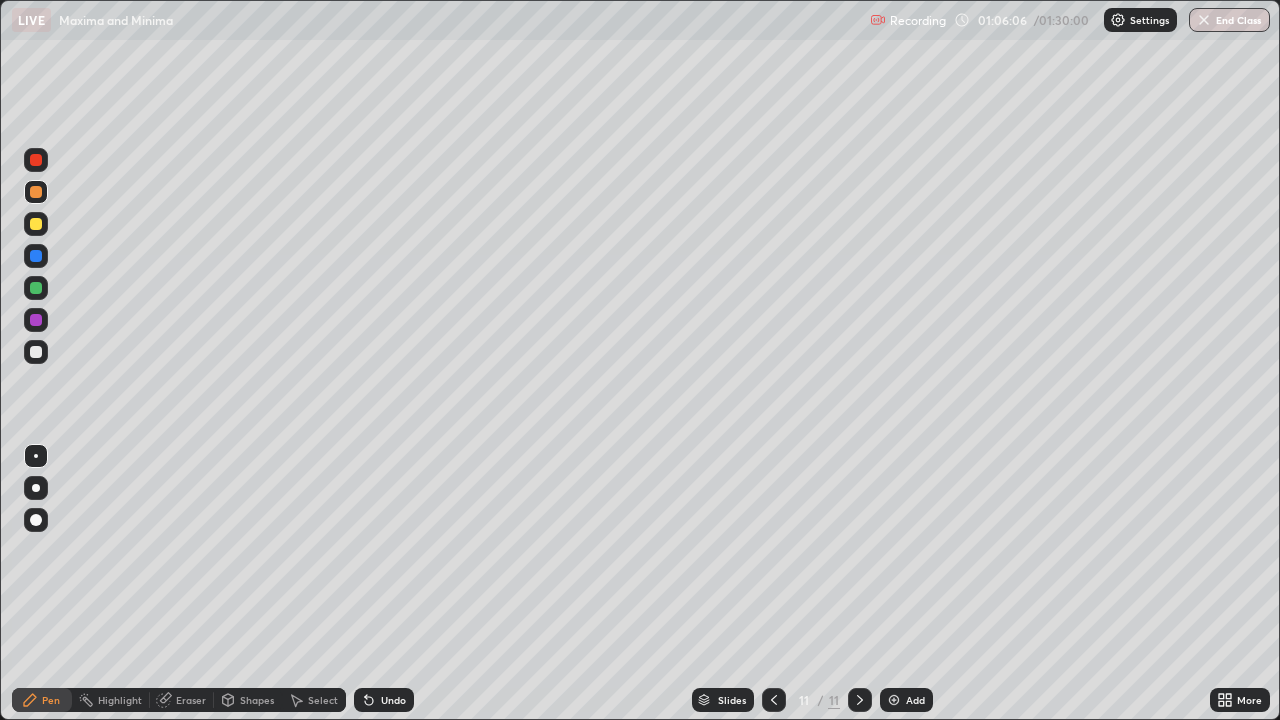 click at bounding box center [36, 192] 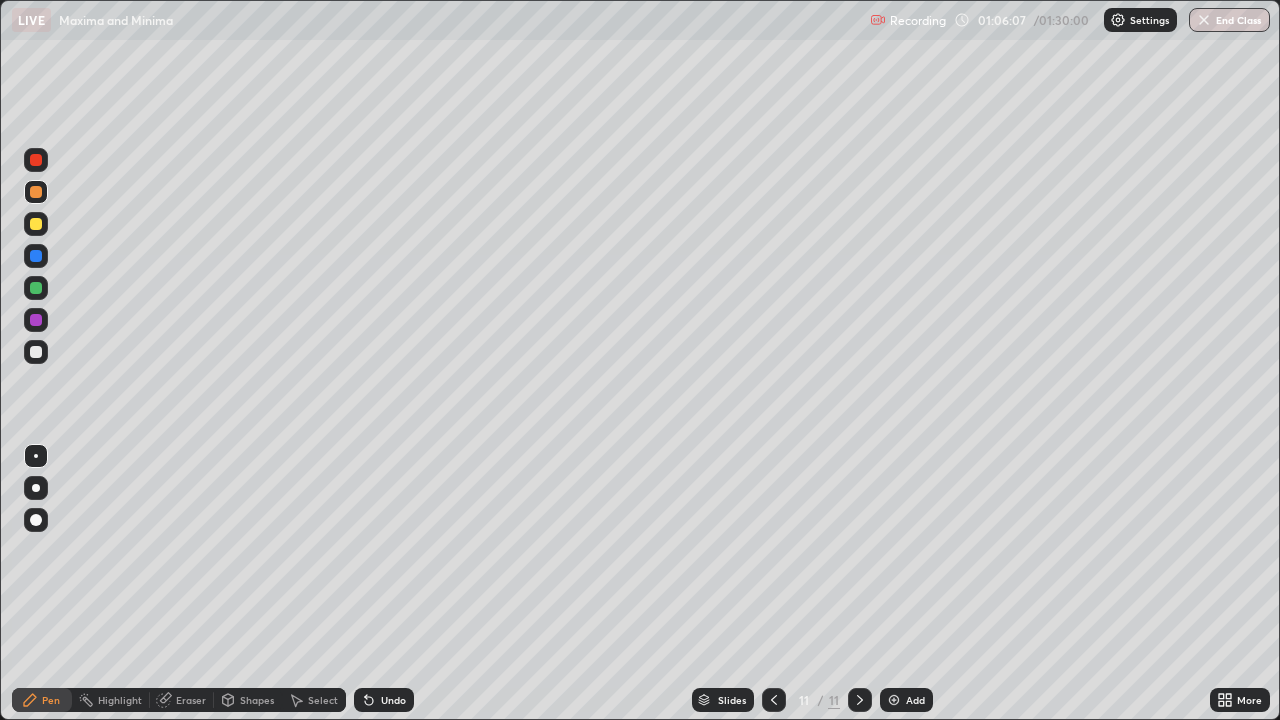 click at bounding box center (36, 256) 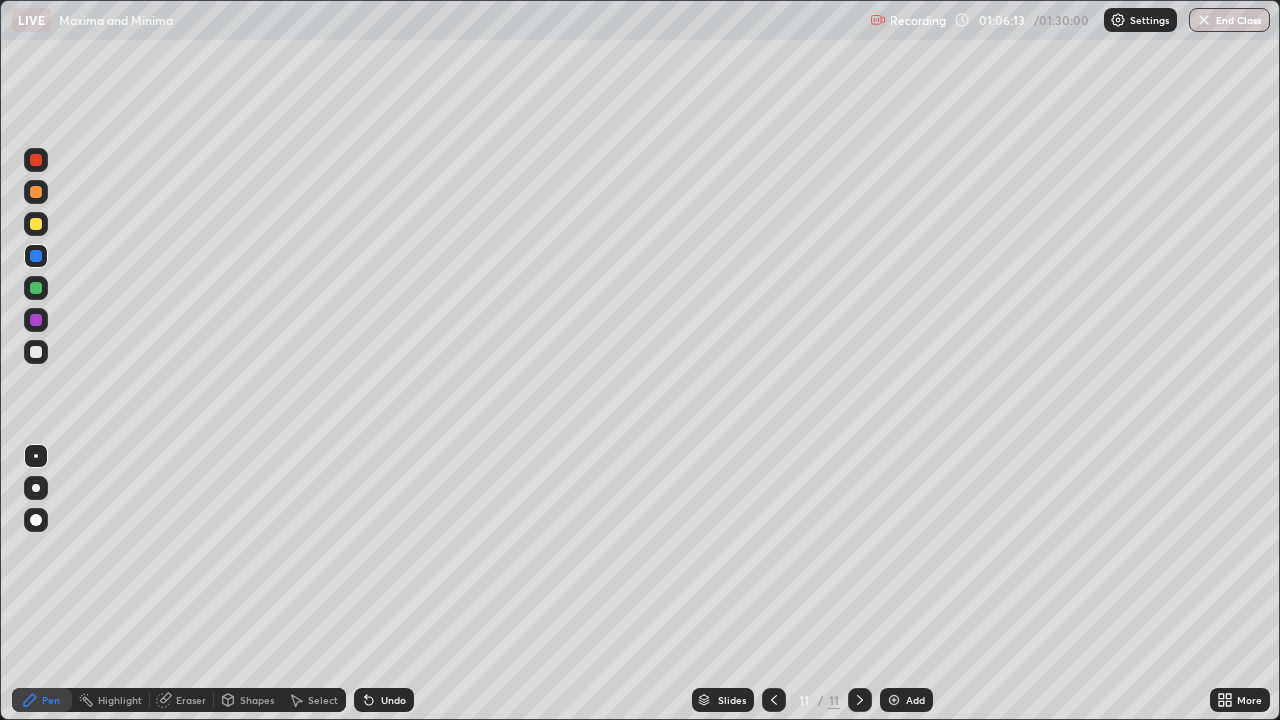 click on "Eraser" at bounding box center [191, 700] 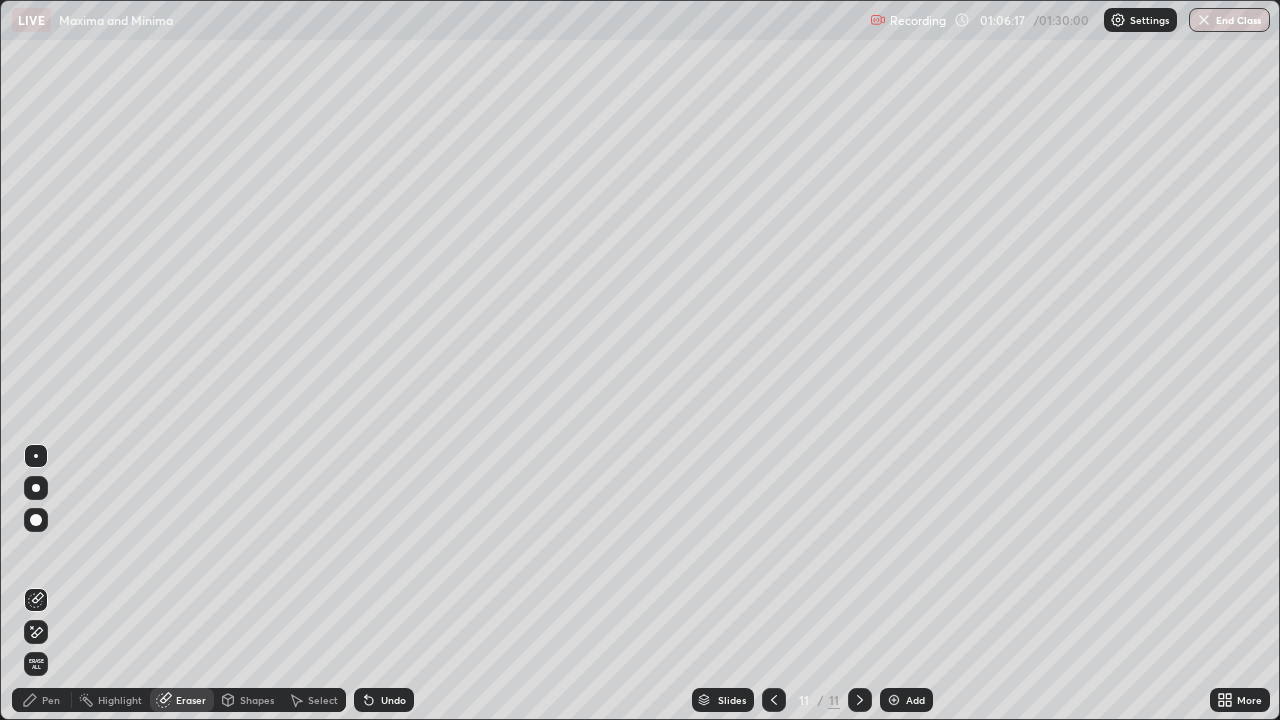 click on "Pen" at bounding box center [42, 700] 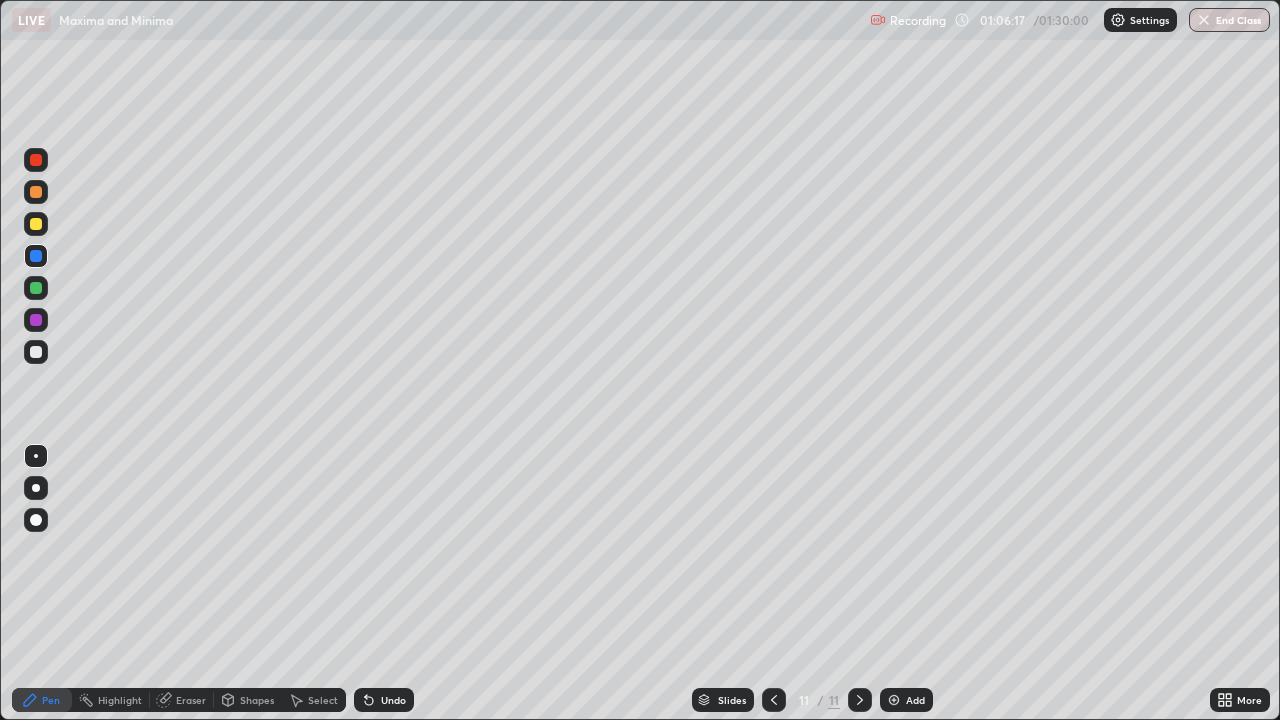 click at bounding box center (36, 352) 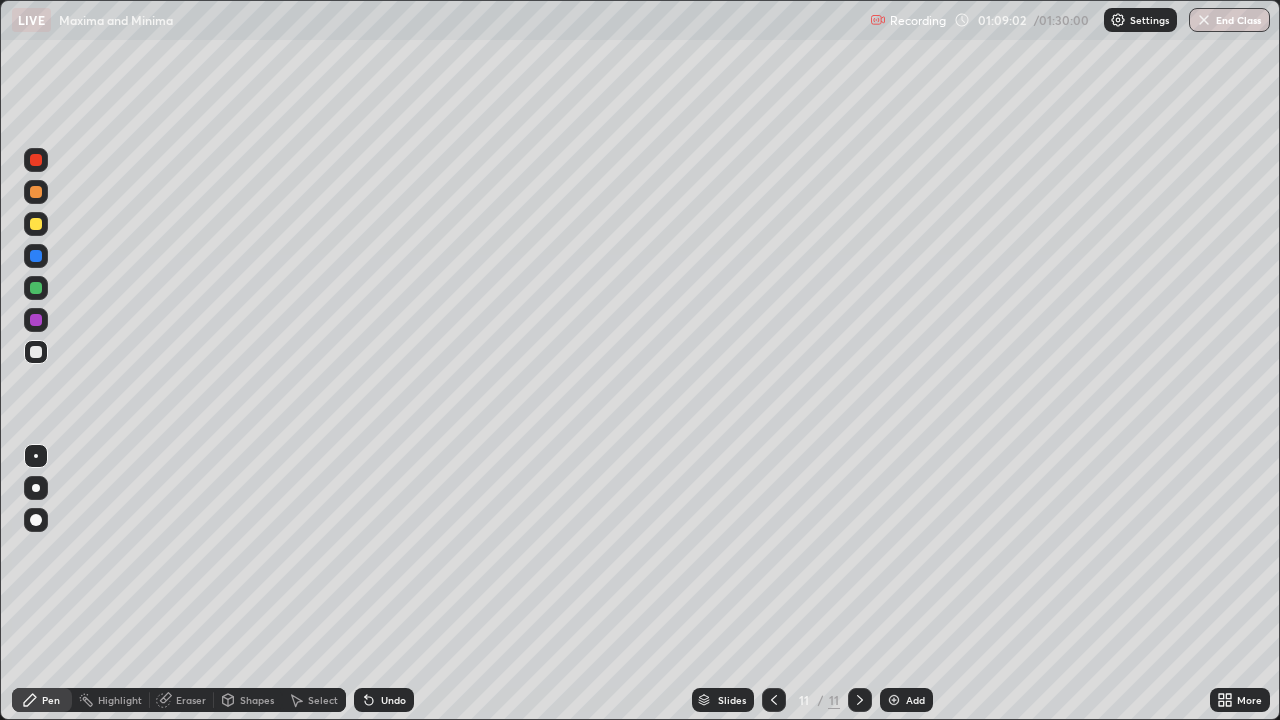 click at bounding box center [894, 700] 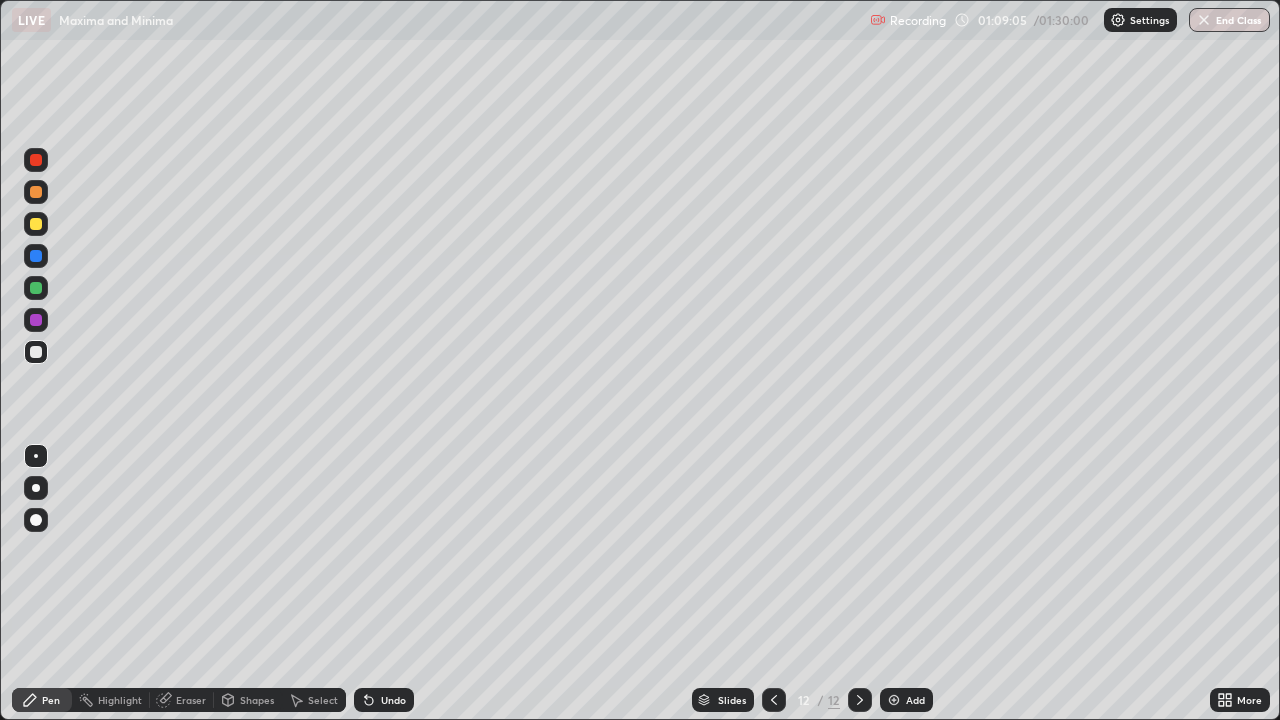 click at bounding box center (36, 352) 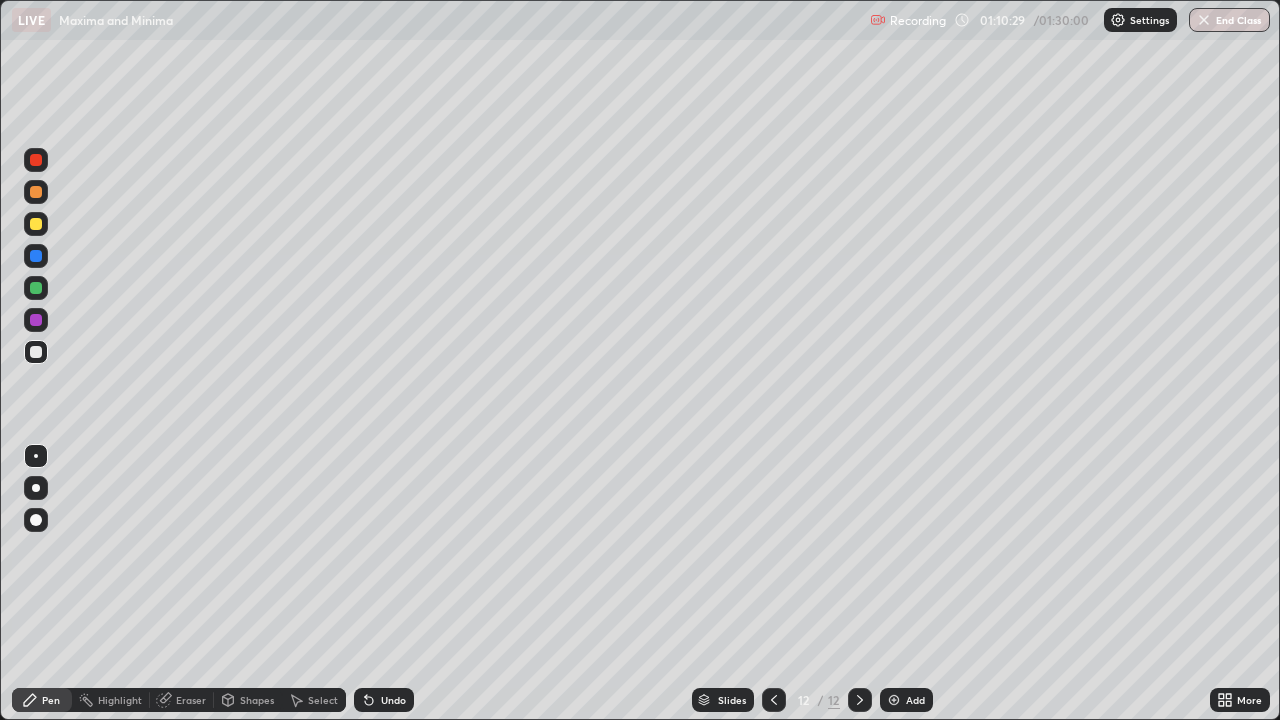 click at bounding box center (36, 352) 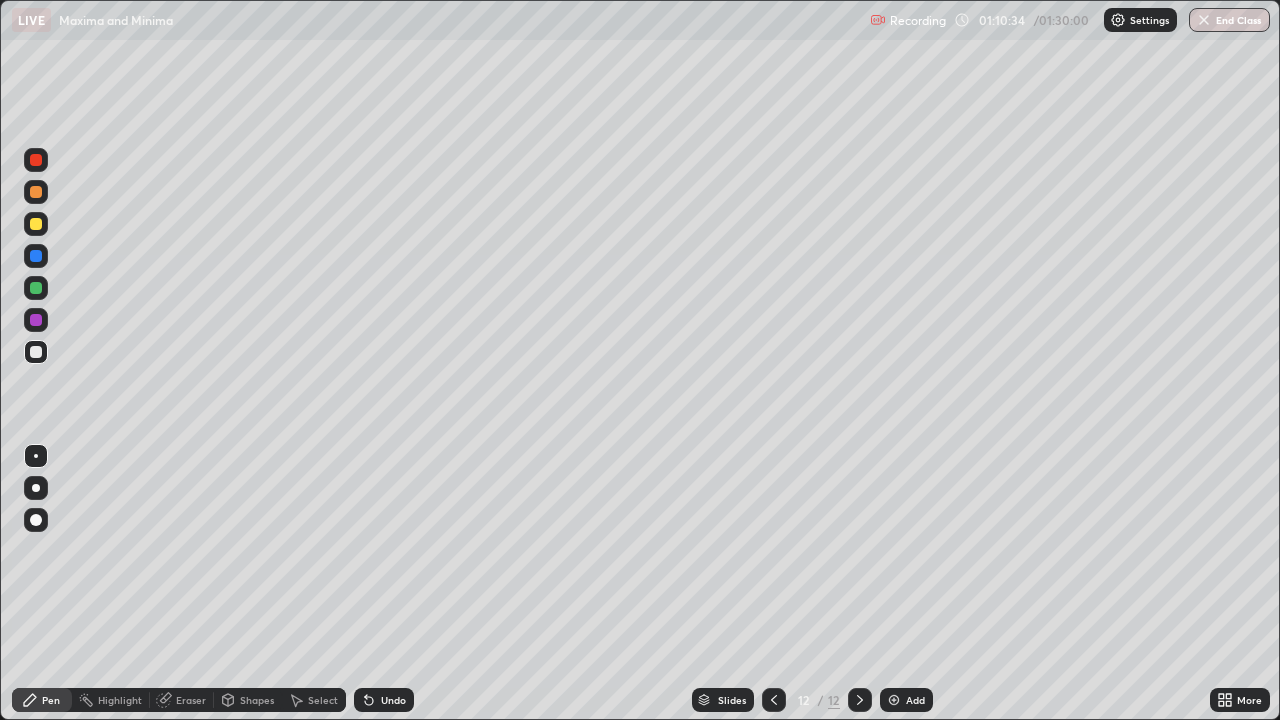 click on "Eraser" at bounding box center [182, 700] 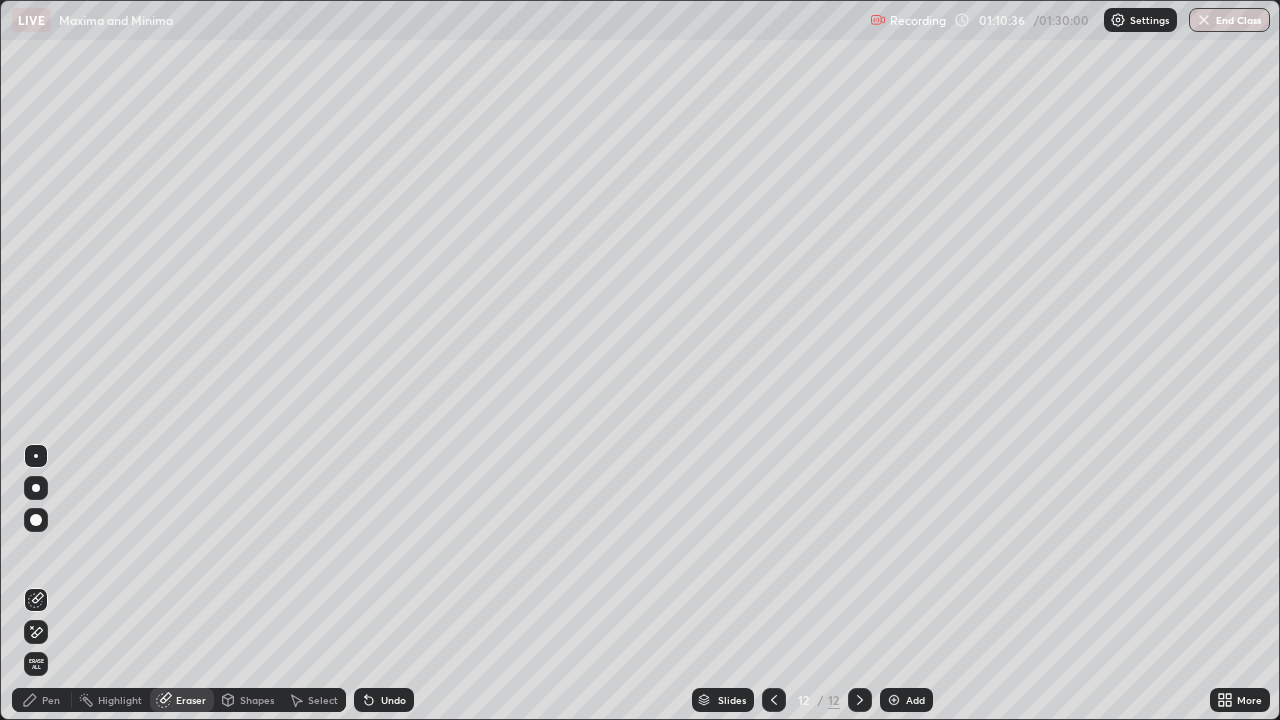 click on "Pen" at bounding box center (42, 700) 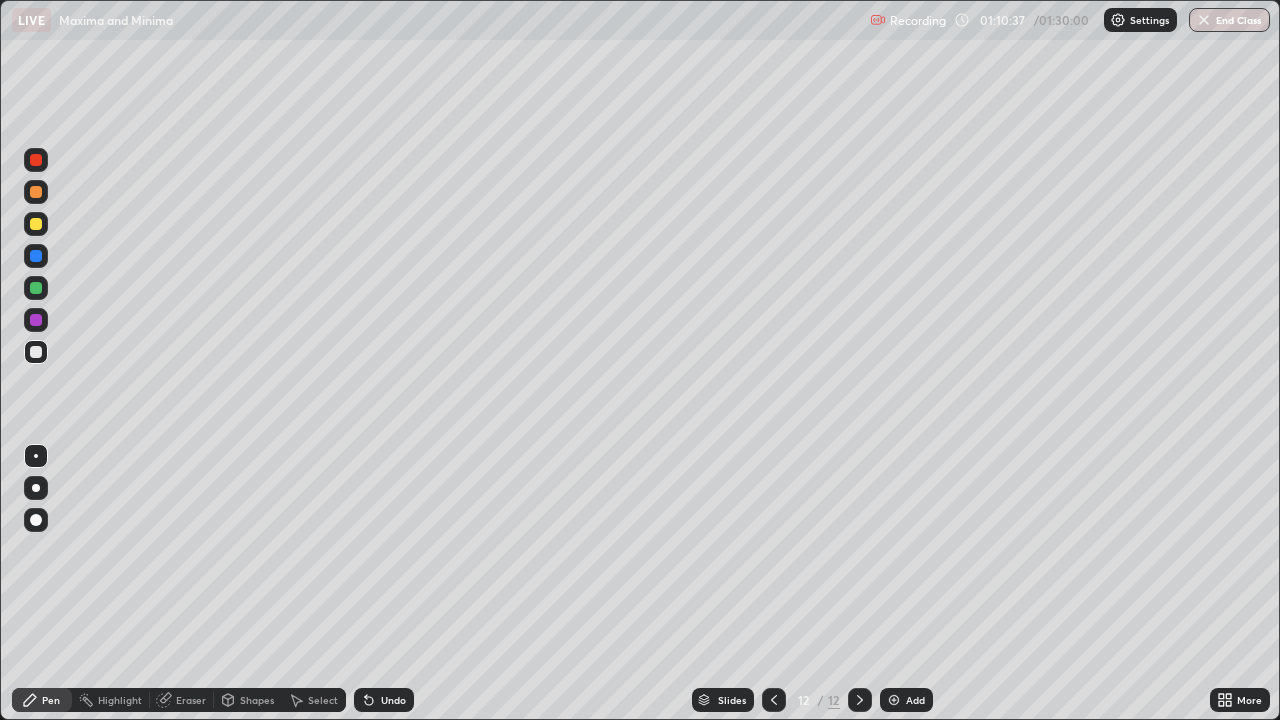 click at bounding box center (36, 352) 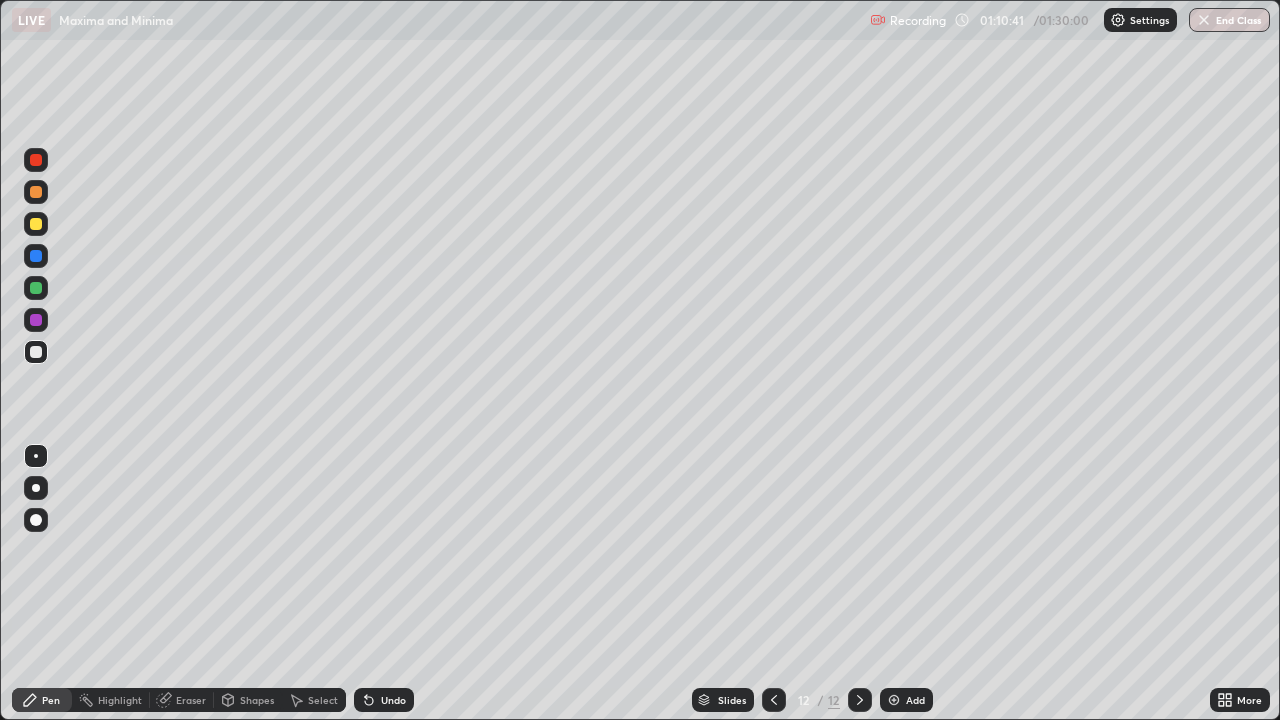 click at bounding box center (36, 352) 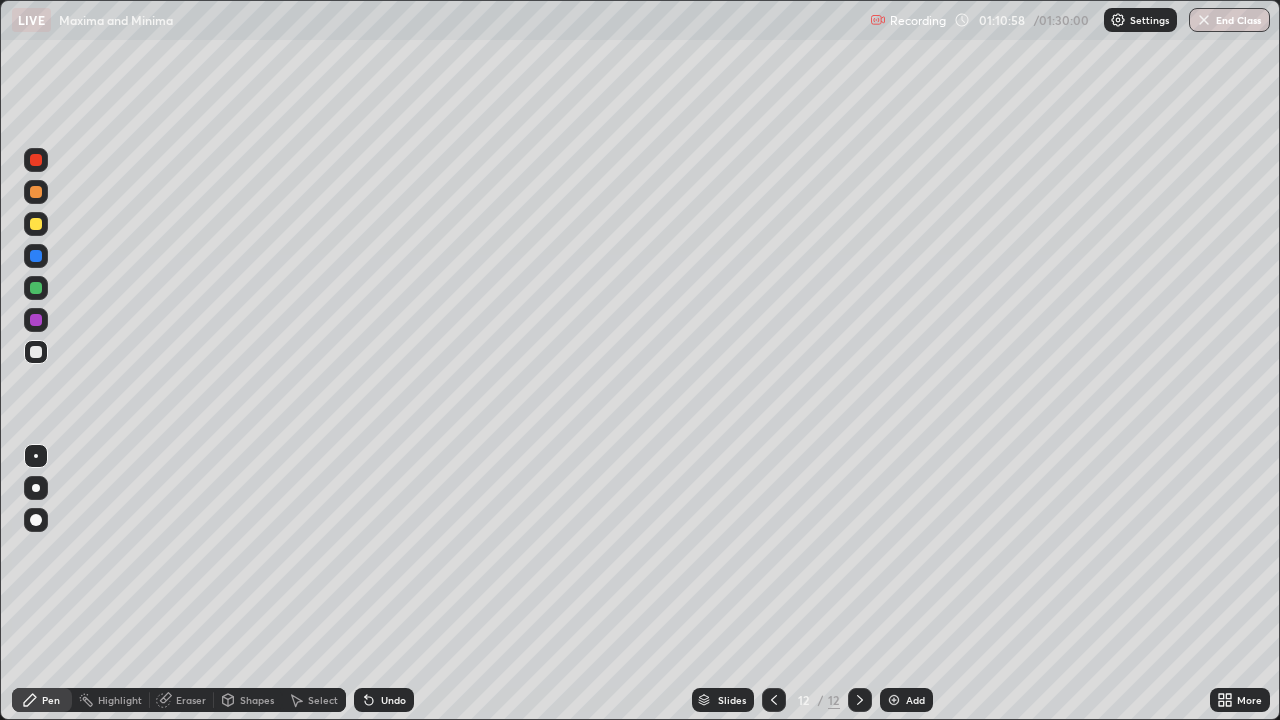 click at bounding box center (36, 224) 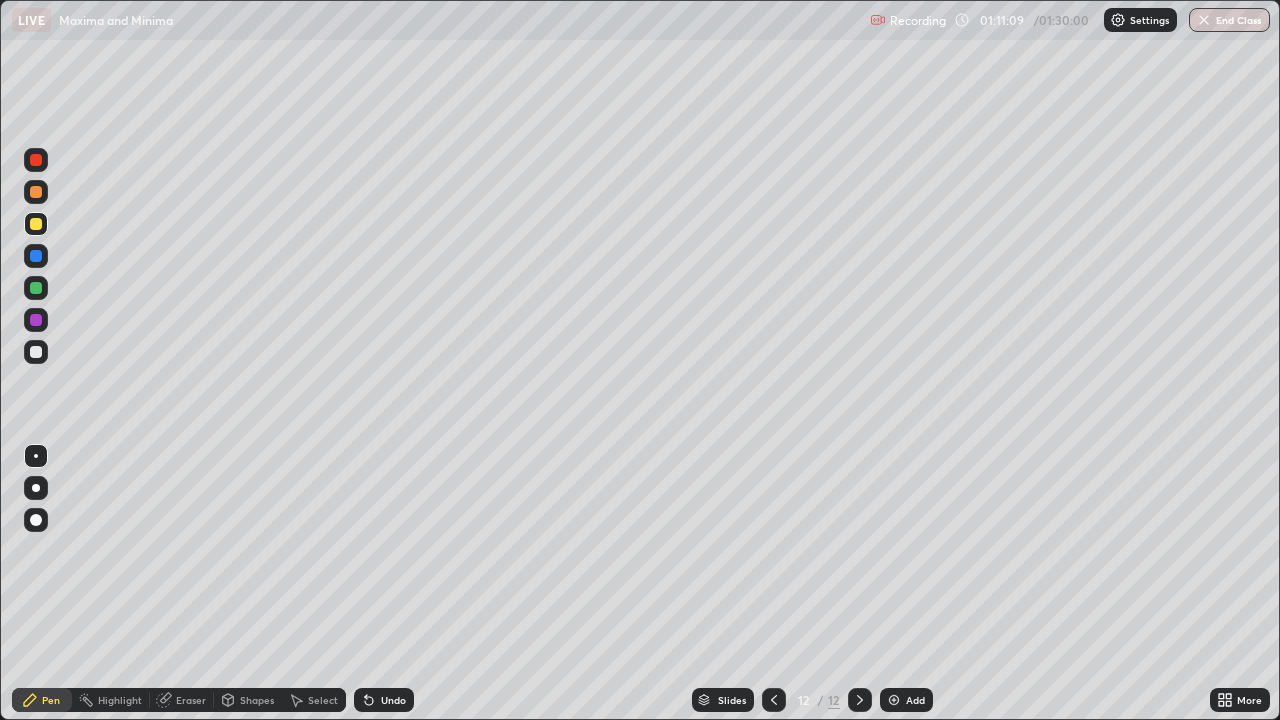 click at bounding box center [36, 320] 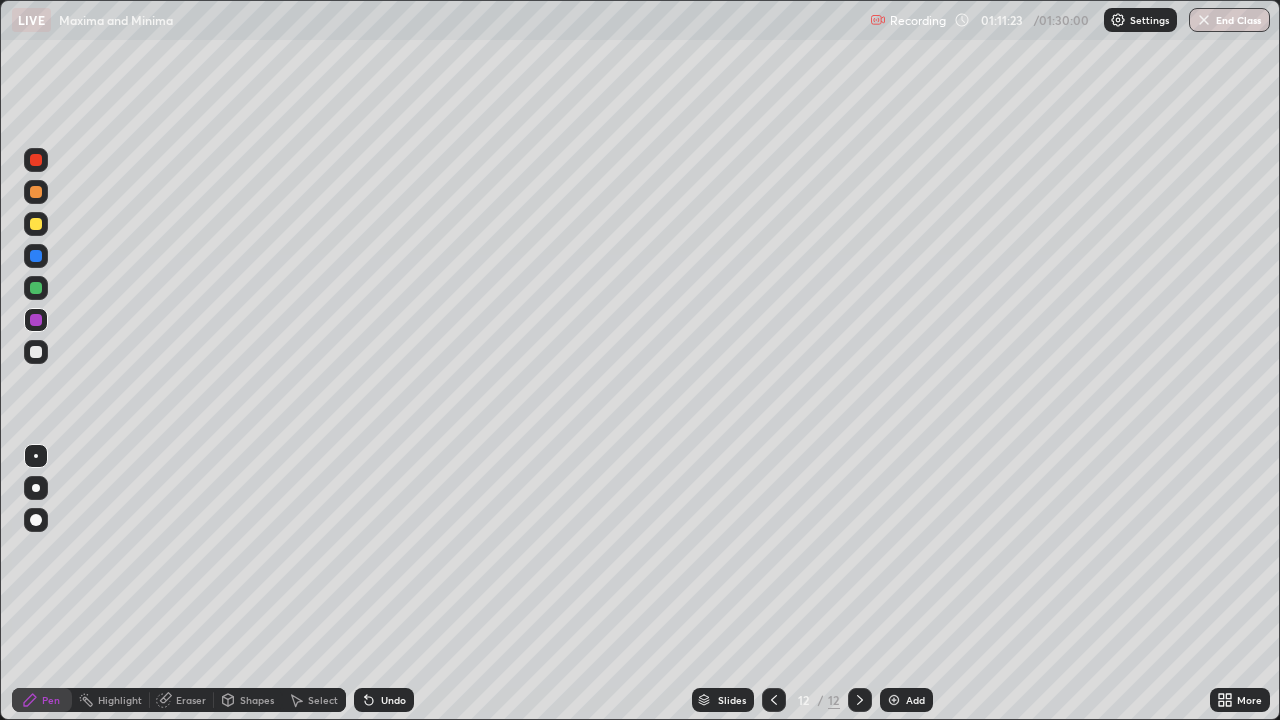click at bounding box center [36, 352] 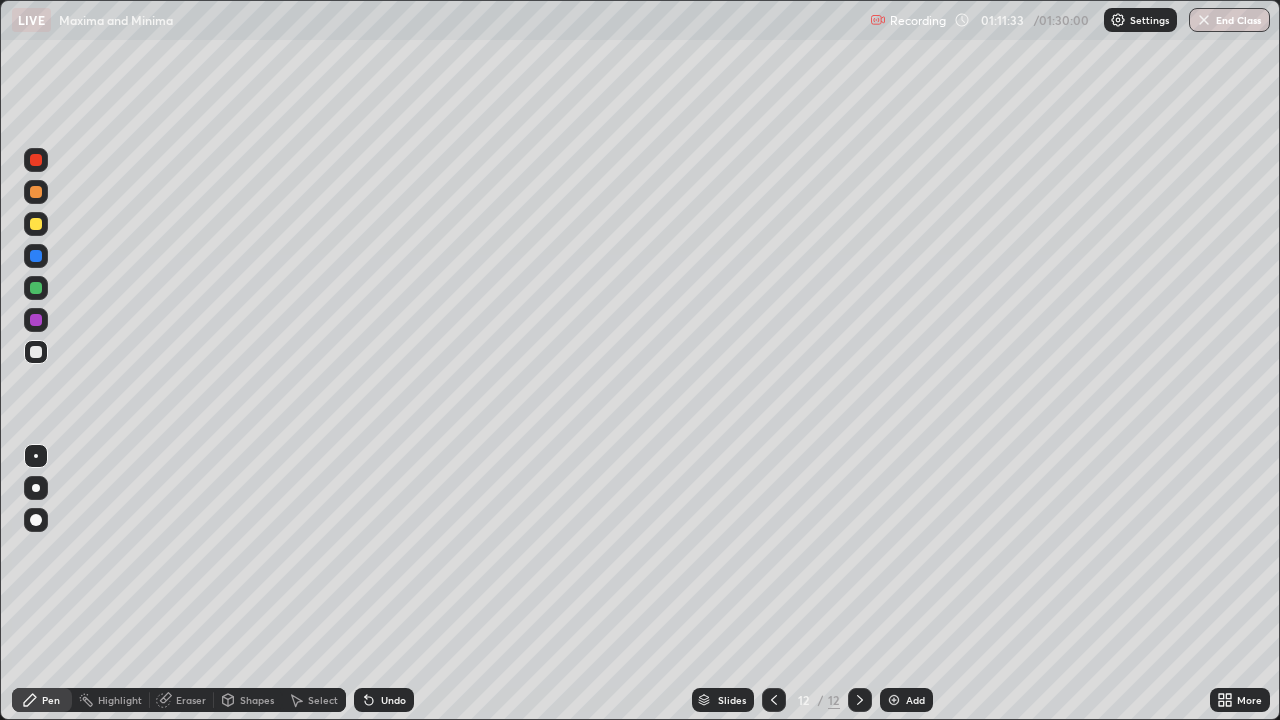 click at bounding box center [36, 352] 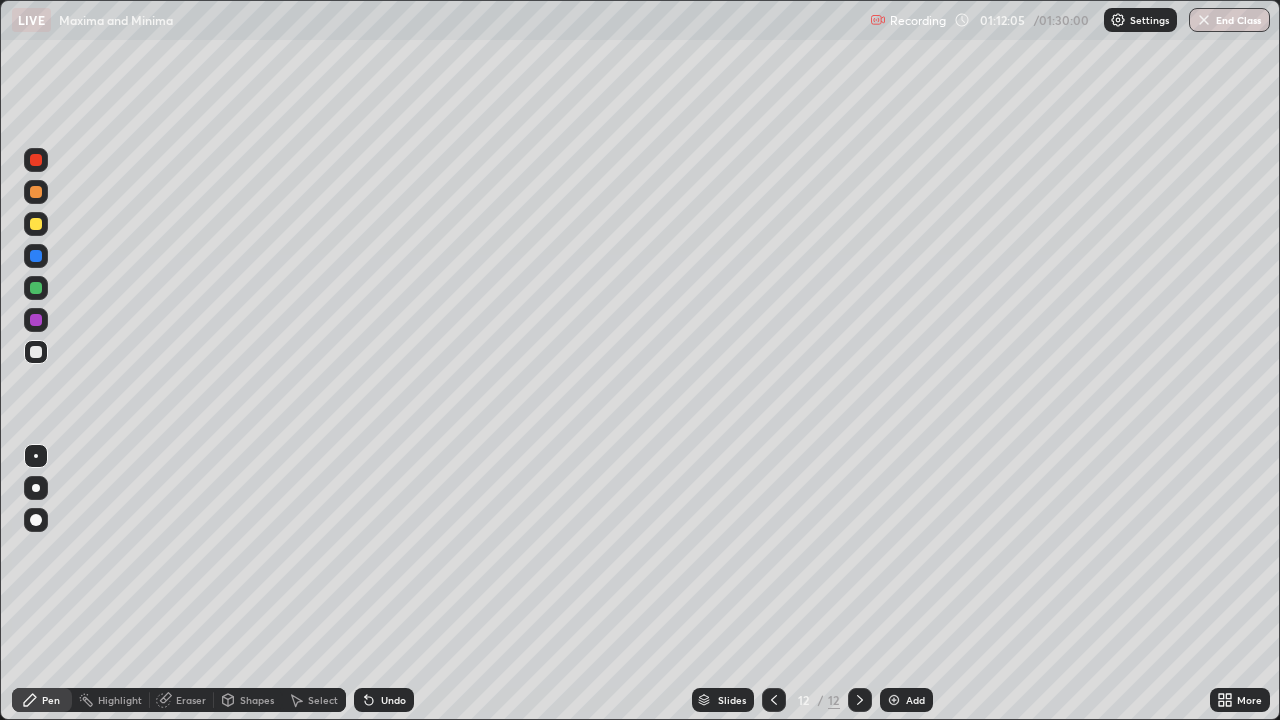 click on "Eraser" at bounding box center (182, 700) 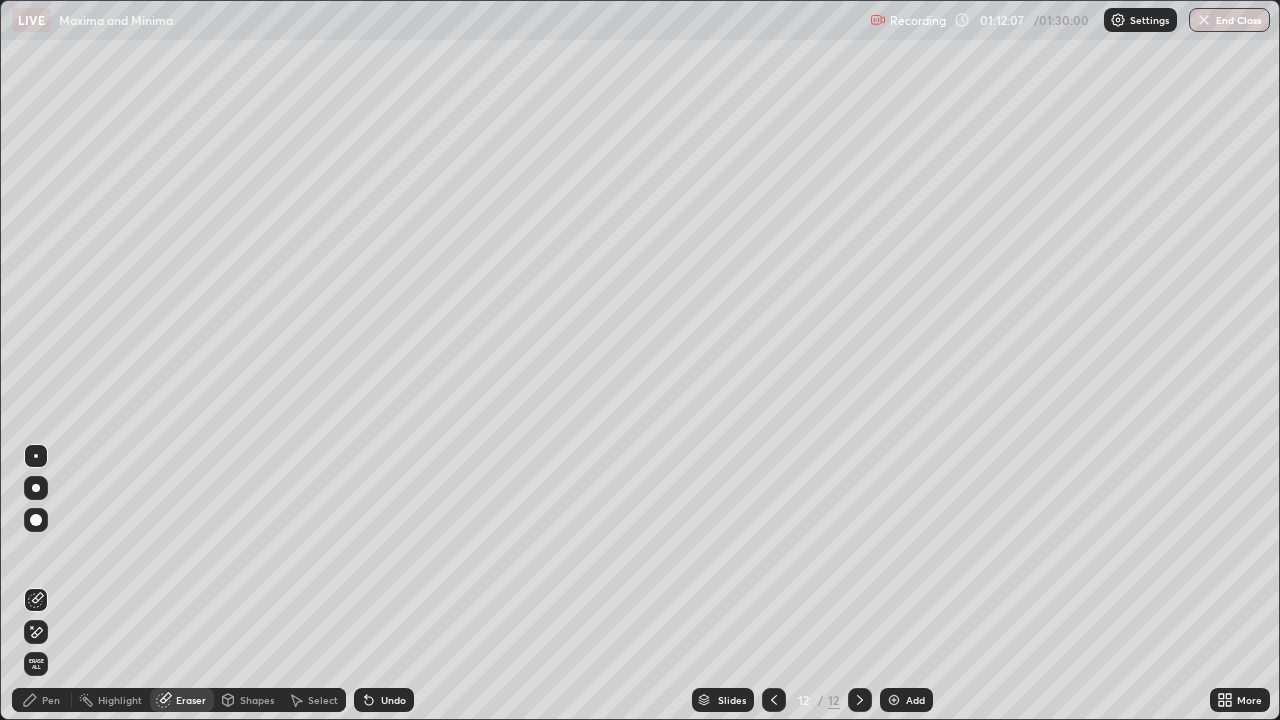 click on "Pen" at bounding box center (42, 700) 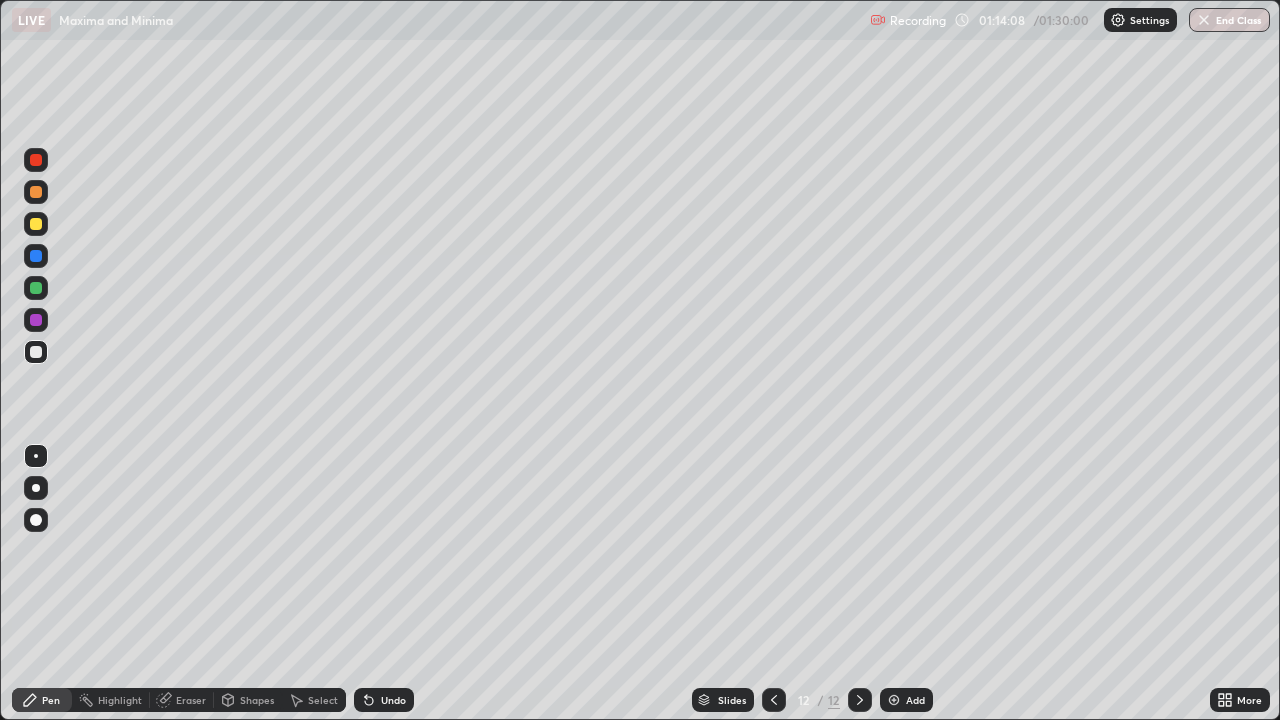 click on "Eraser" at bounding box center (191, 700) 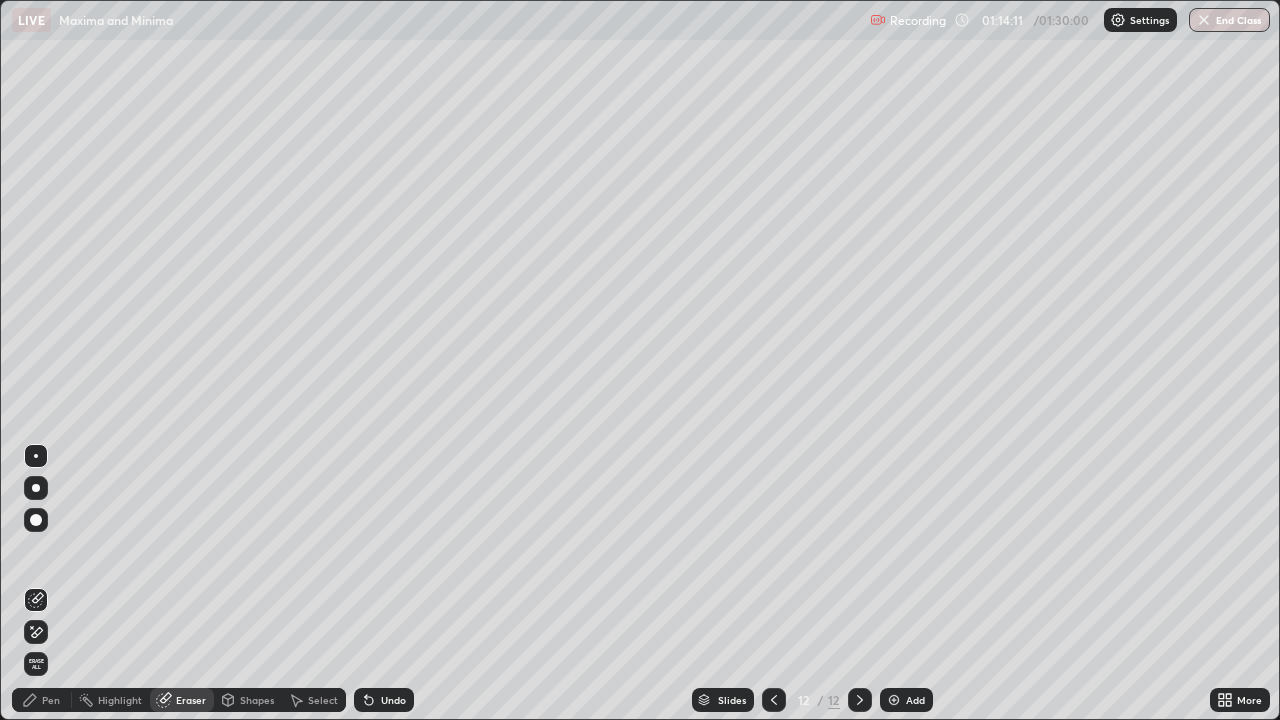 click on "Pen" at bounding box center [42, 700] 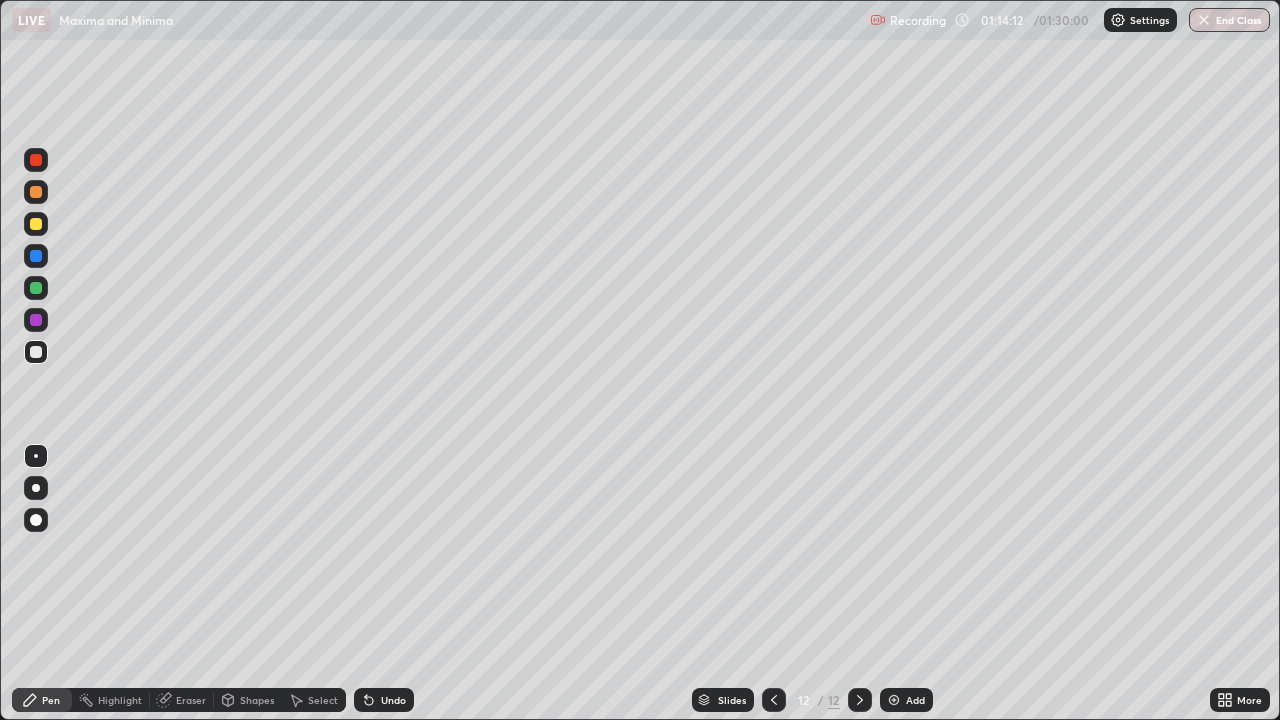 click at bounding box center (36, 352) 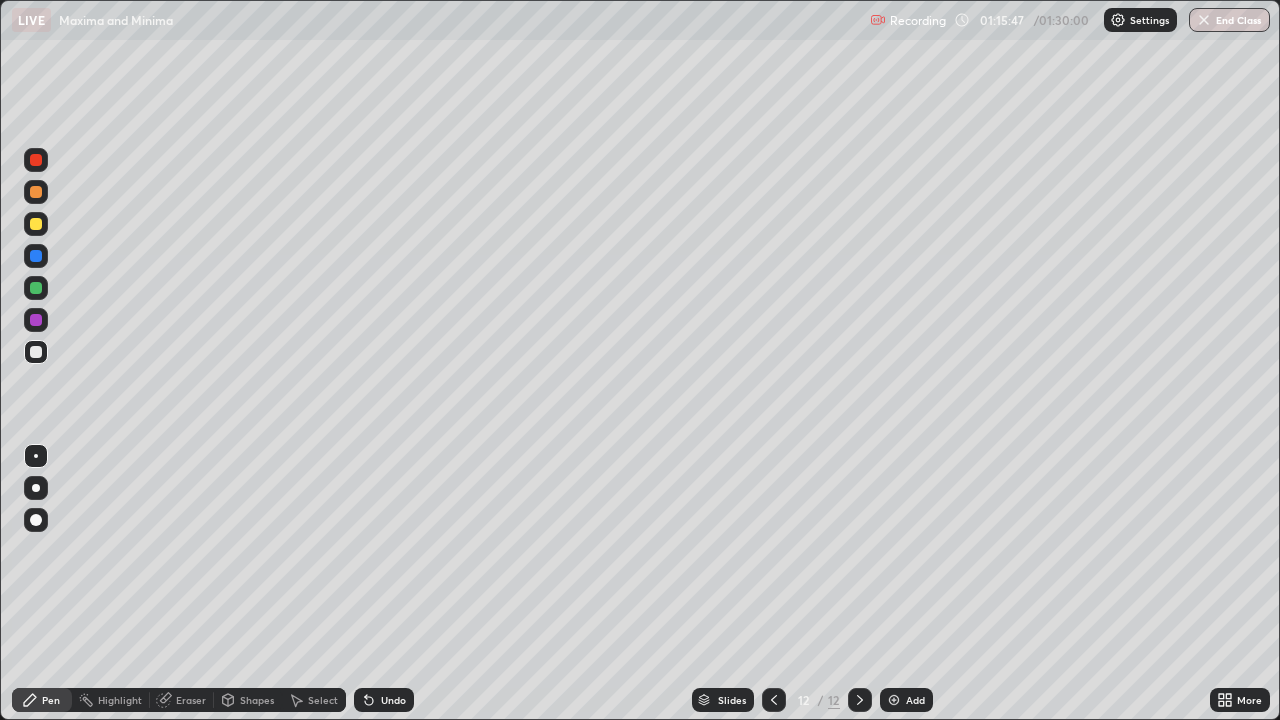 click at bounding box center (36, 352) 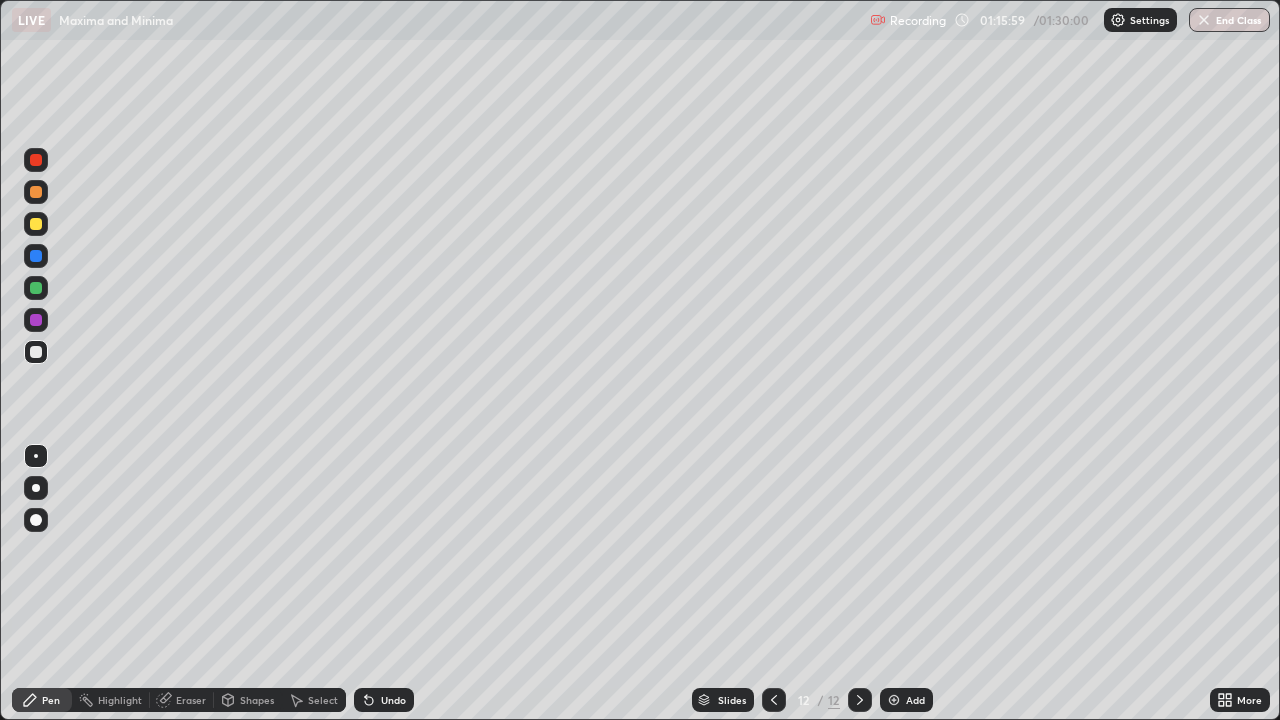 click on "Eraser" at bounding box center (191, 700) 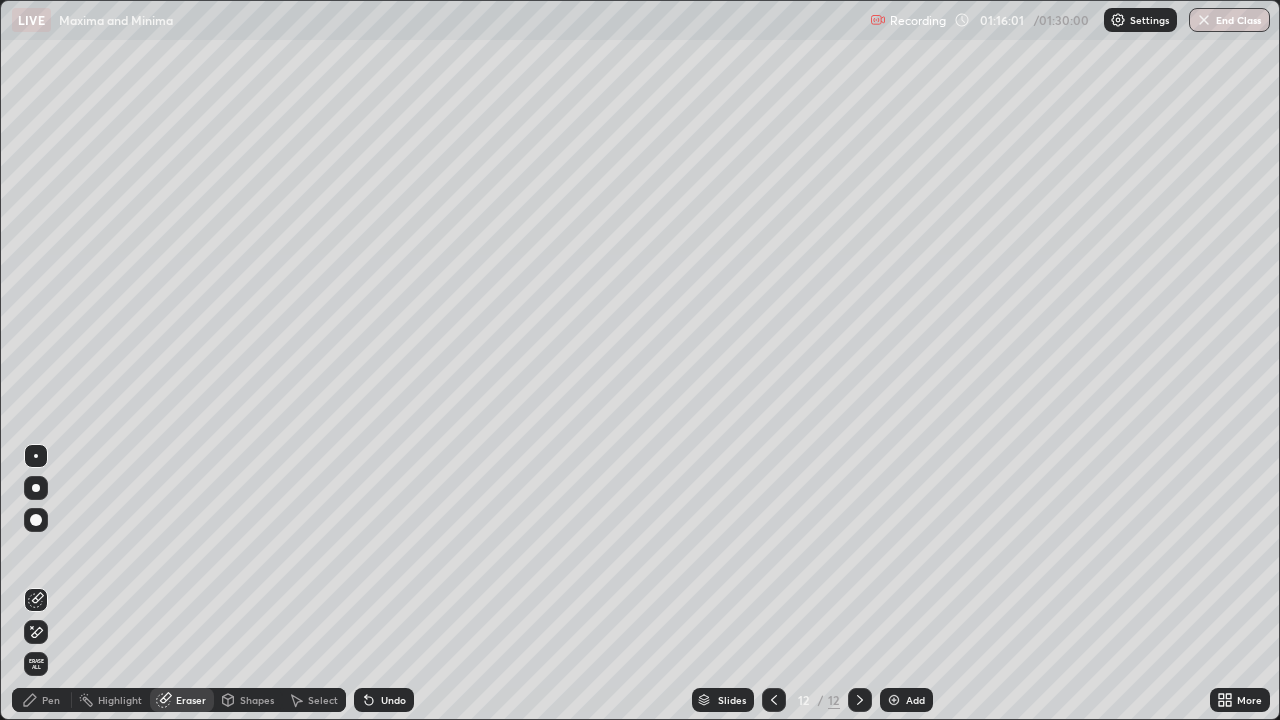click on "Pen" at bounding box center (42, 700) 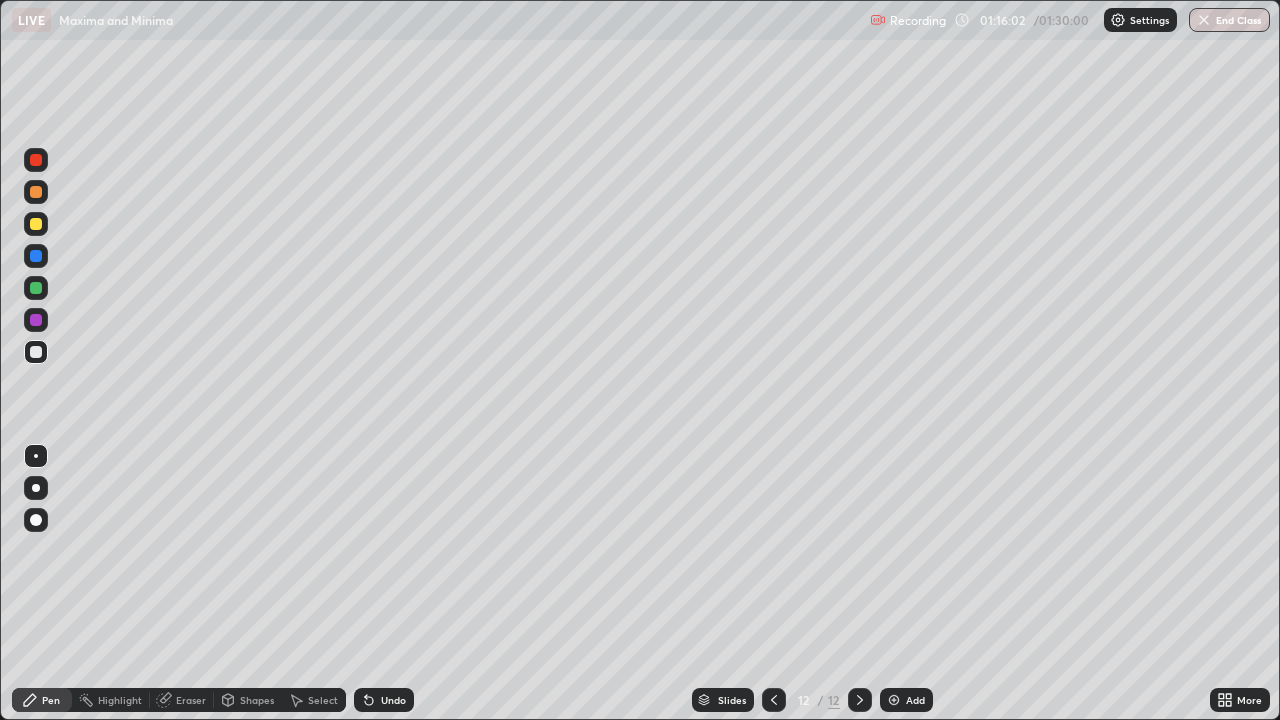 click at bounding box center (36, 352) 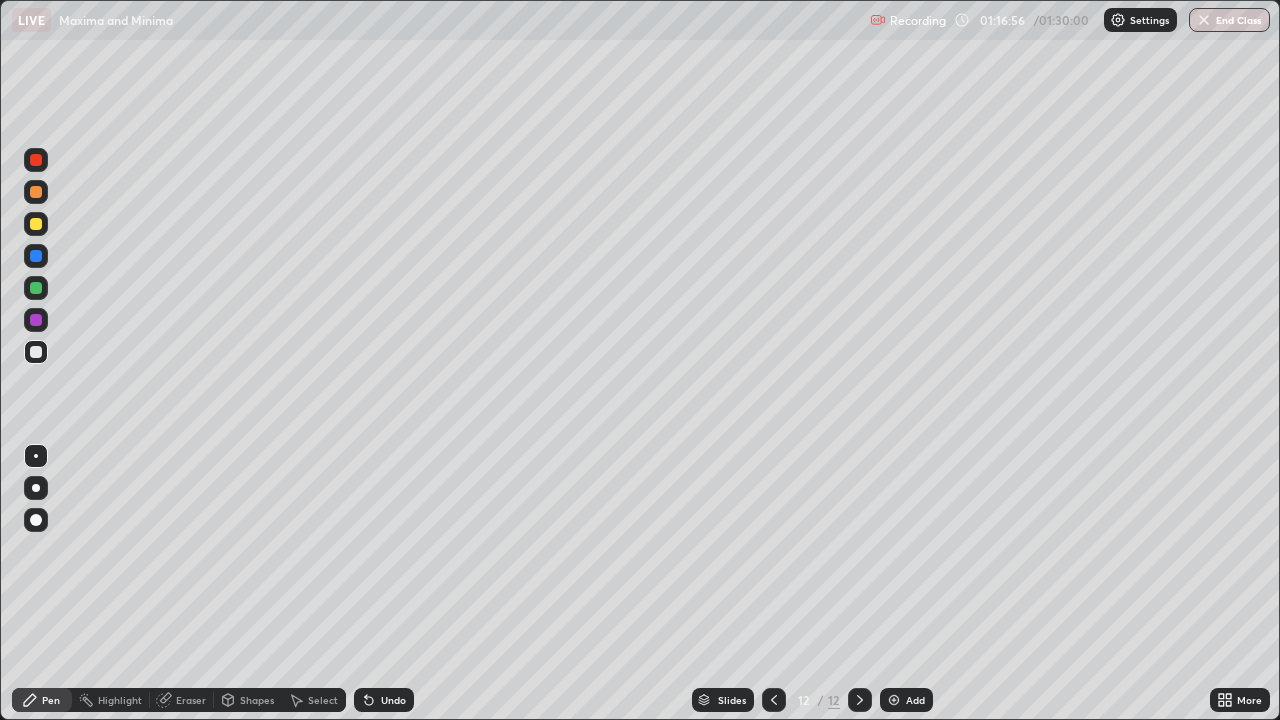 click on "Eraser" at bounding box center (182, 700) 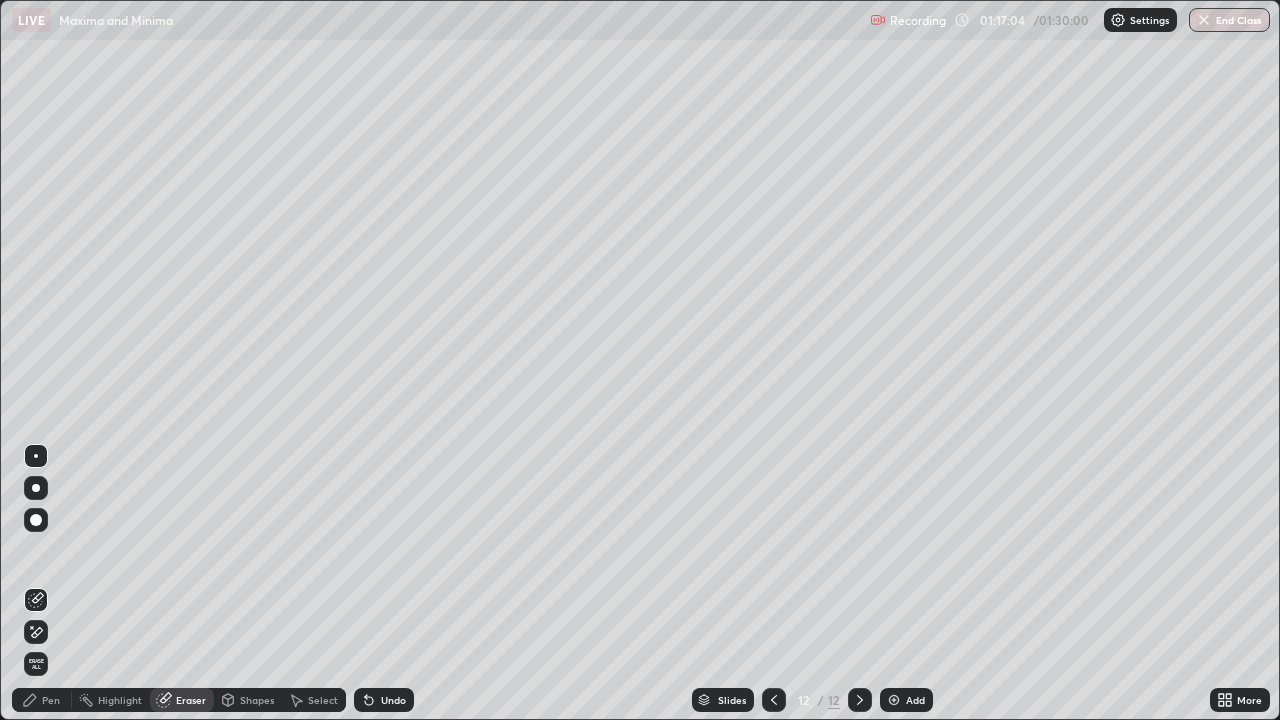 click on "Pen" at bounding box center (42, 700) 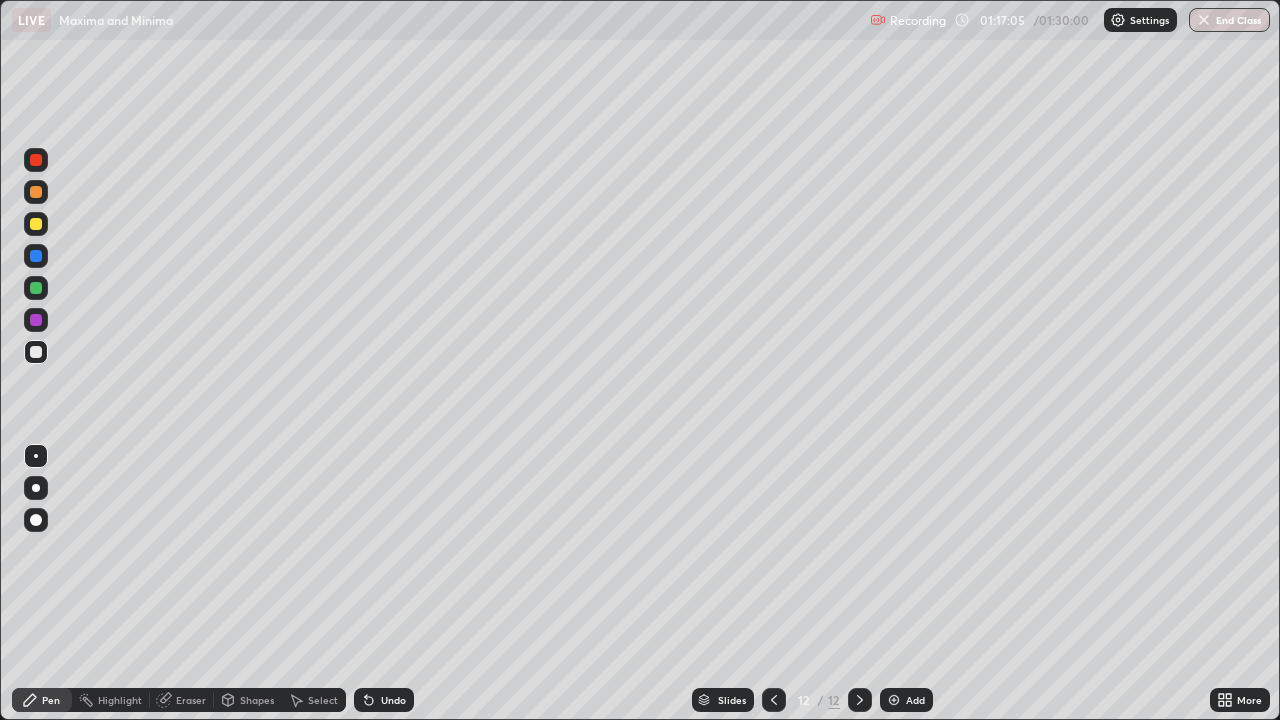 click at bounding box center (36, 352) 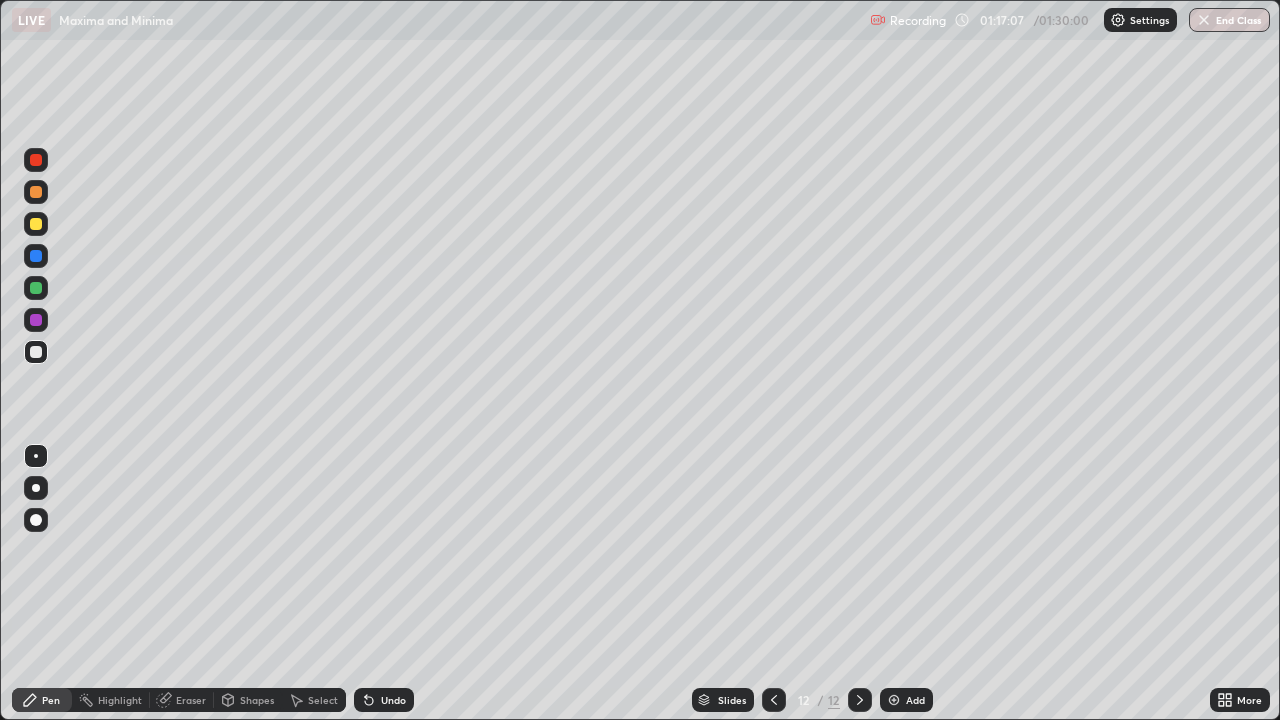 click on "Eraser" at bounding box center [182, 700] 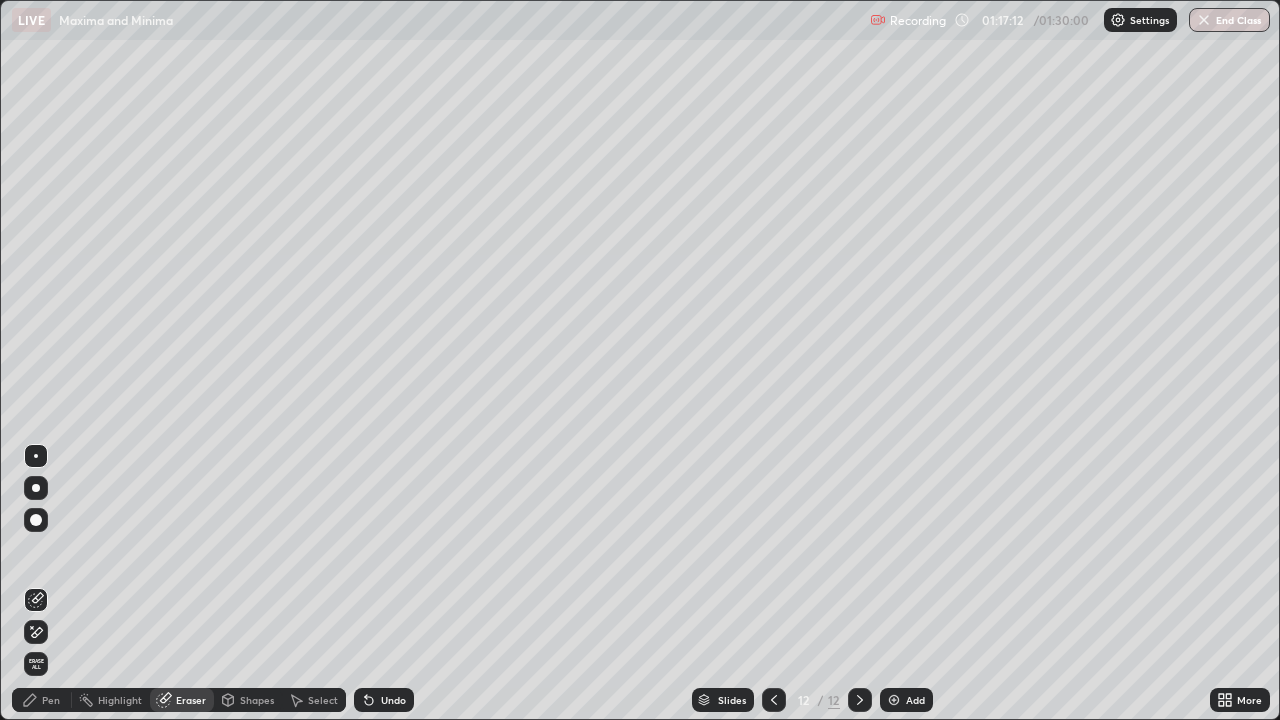 click on "Pen" at bounding box center (42, 700) 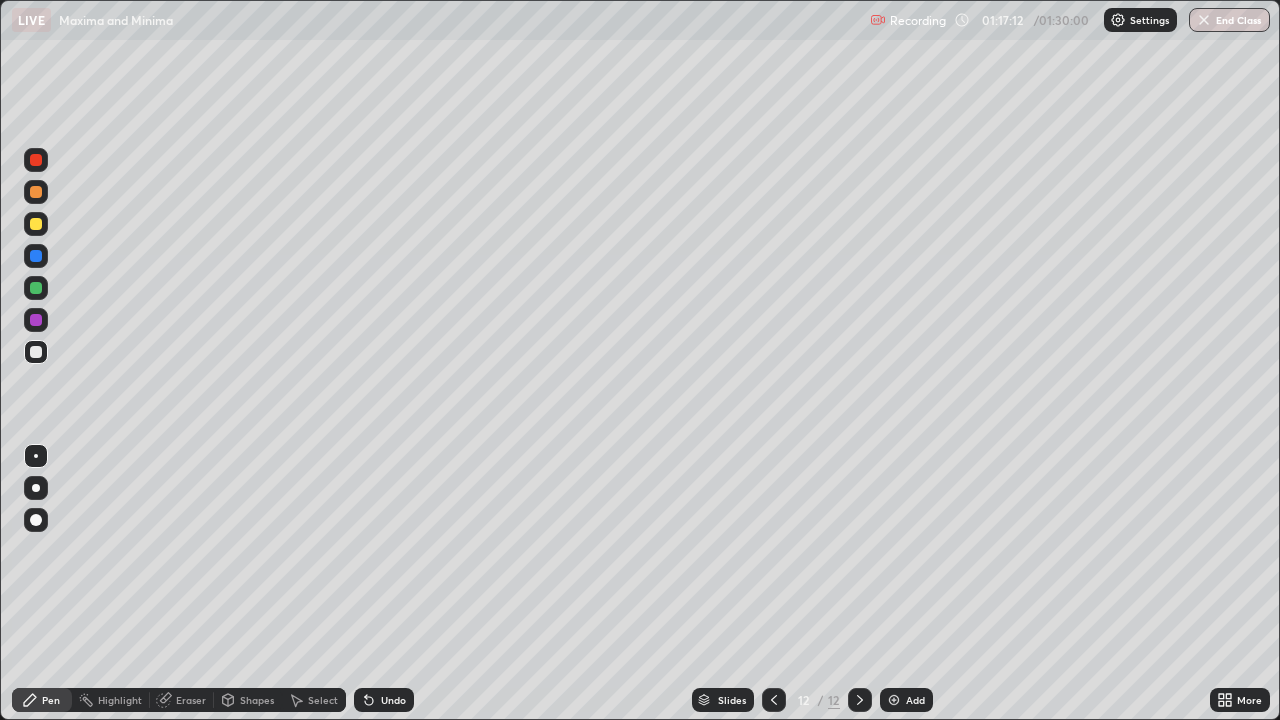 click at bounding box center [36, 352] 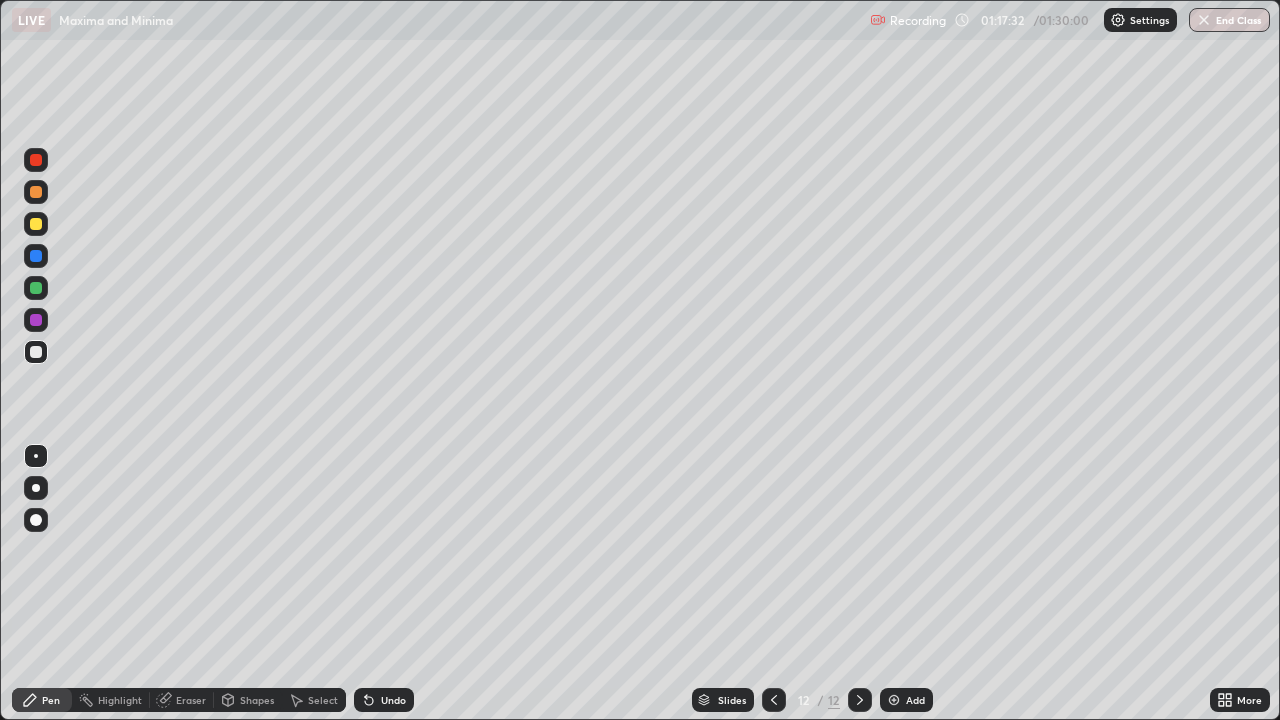 click at bounding box center [36, 288] 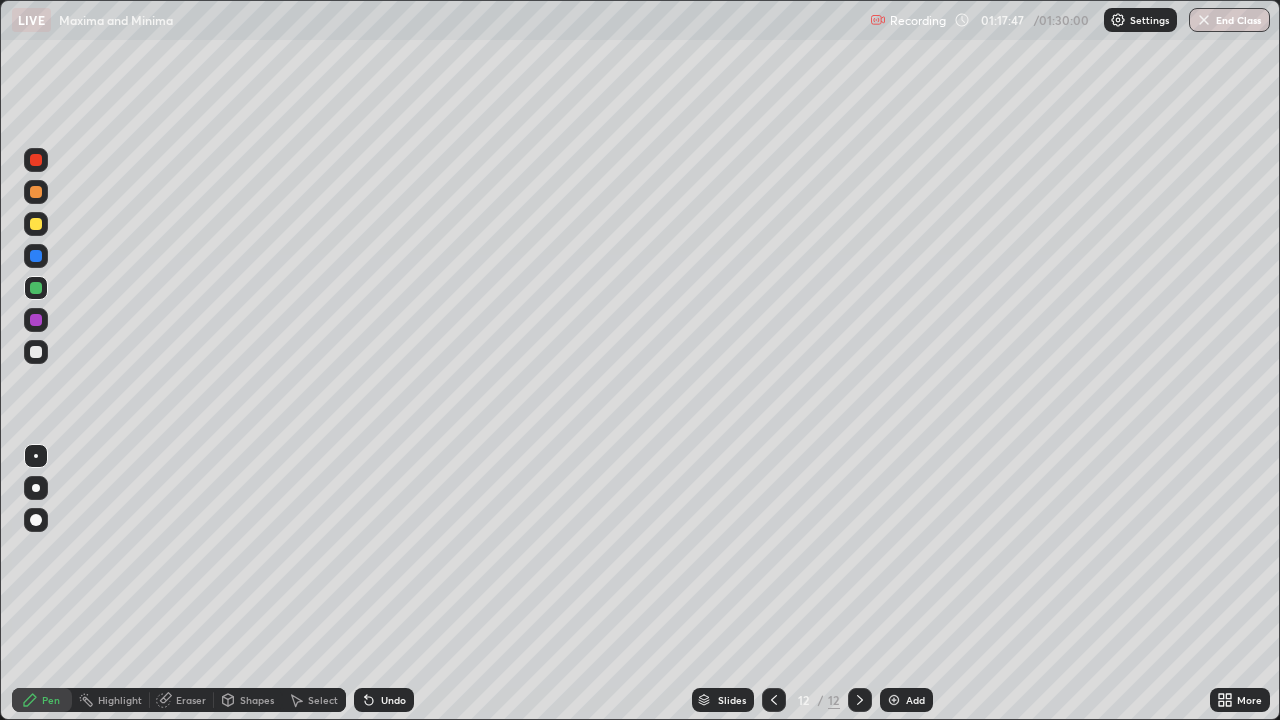 click on "Eraser" at bounding box center [182, 700] 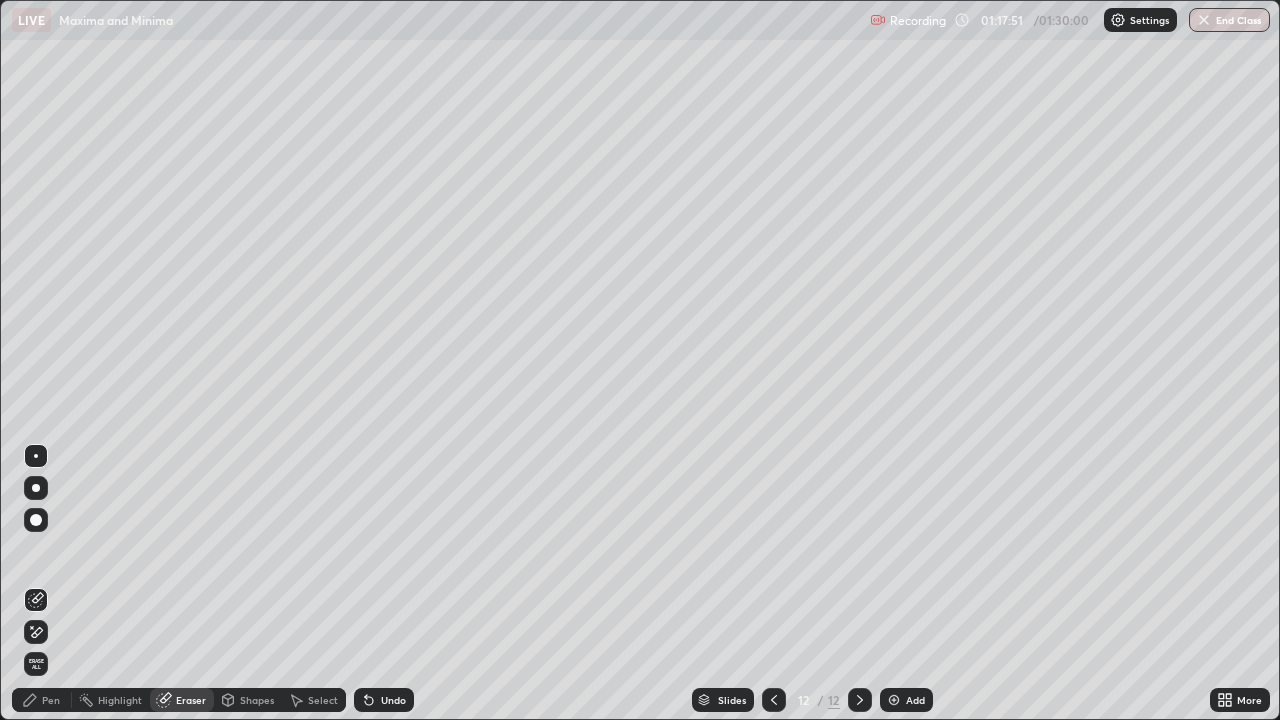 click on "Pen" at bounding box center [42, 700] 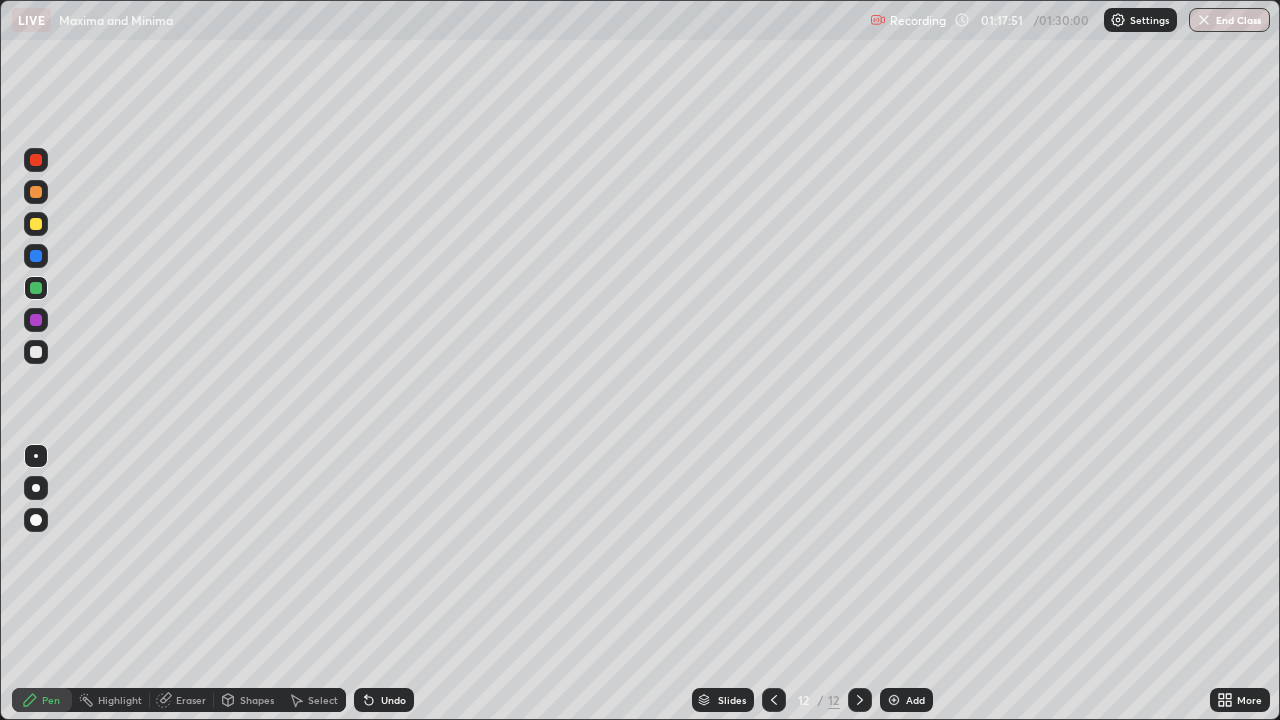 click at bounding box center (36, 352) 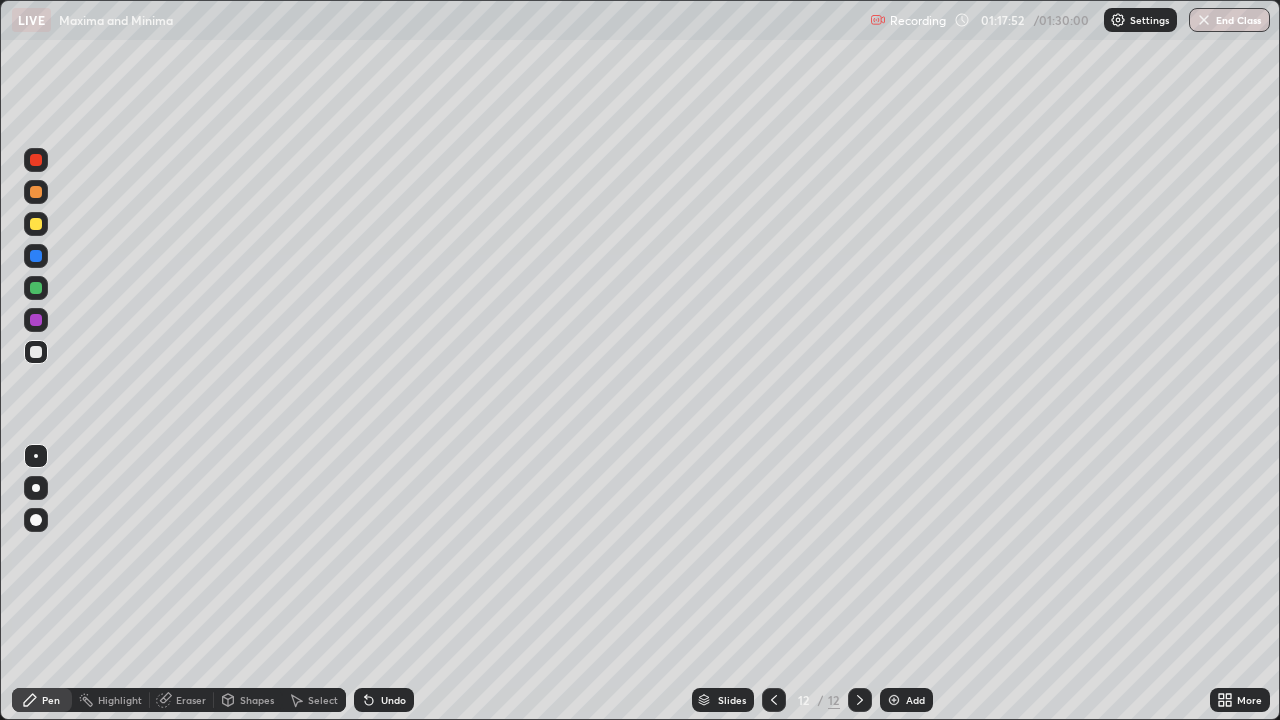 click at bounding box center (36, 288) 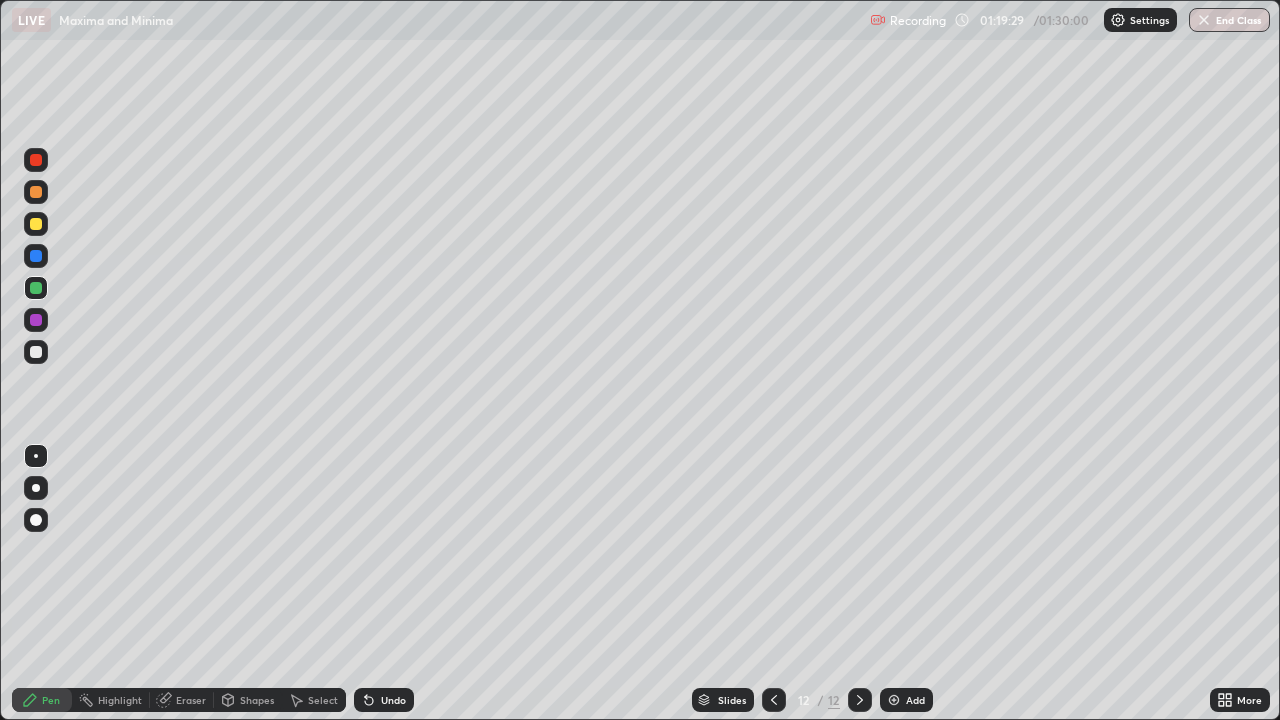 click at bounding box center (36, 320) 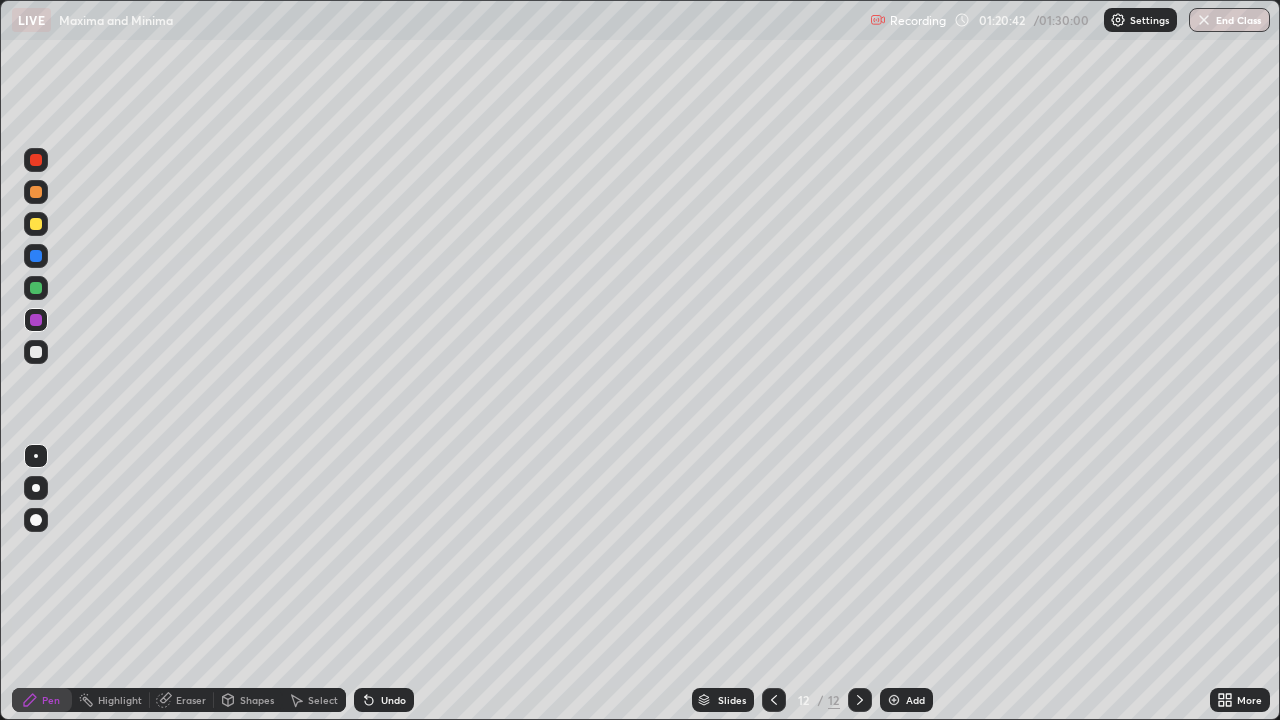 click at bounding box center (894, 700) 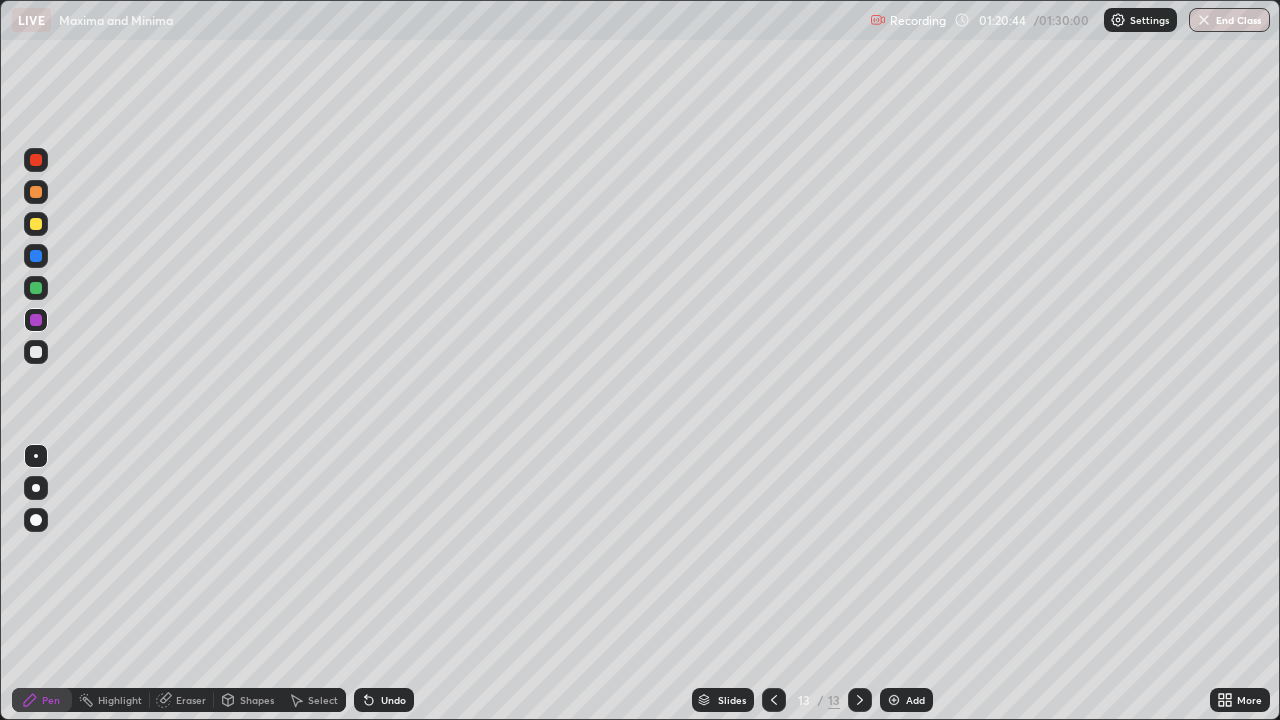 click at bounding box center (36, 352) 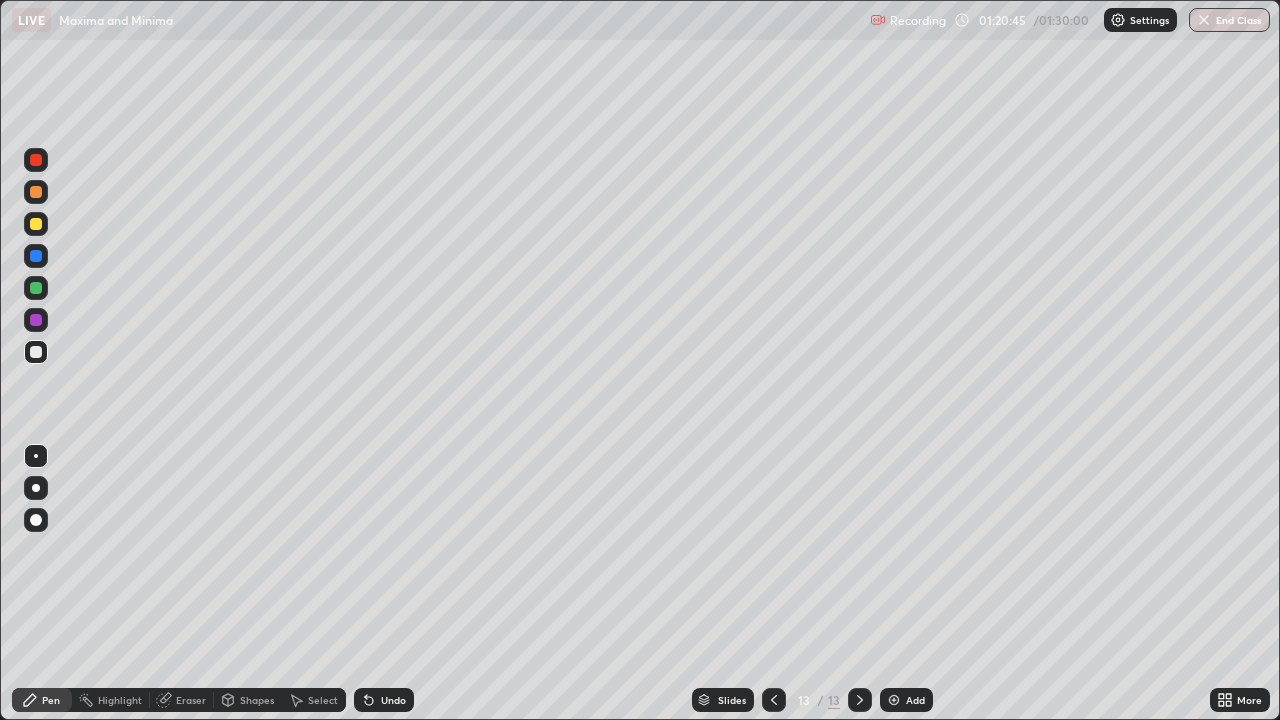 click at bounding box center [36, 288] 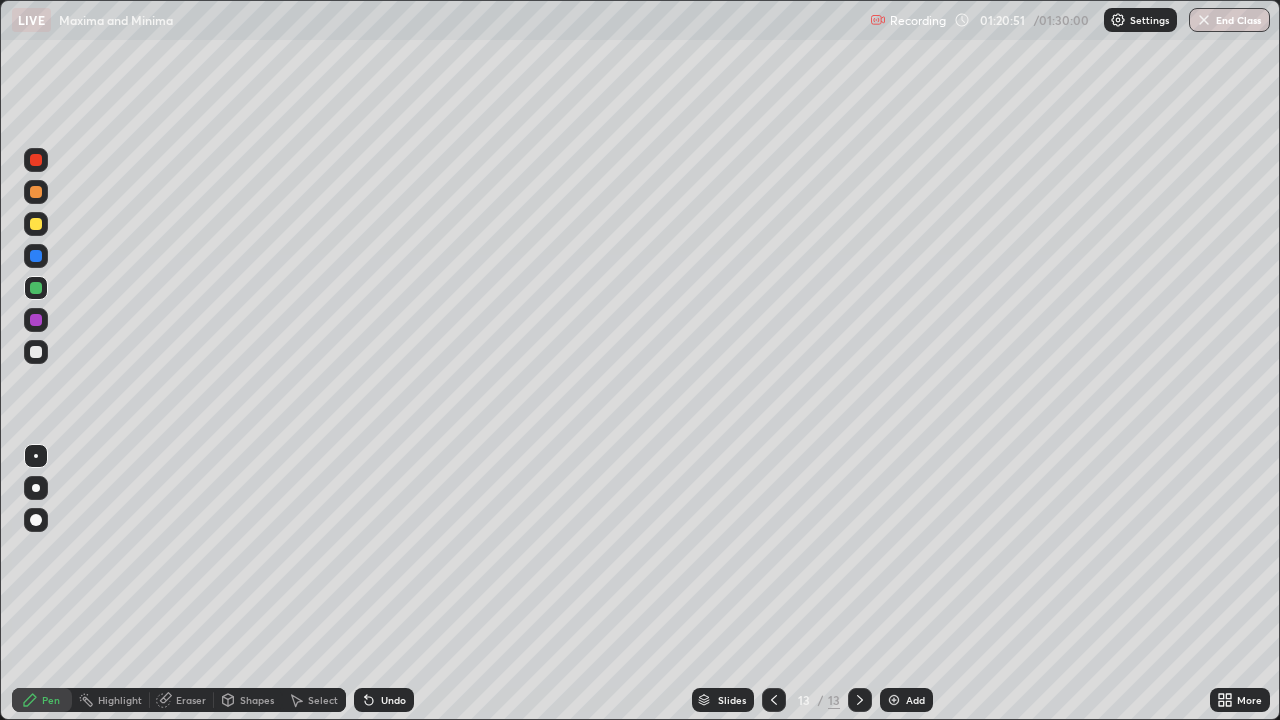 click at bounding box center (36, 192) 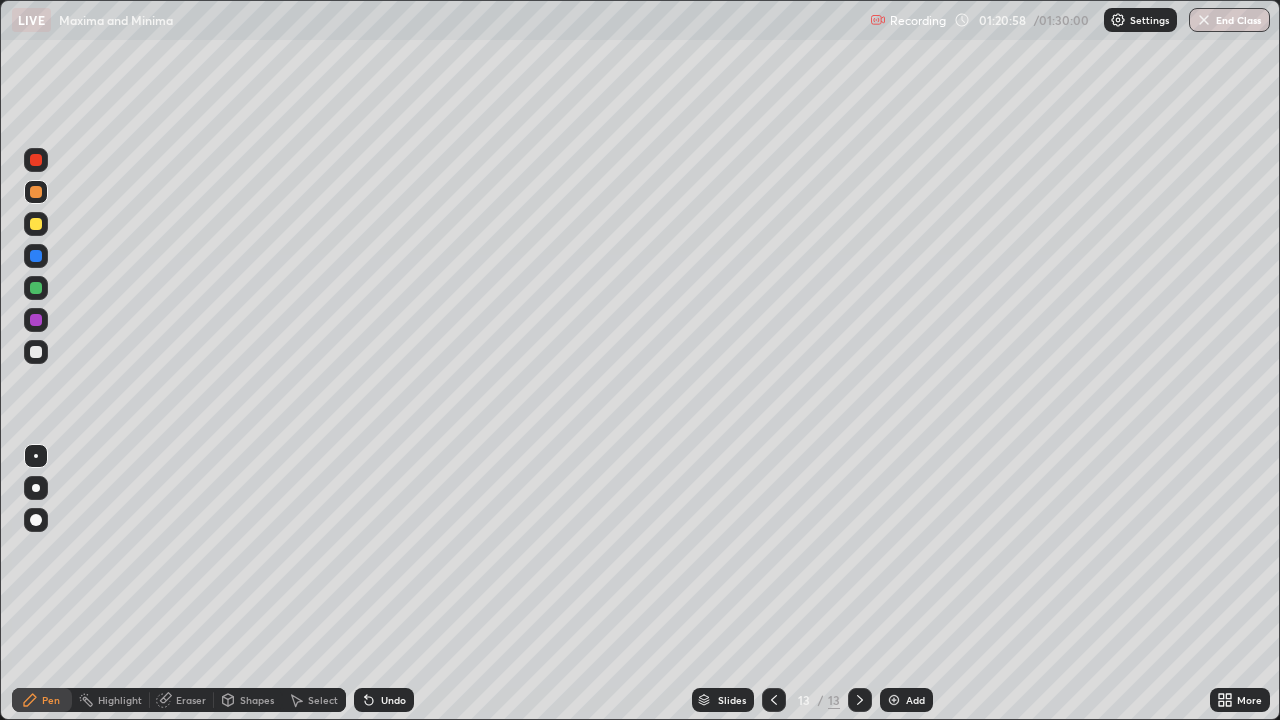 click at bounding box center [36, 352] 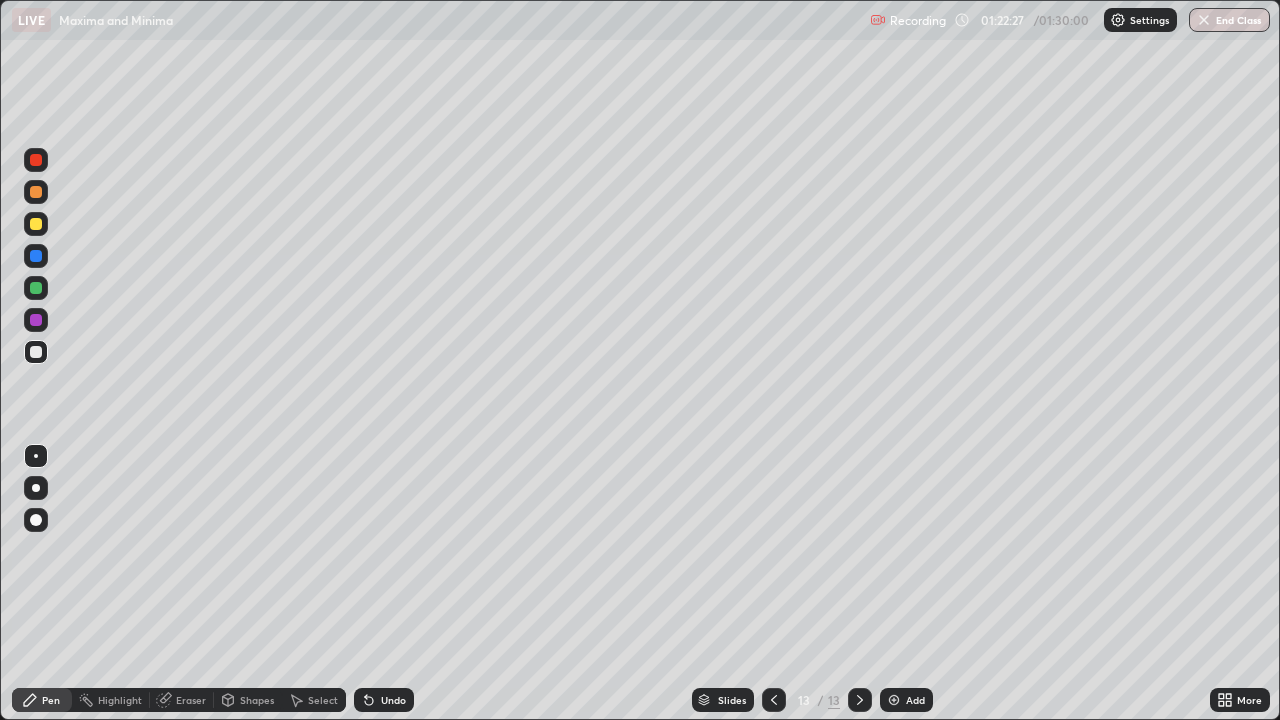 click at bounding box center (36, 288) 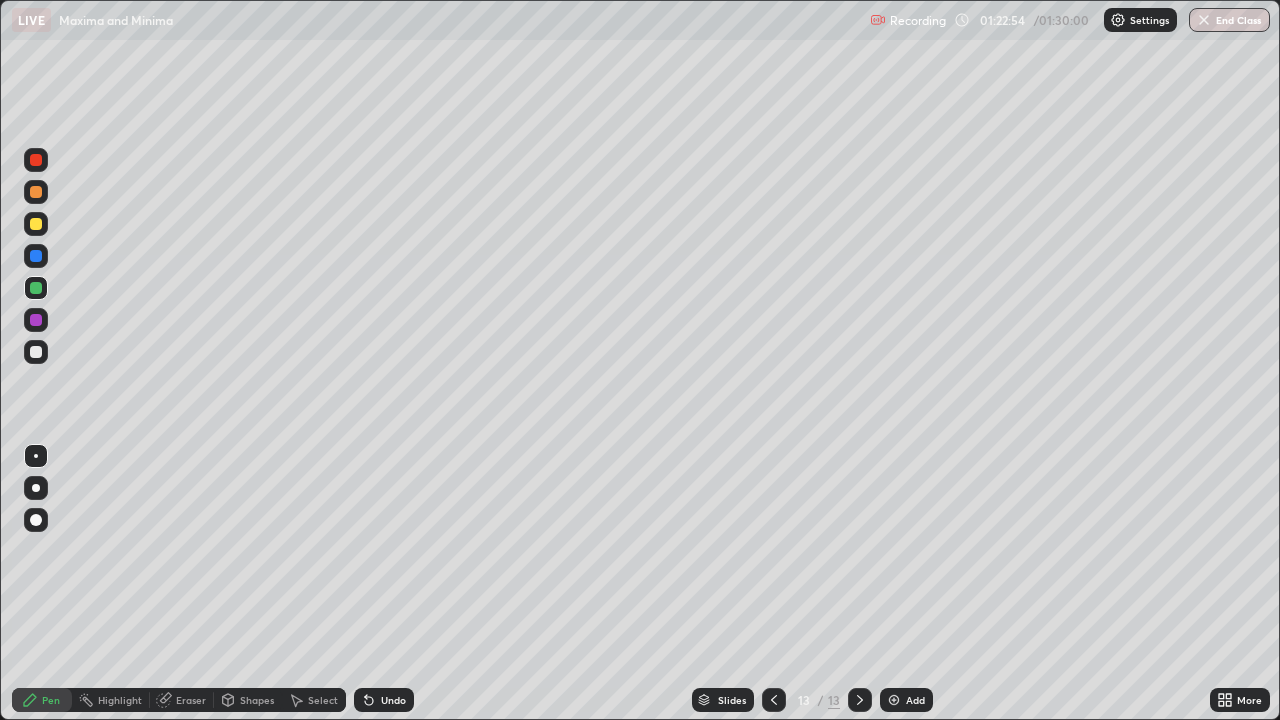 click at bounding box center [36, 224] 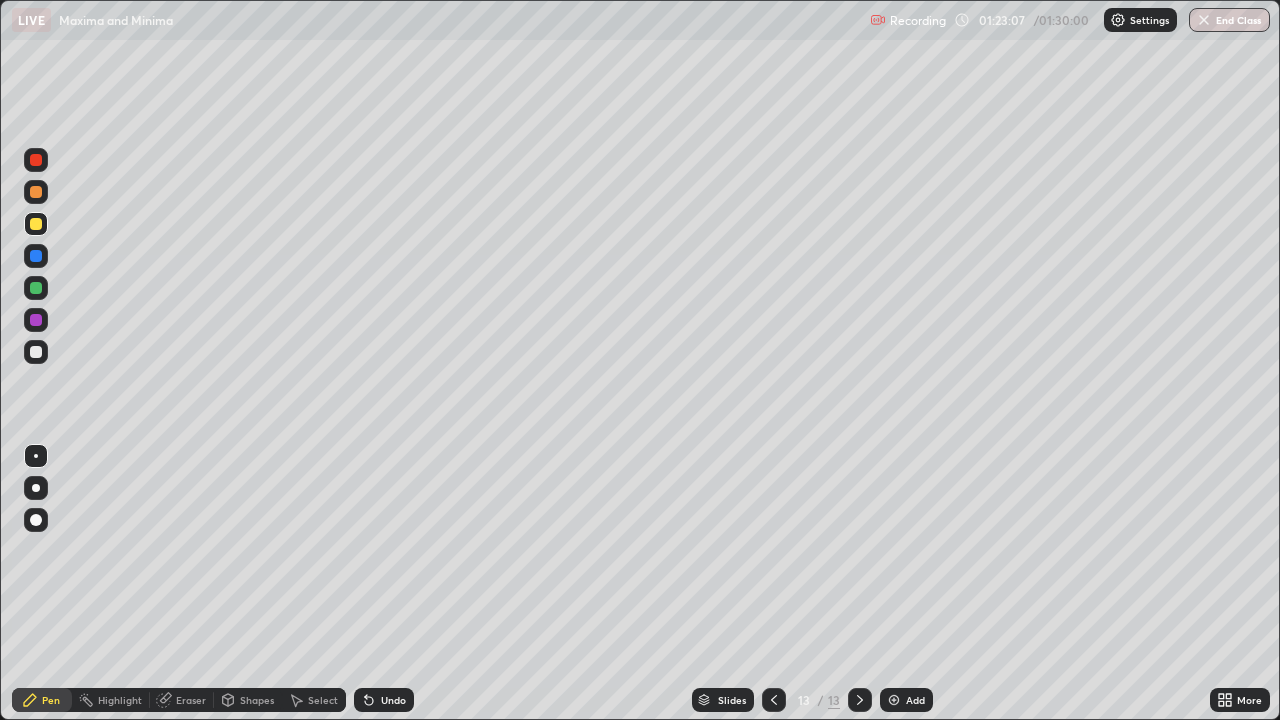 click on "Eraser" at bounding box center (191, 700) 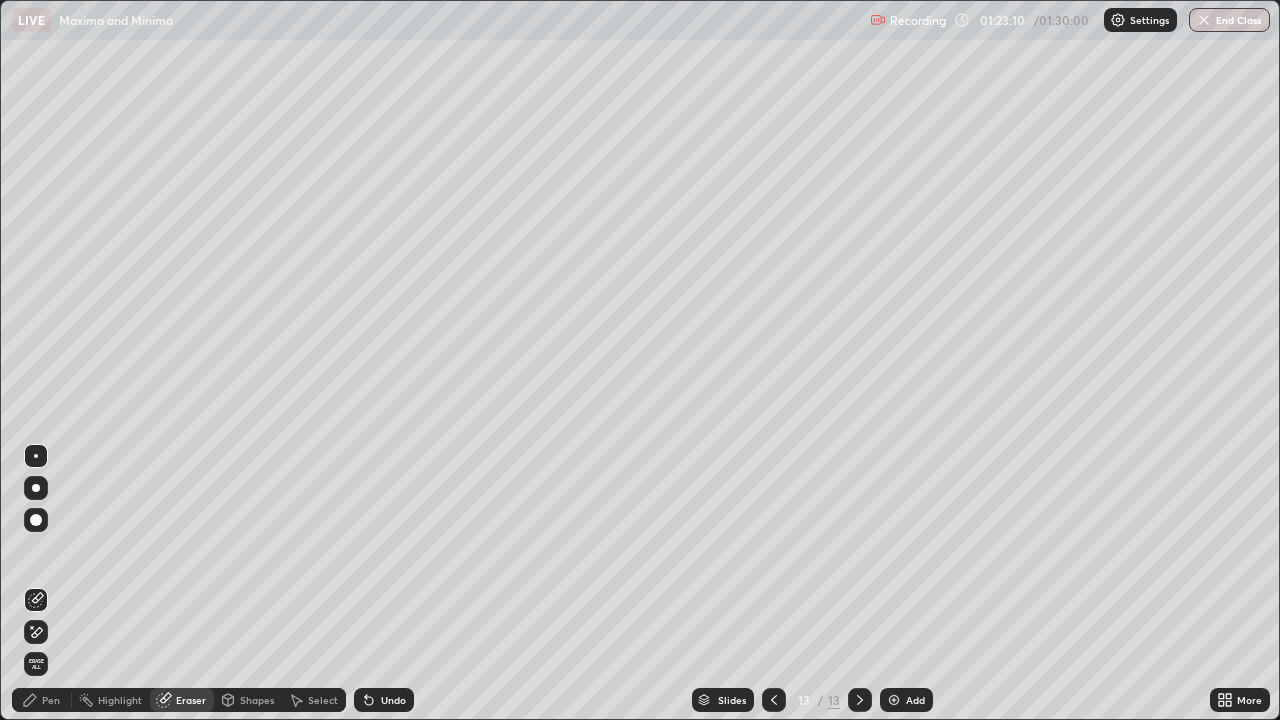 click on "Pen" at bounding box center [42, 700] 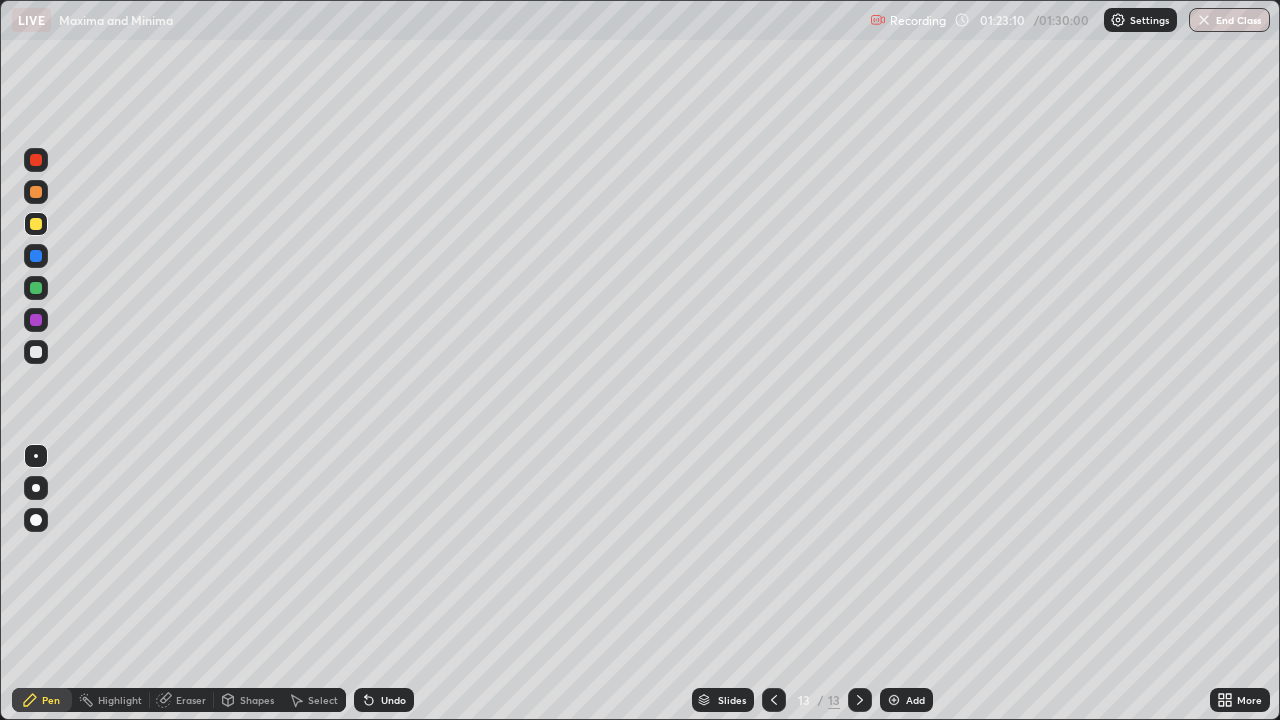 click at bounding box center [36, 224] 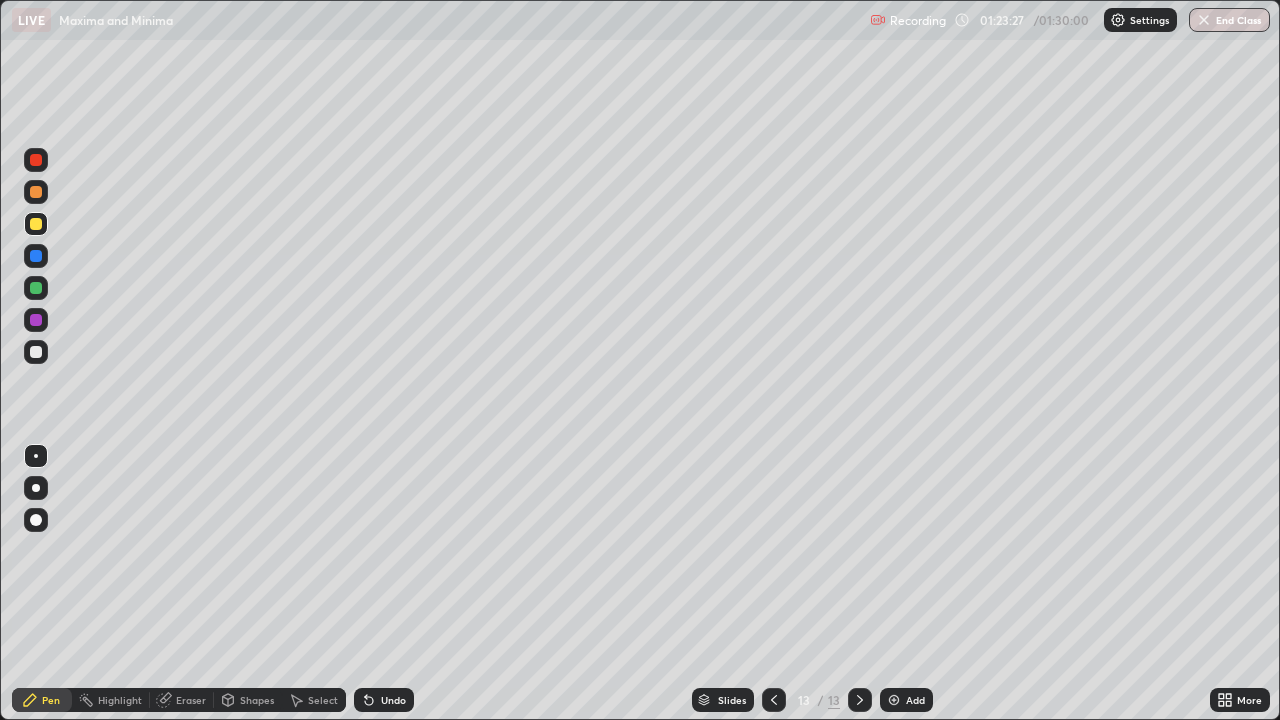 click at bounding box center (36, 320) 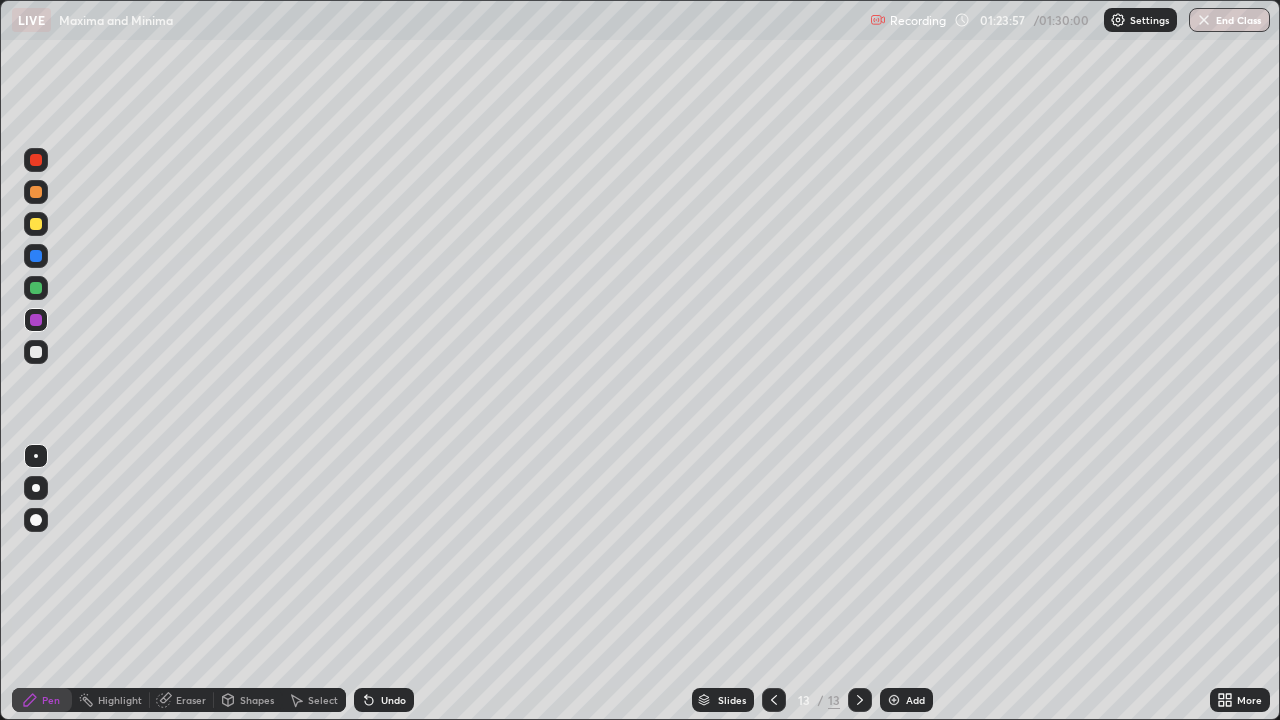 click on "Eraser" at bounding box center [191, 700] 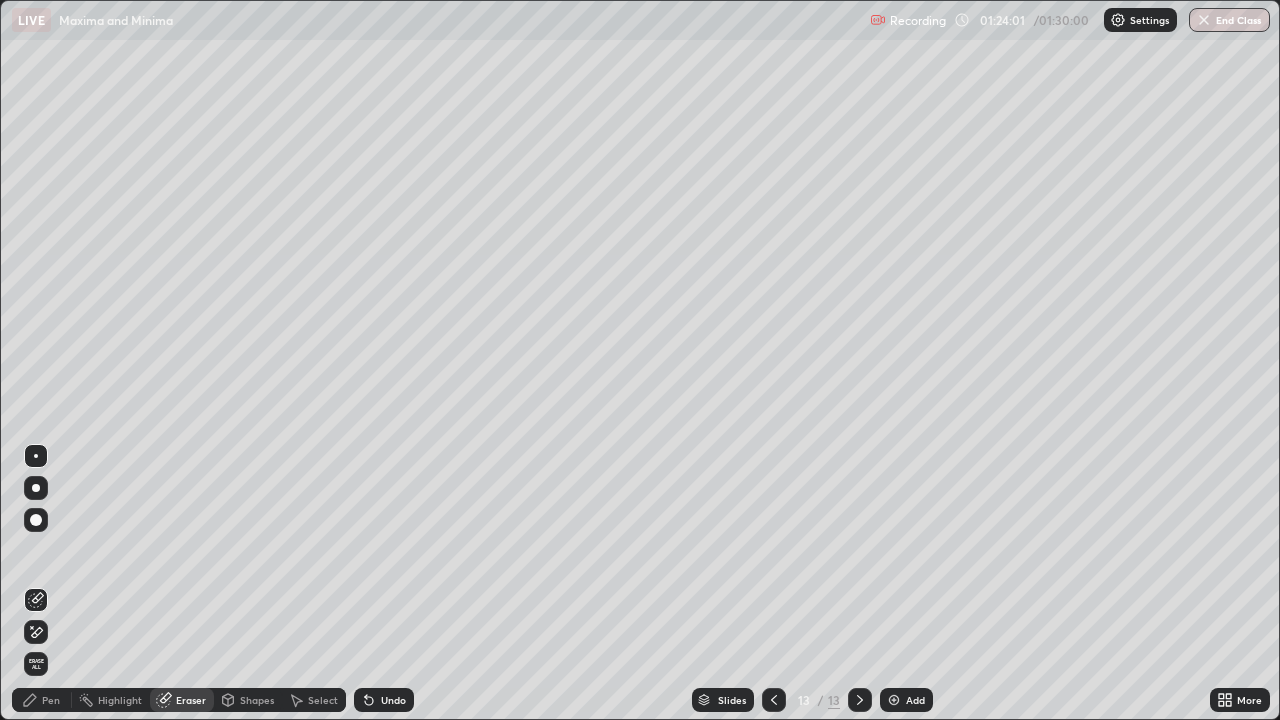 click 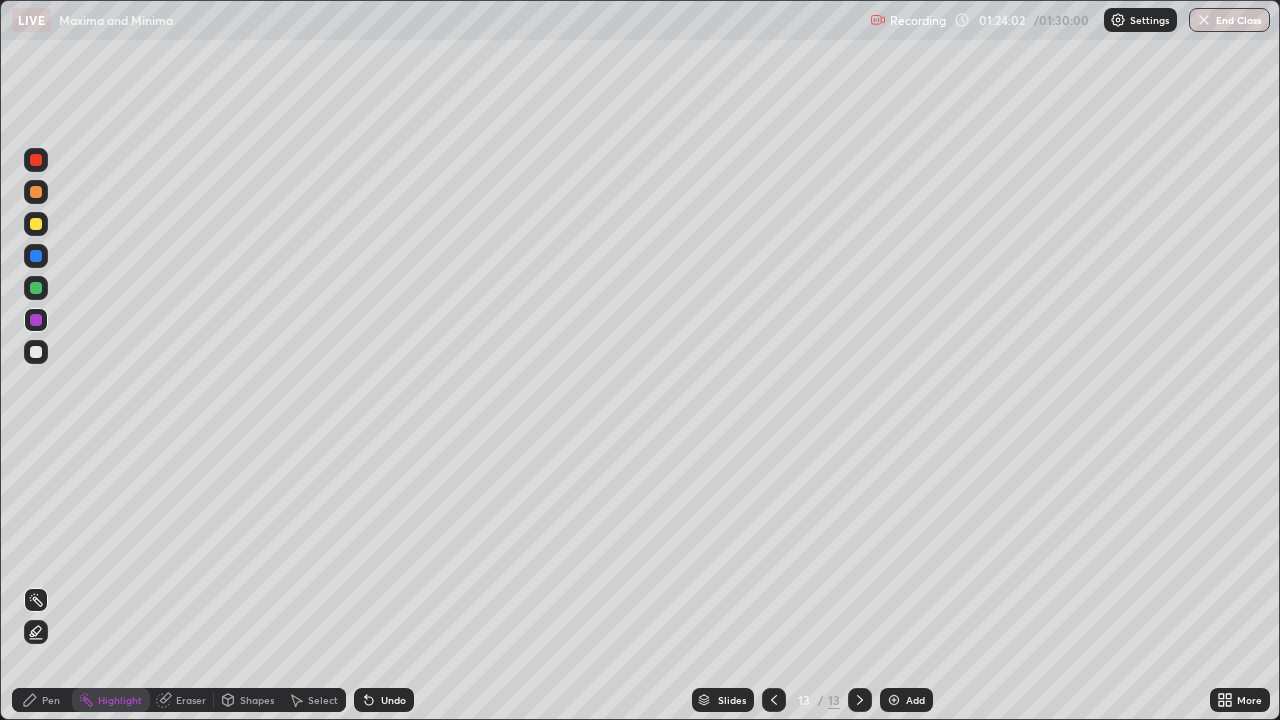 click at bounding box center [36, 192] 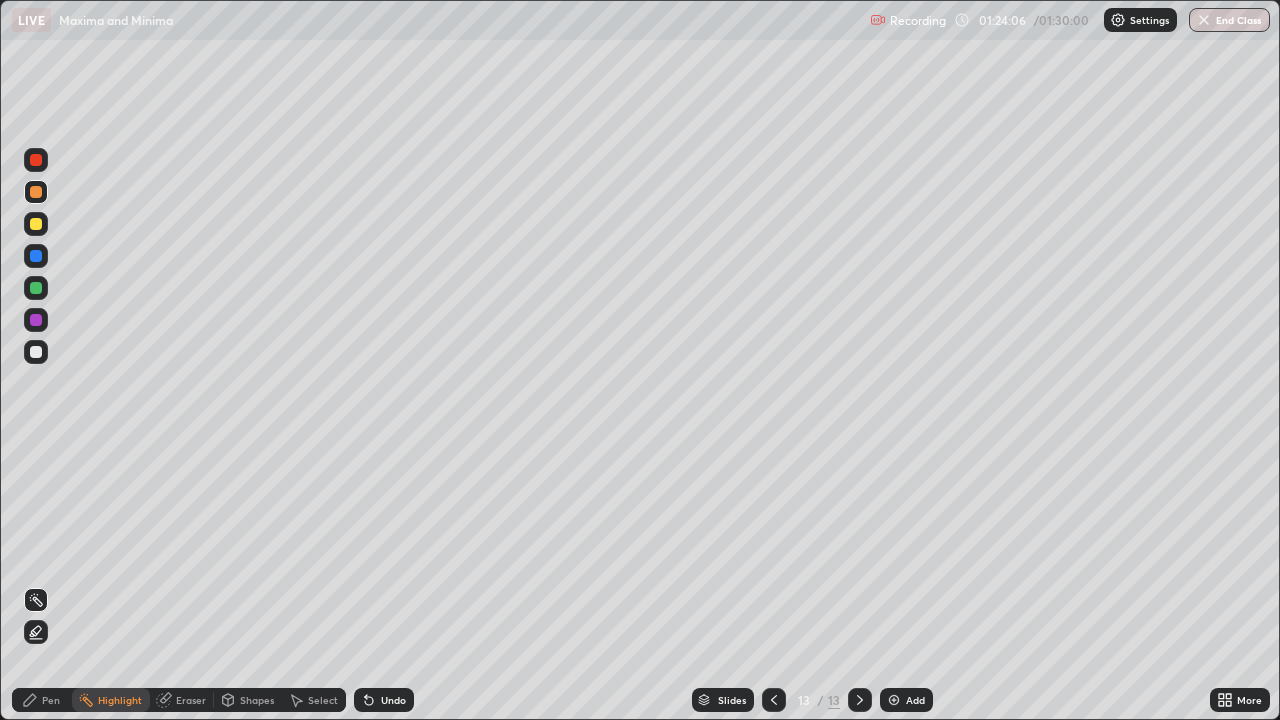 click on "Pen" at bounding box center (42, 700) 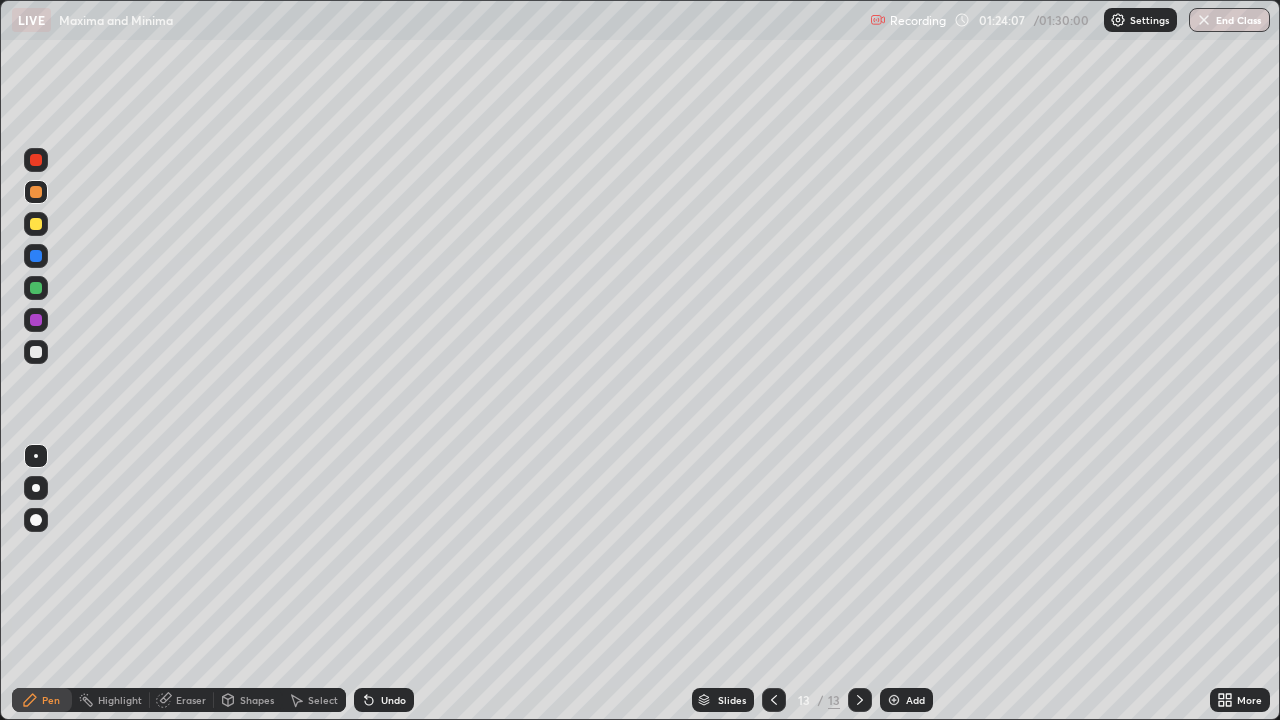 click at bounding box center [36, 192] 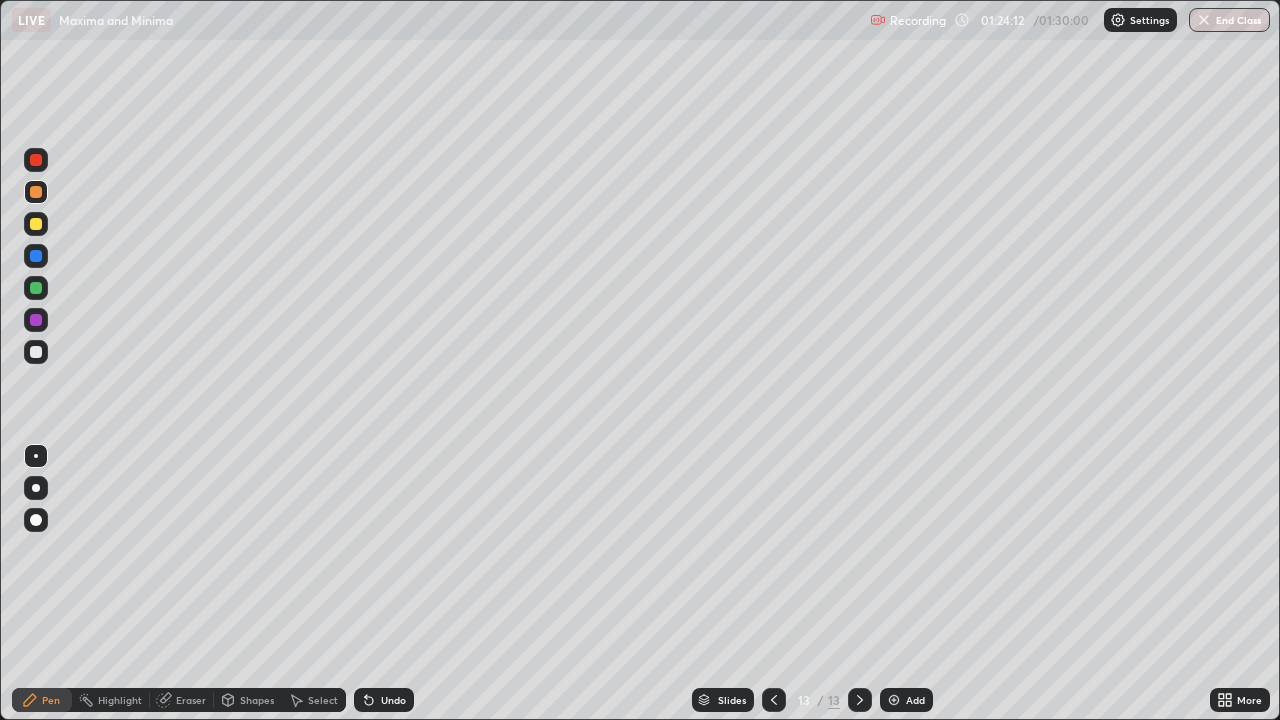 click on "Eraser" at bounding box center [191, 700] 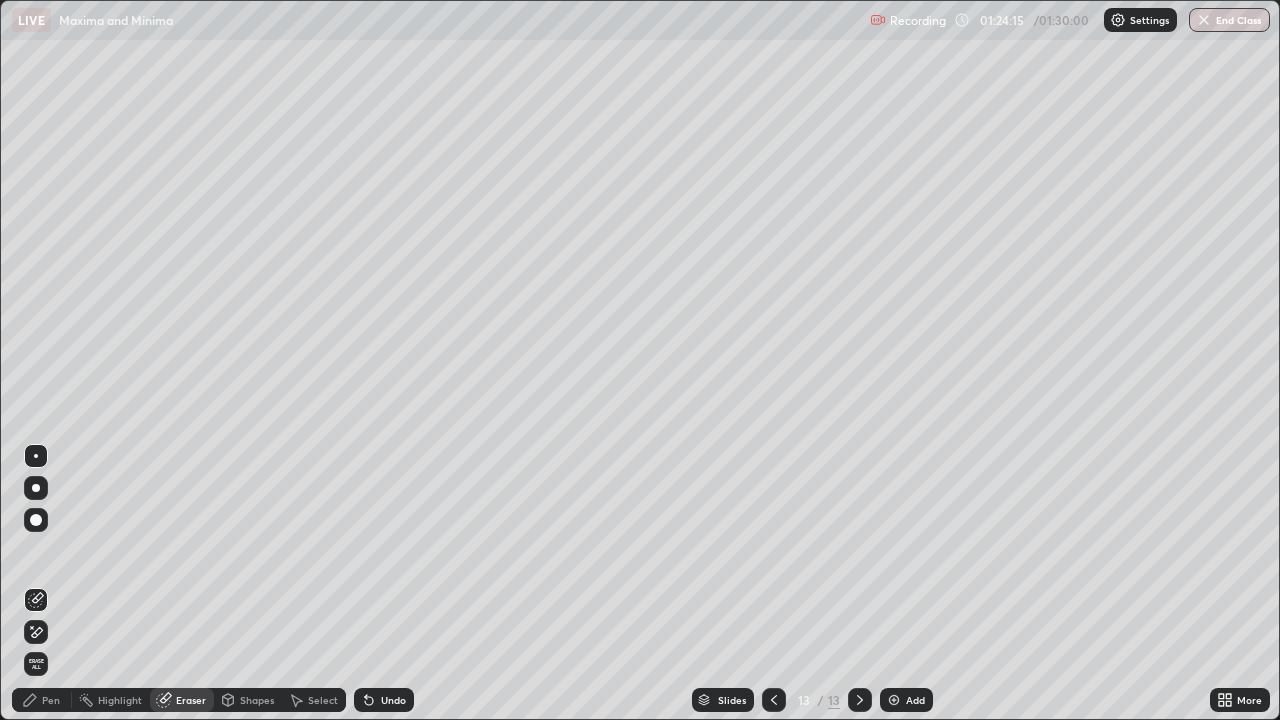 click on "Pen" at bounding box center (42, 700) 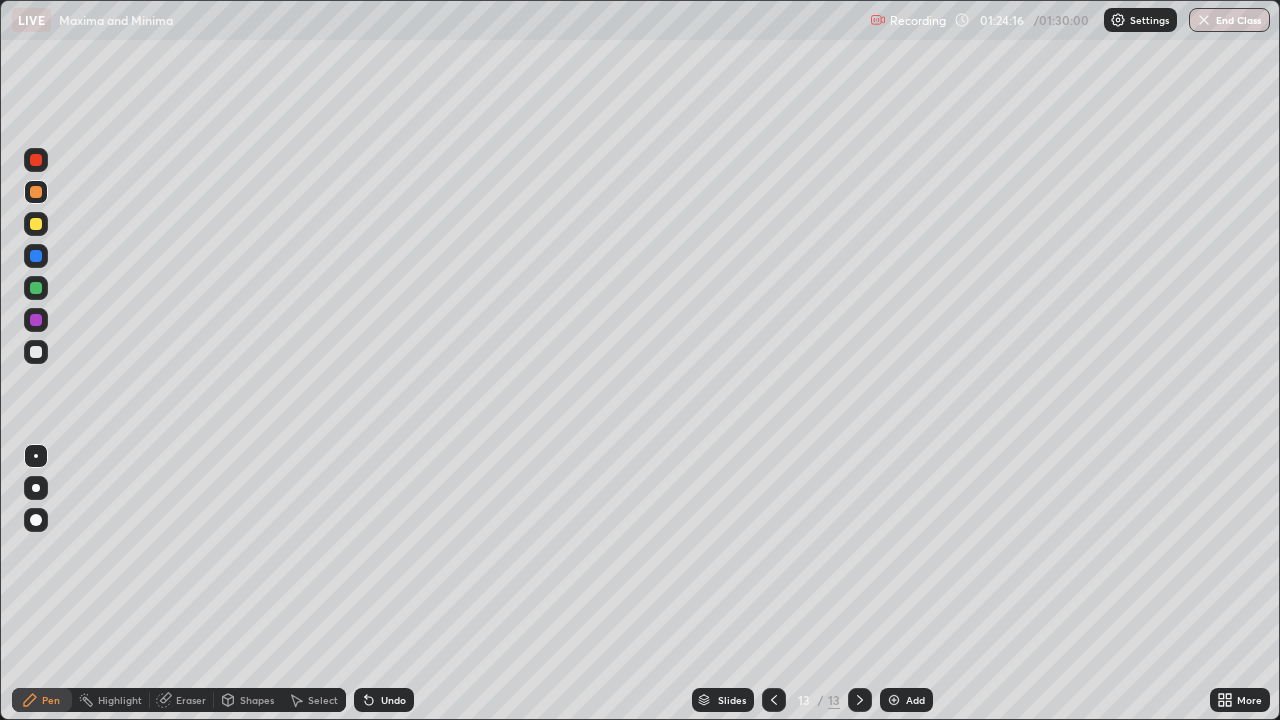 click at bounding box center (36, 224) 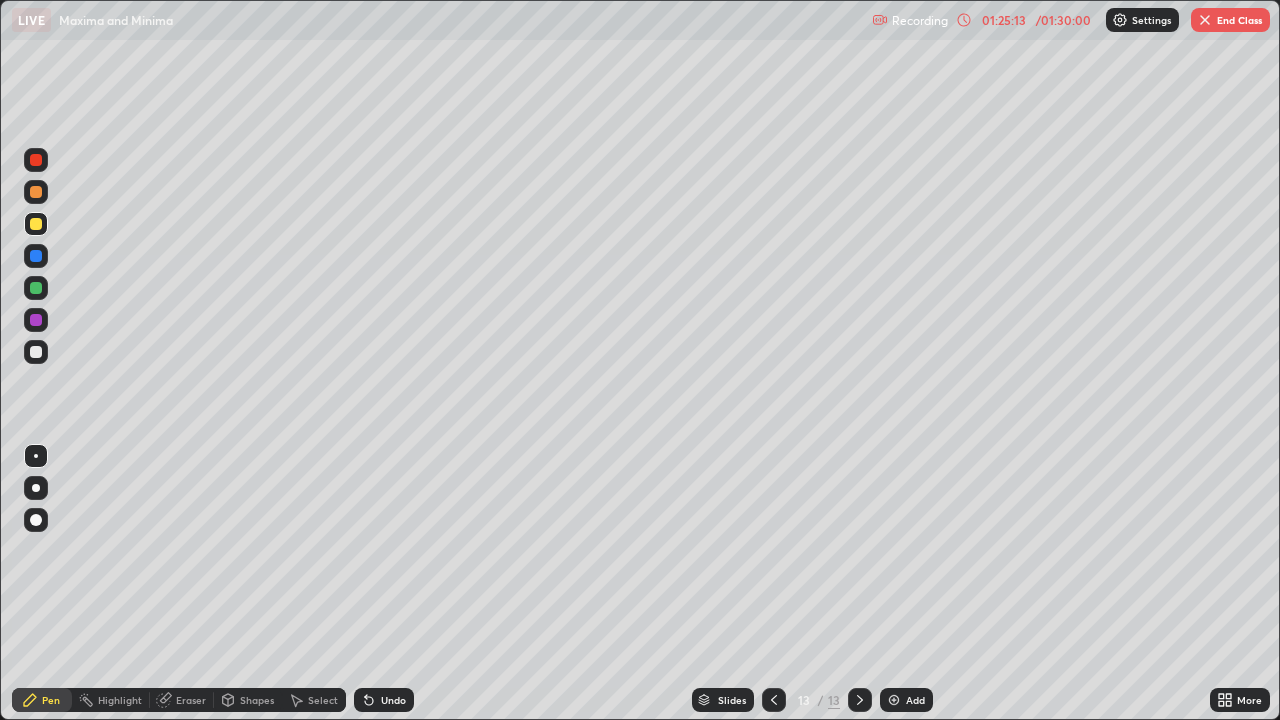 click at bounding box center (36, 352) 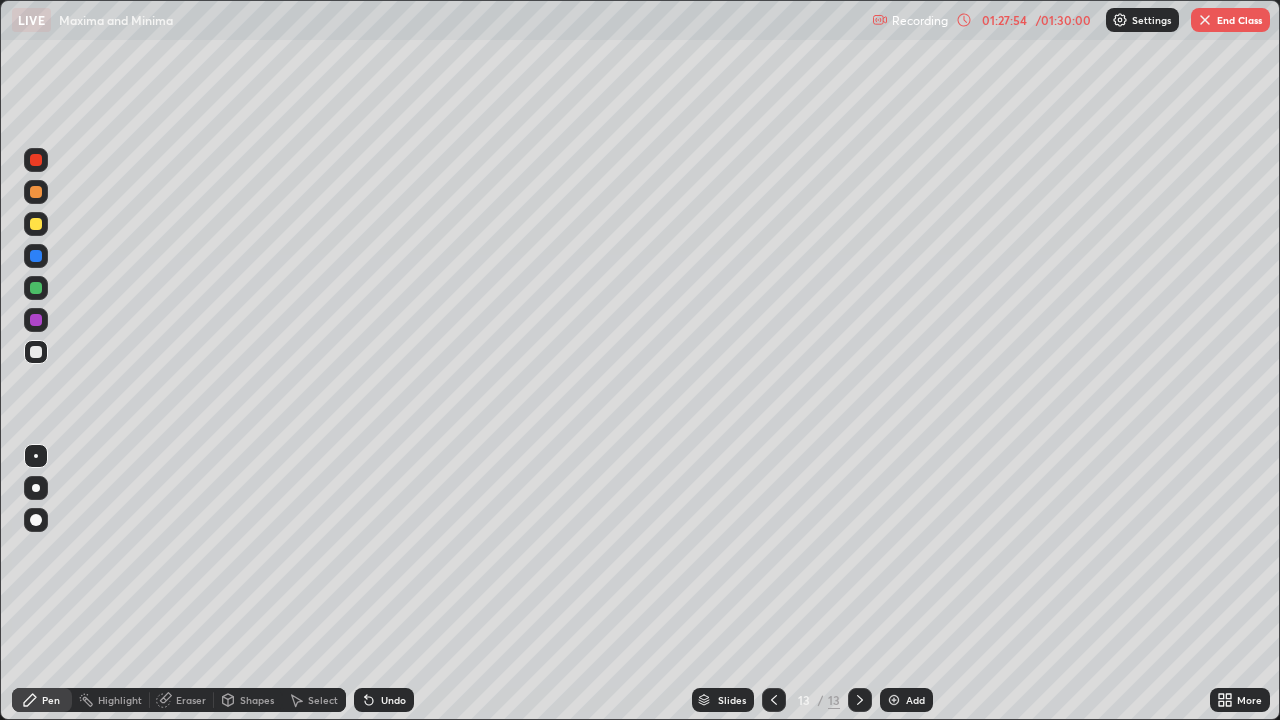 click on "Add" at bounding box center (906, 700) 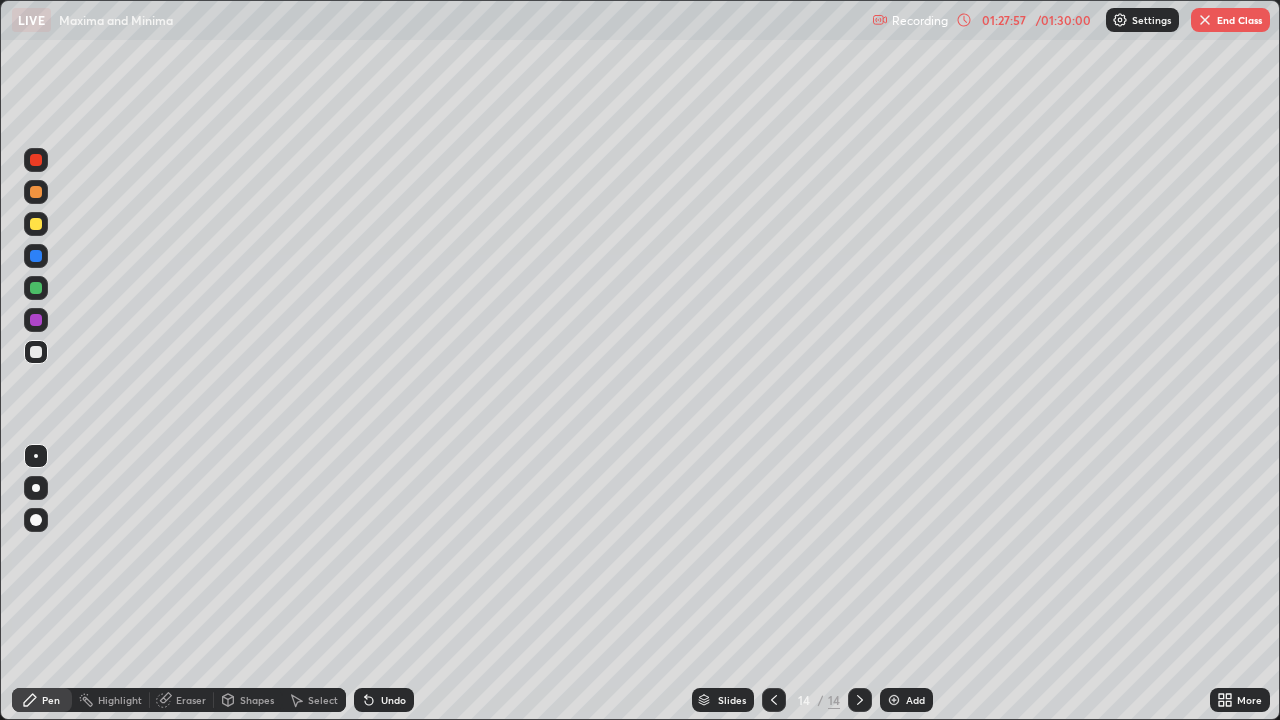 click at bounding box center (36, 224) 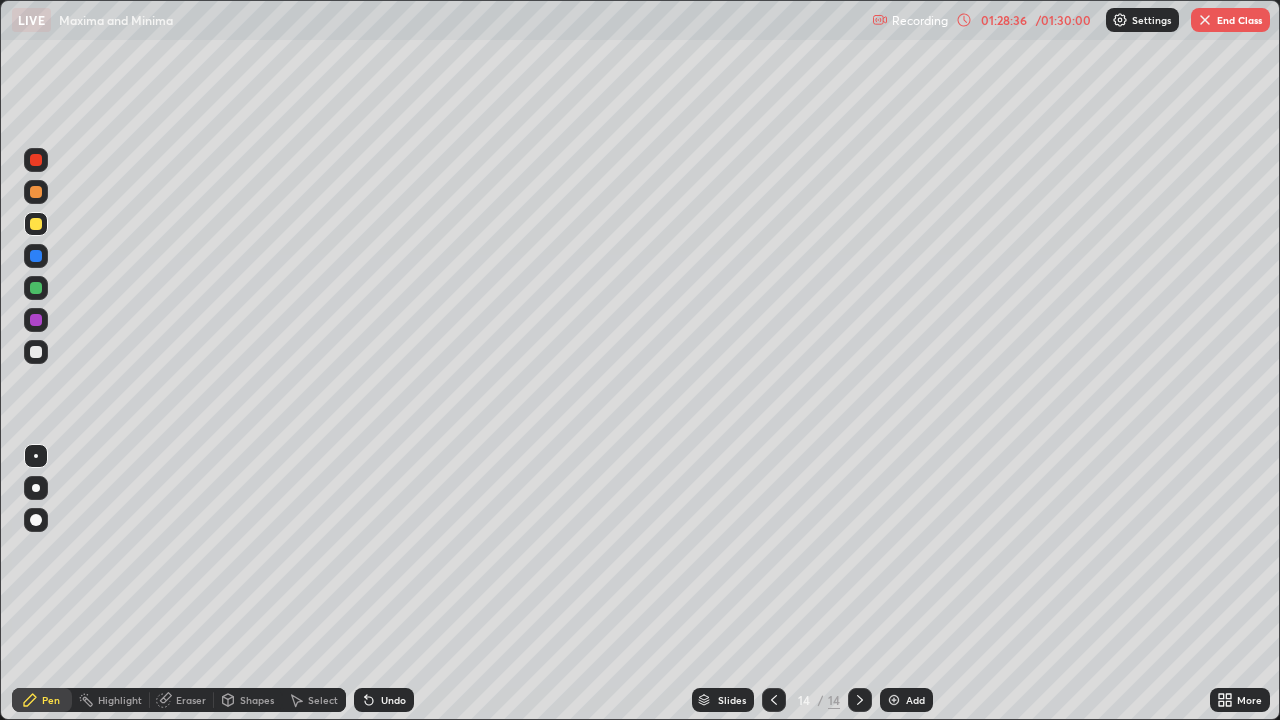 click at bounding box center (36, 288) 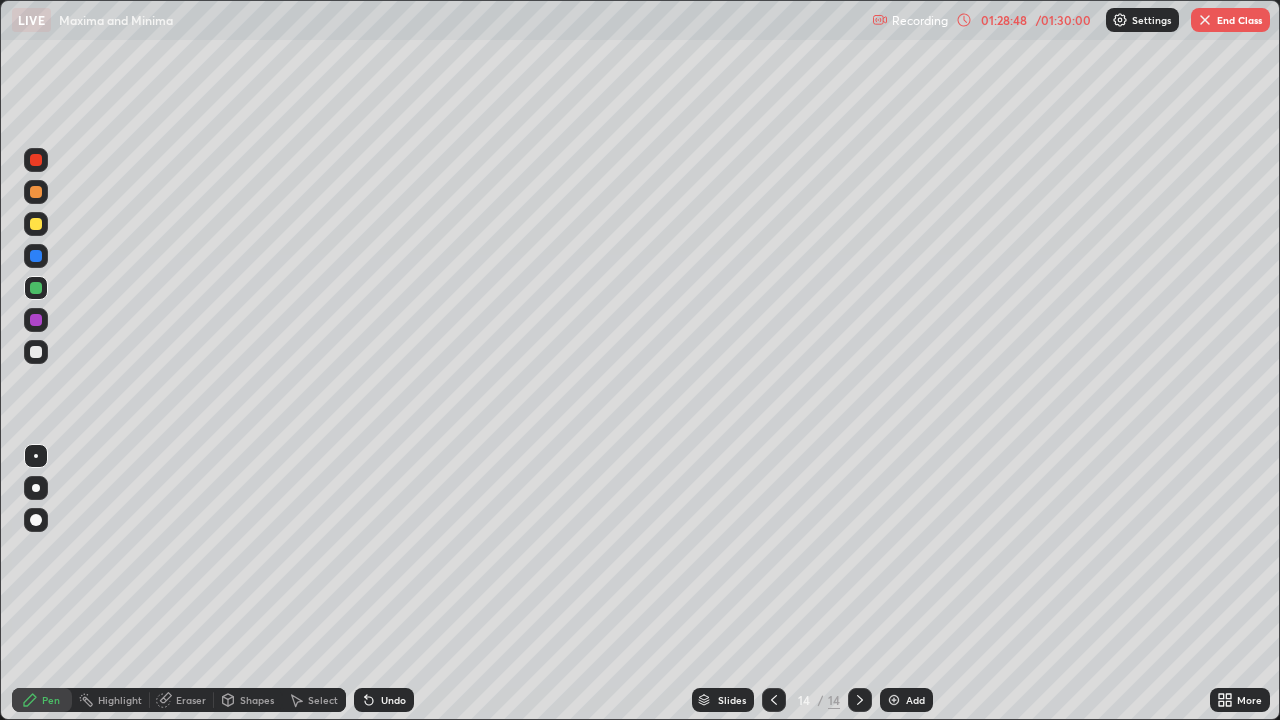 click at bounding box center [36, 352] 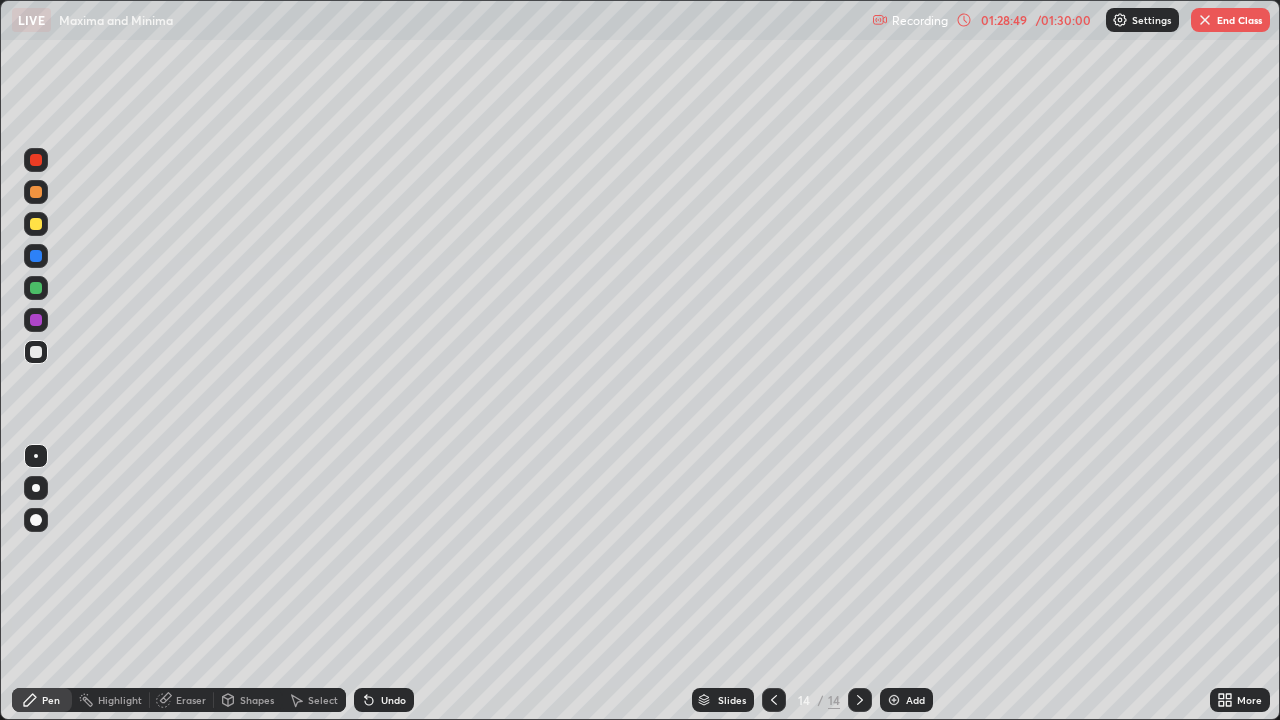 click at bounding box center (36, 352) 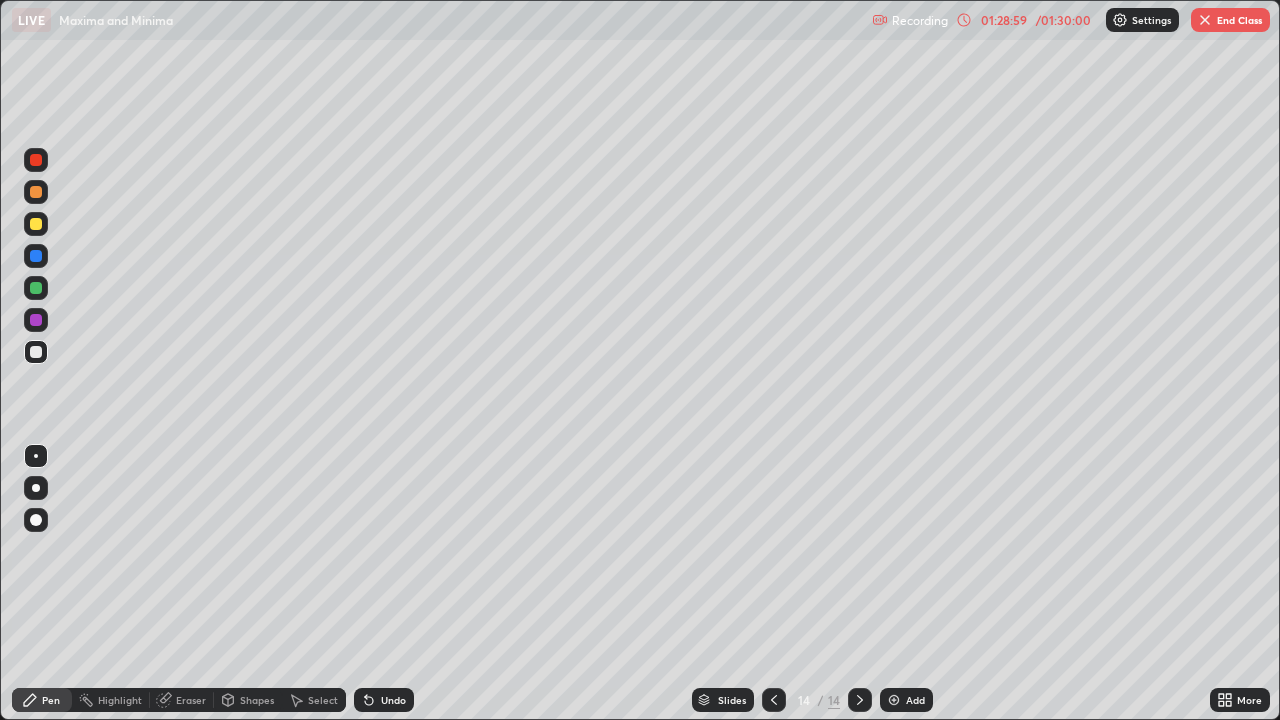 click at bounding box center [36, 352] 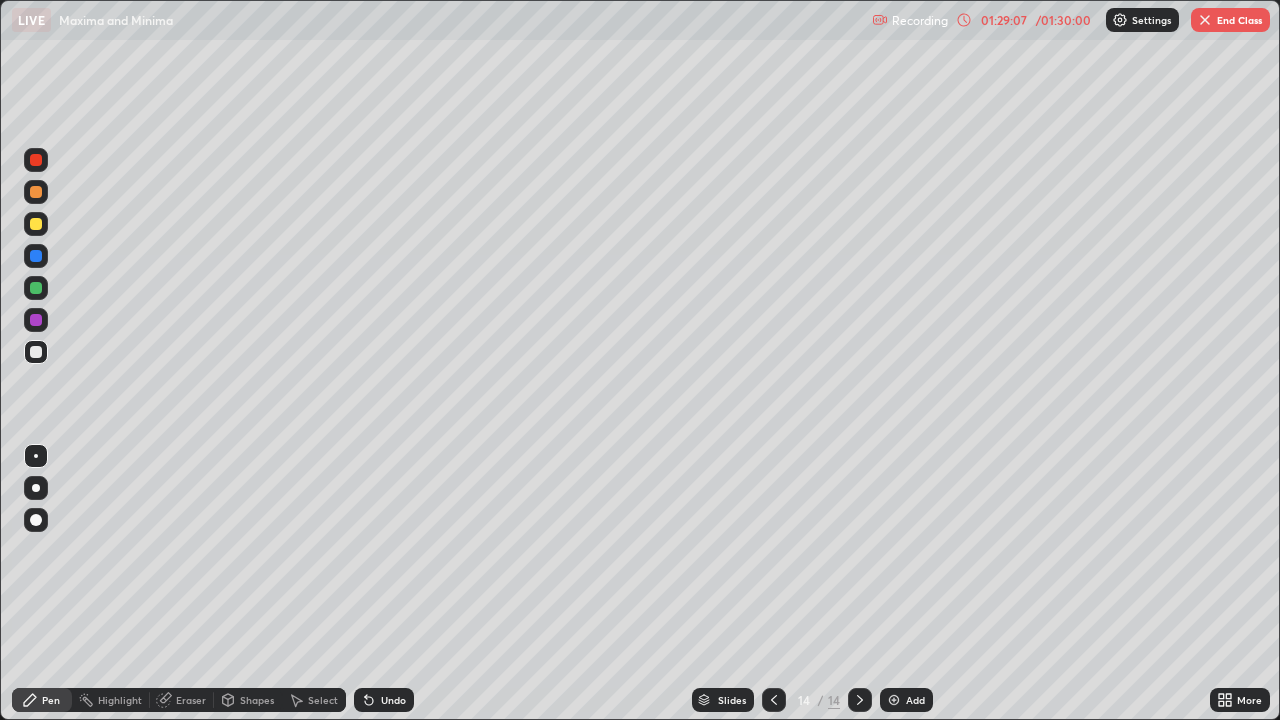 click on "Eraser" at bounding box center (182, 700) 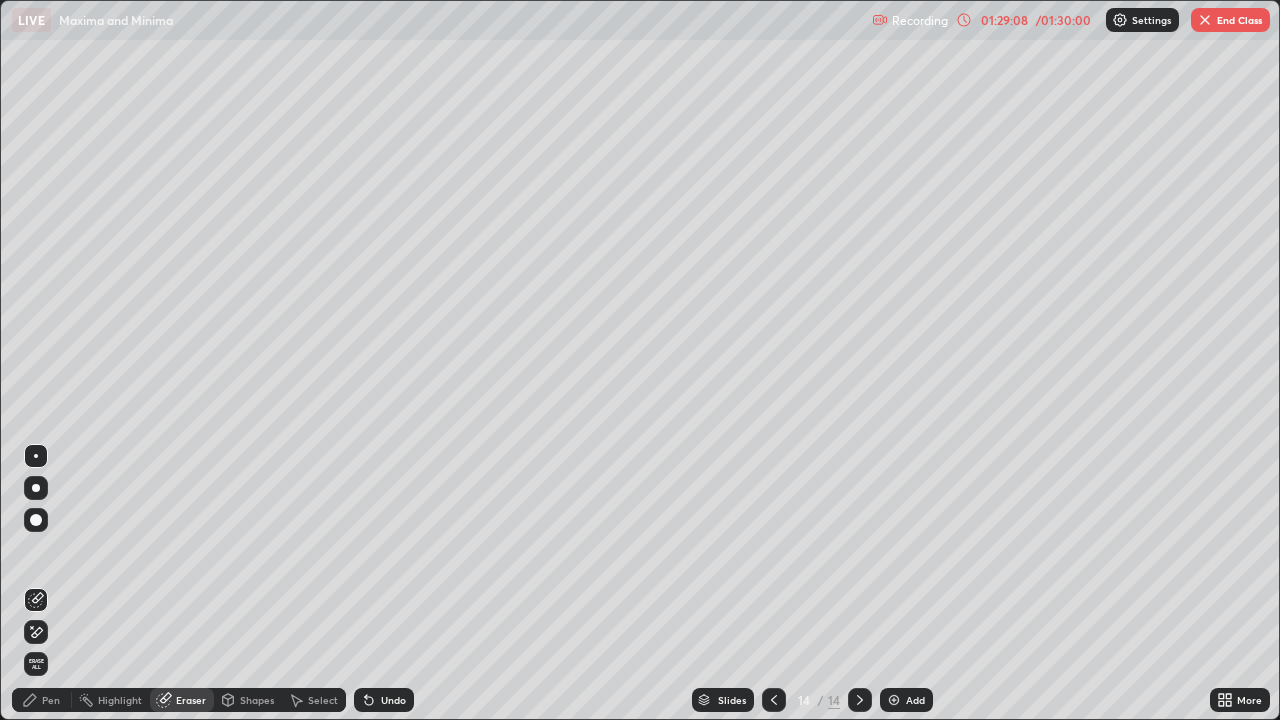 click on "Pen" at bounding box center (42, 700) 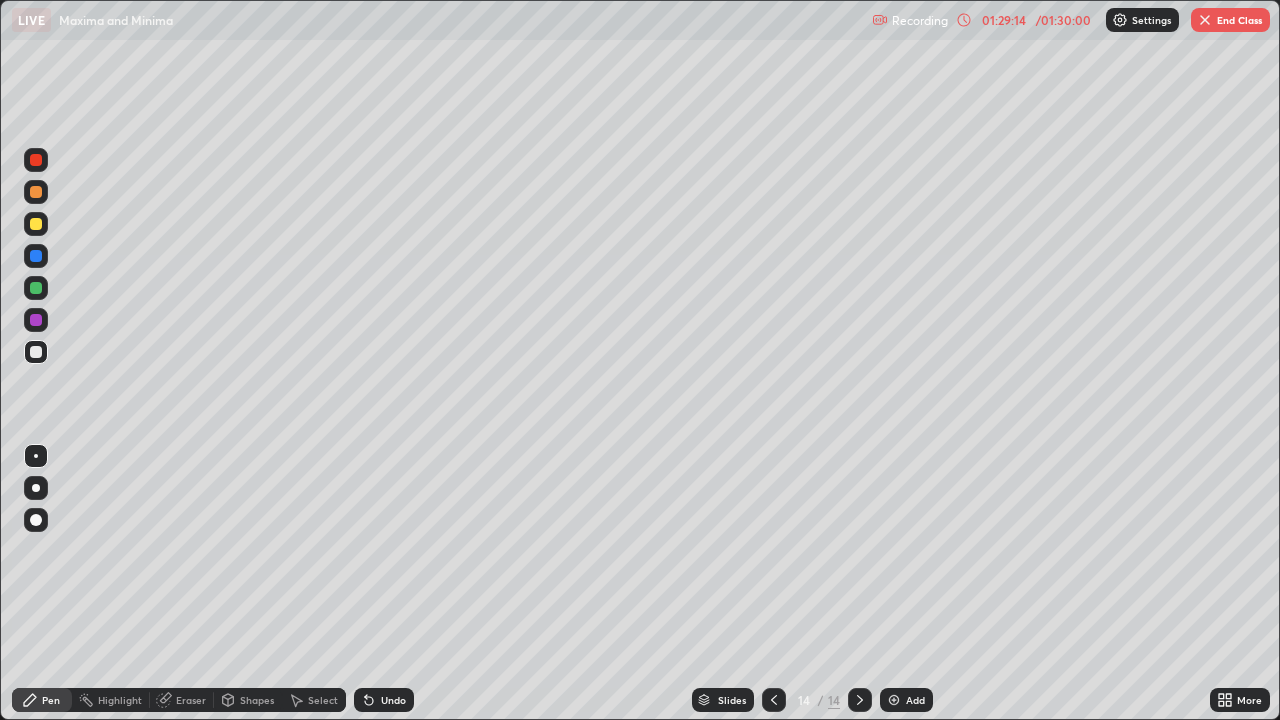 click at bounding box center (36, 288) 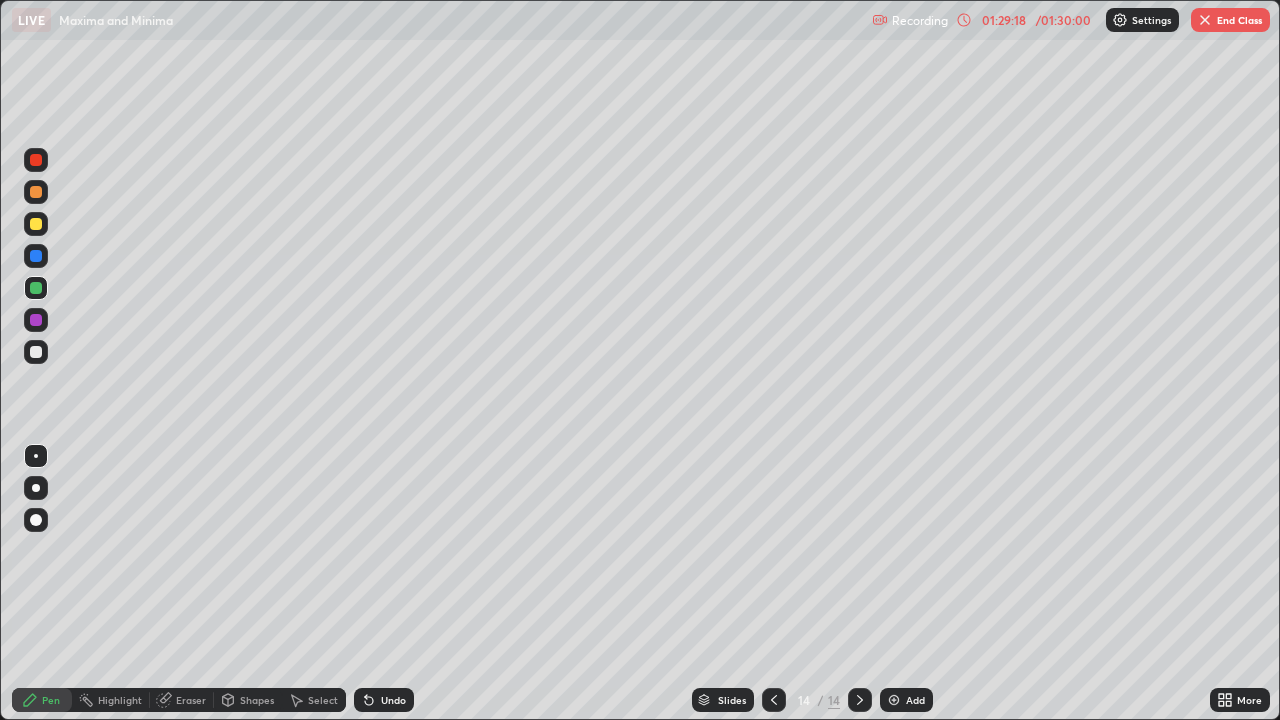 click at bounding box center (36, 352) 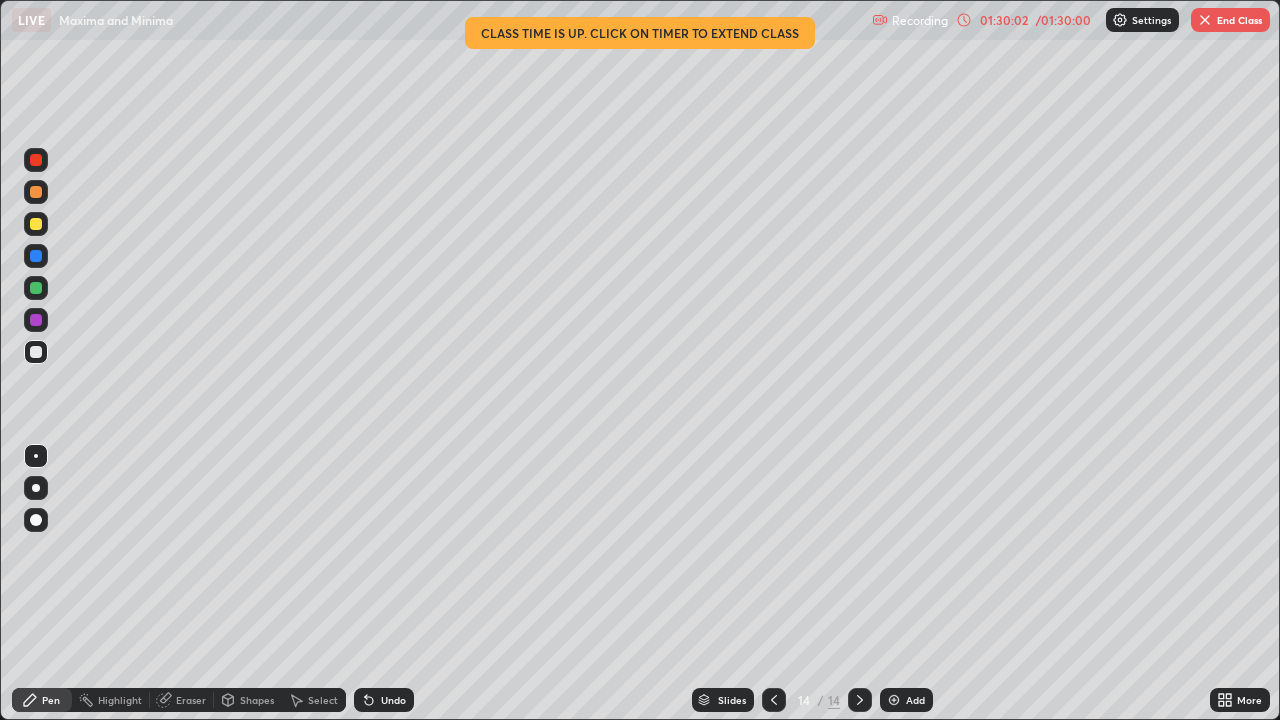 click on "Eraser" at bounding box center (182, 700) 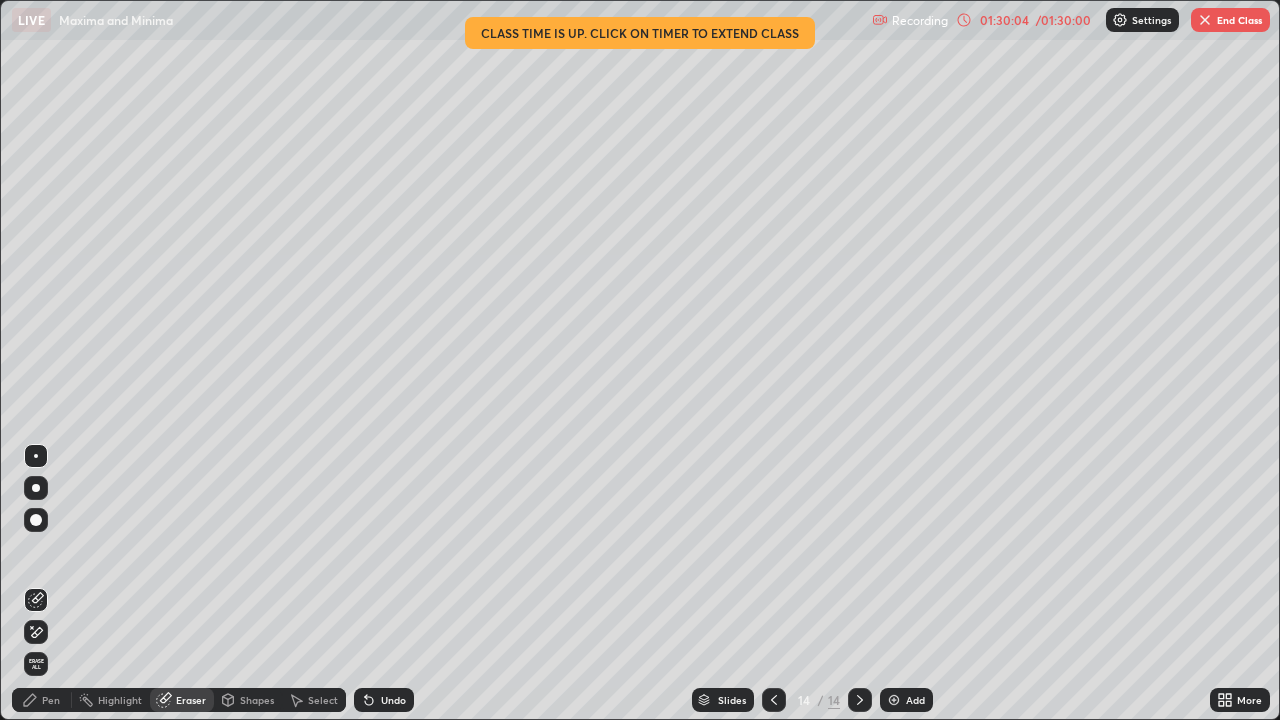 click on "Pen" at bounding box center [42, 700] 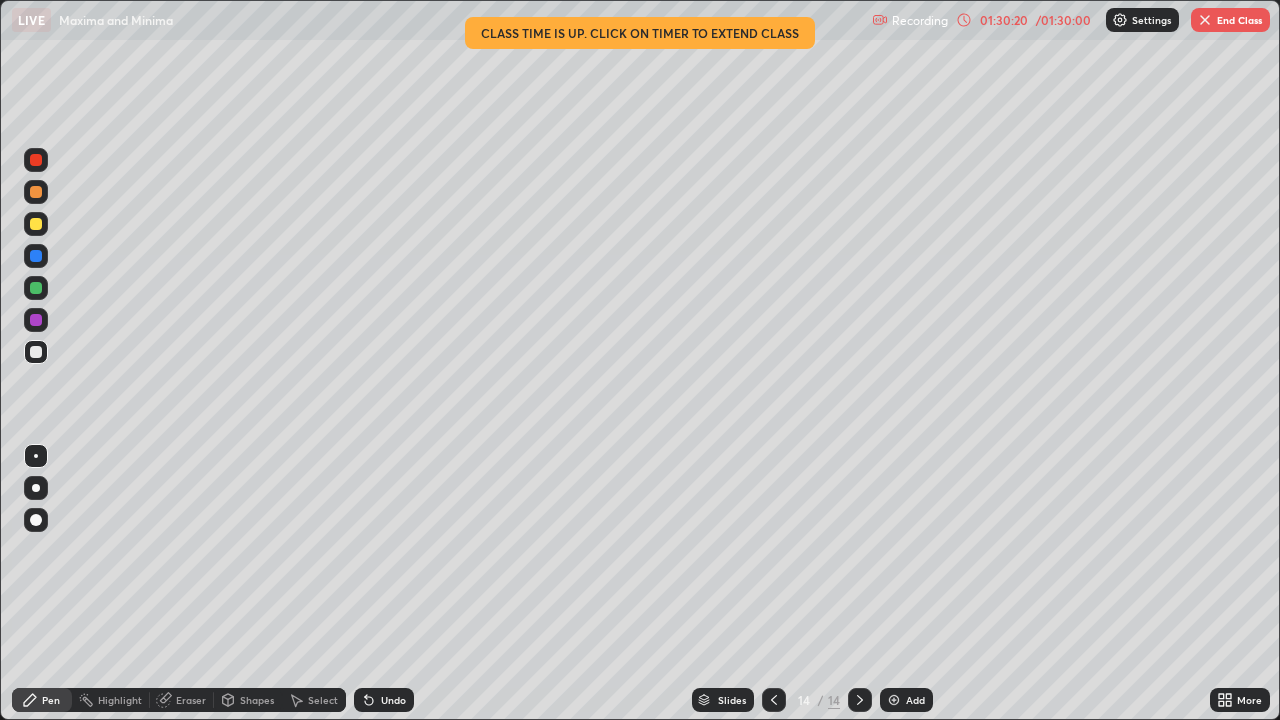 click on "/  01:30:00" at bounding box center (1063, 20) 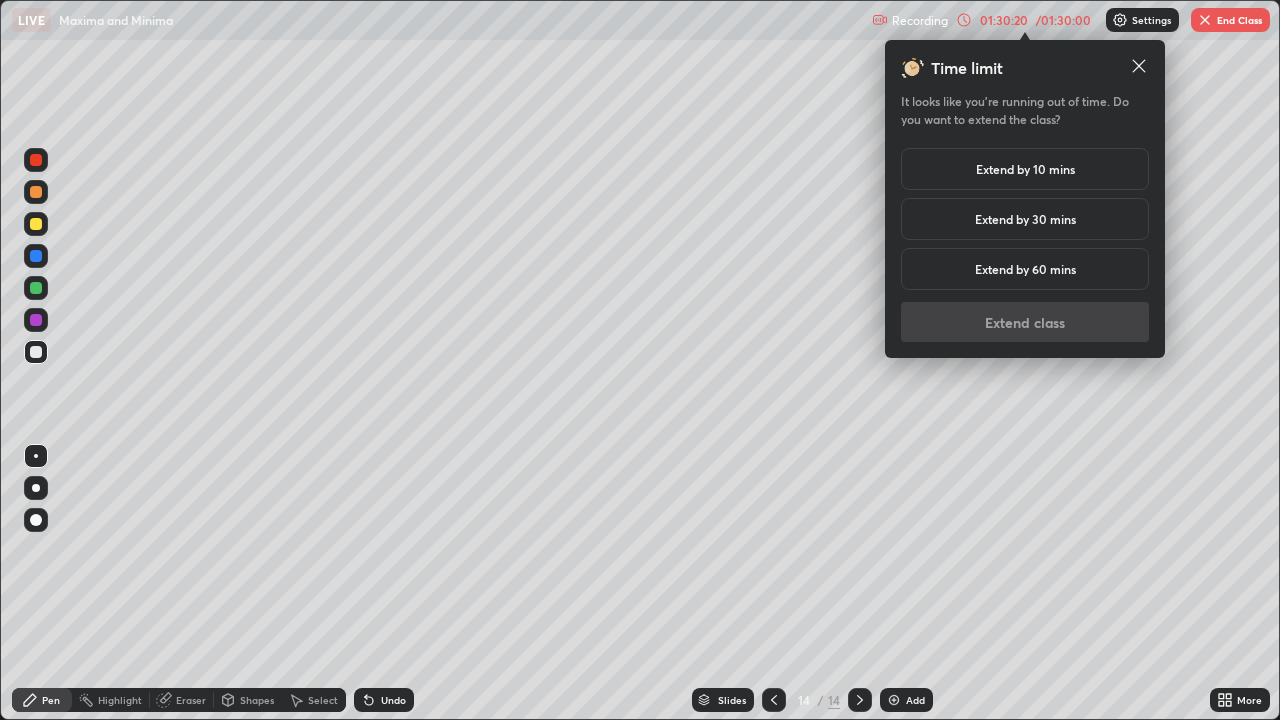 click on "Extend by 10 mins" at bounding box center [1025, 169] 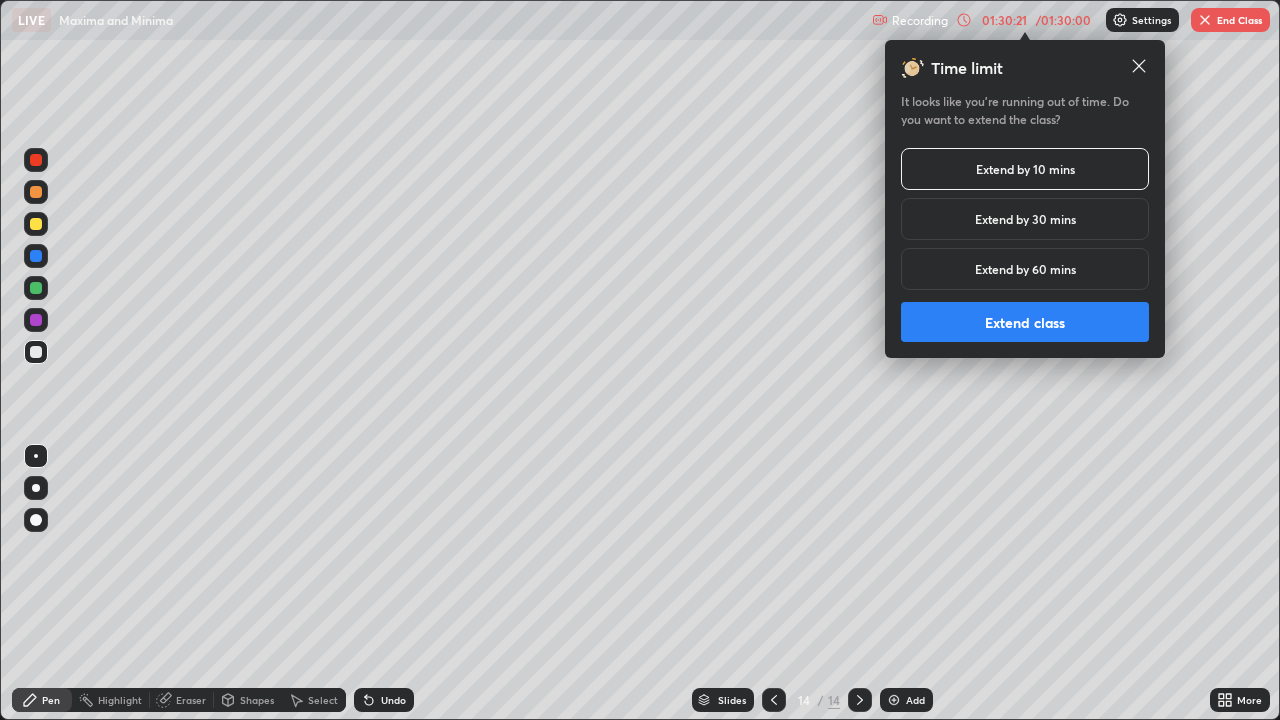 click on "Extend class" at bounding box center [1025, 322] 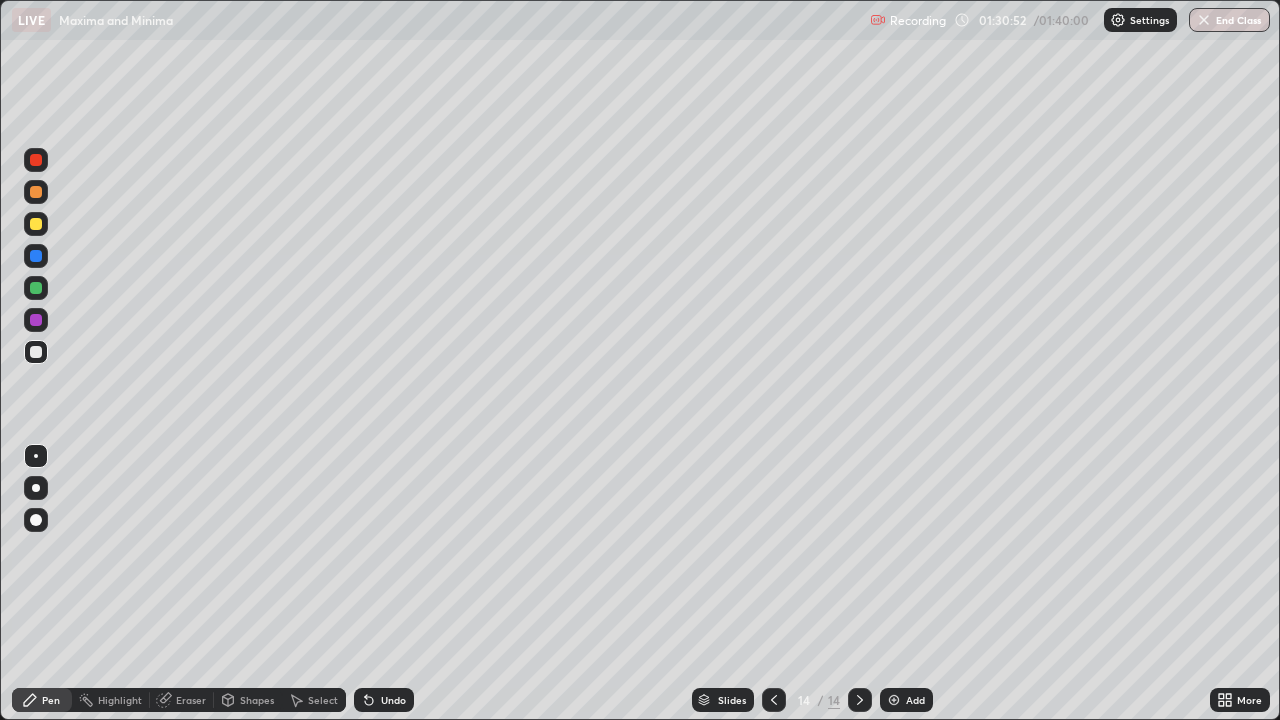 click at bounding box center (36, 288) 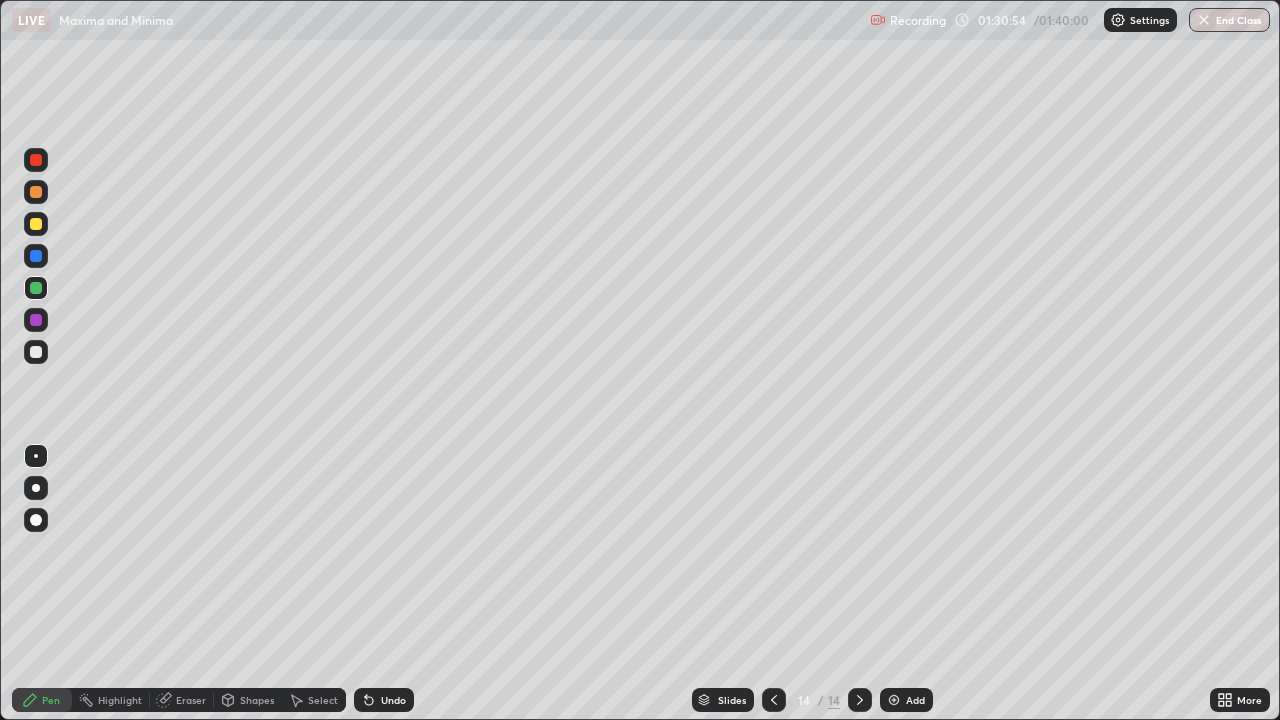 click on "Undo" at bounding box center (380, 700) 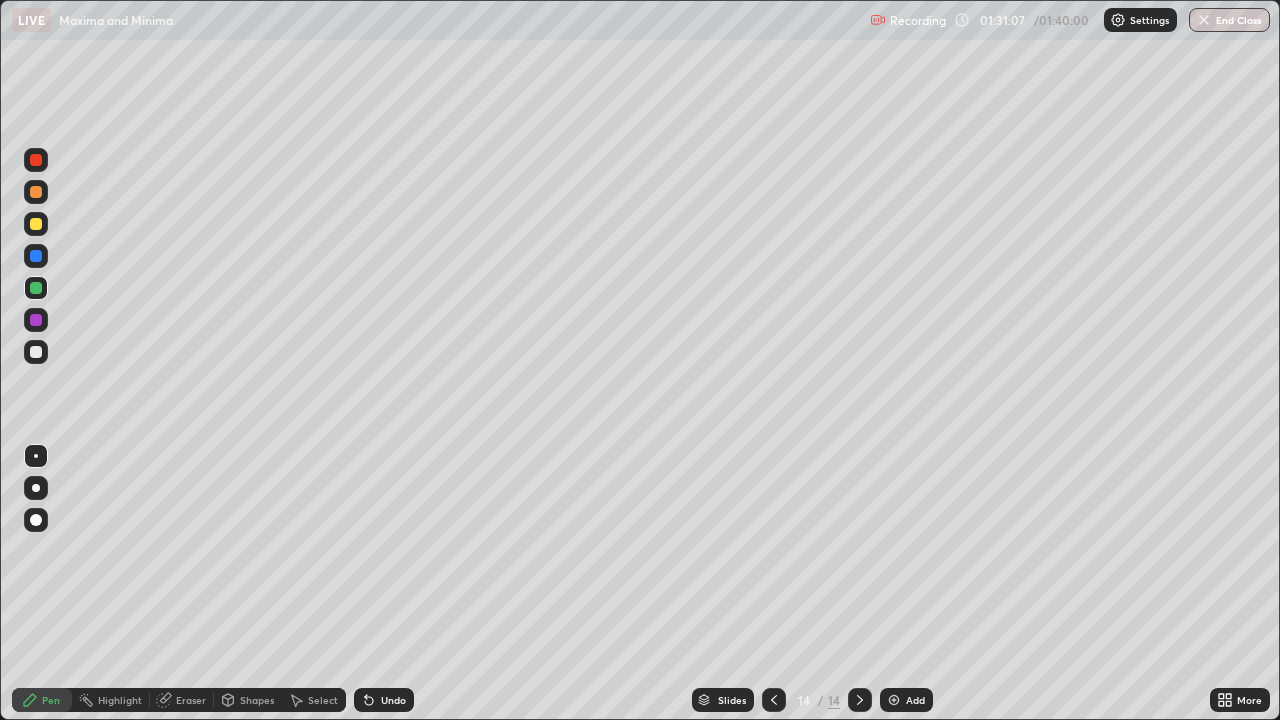 click at bounding box center [36, 352] 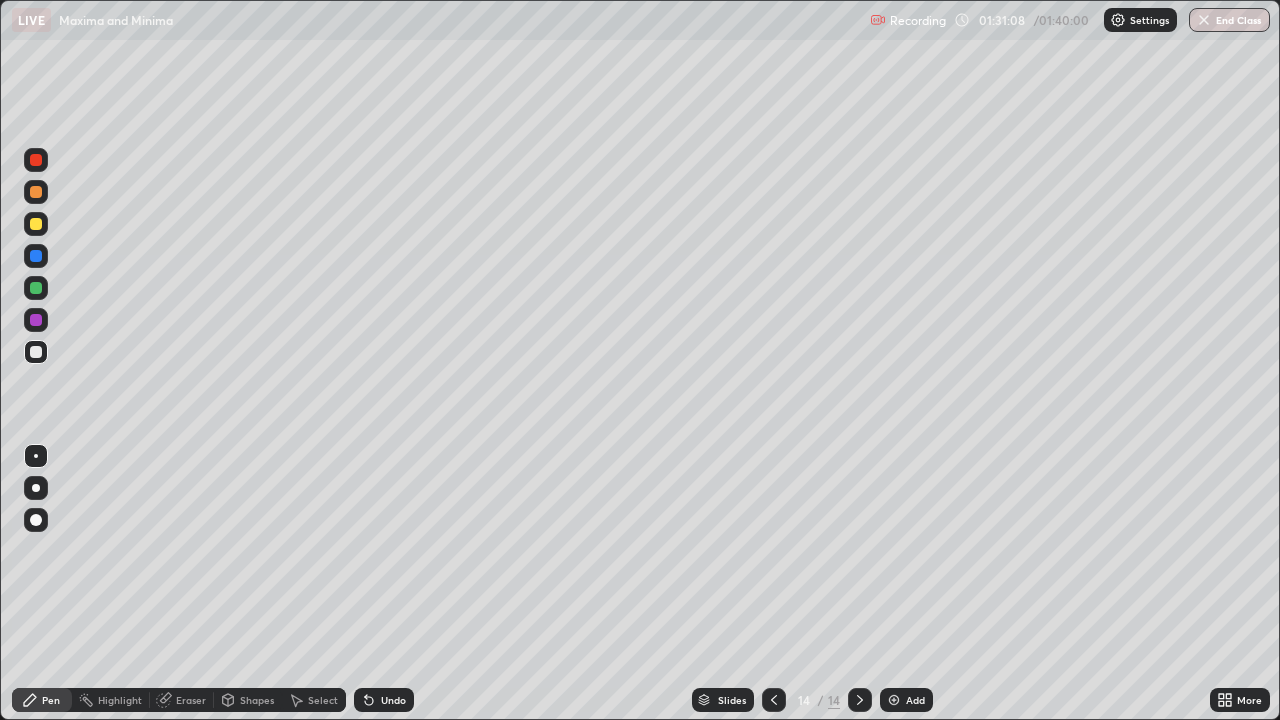 click at bounding box center (36, 352) 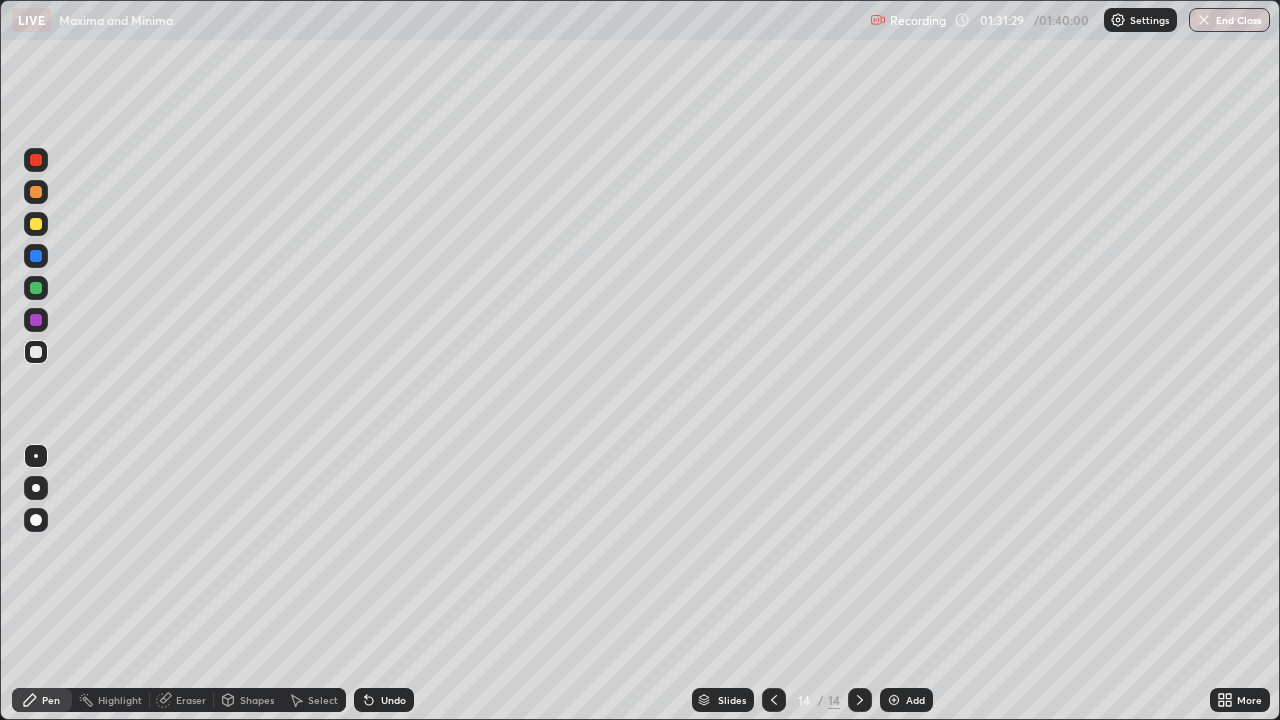 click on "Eraser" at bounding box center (191, 700) 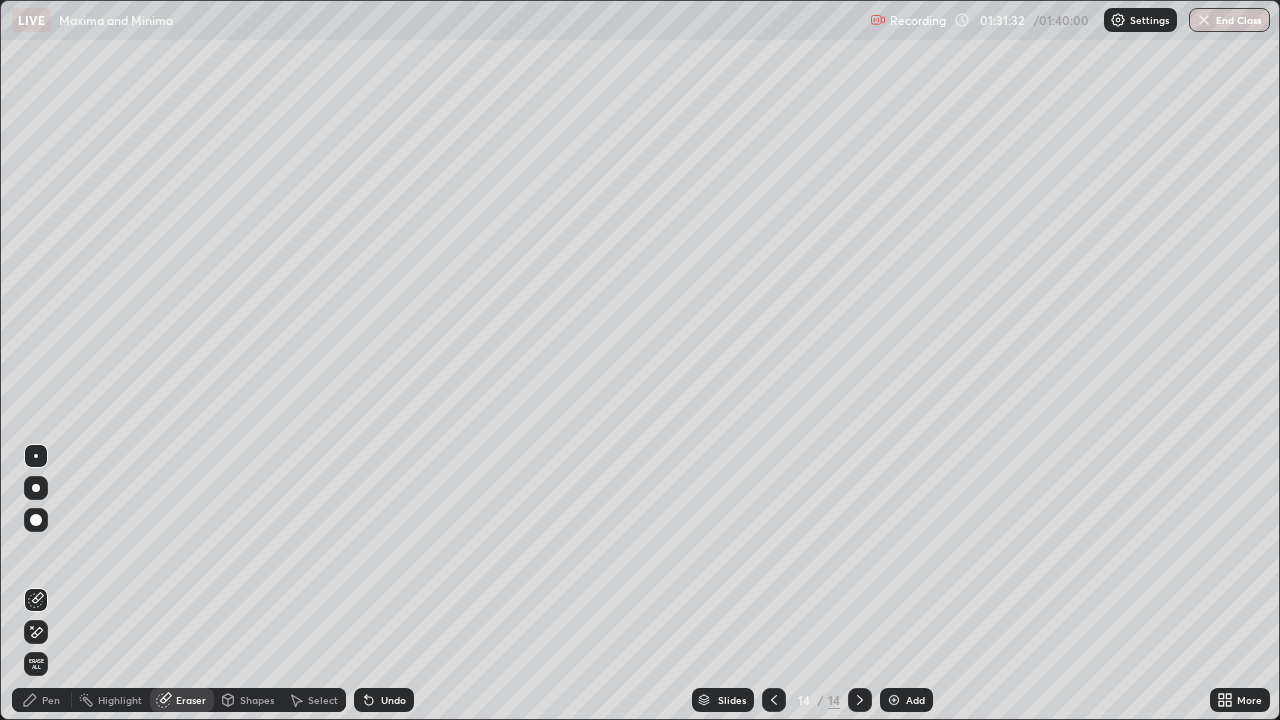 click on "Pen" at bounding box center (42, 700) 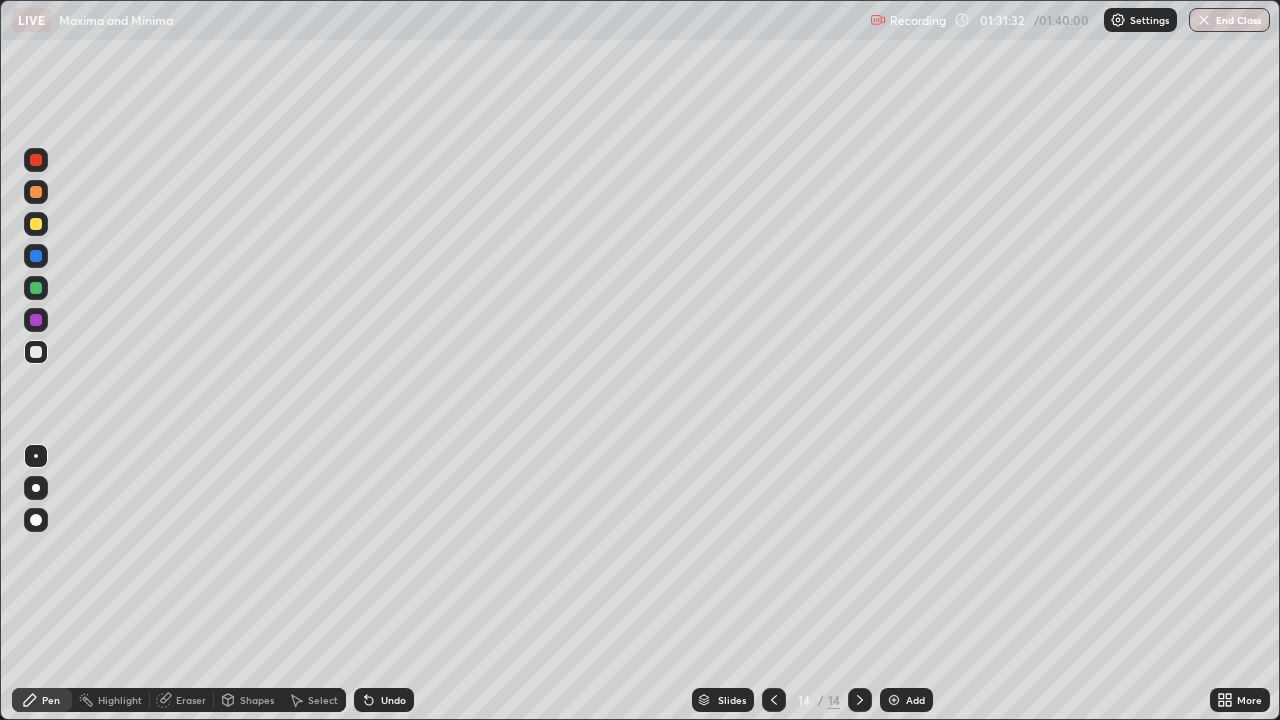 click at bounding box center (36, 352) 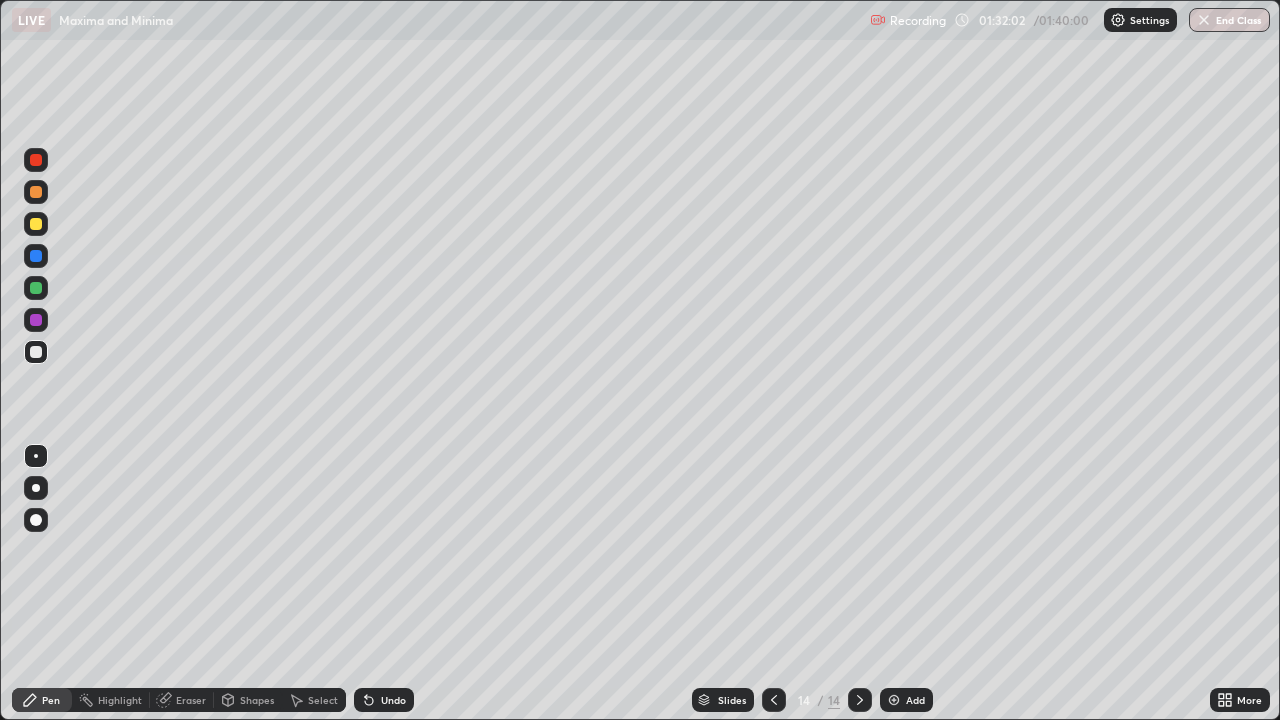 click at bounding box center [36, 320] 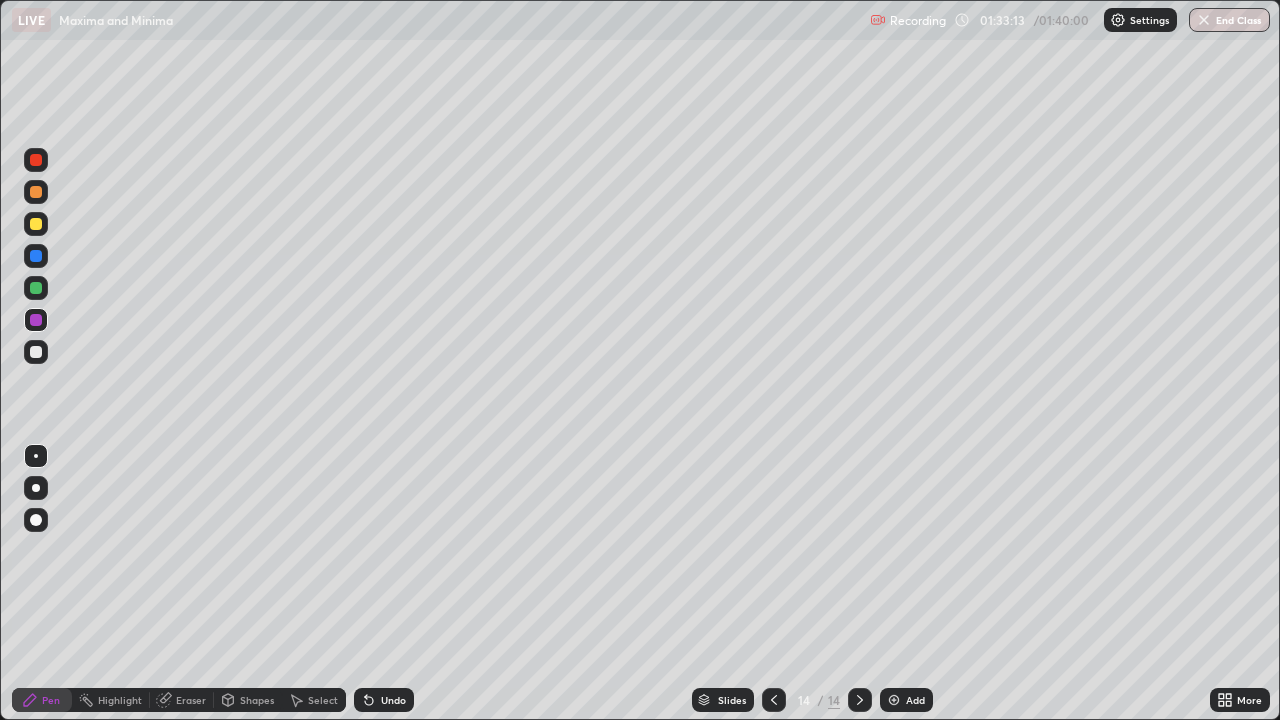 click at bounding box center [36, 224] 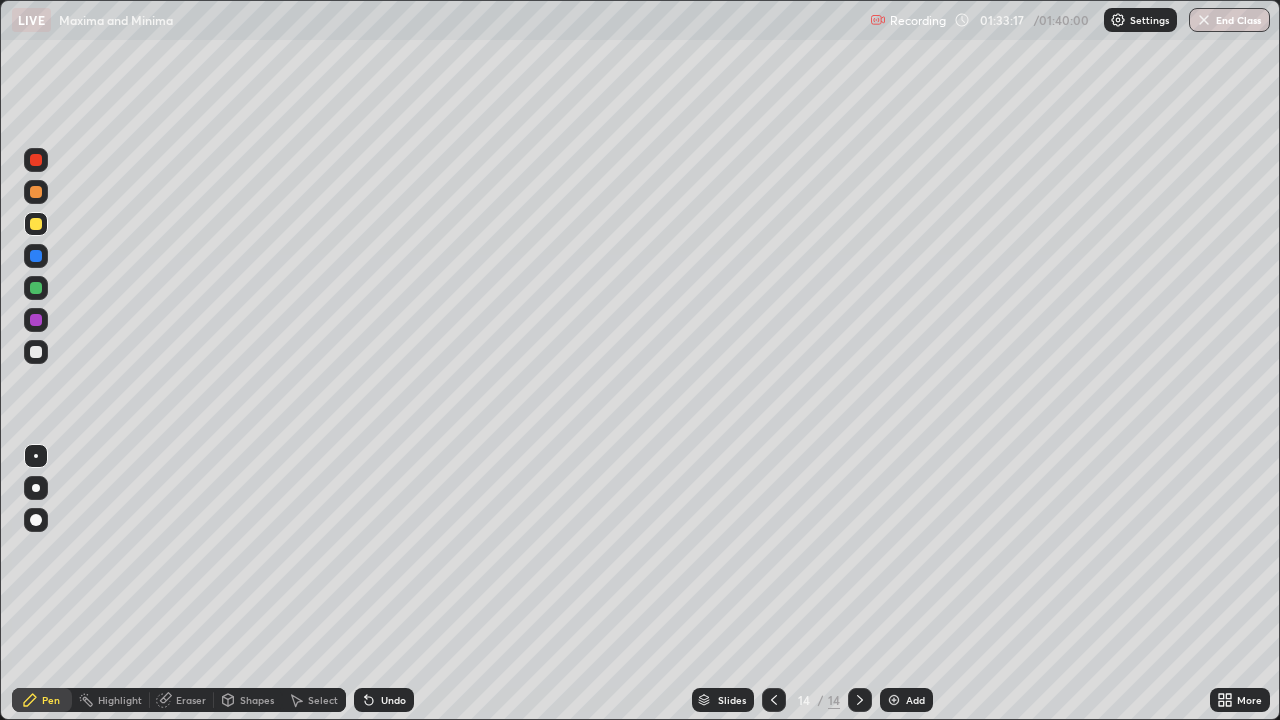 click at bounding box center [36, 160] 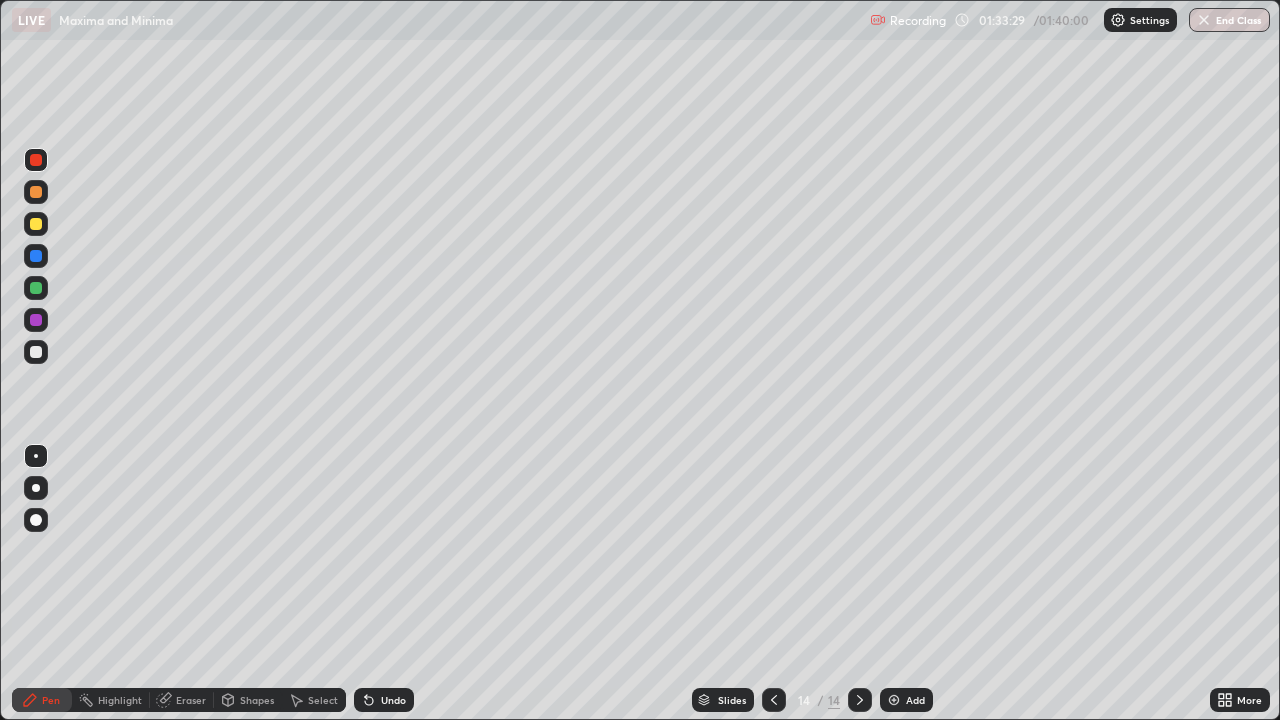 click at bounding box center [36, 352] 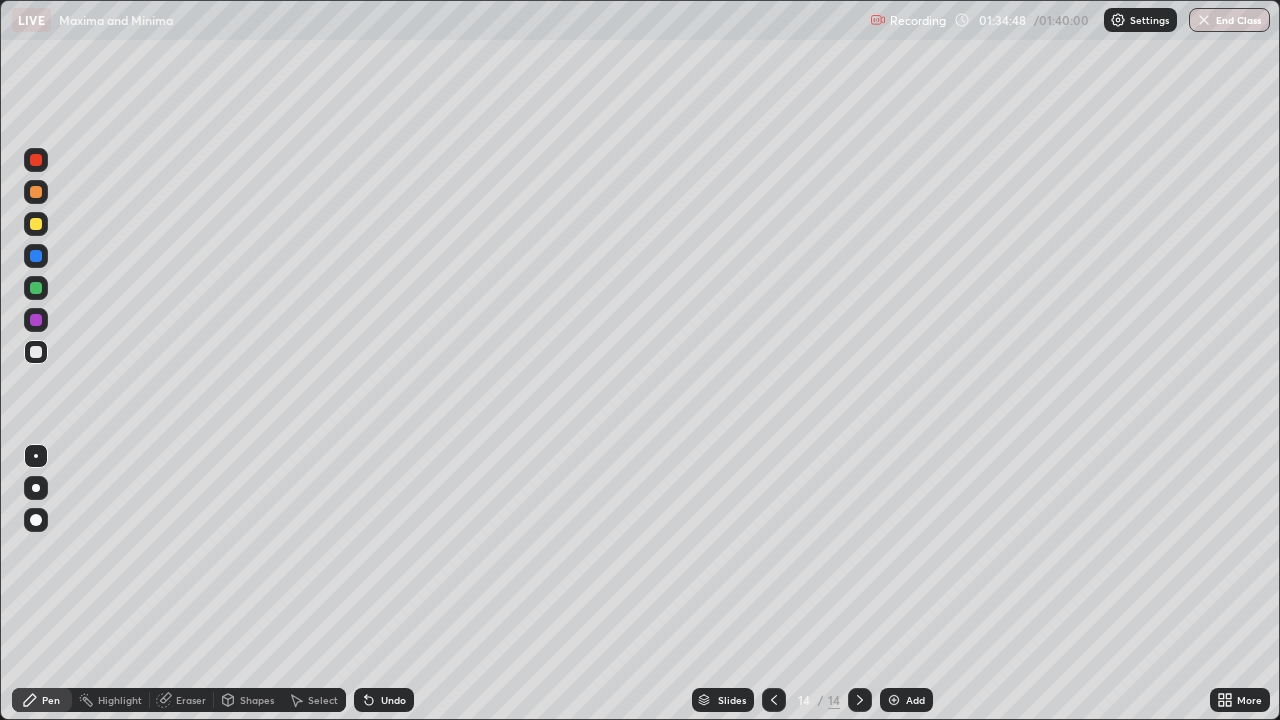 click on "Eraser" at bounding box center [191, 700] 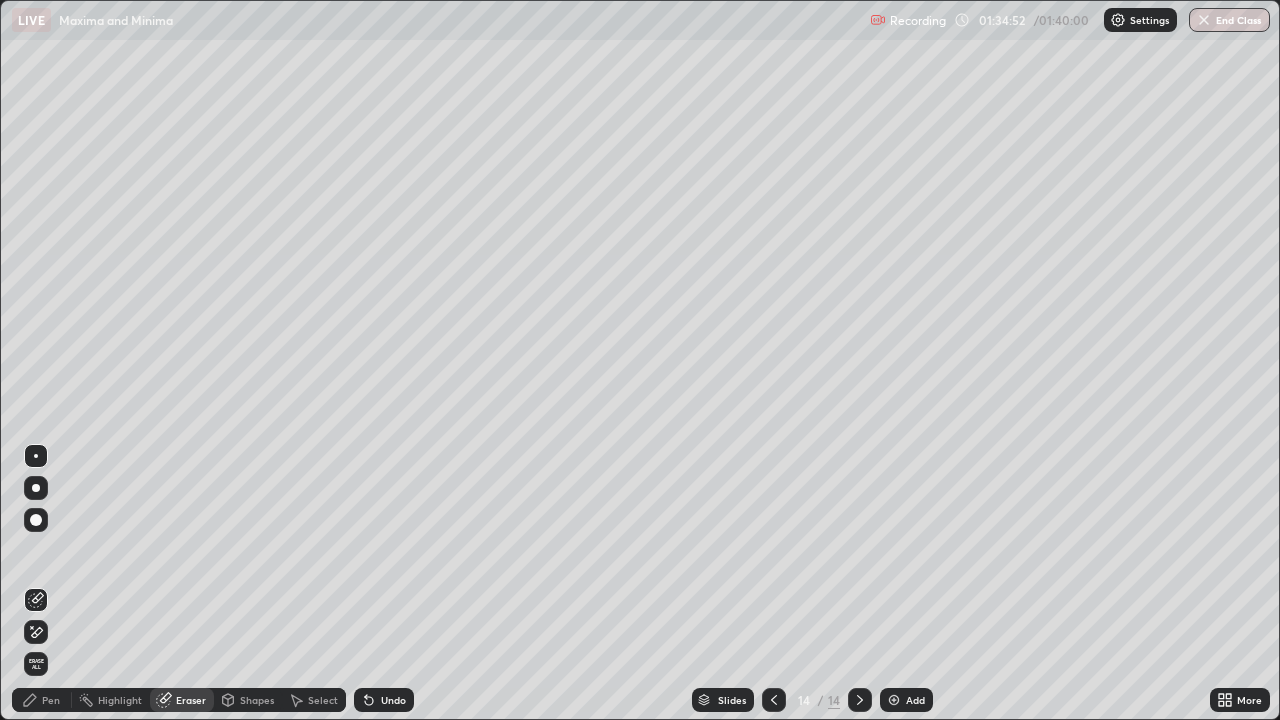 click on "Pen" at bounding box center (42, 700) 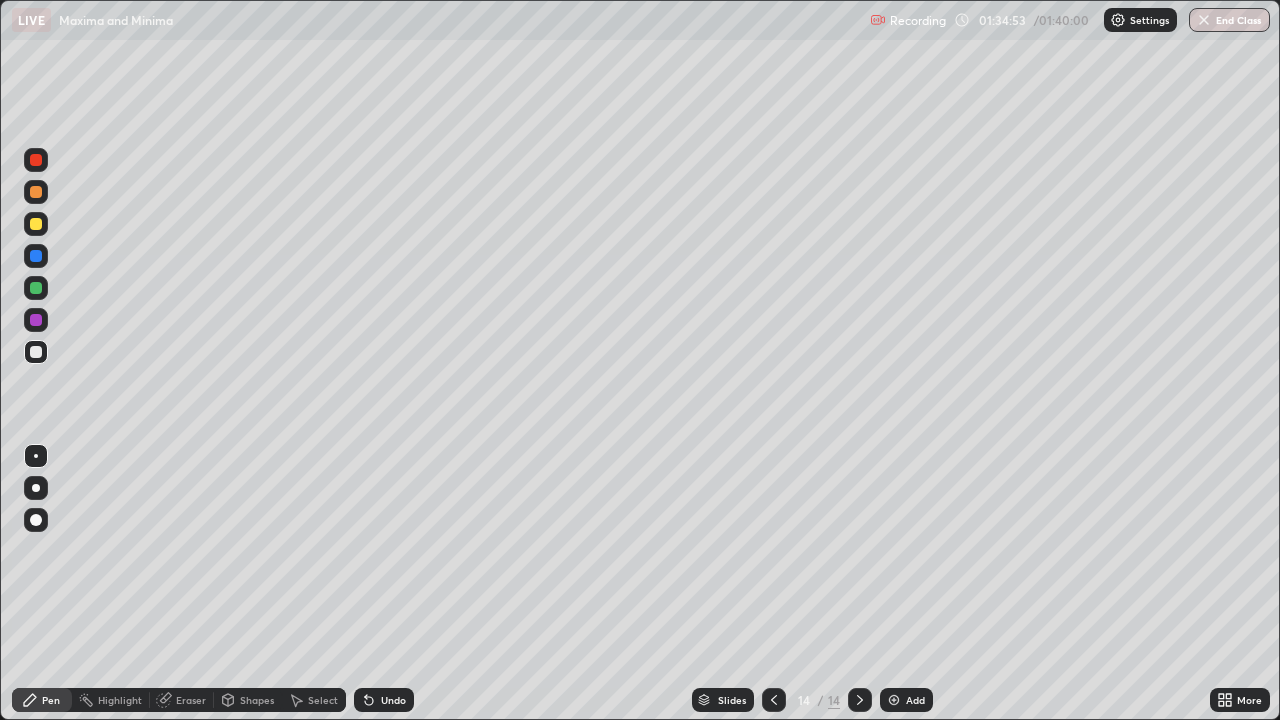 click at bounding box center [36, 288] 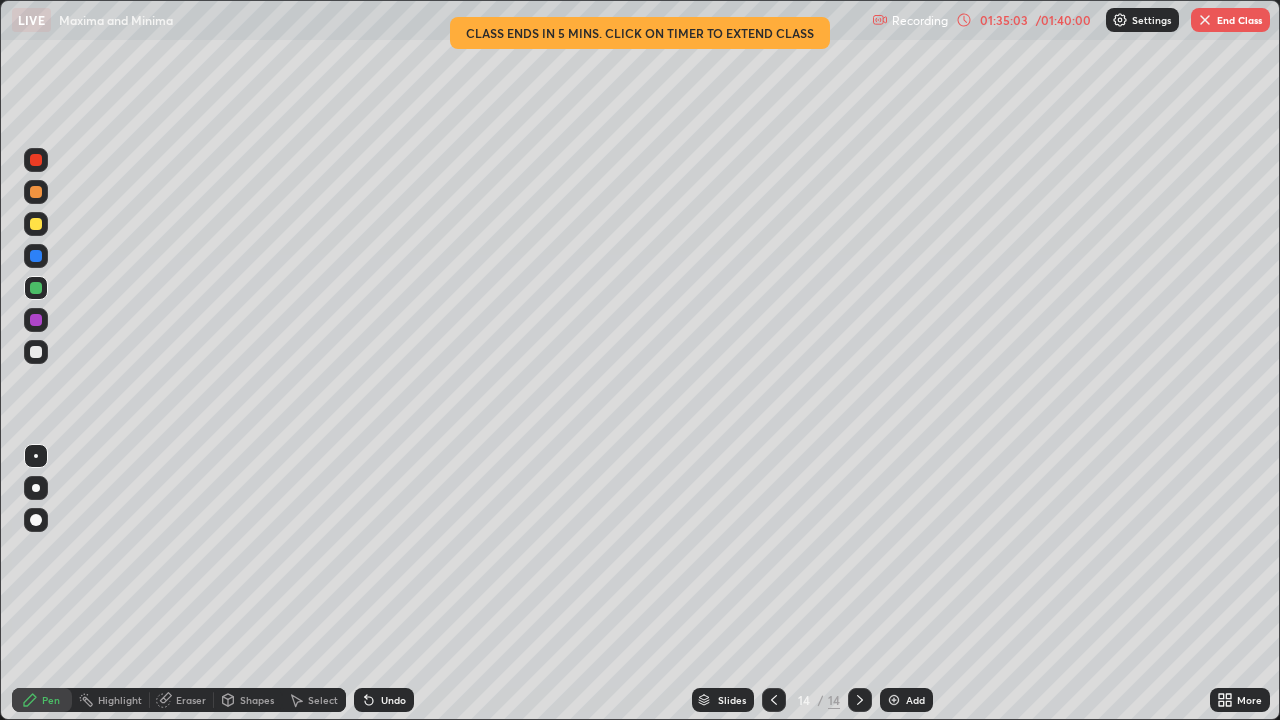 click on "Eraser" at bounding box center [182, 700] 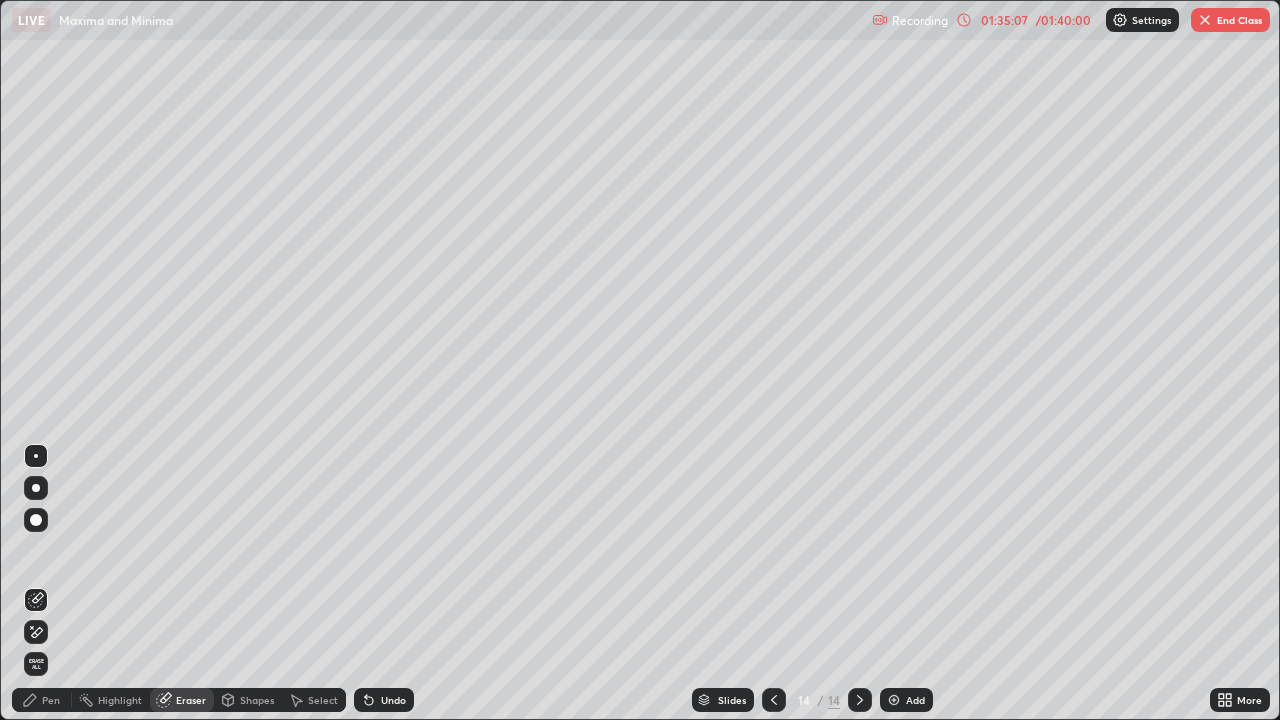 click on "Pen" at bounding box center [42, 700] 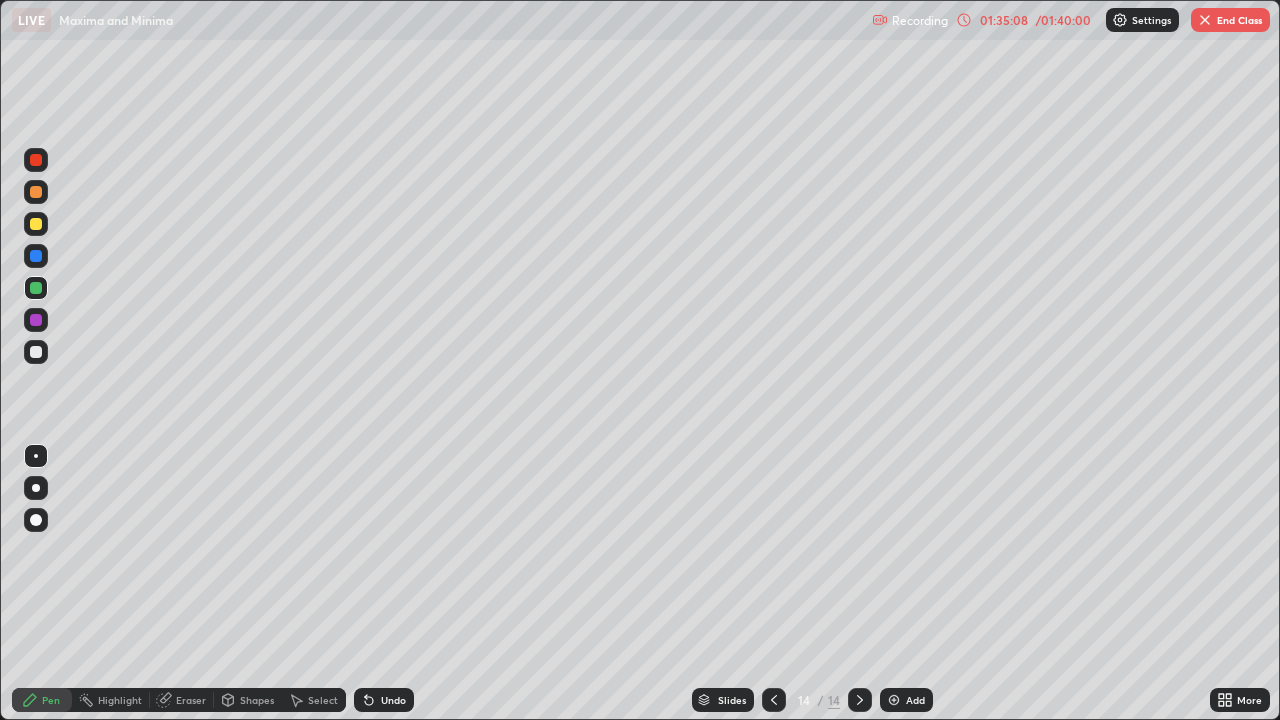 click at bounding box center (36, 352) 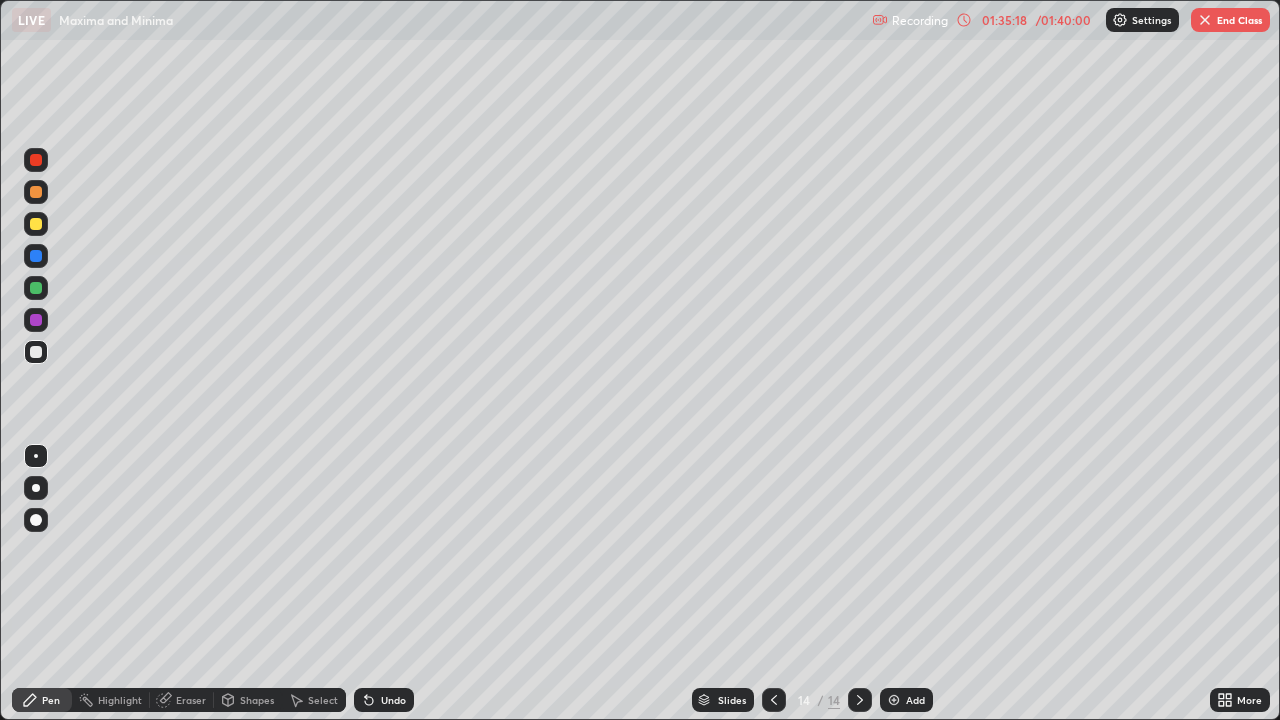 click on "Eraser" at bounding box center [191, 700] 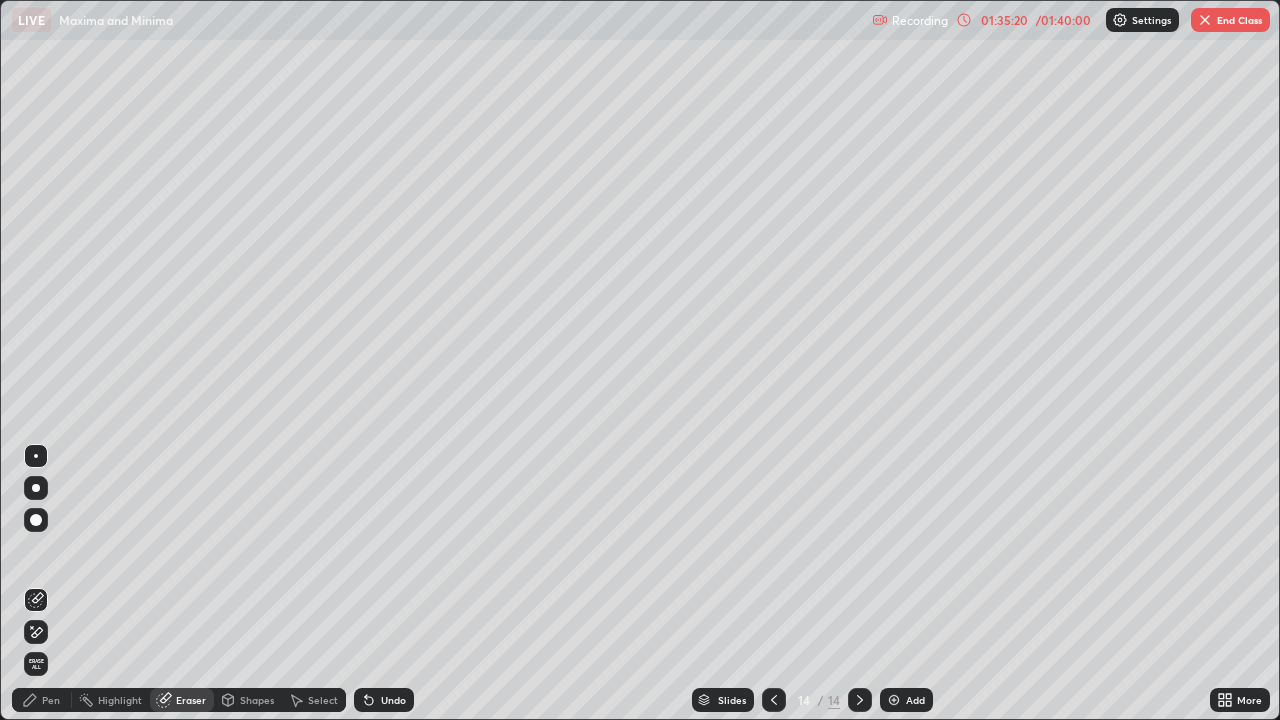 click on "Pen" at bounding box center (42, 700) 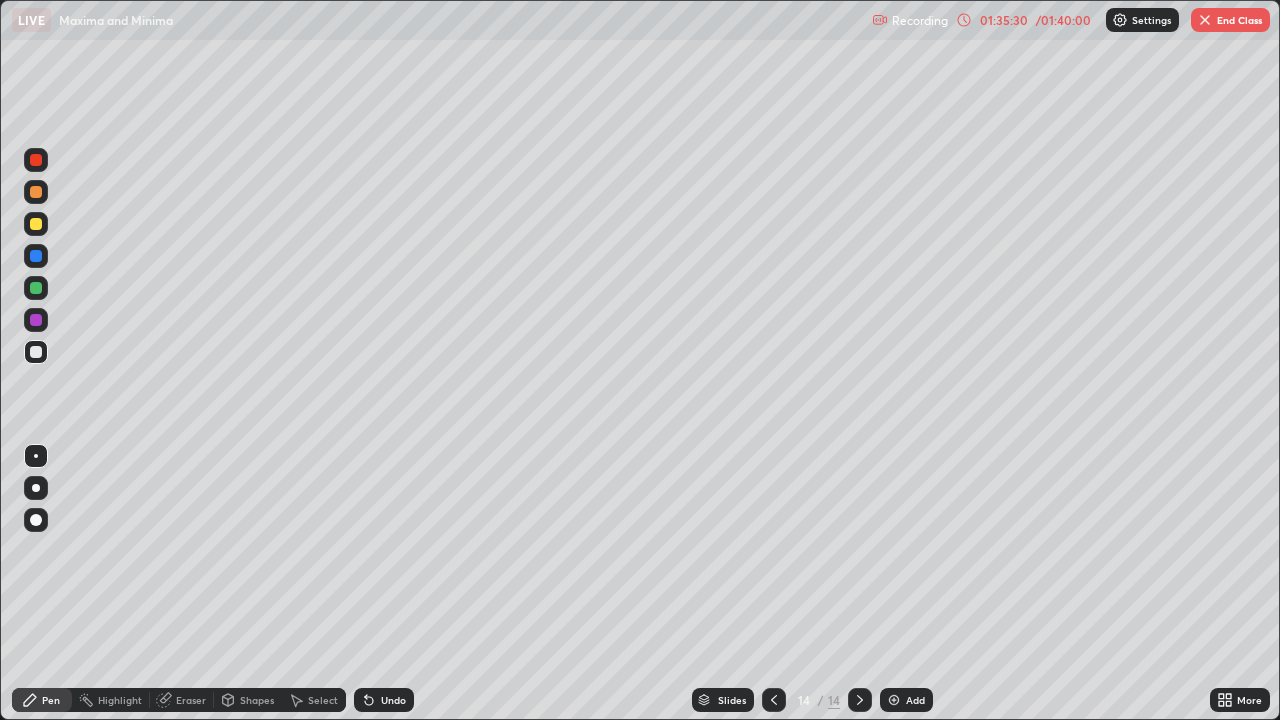 click on "Eraser" at bounding box center (182, 700) 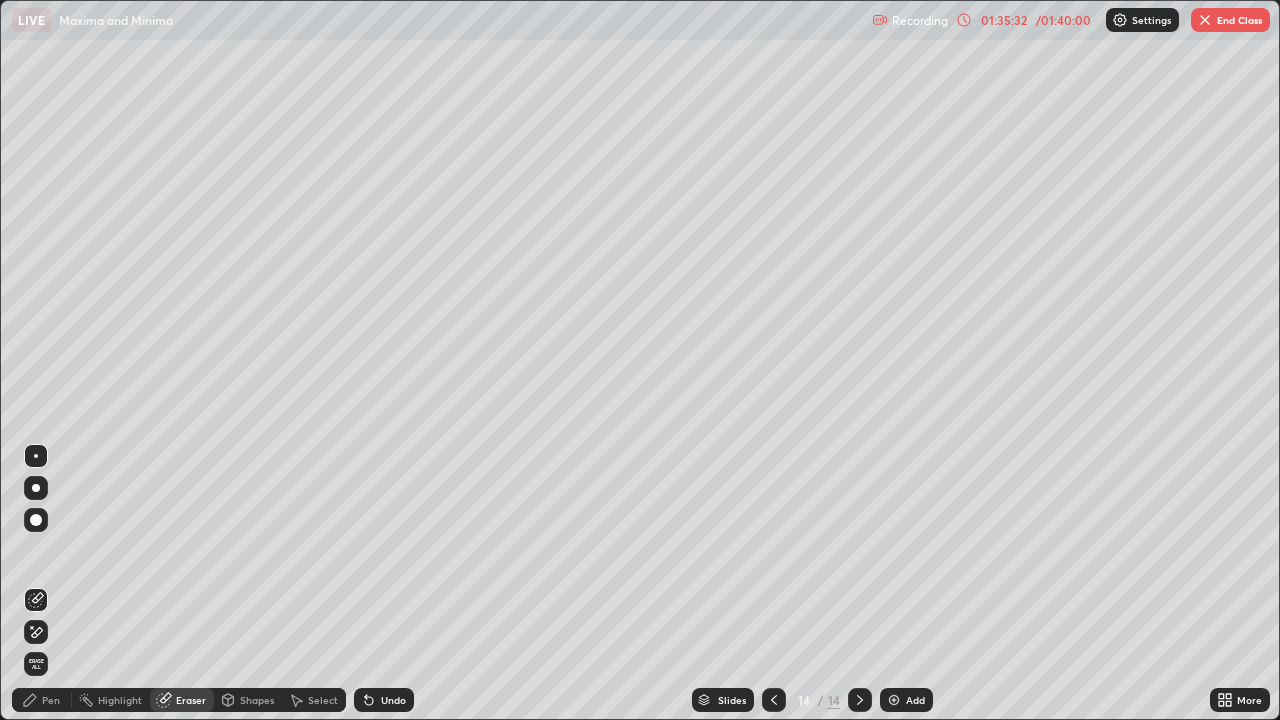 click at bounding box center [71, 700] 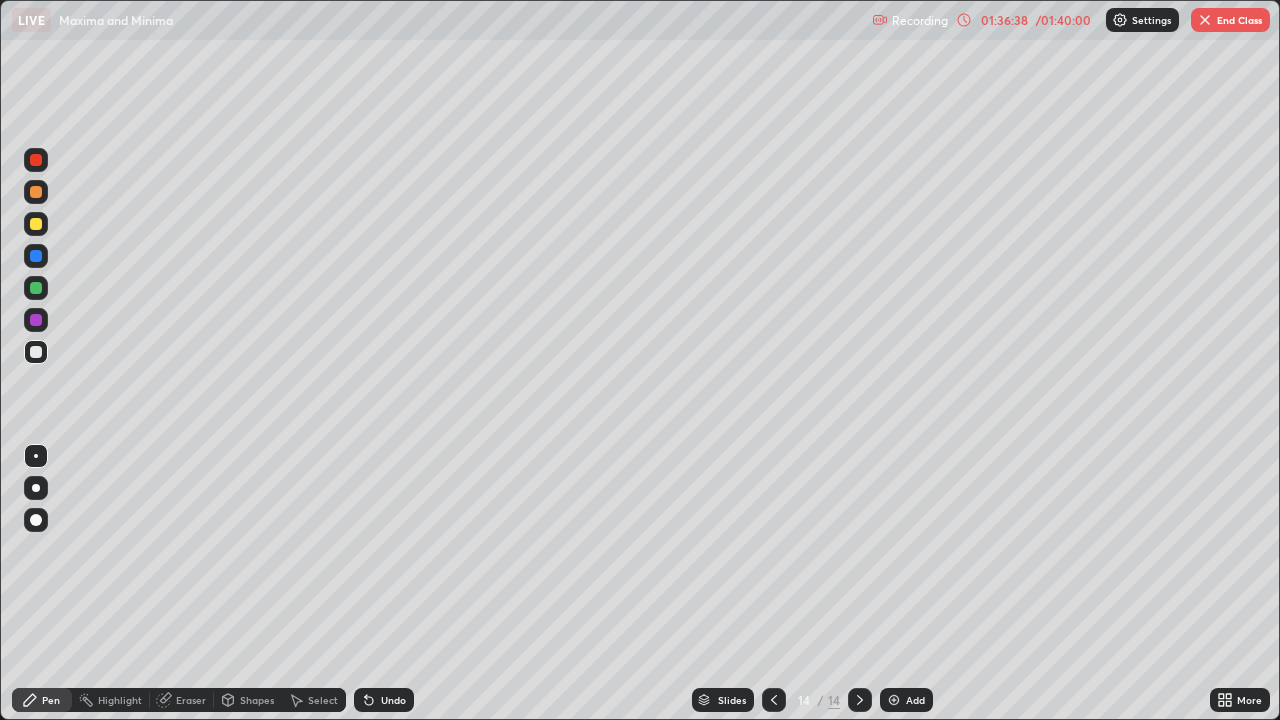 click at bounding box center (894, 700) 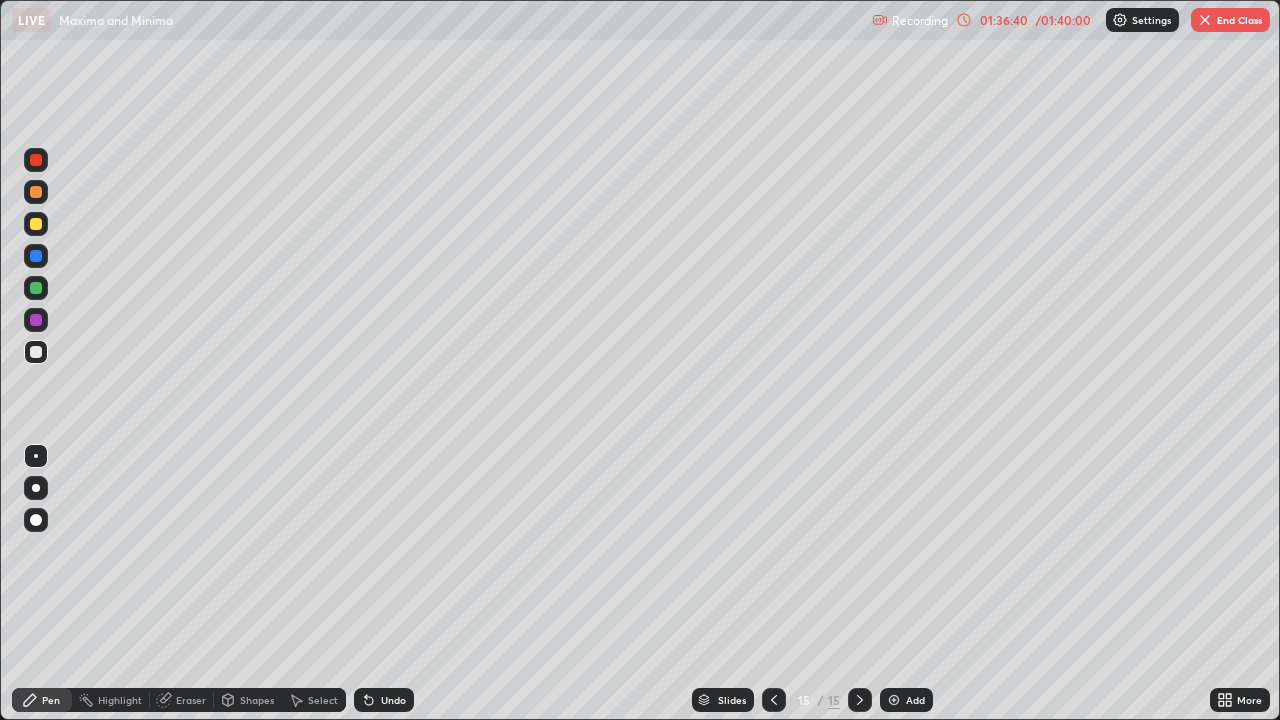 click at bounding box center [36, 352] 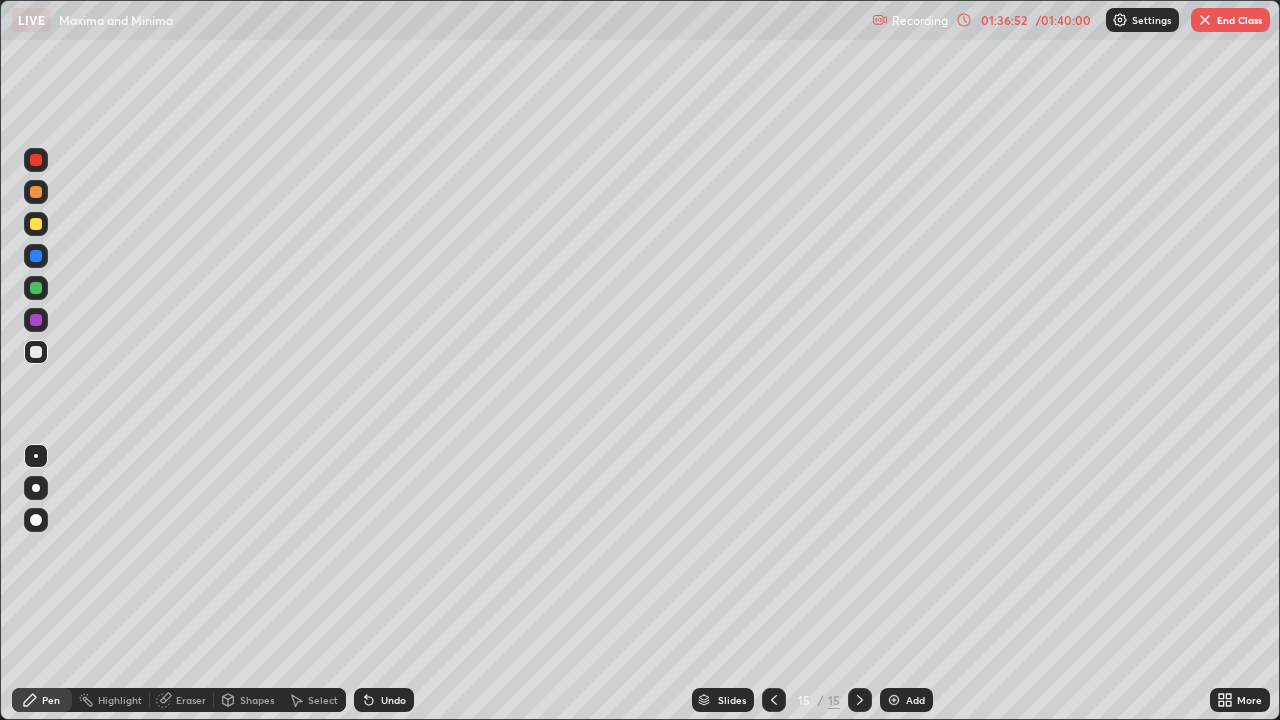 click at bounding box center (36, 352) 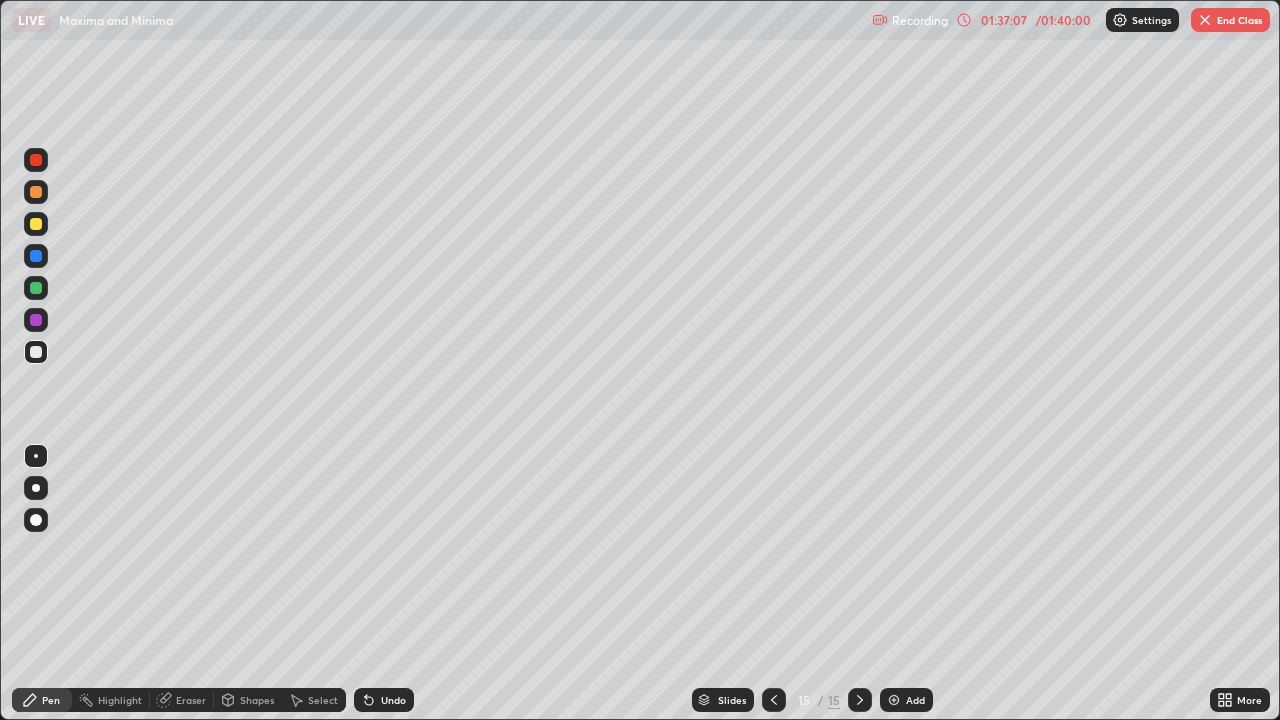 click on "Eraser" at bounding box center (182, 700) 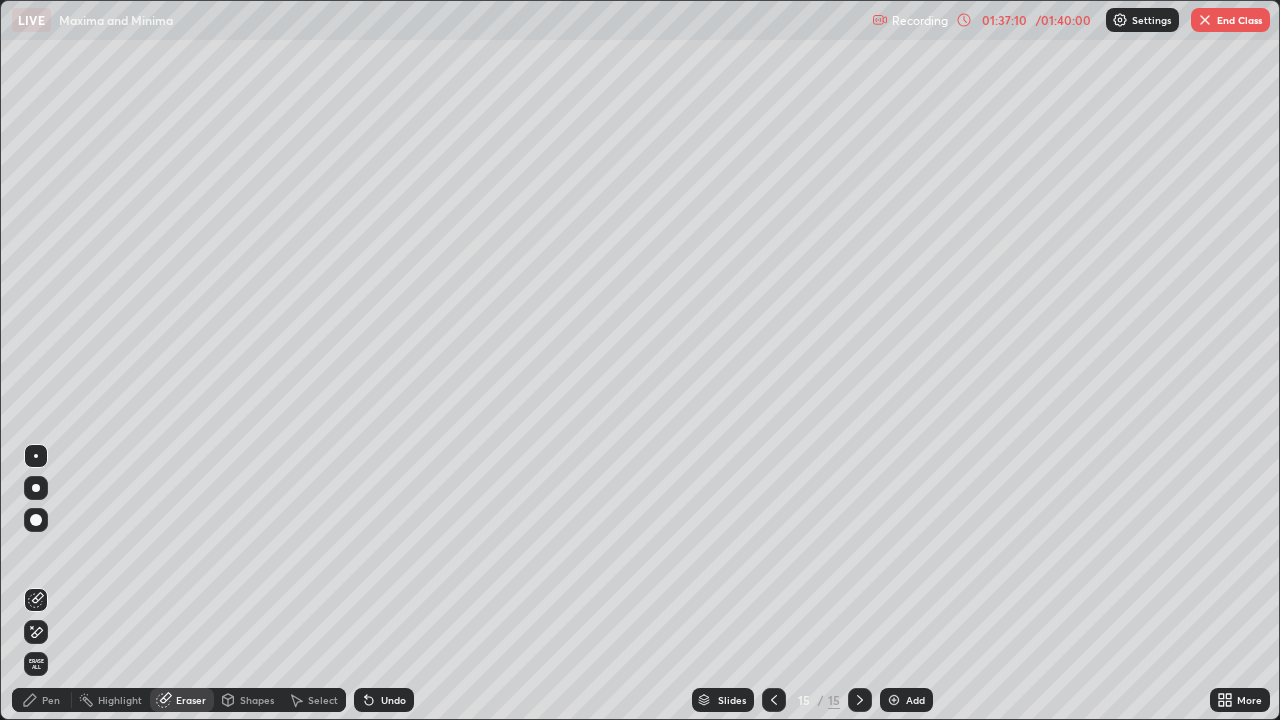 click on "Pen" at bounding box center [42, 700] 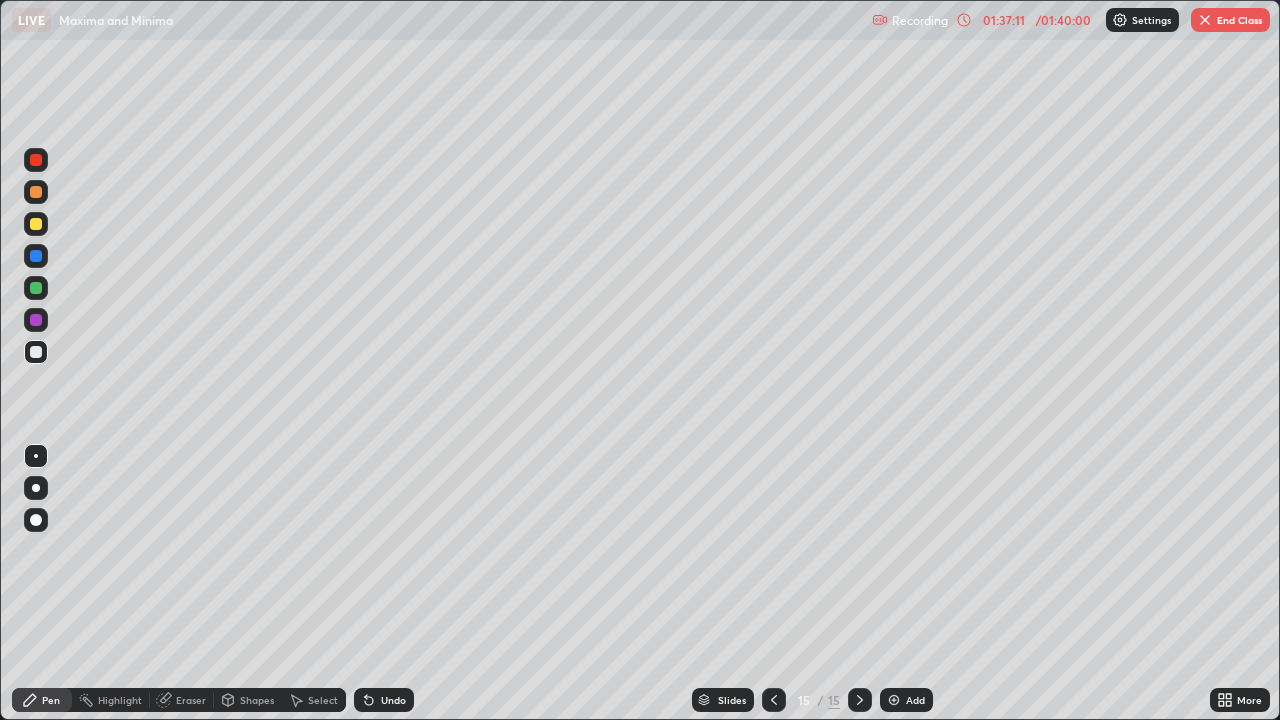 click at bounding box center [36, 352] 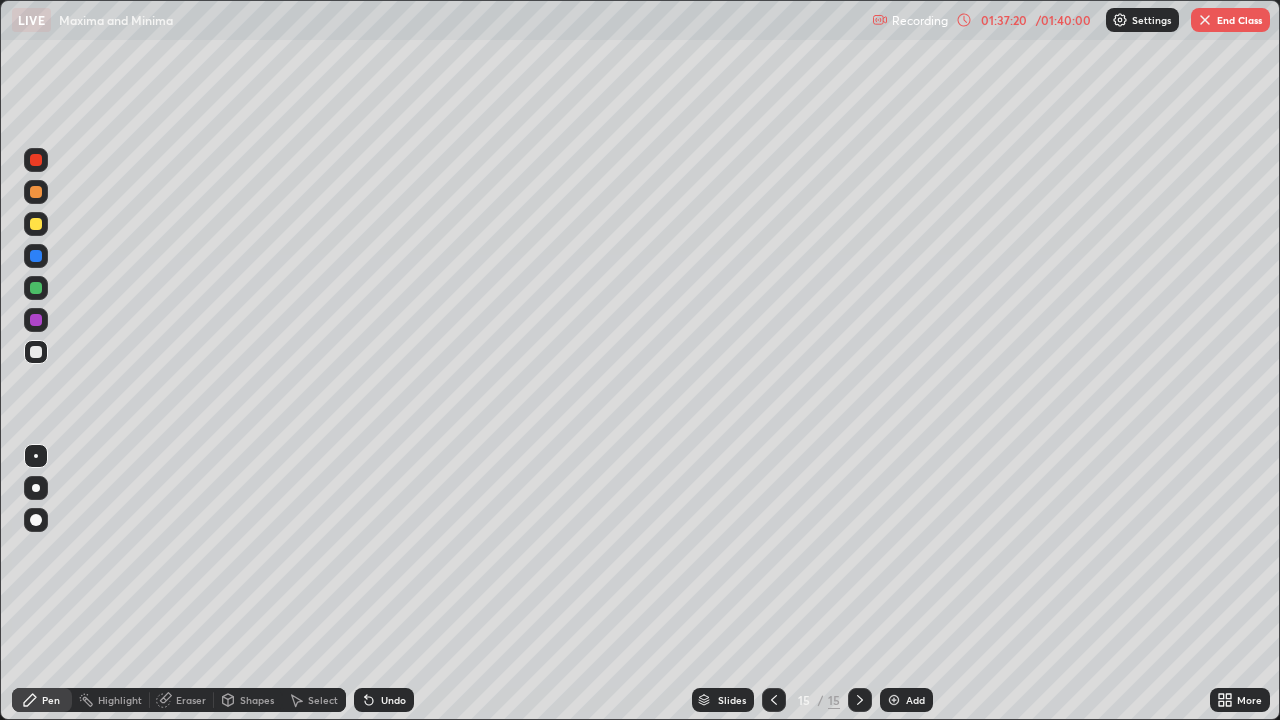 click at bounding box center (36, 352) 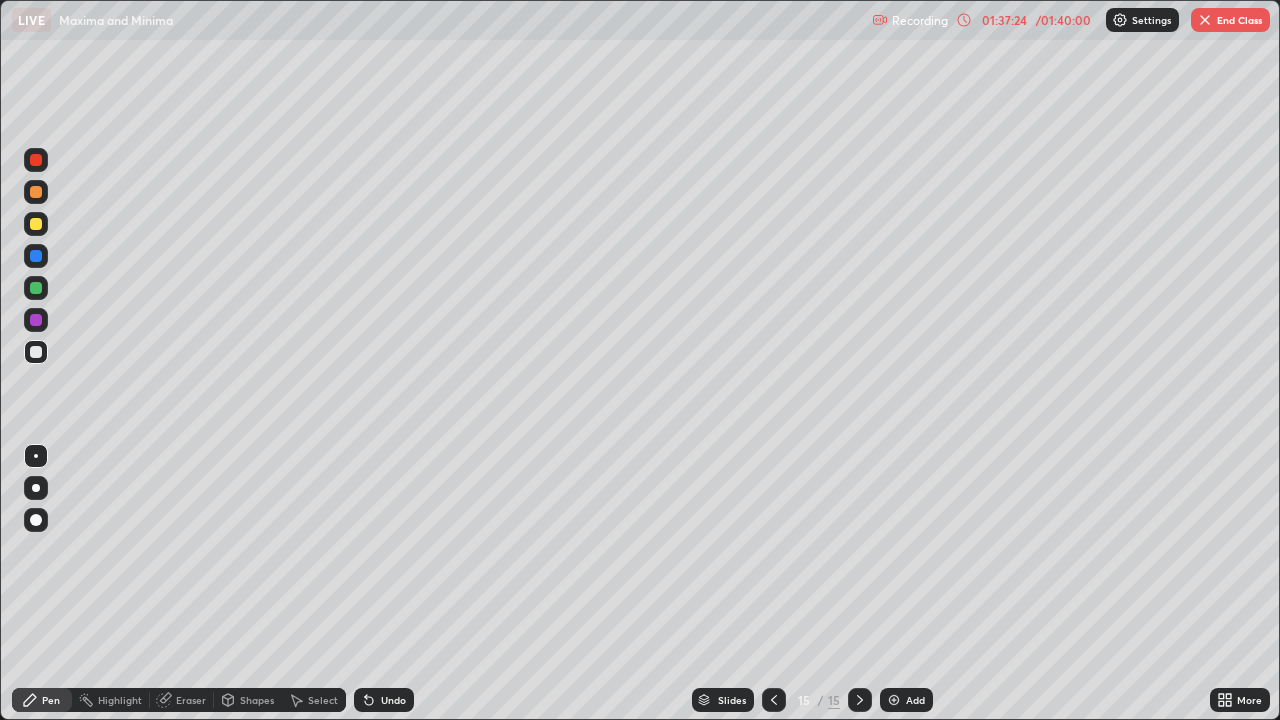 click on "Eraser" at bounding box center [182, 700] 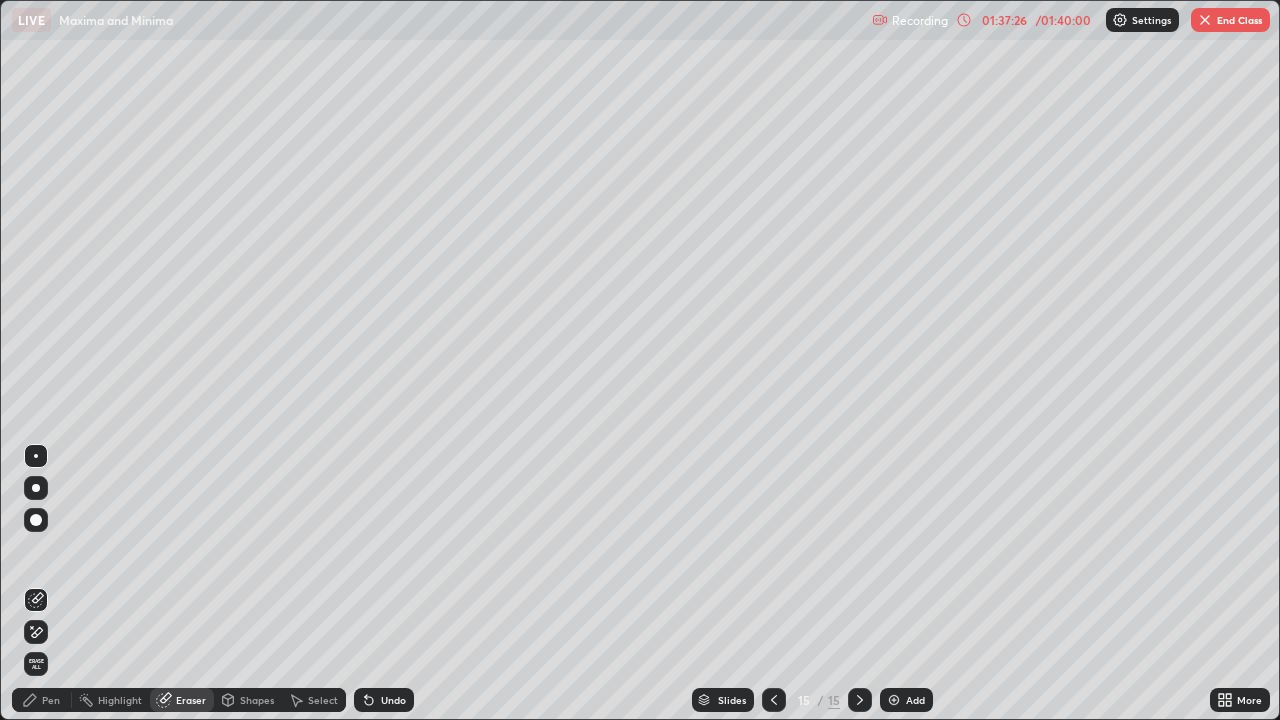 click on "Pen" at bounding box center (42, 700) 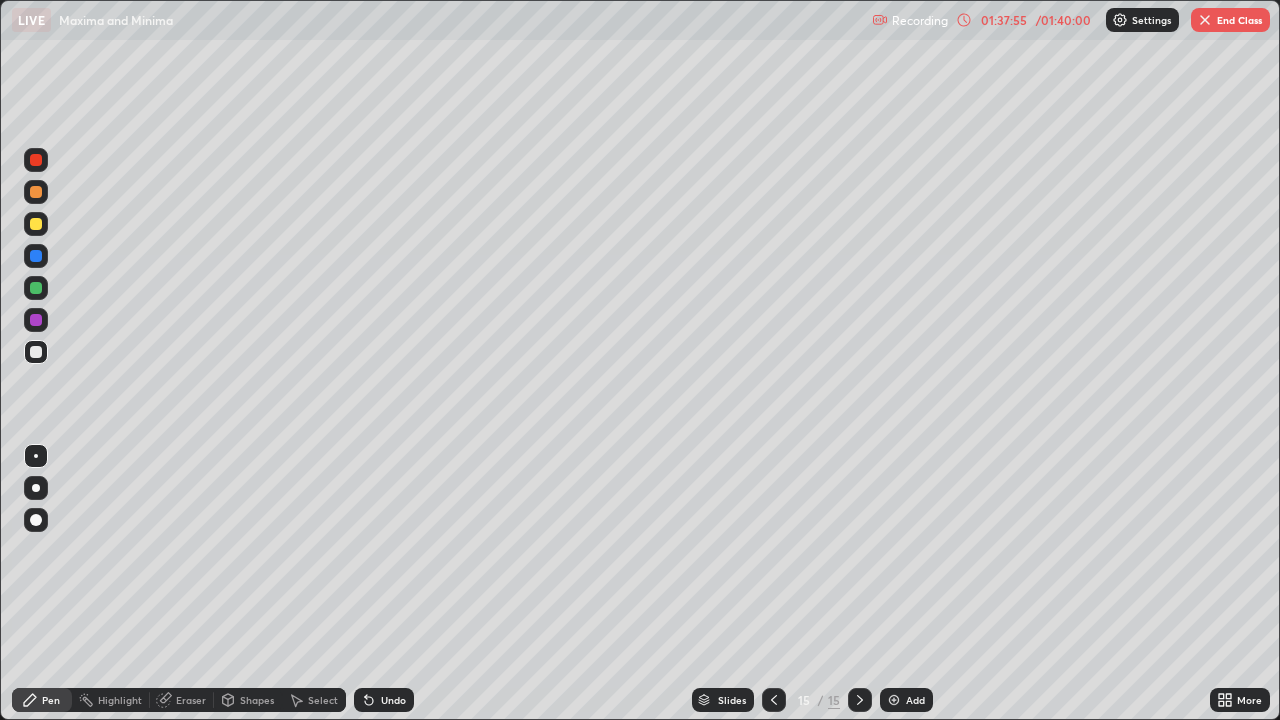 click at bounding box center [36, 352] 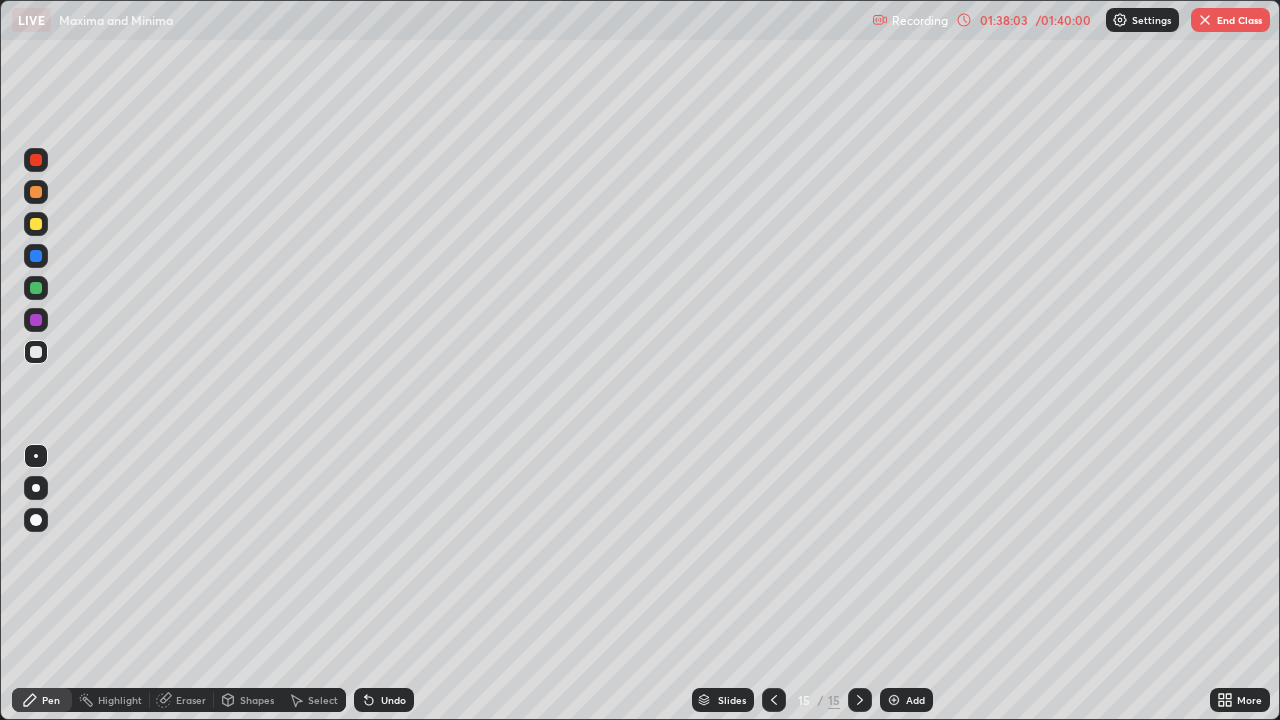 click at bounding box center [36, 352] 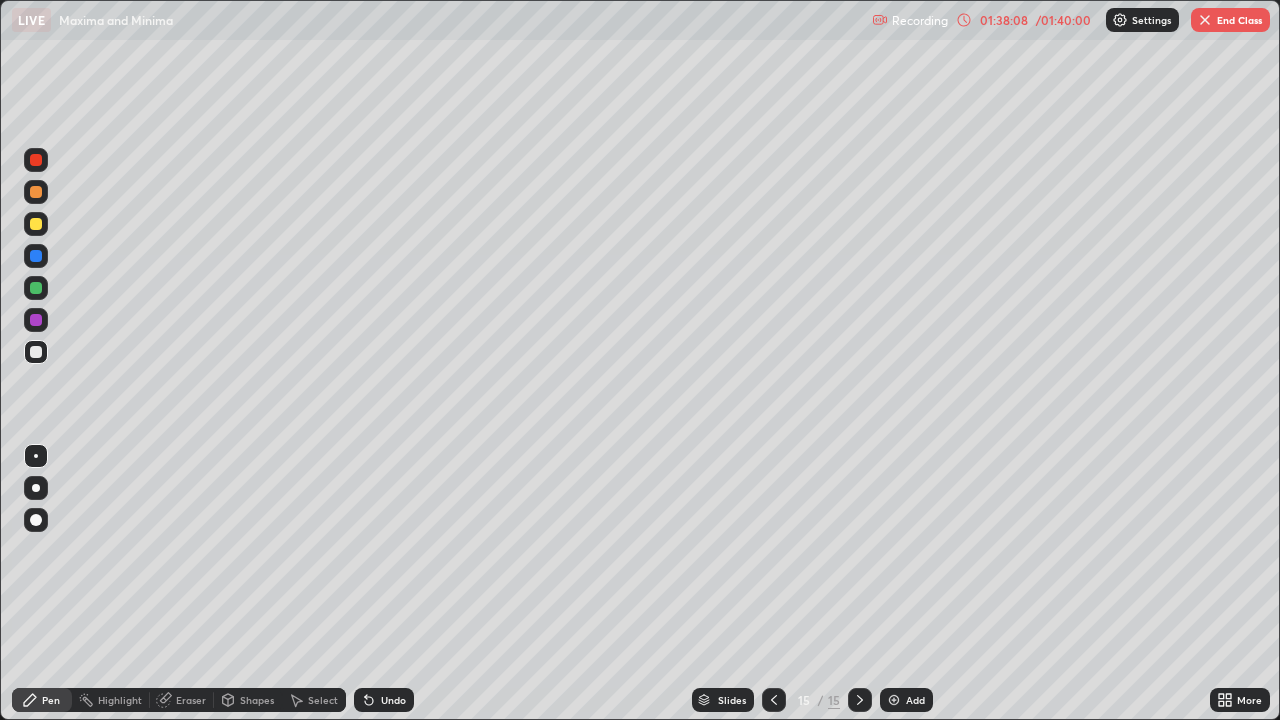 click on "Eraser" at bounding box center [182, 700] 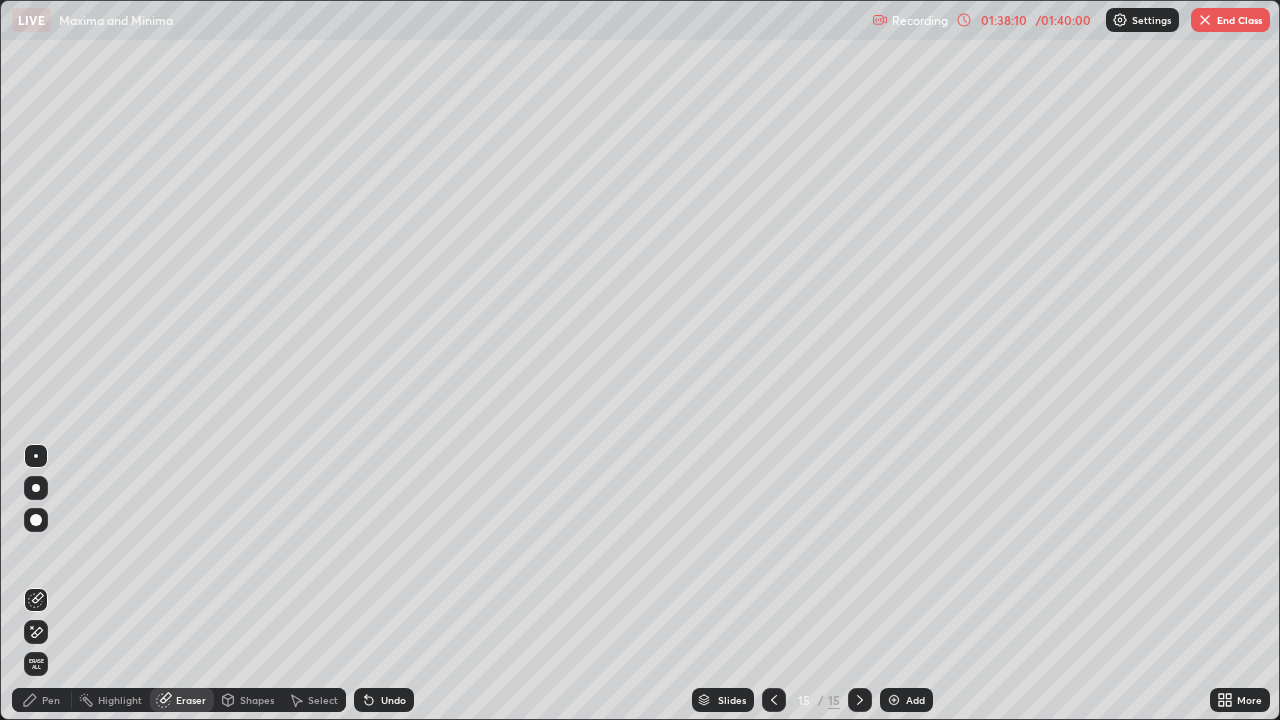 click on "Pen" at bounding box center [42, 700] 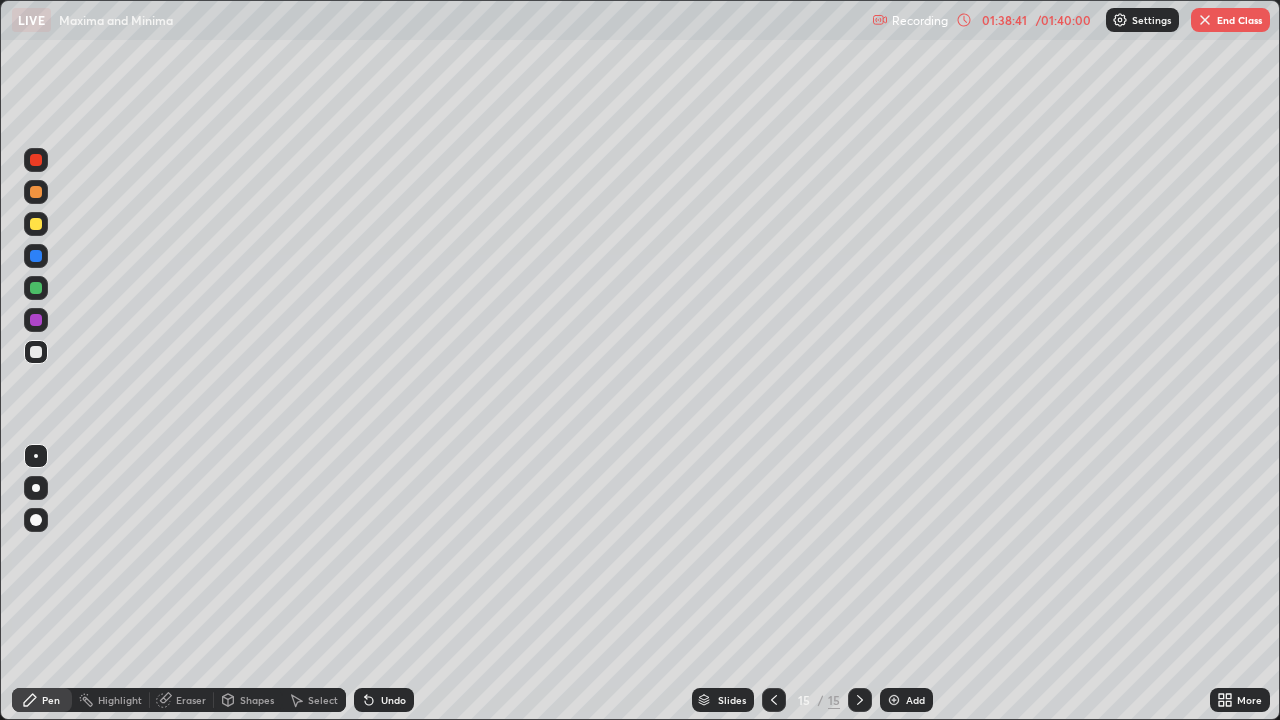 click at bounding box center (36, 224) 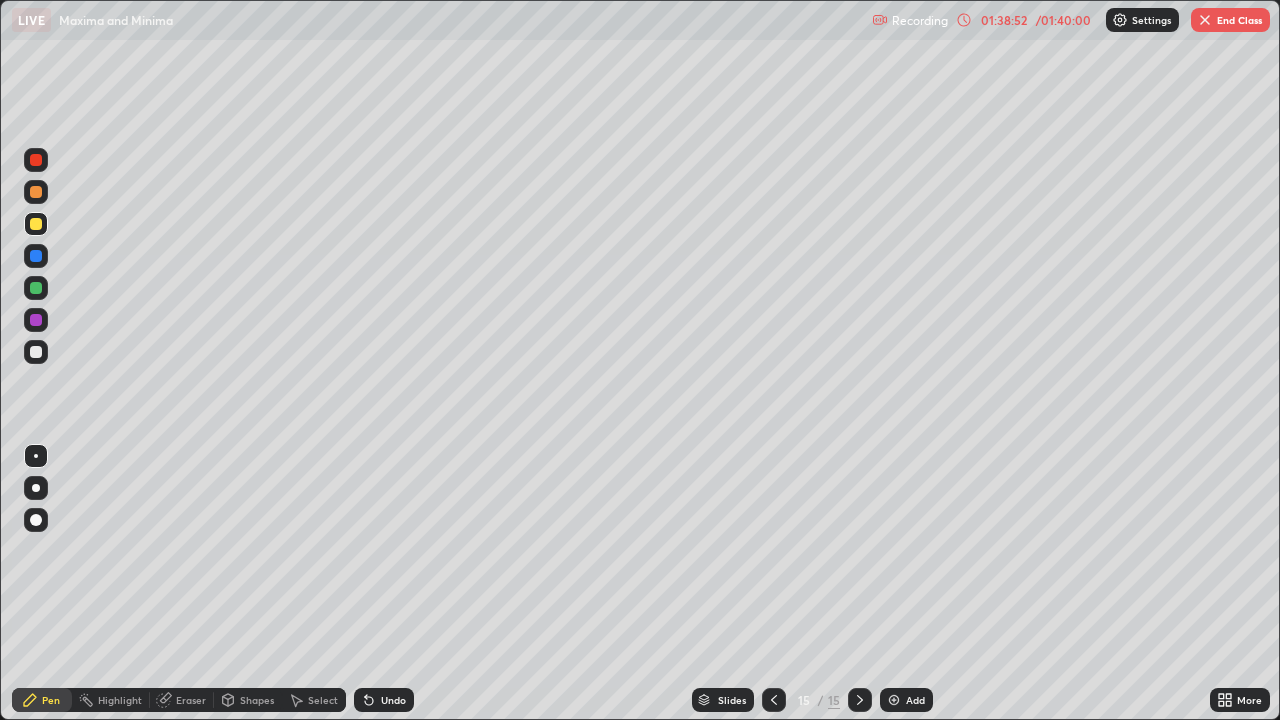 click at bounding box center [36, 320] 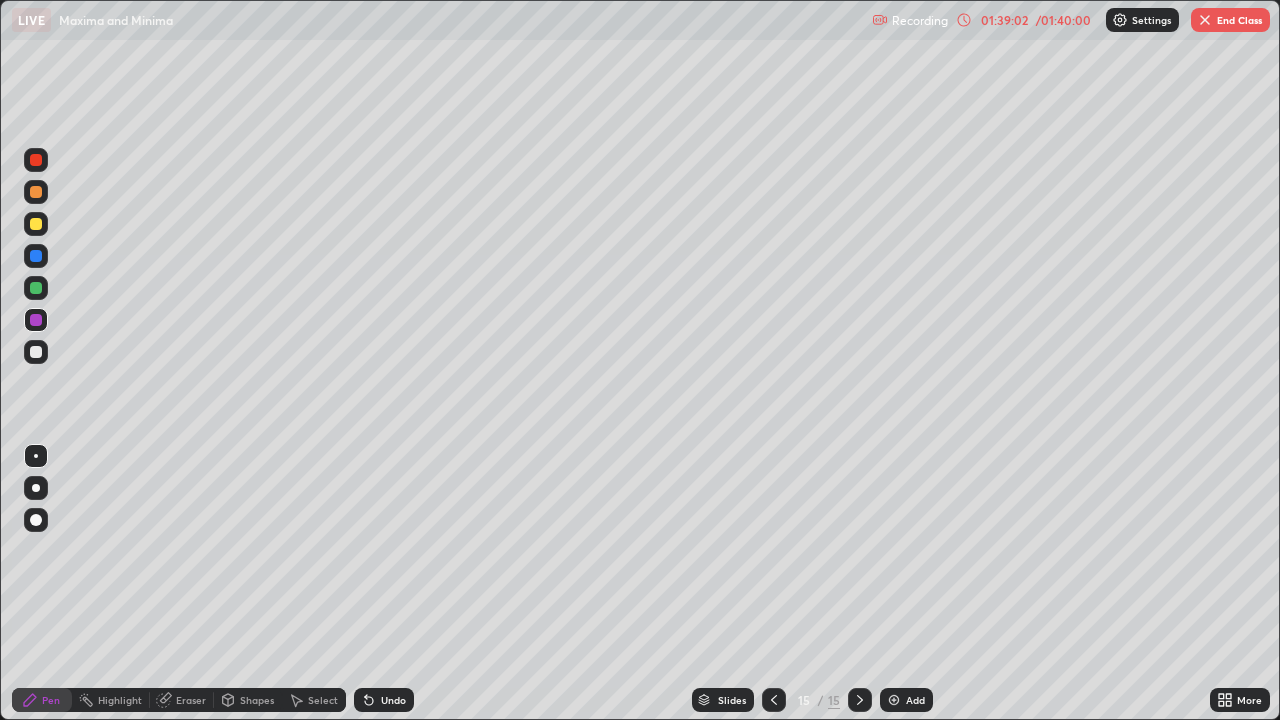 click at bounding box center (36, 352) 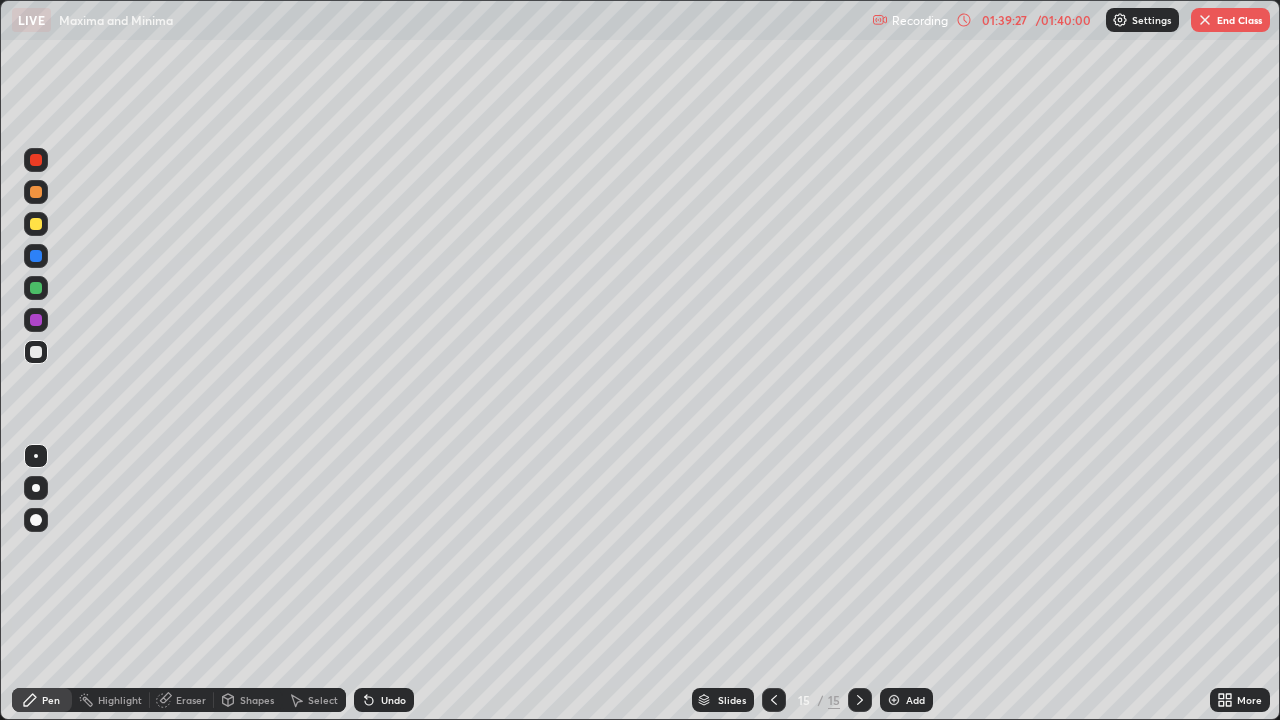 click at bounding box center (36, 192) 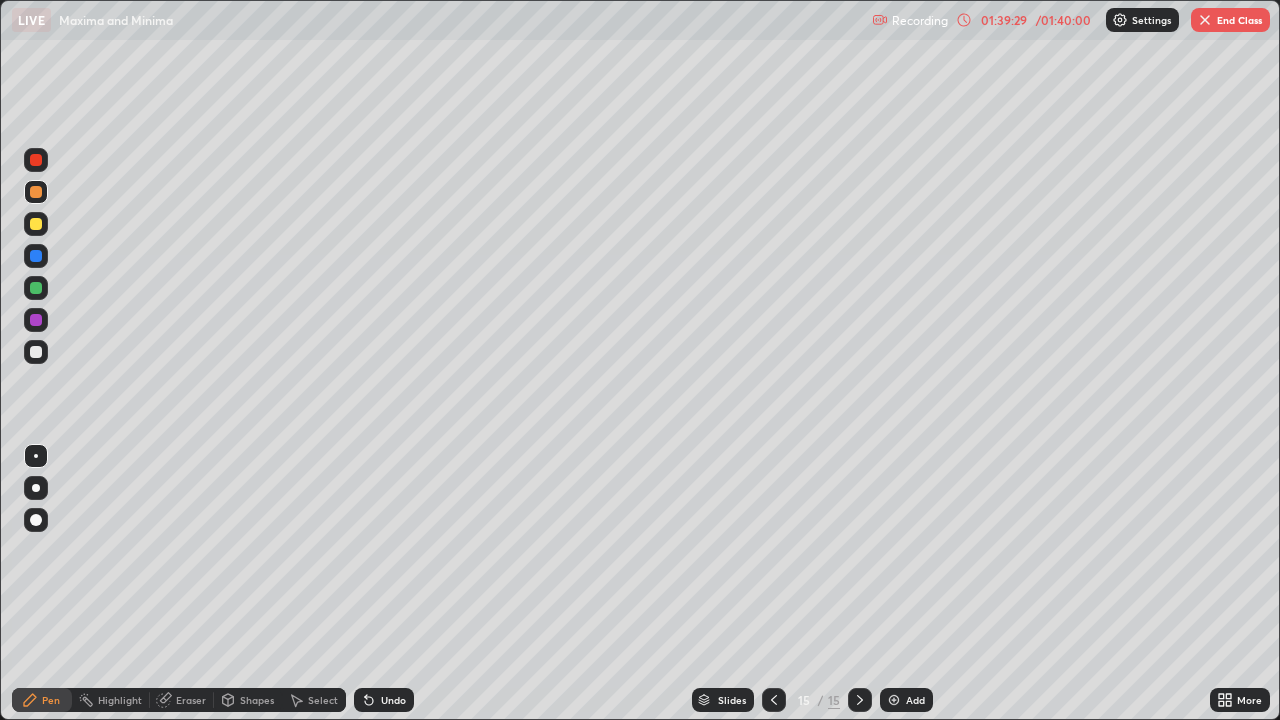 click at bounding box center [36, 160] 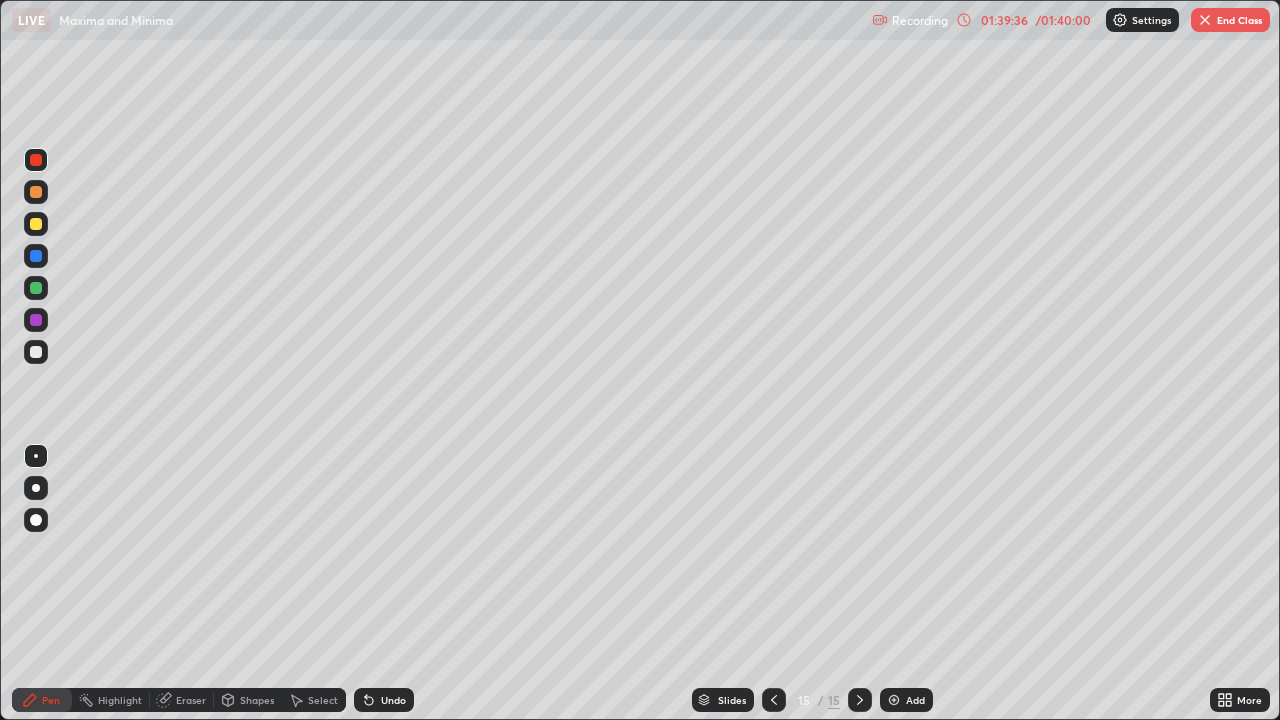 click at bounding box center (36, 352) 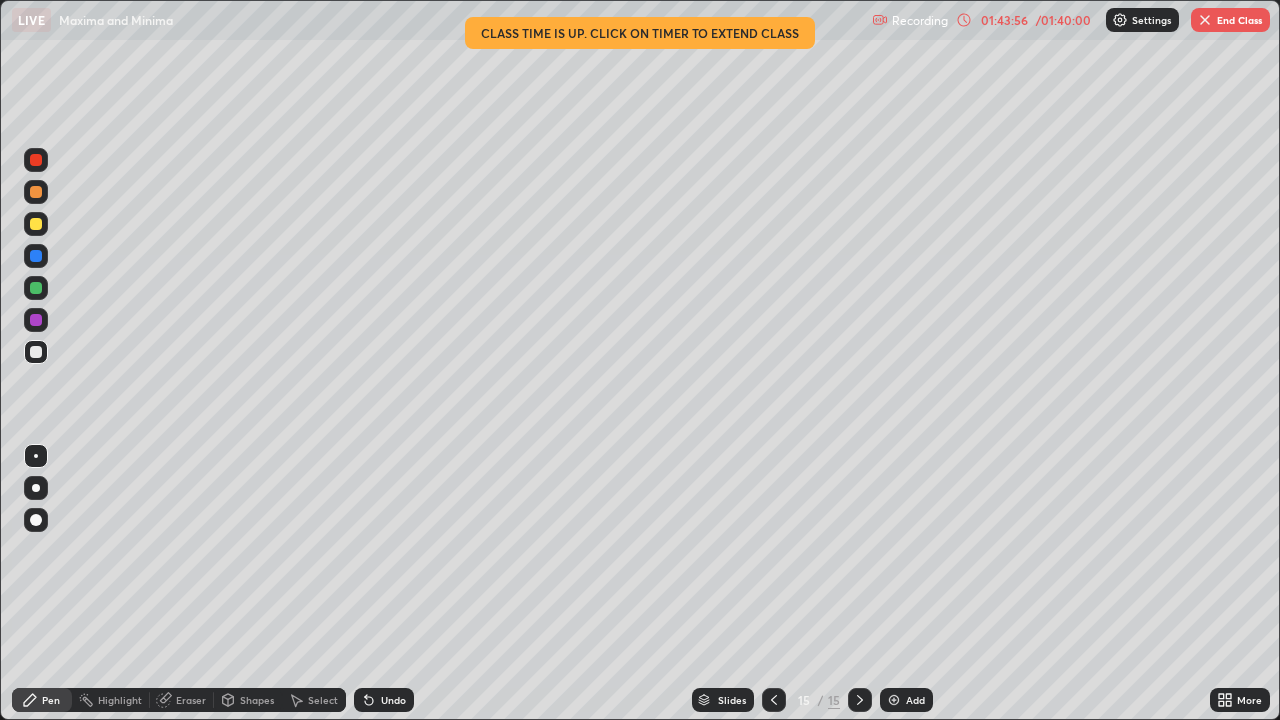 click on "End Class" at bounding box center [1230, 20] 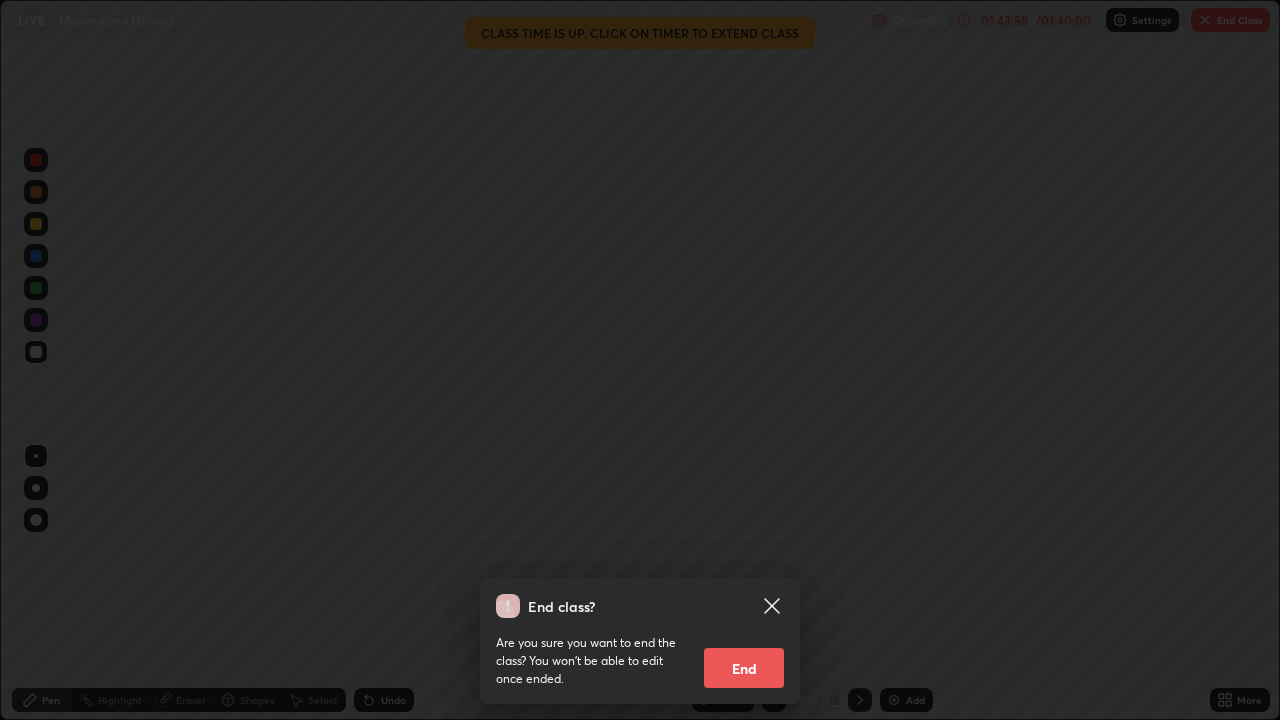 click on "End" at bounding box center [744, 668] 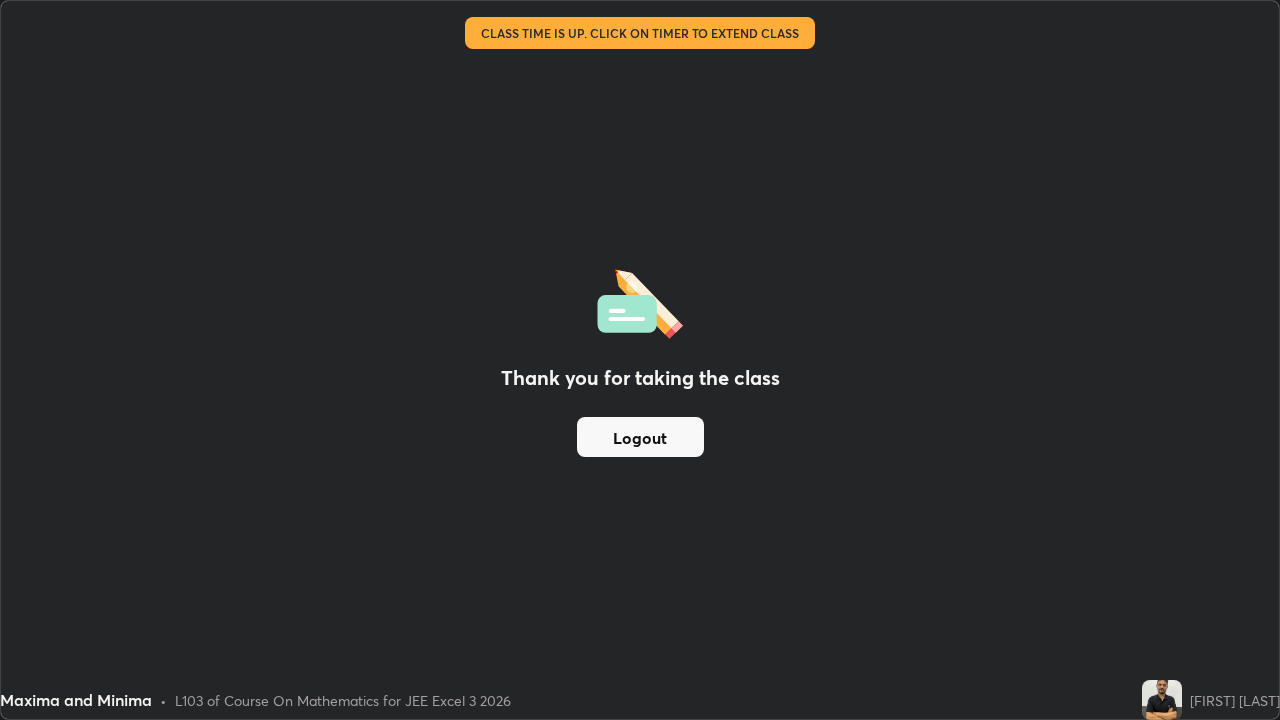 click on "Logout" at bounding box center [640, 437] 